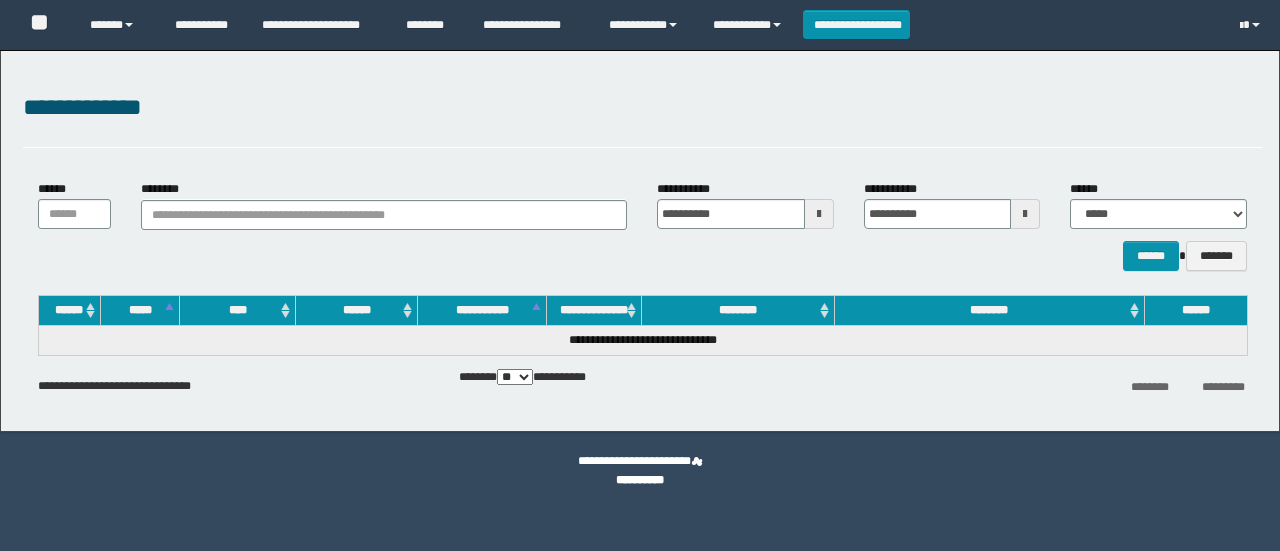 scroll, scrollTop: 0, scrollLeft: 0, axis: both 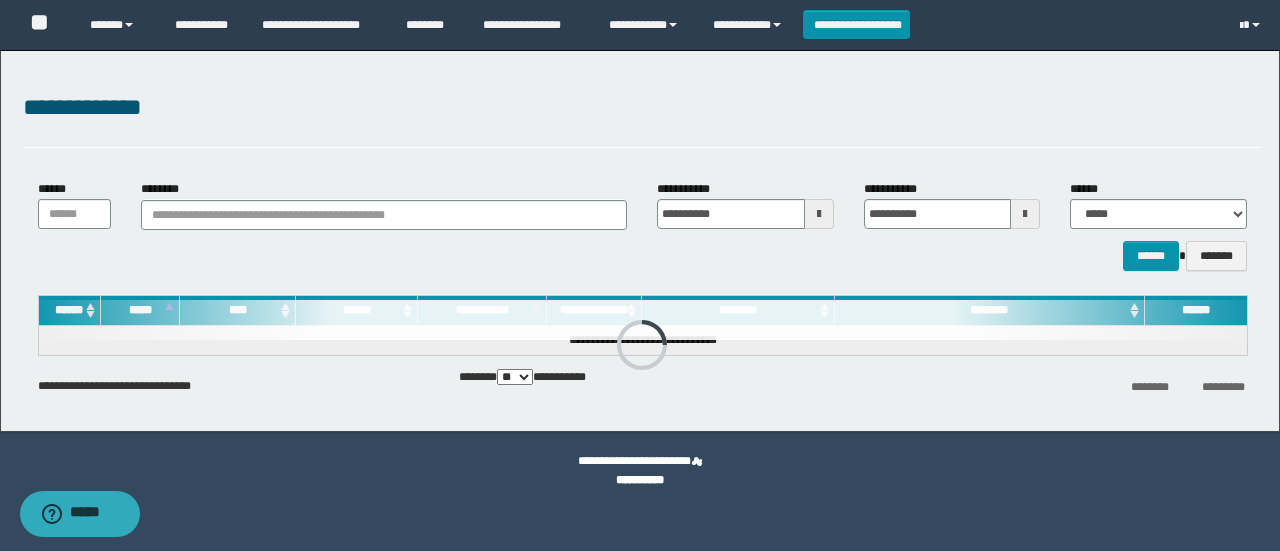 drag, startPoint x: 0, startPoint y: 0, endPoint x: 1050, endPoint y: 509, distance: 1166.868 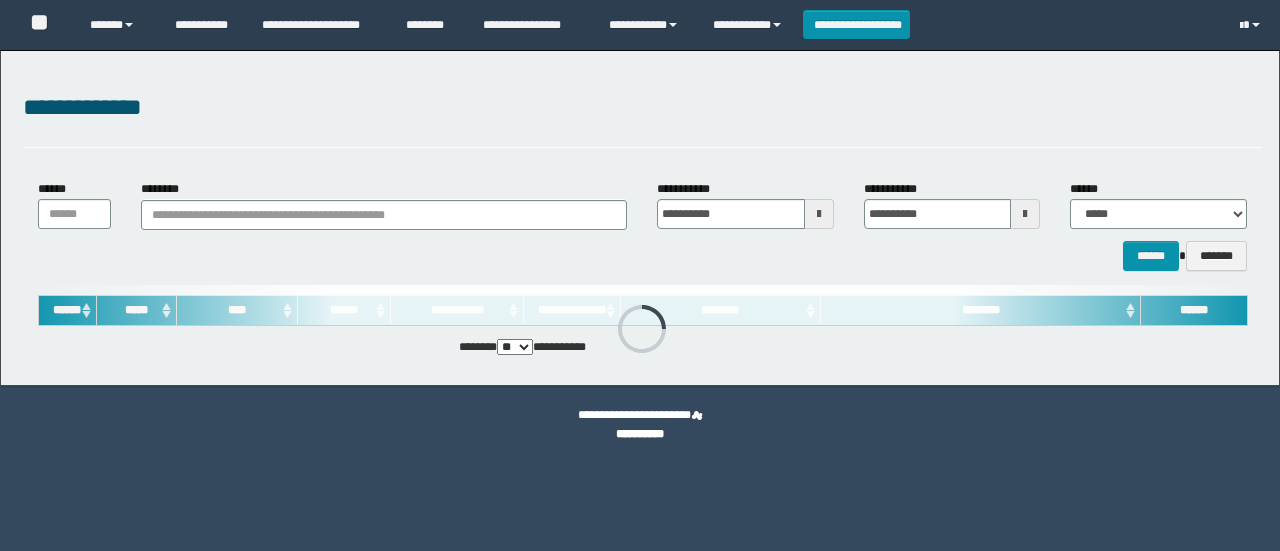 scroll, scrollTop: 0, scrollLeft: 0, axis: both 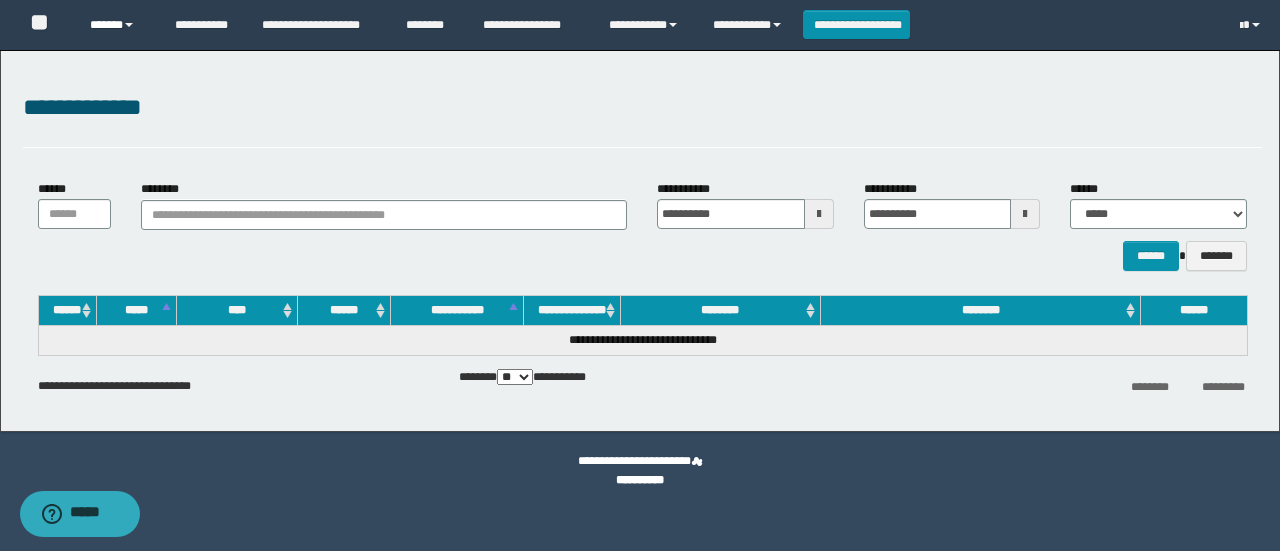 click on "******" at bounding box center [117, 25] 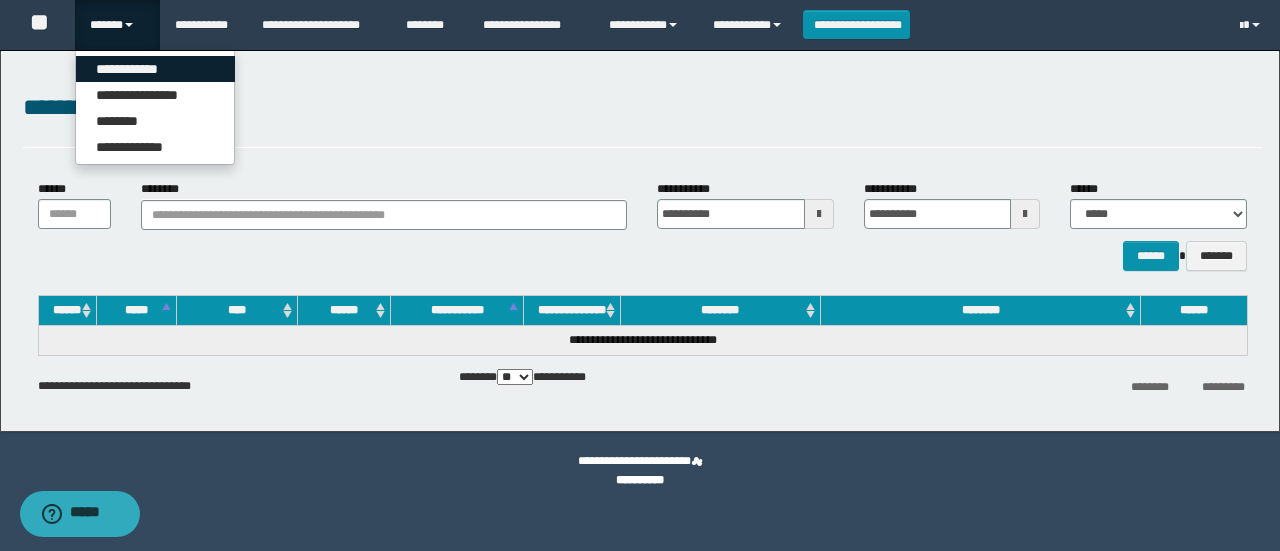 click on "**********" at bounding box center (155, 69) 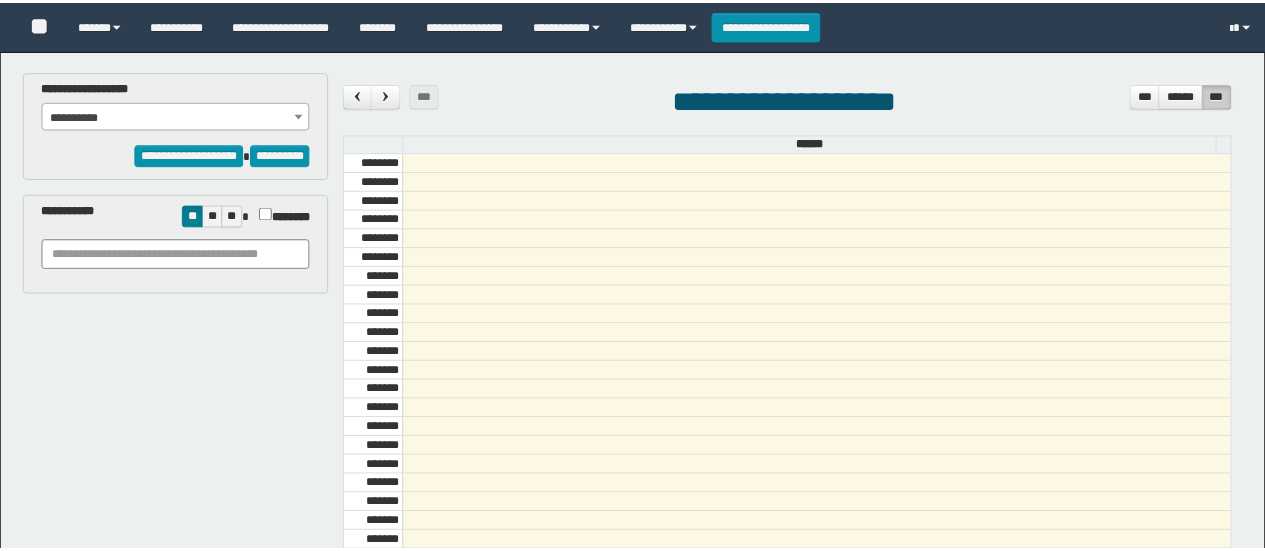 scroll, scrollTop: 0, scrollLeft: 0, axis: both 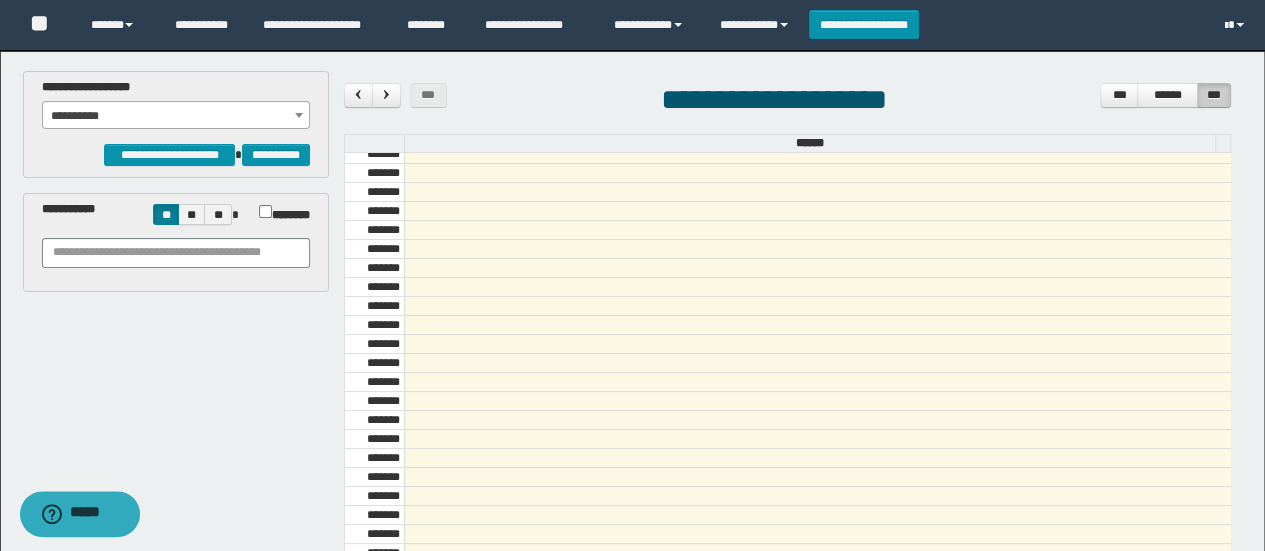 click on "**********" at bounding box center [176, 116] 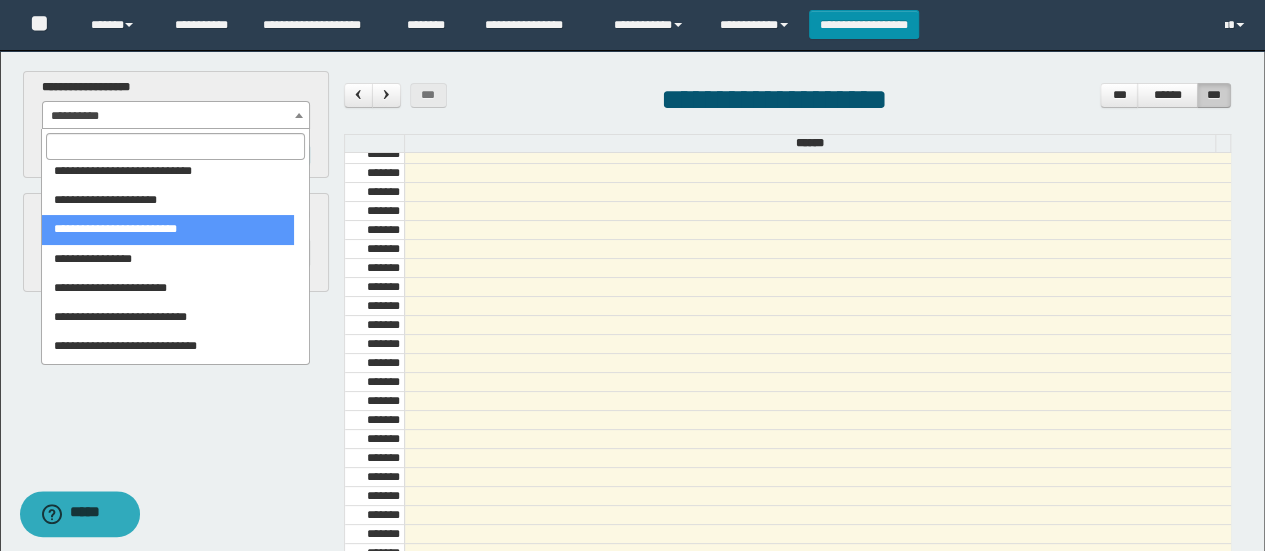 scroll, scrollTop: 100, scrollLeft: 0, axis: vertical 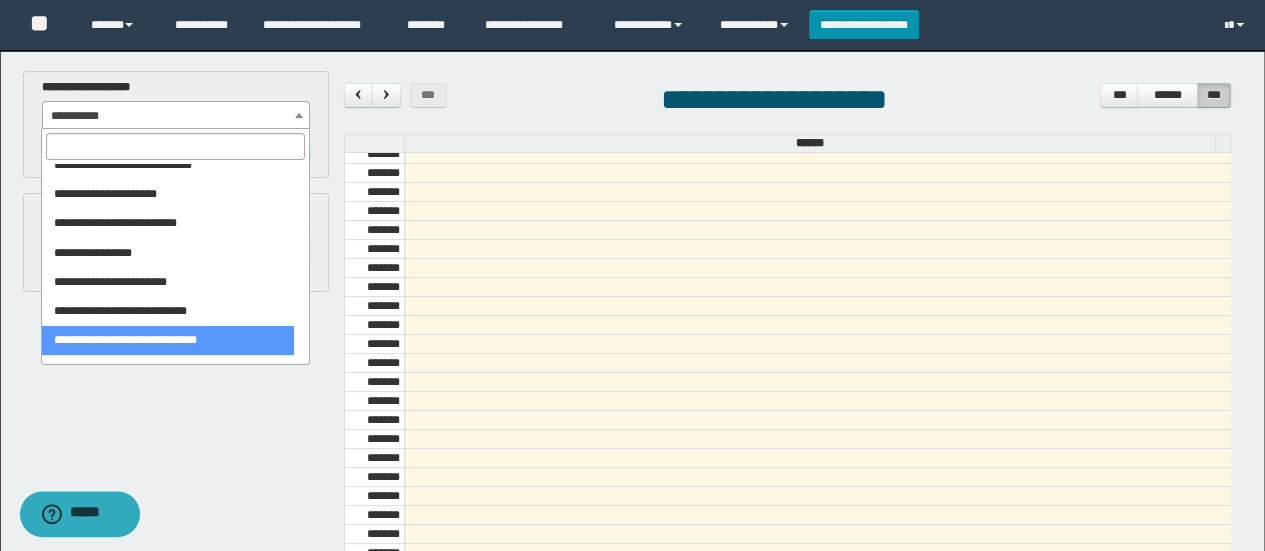 select on "******" 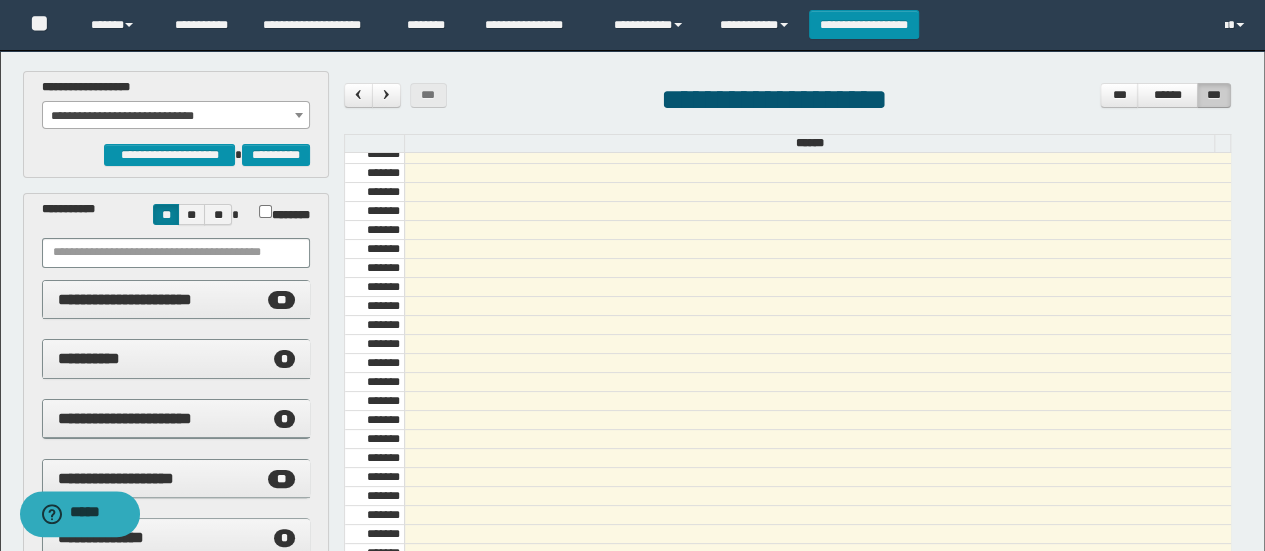 click on "**********" at bounding box center (176, 359) 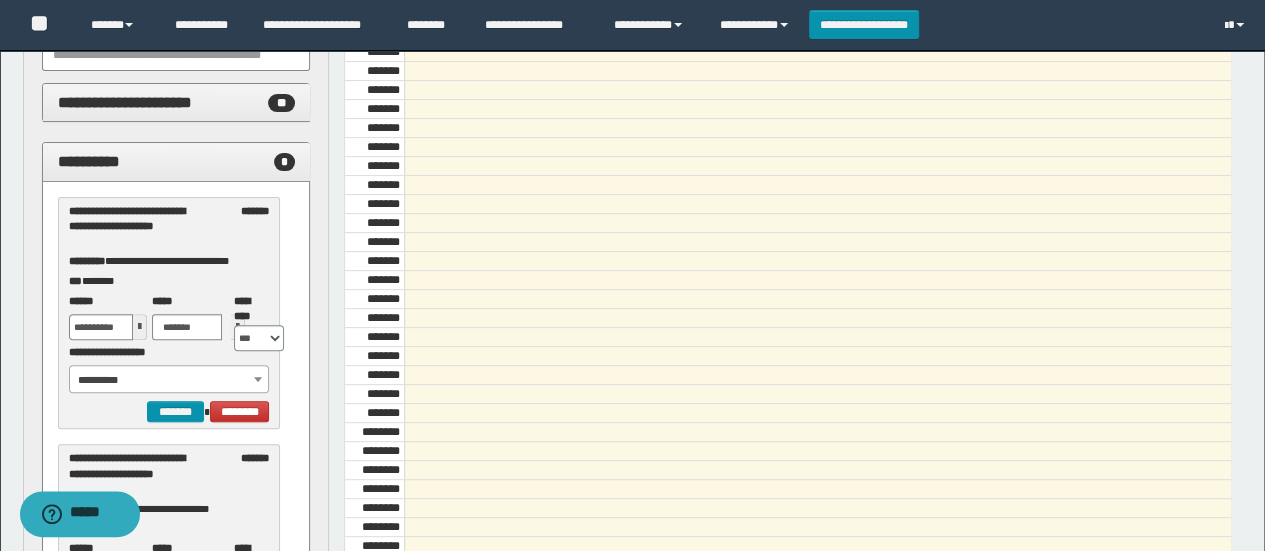 scroll, scrollTop: 200, scrollLeft: 0, axis: vertical 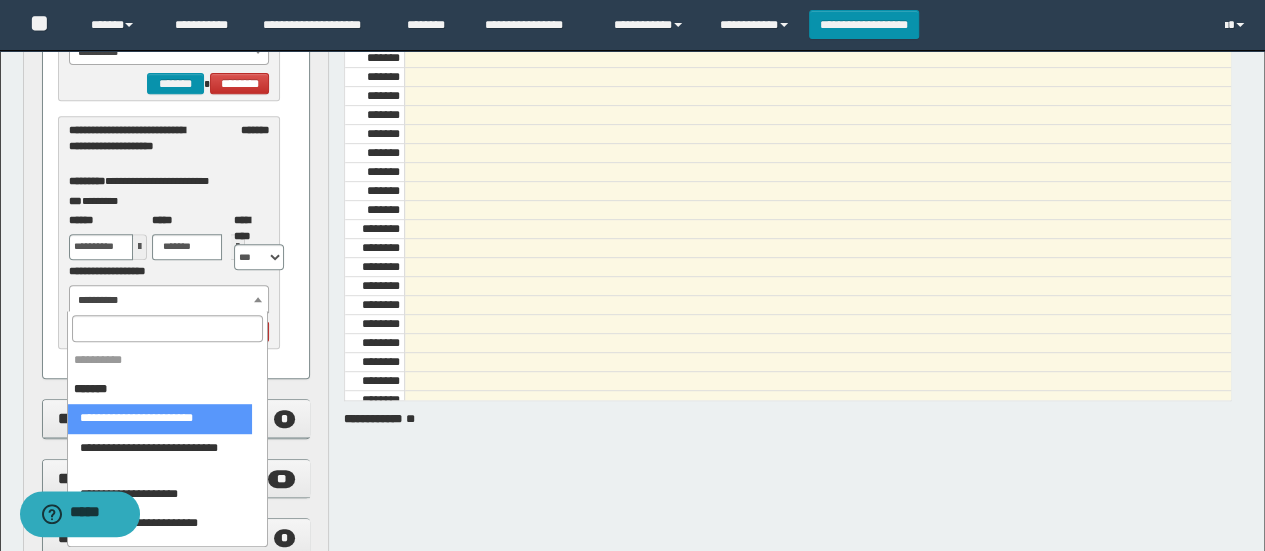 click on "**********" at bounding box center (169, 300) 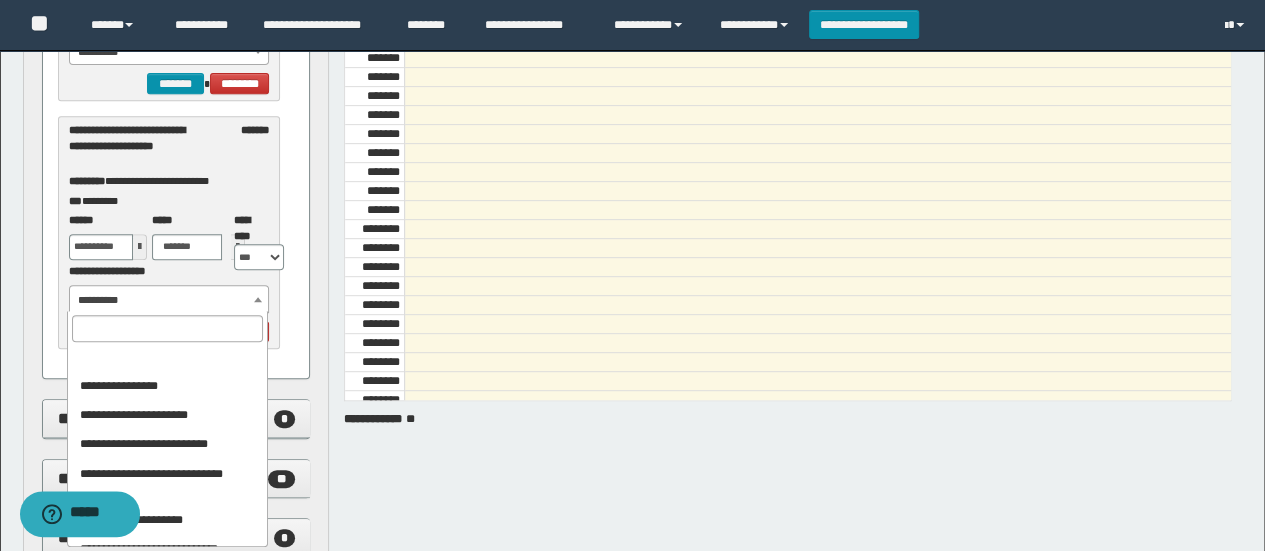 scroll, scrollTop: 200, scrollLeft: 0, axis: vertical 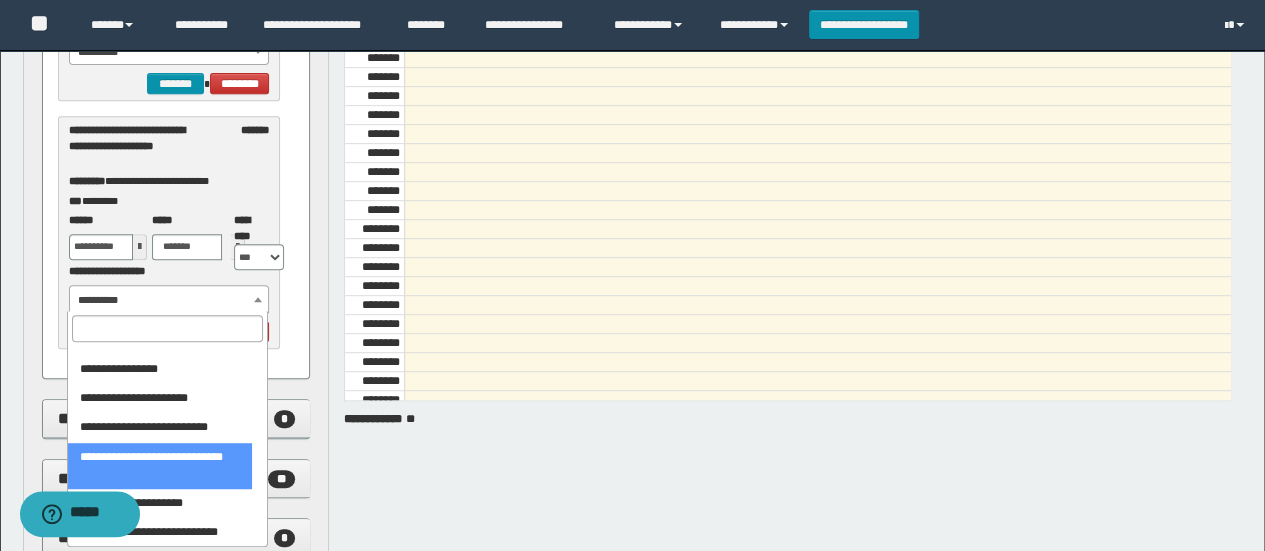 select on "******" 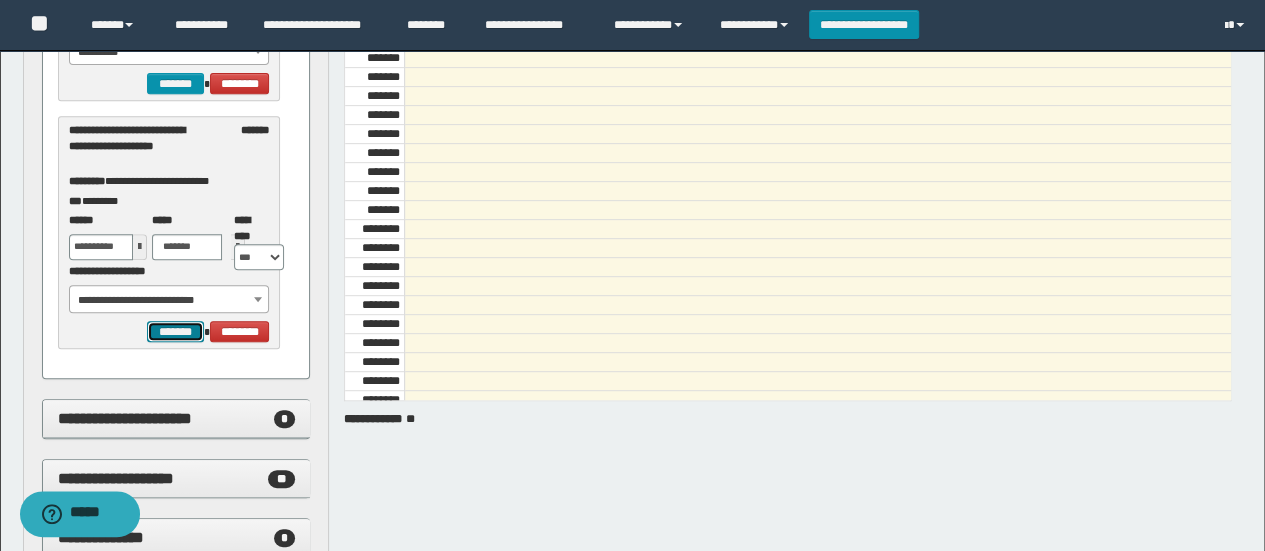 click on "*******" at bounding box center [175, 331] 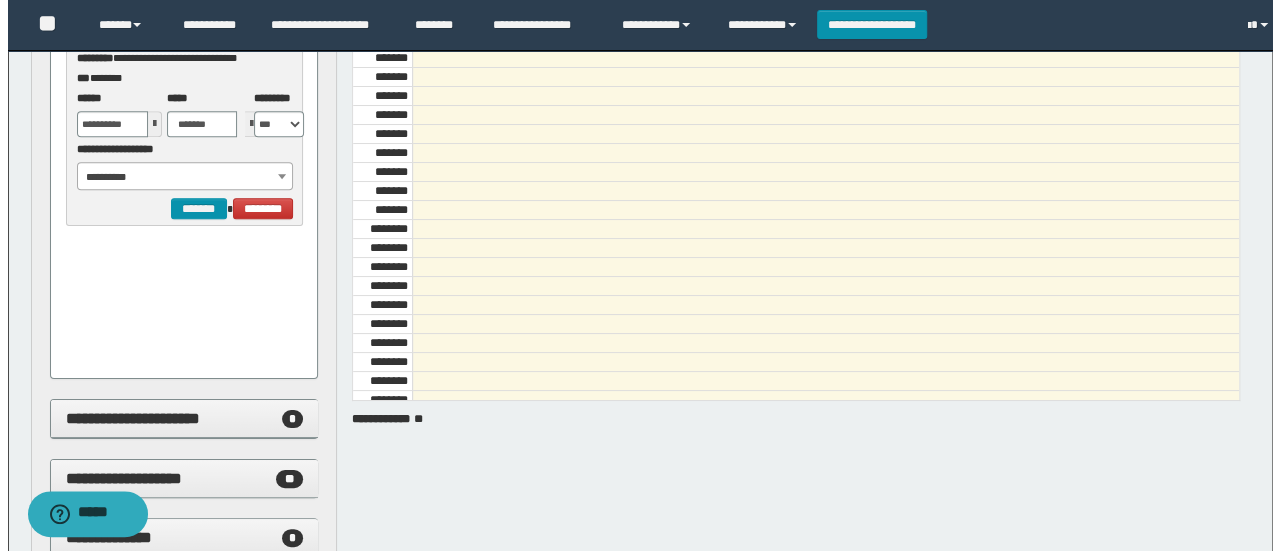 scroll, scrollTop: 525, scrollLeft: 0, axis: vertical 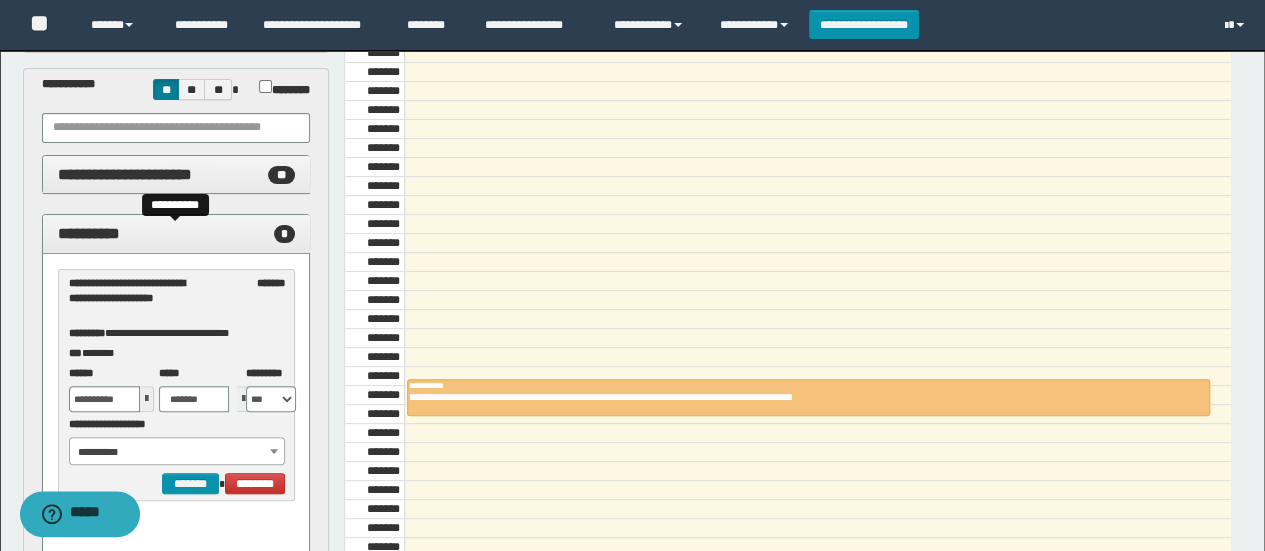 click on "**********" at bounding box center [89, 233] 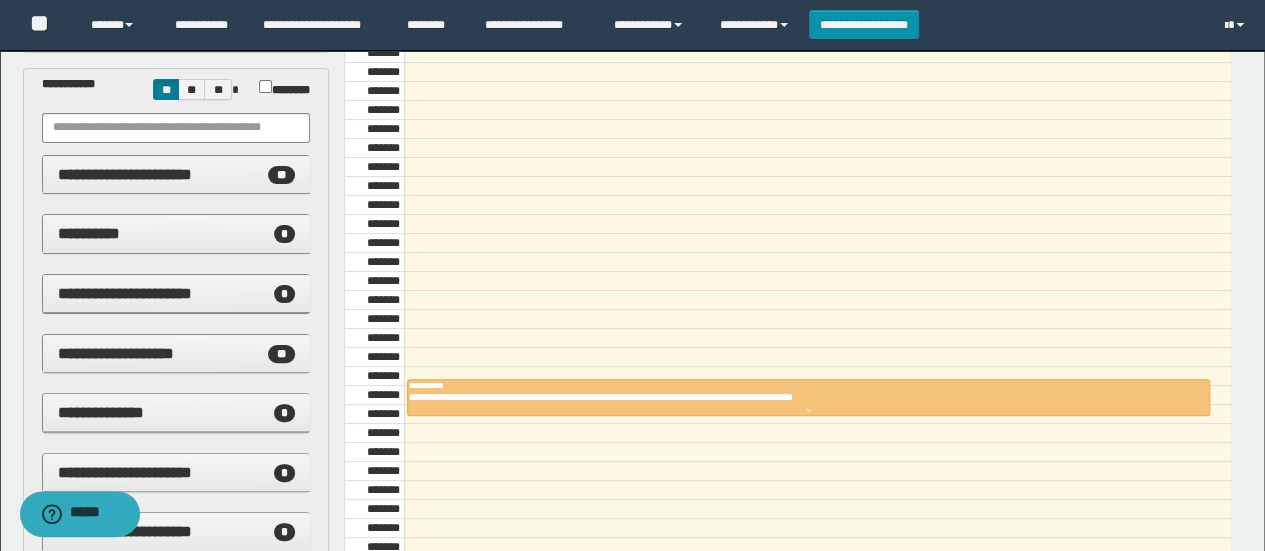 click on "**********" at bounding box center (809, 385) 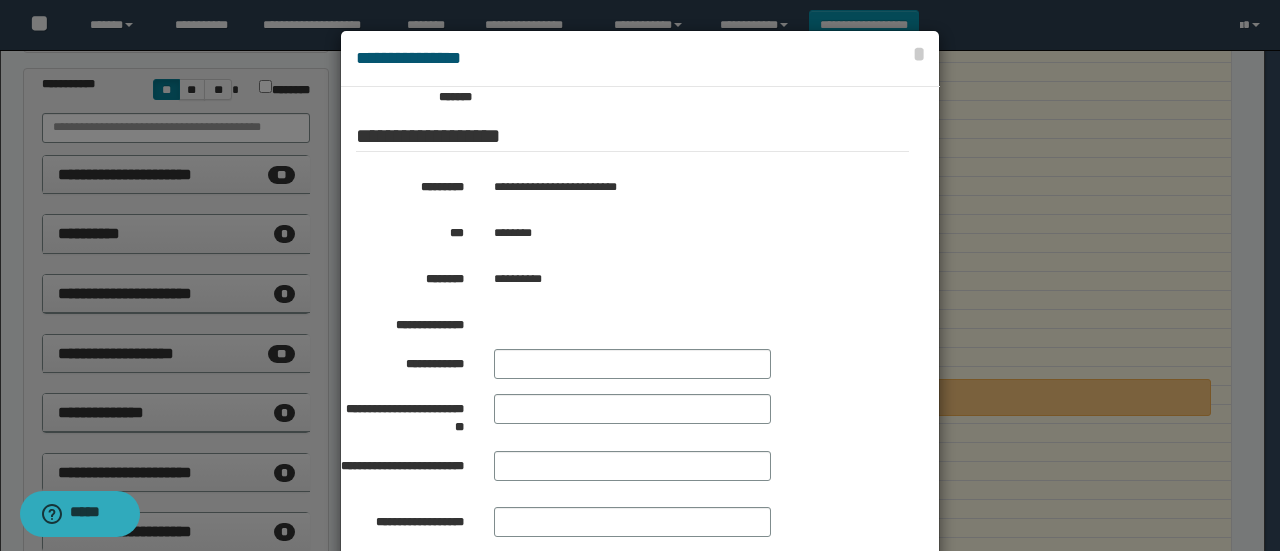 scroll, scrollTop: 364, scrollLeft: 0, axis: vertical 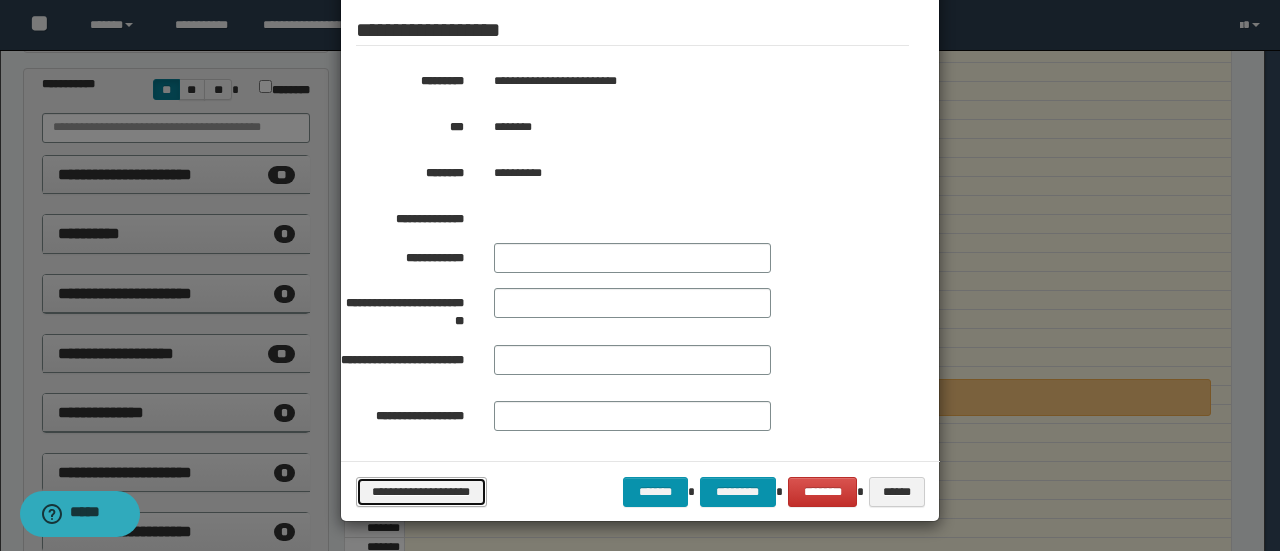 click on "**********" at bounding box center (421, 491) 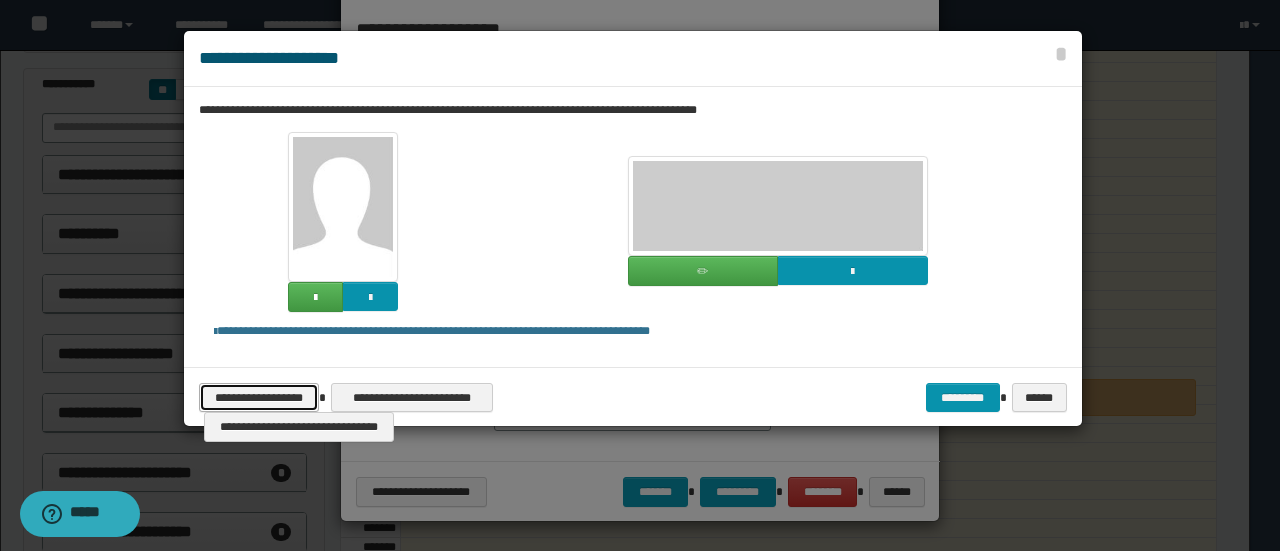 click on "**********" at bounding box center [259, 397] 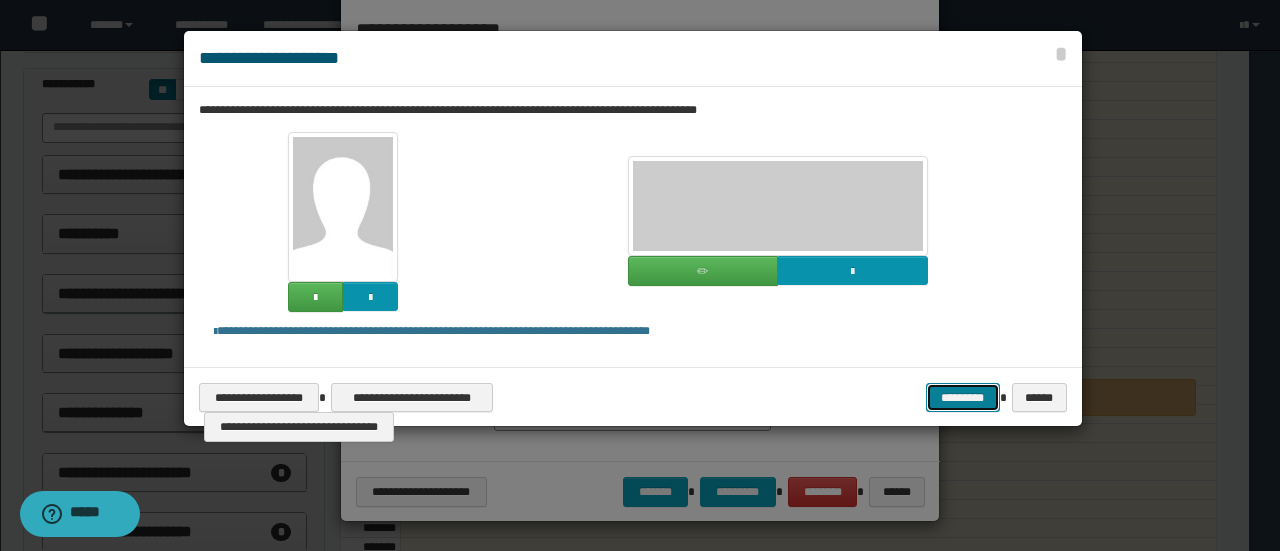 click on "*********" at bounding box center (963, 397) 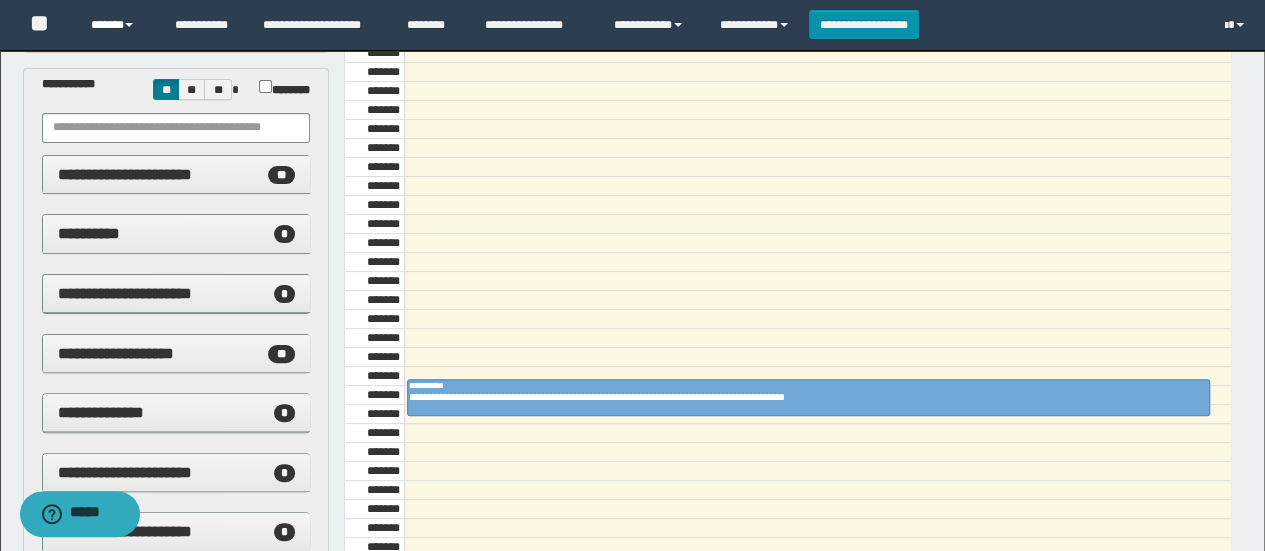 click on "******" at bounding box center (117, 25) 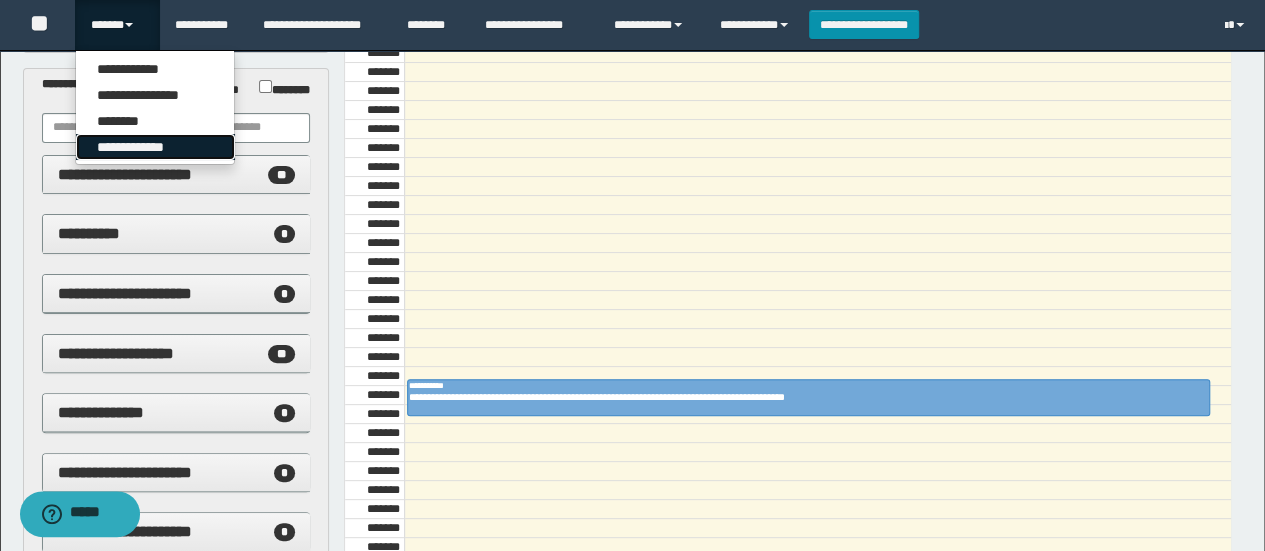 click on "**********" at bounding box center [155, 147] 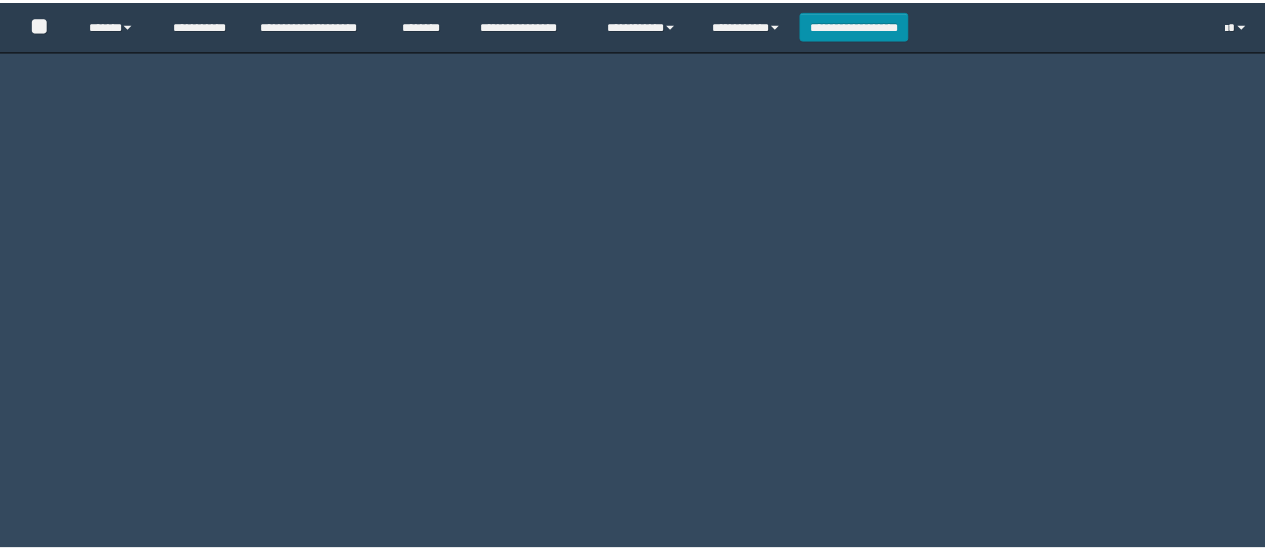 scroll, scrollTop: 0, scrollLeft: 0, axis: both 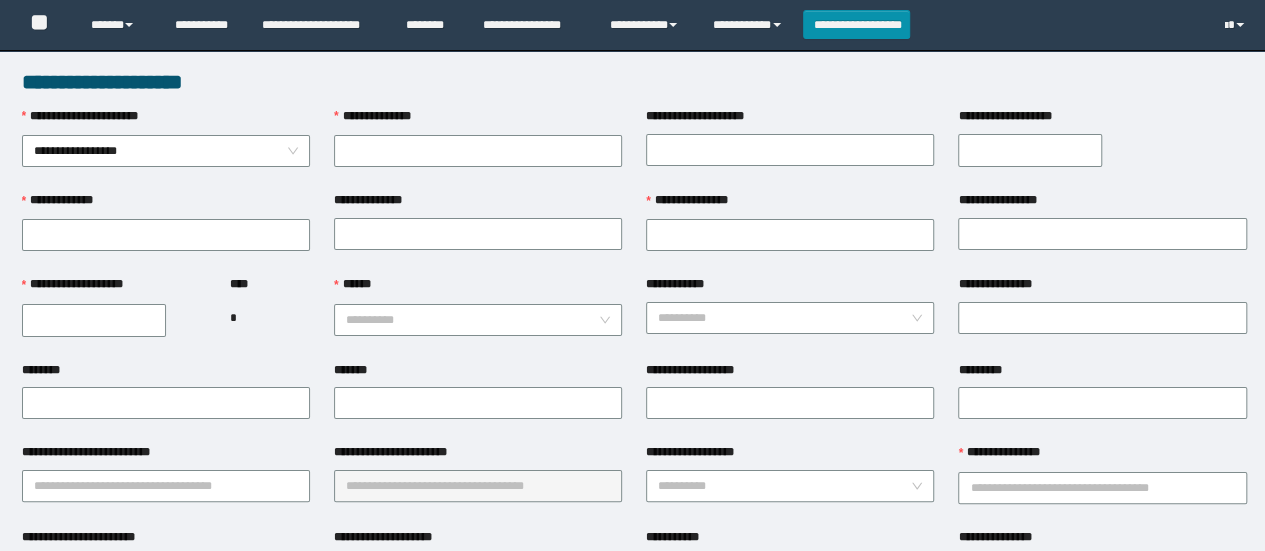type on "********" 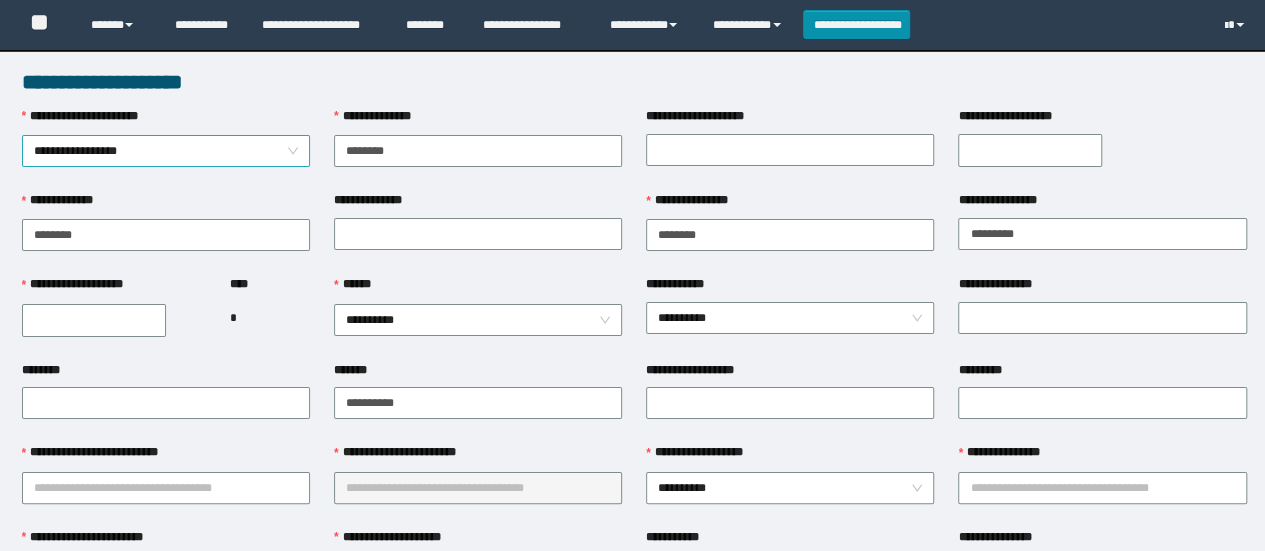 scroll, scrollTop: 0, scrollLeft: 0, axis: both 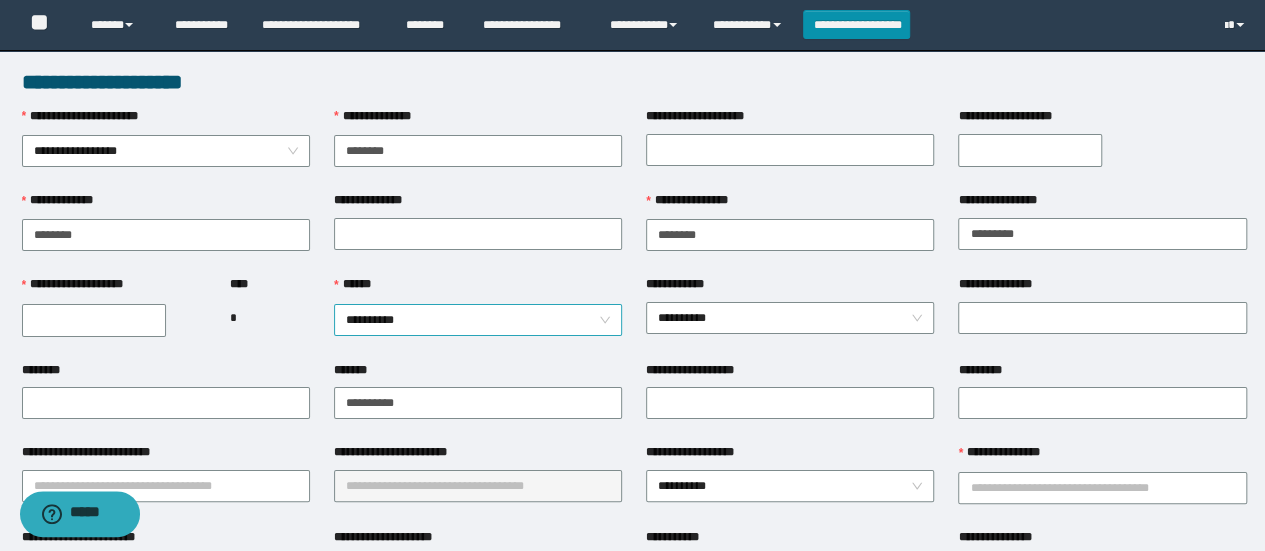 click on "**********" at bounding box center [478, 320] 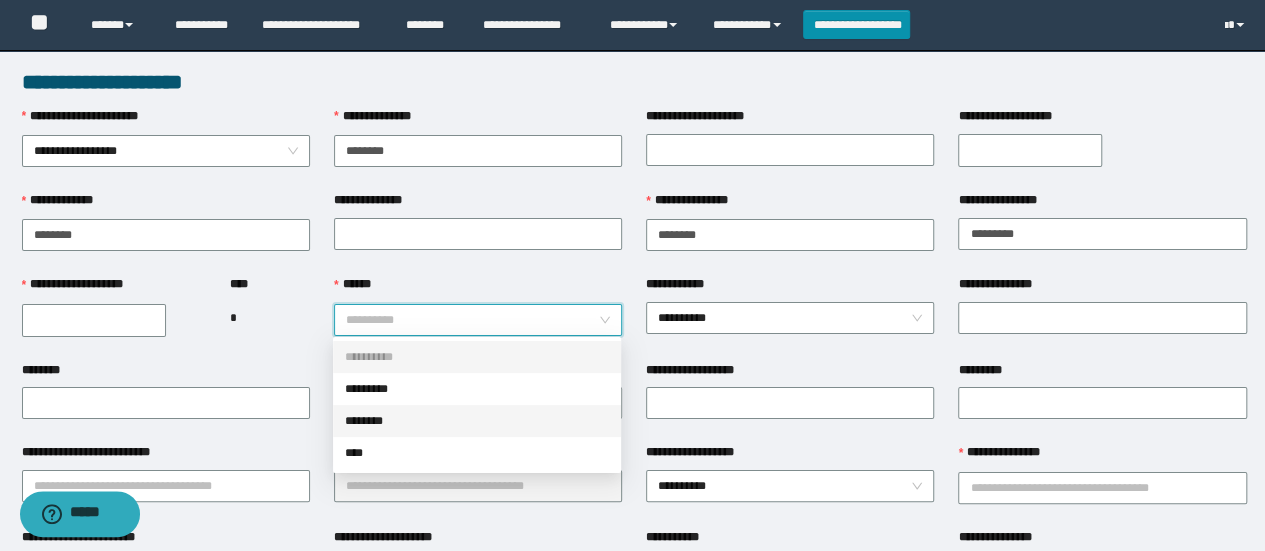 click on "********" at bounding box center (477, 421) 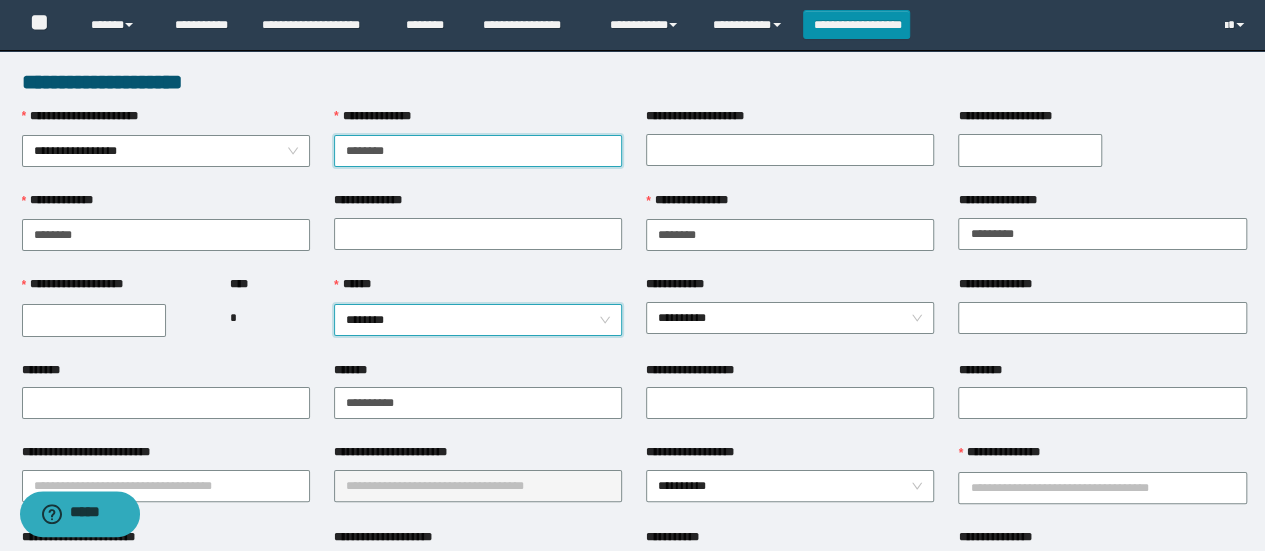 click on "********" at bounding box center [478, 151] 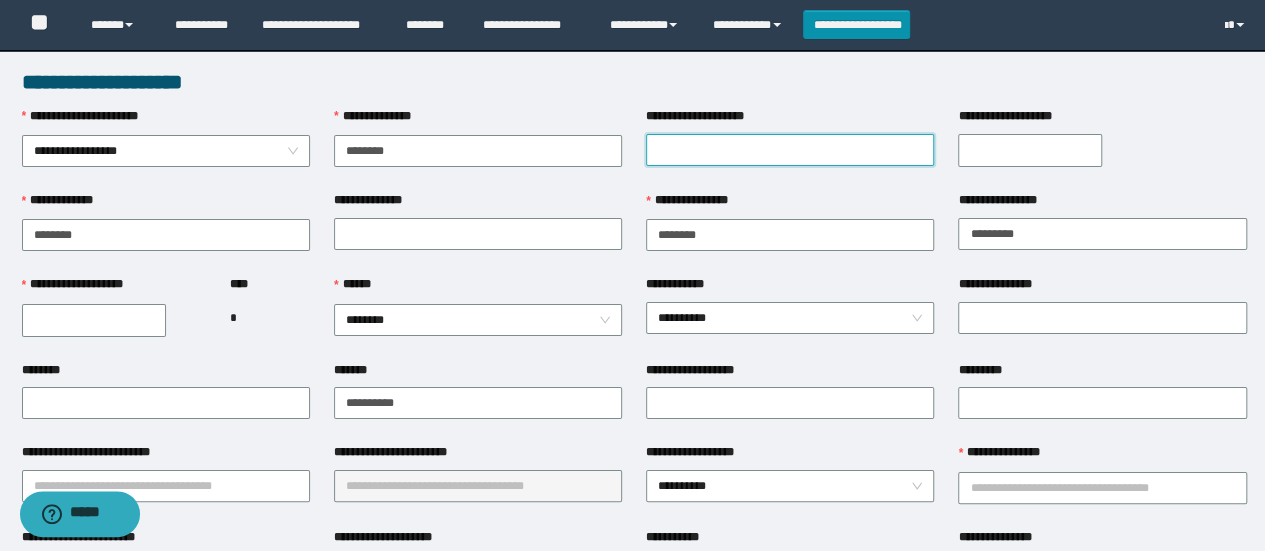 click on "**********" at bounding box center (790, 150) 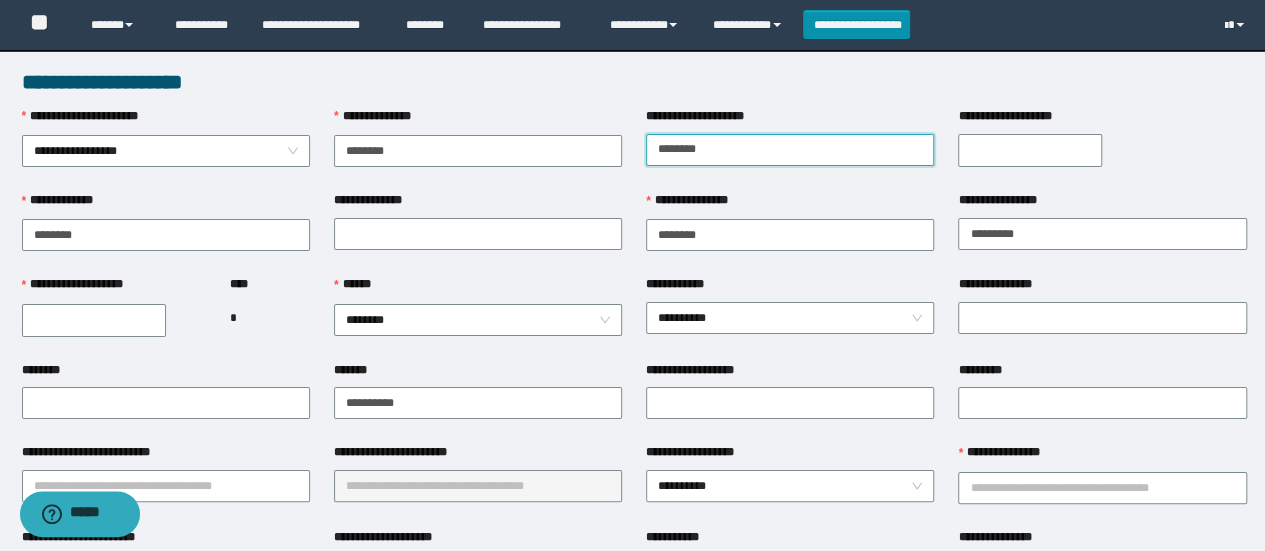 type on "********" 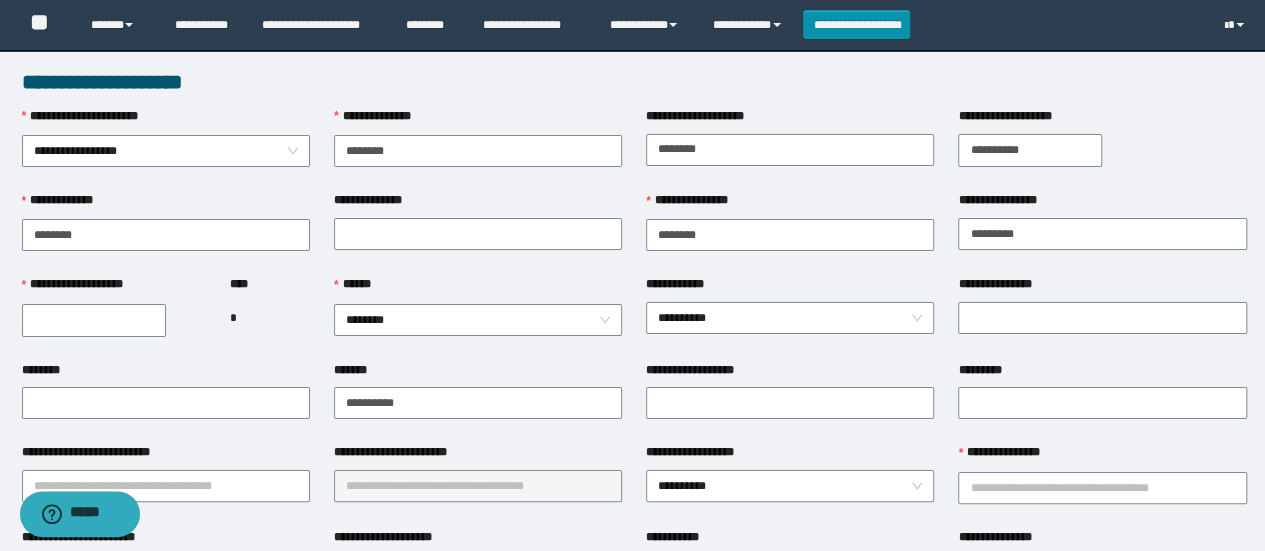 click on "**********" at bounding box center [1030, 150] 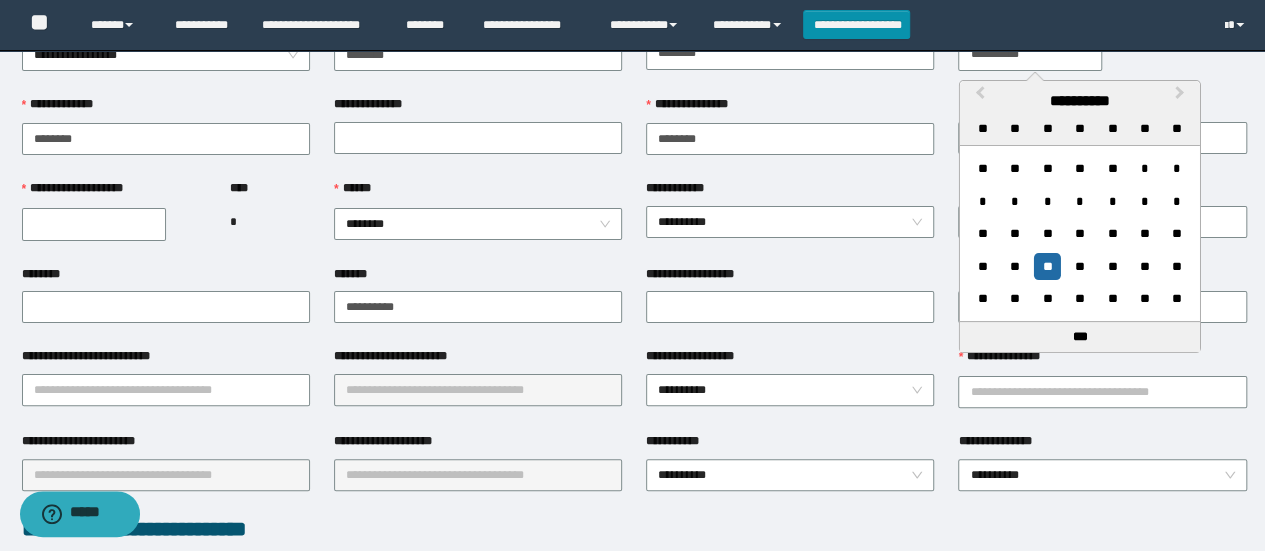 scroll, scrollTop: 100, scrollLeft: 0, axis: vertical 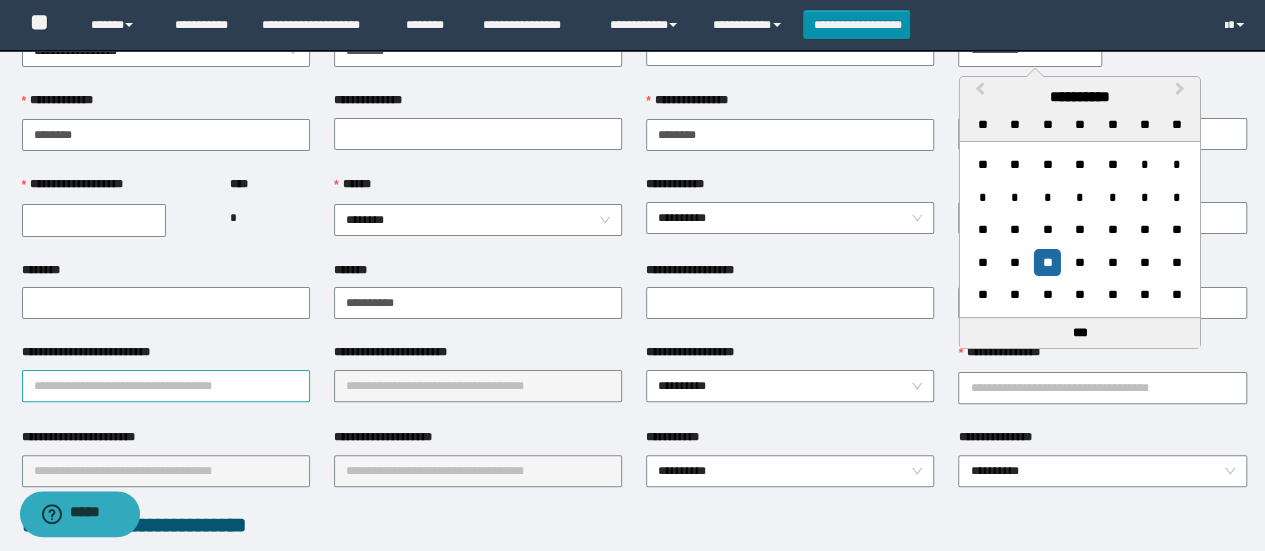 type on "**********" 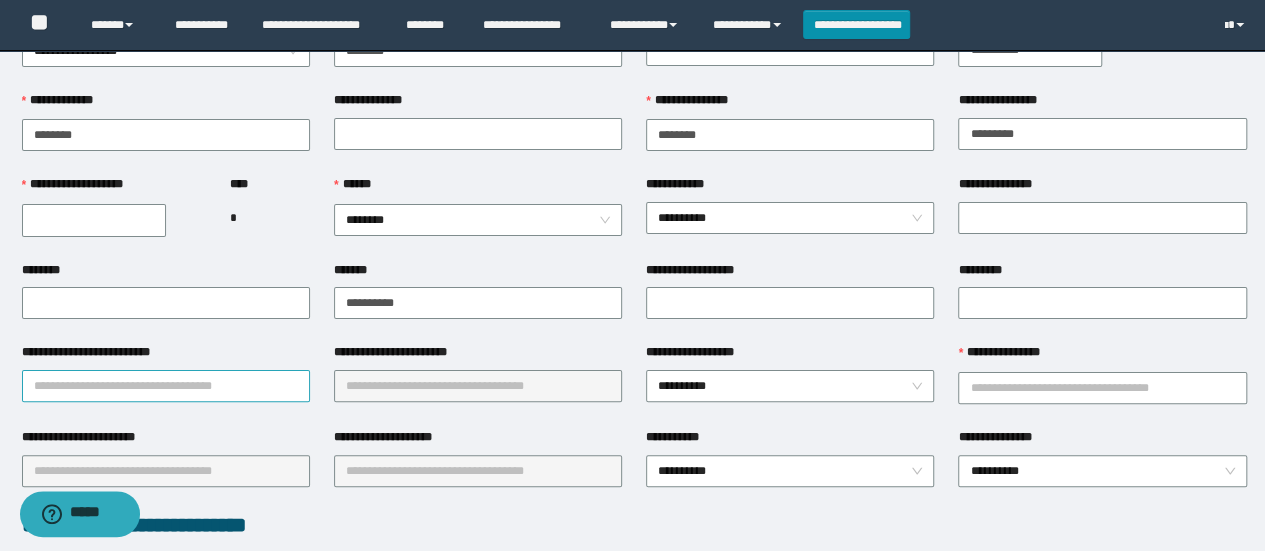click on "**********" at bounding box center (166, 386) 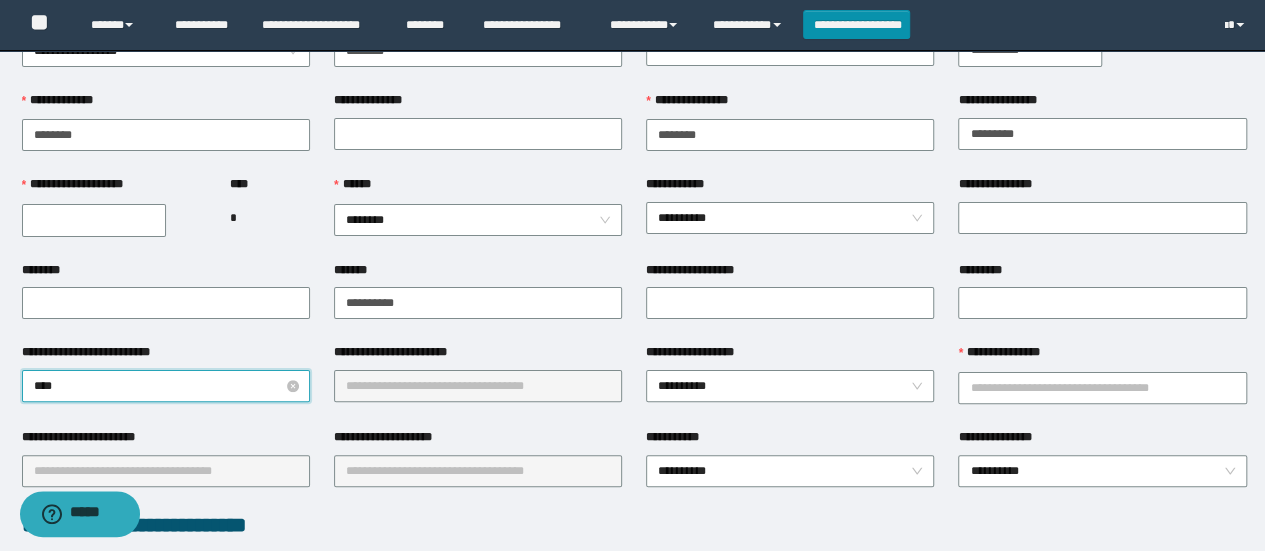 type on "*****" 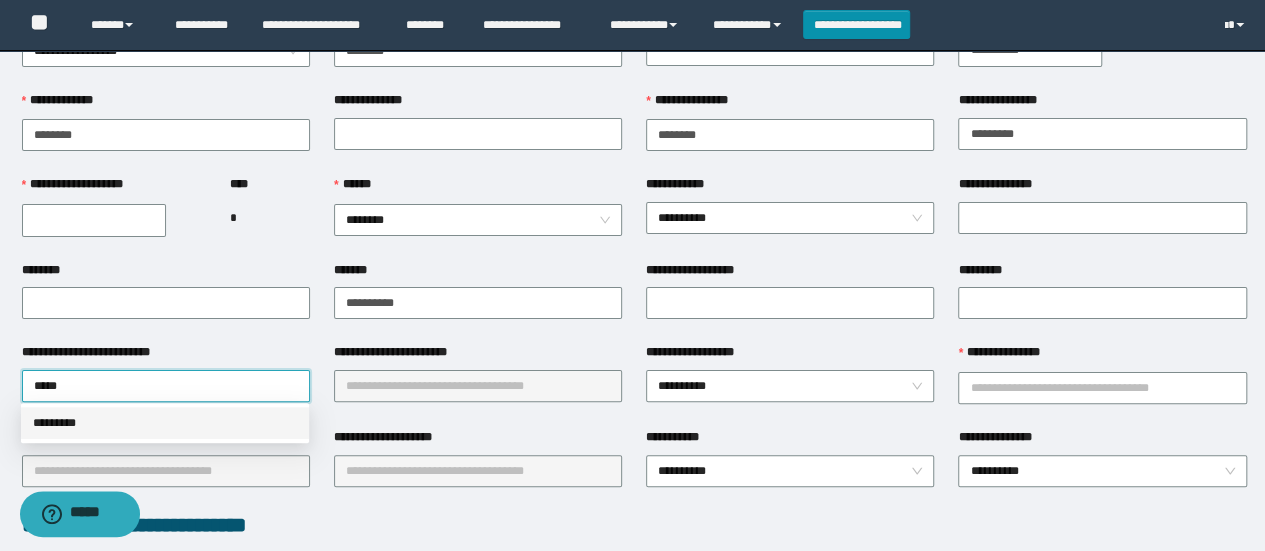 click on "*********" at bounding box center [165, 423] 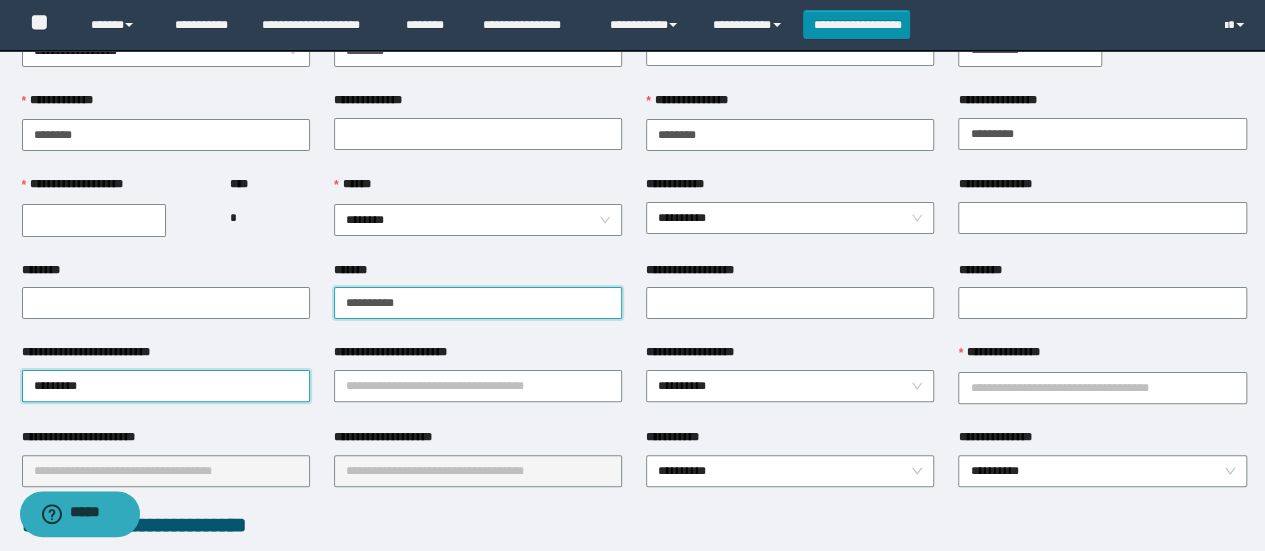 click on "**********" at bounding box center [478, 303] 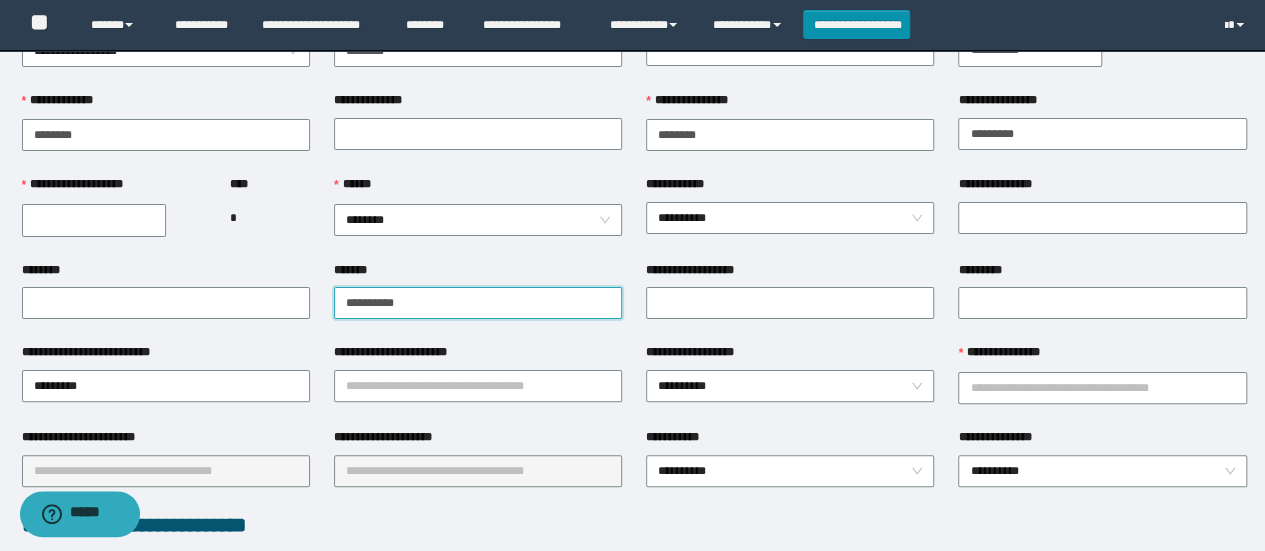 click on "**********" at bounding box center [478, 303] 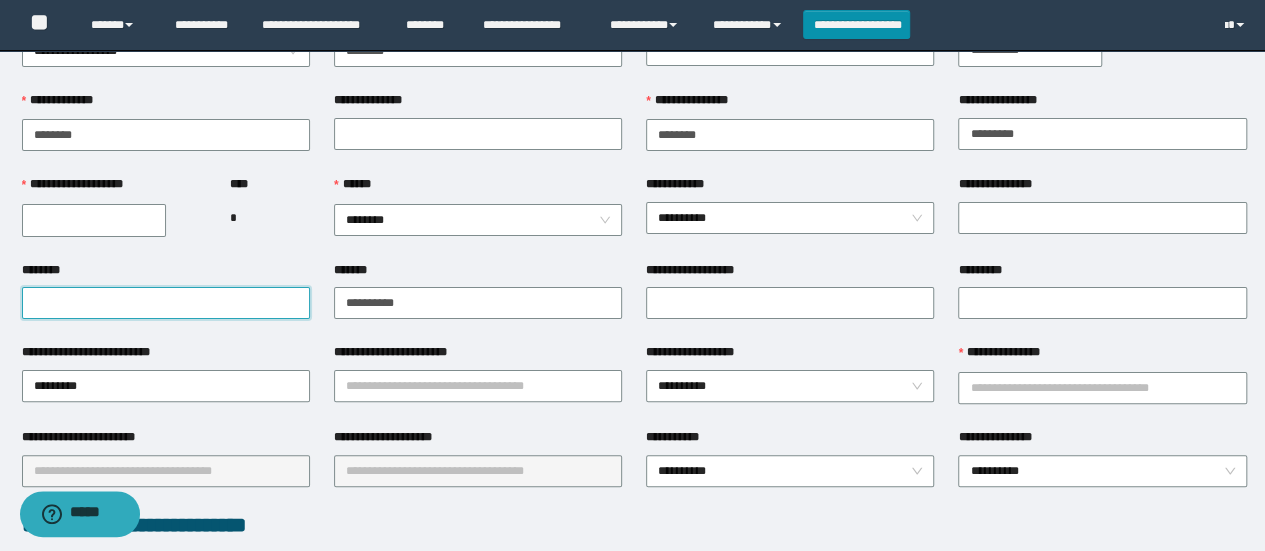click on "********" at bounding box center [166, 303] 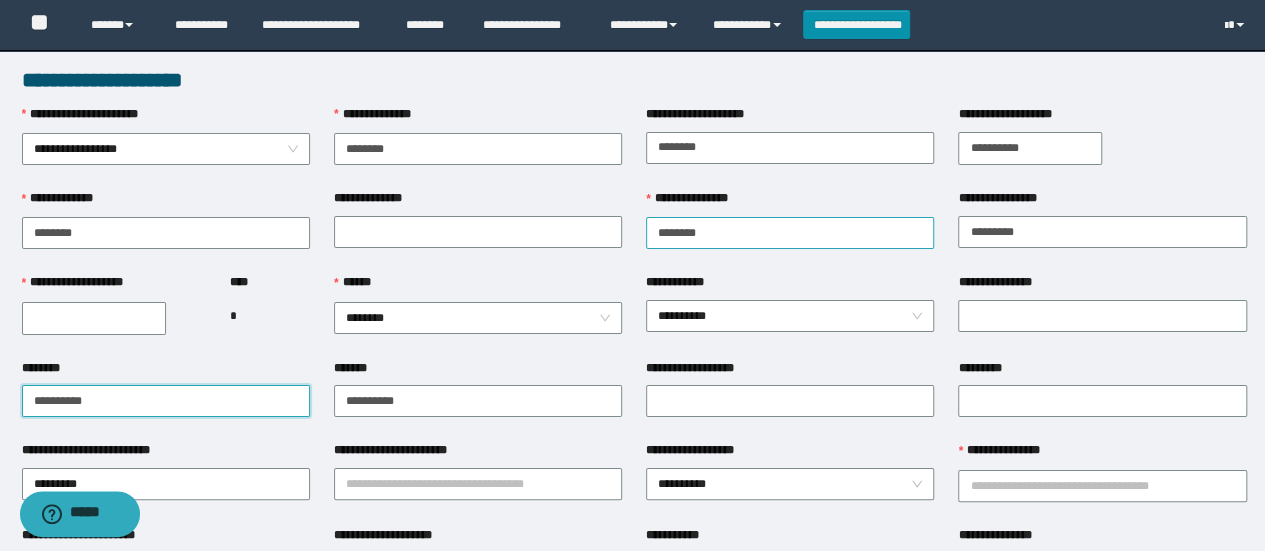 scroll, scrollTop: 0, scrollLeft: 0, axis: both 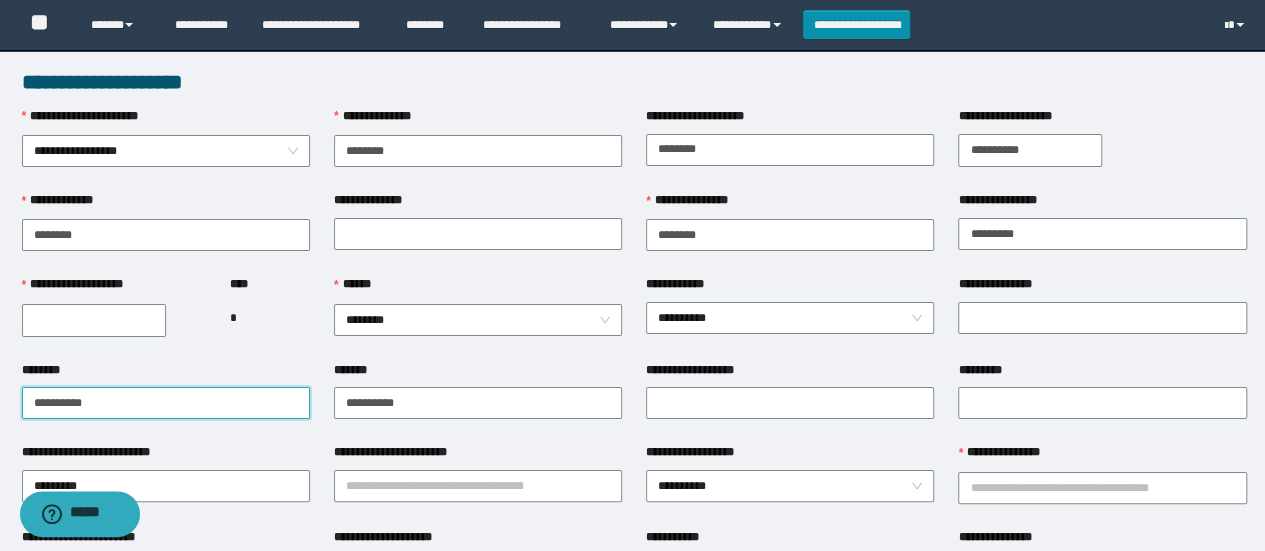 type on "**********" 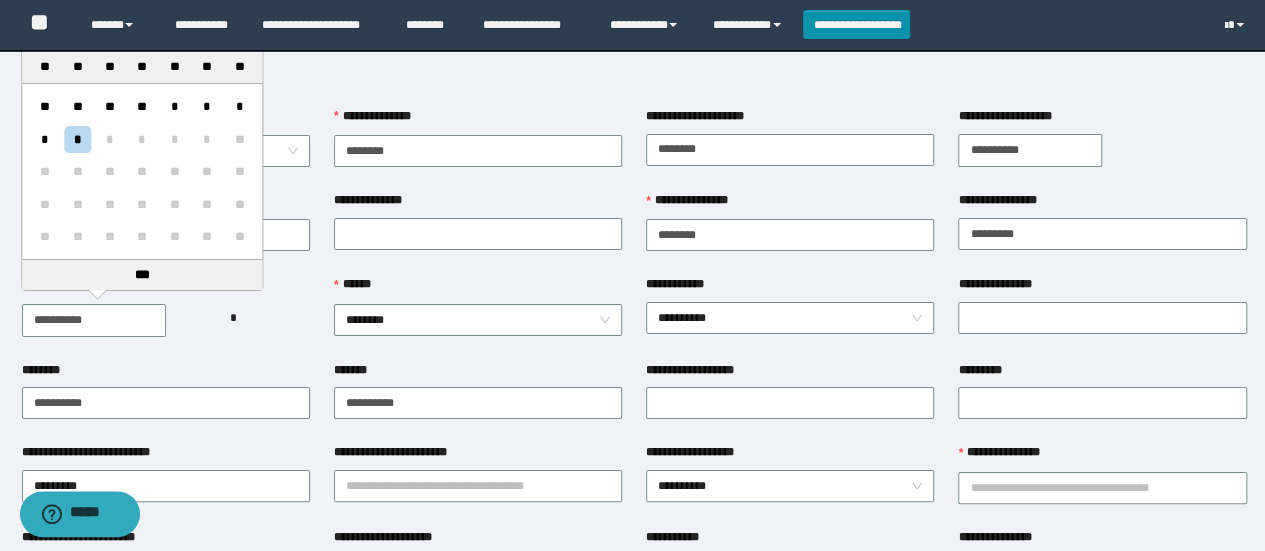 click on "**********" at bounding box center (94, 320) 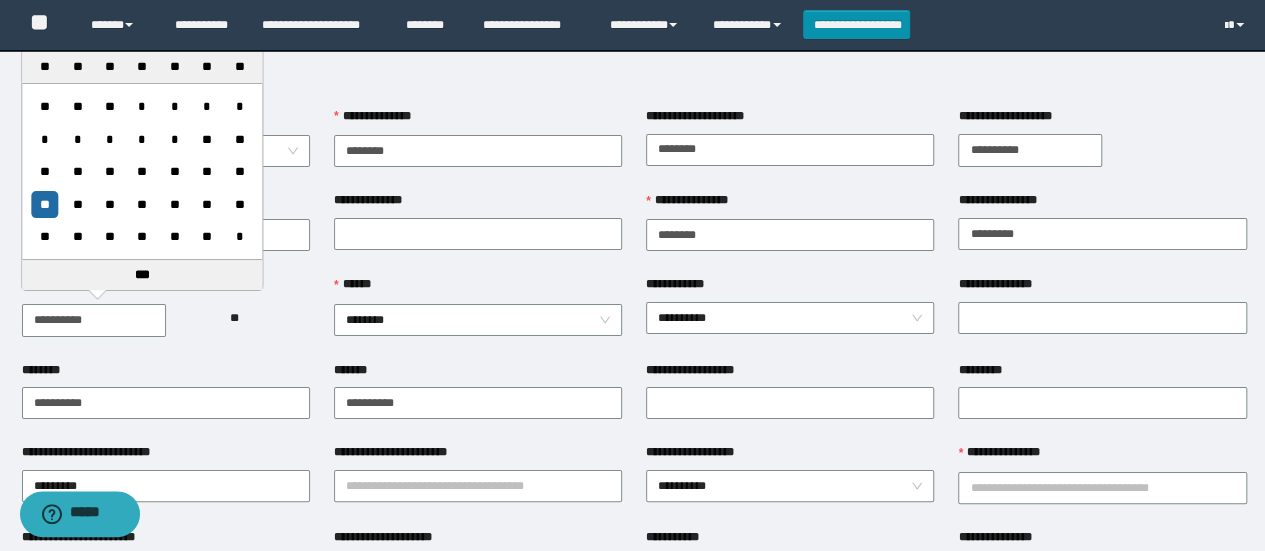 type on "**********" 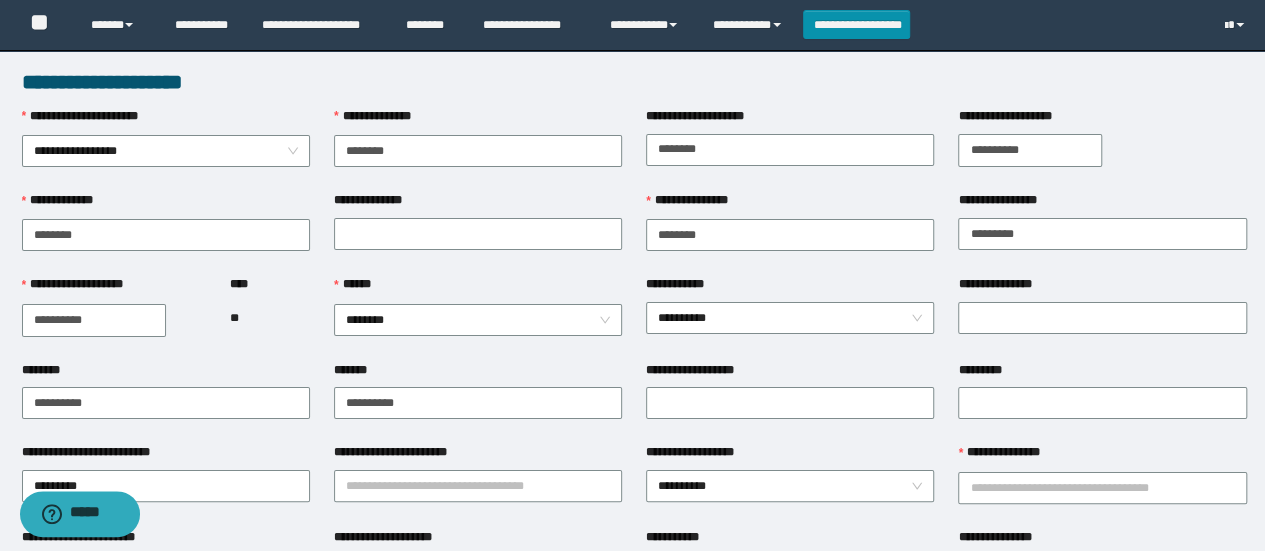 click on "**********" at bounding box center (114, 317) 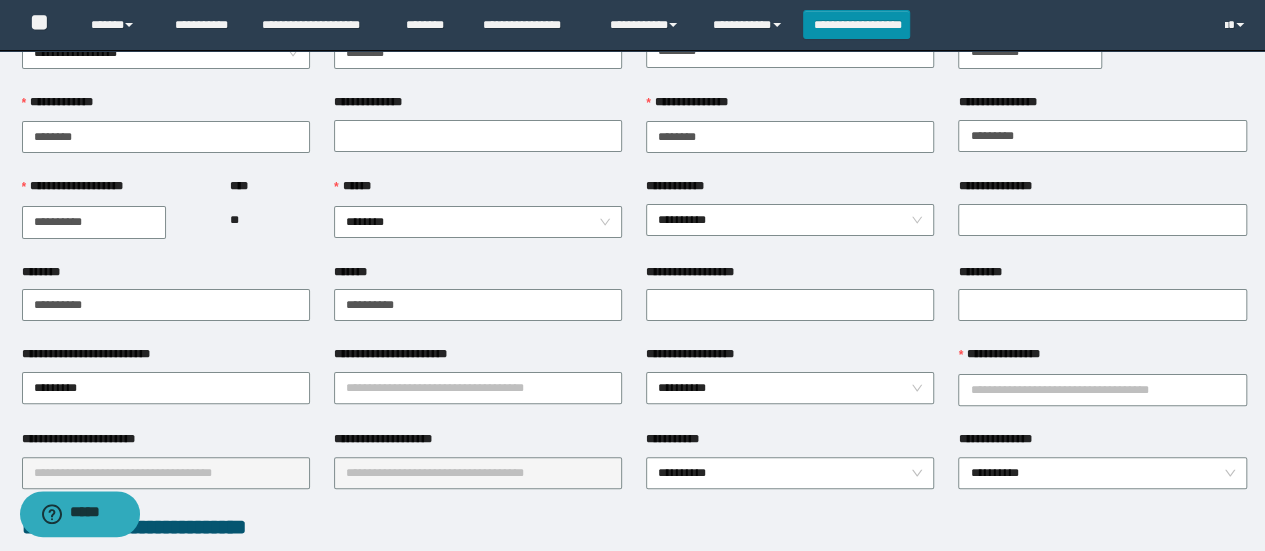 scroll, scrollTop: 100, scrollLeft: 0, axis: vertical 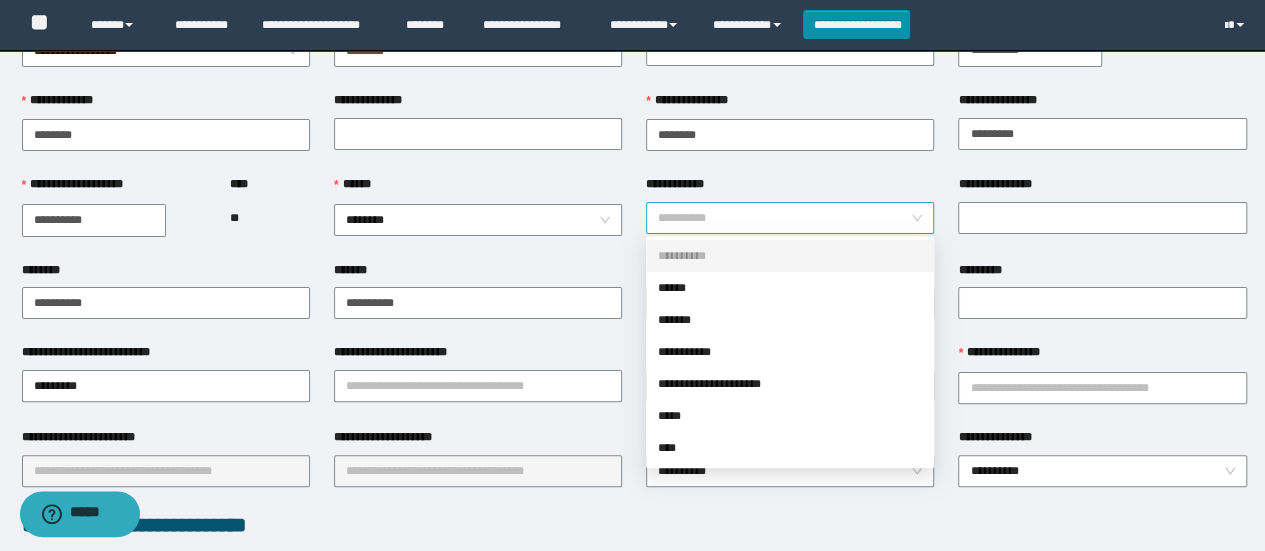 click on "**********" at bounding box center [790, 218] 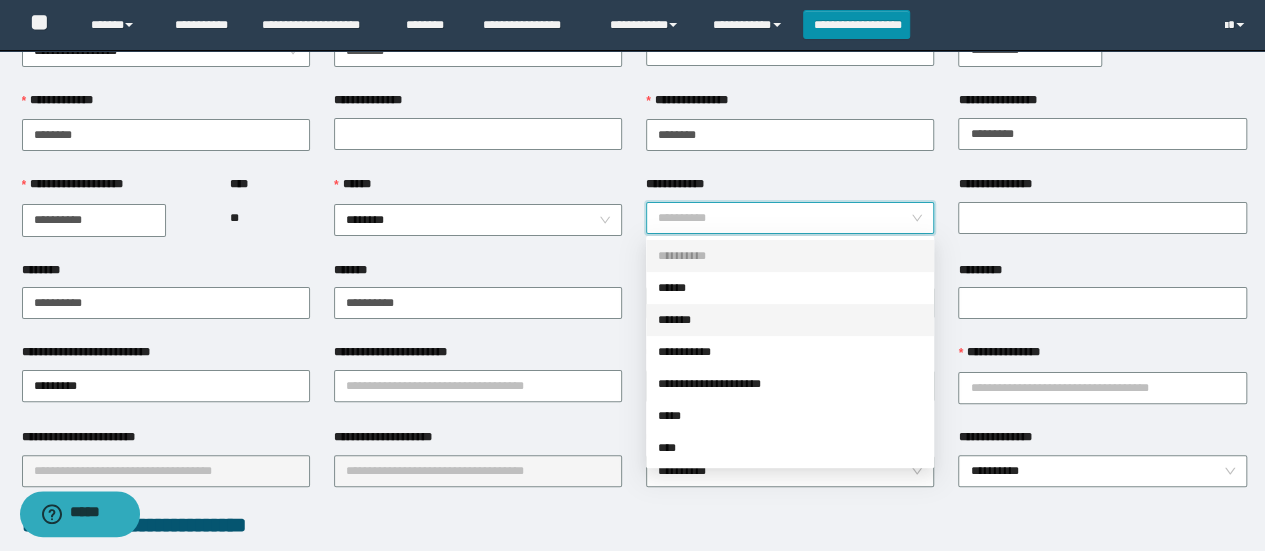 click on "*******" at bounding box center (790, 320) 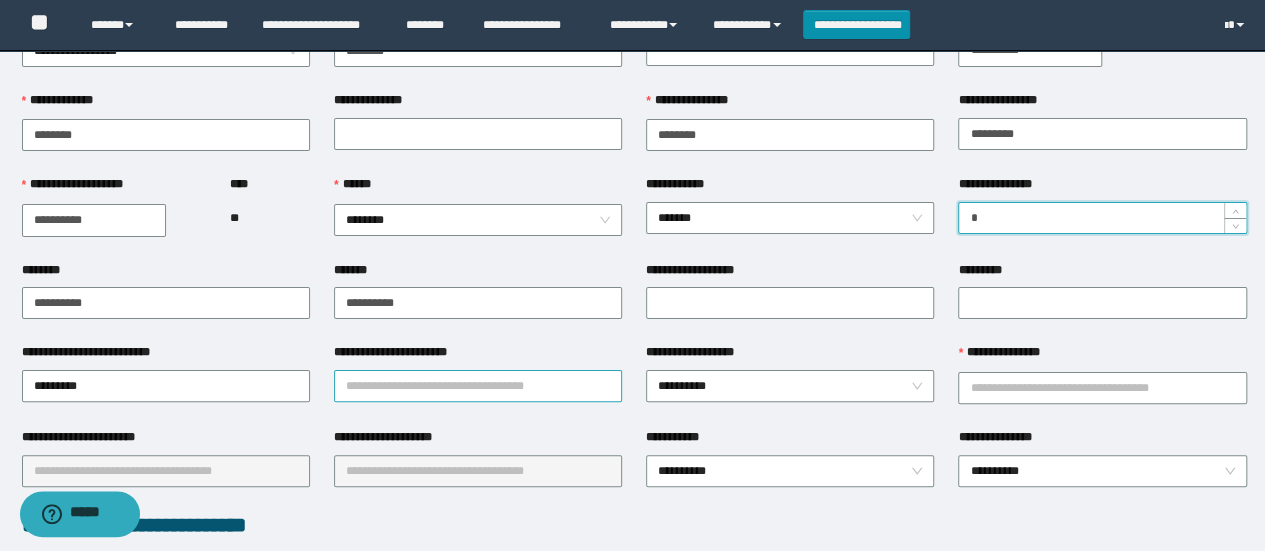 type on "*" 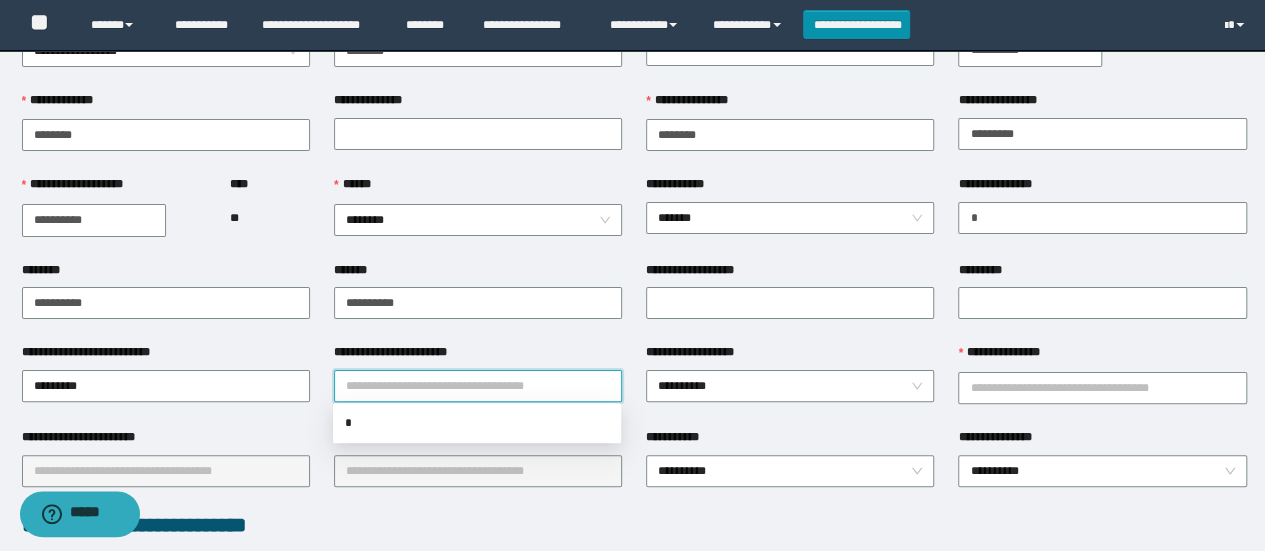 click on "**********" at bounding box center (478, 386) 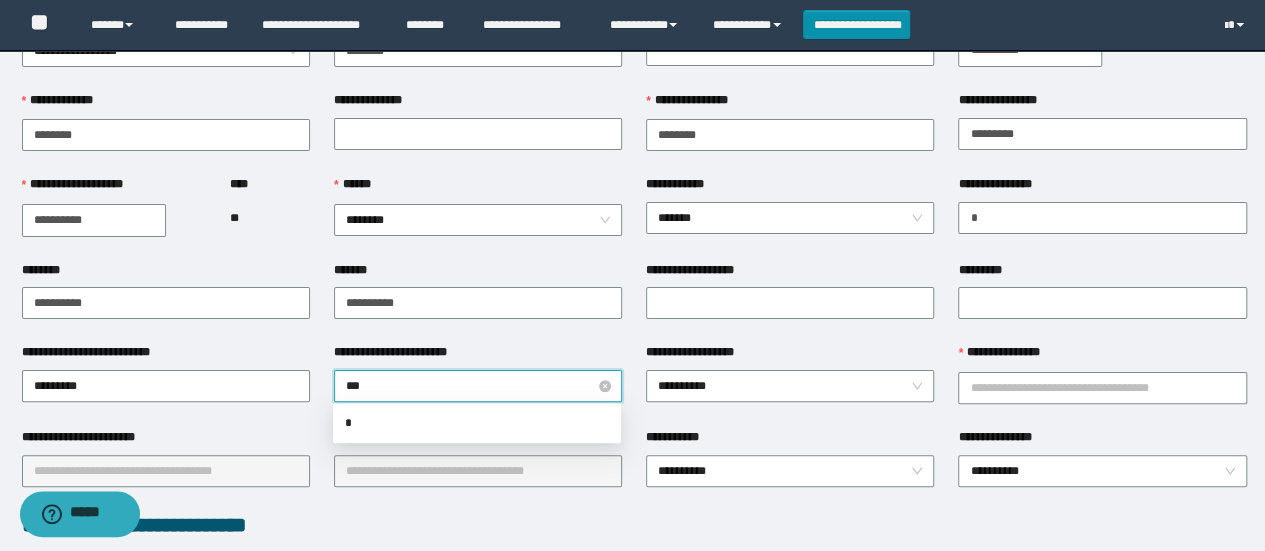 type on "****" 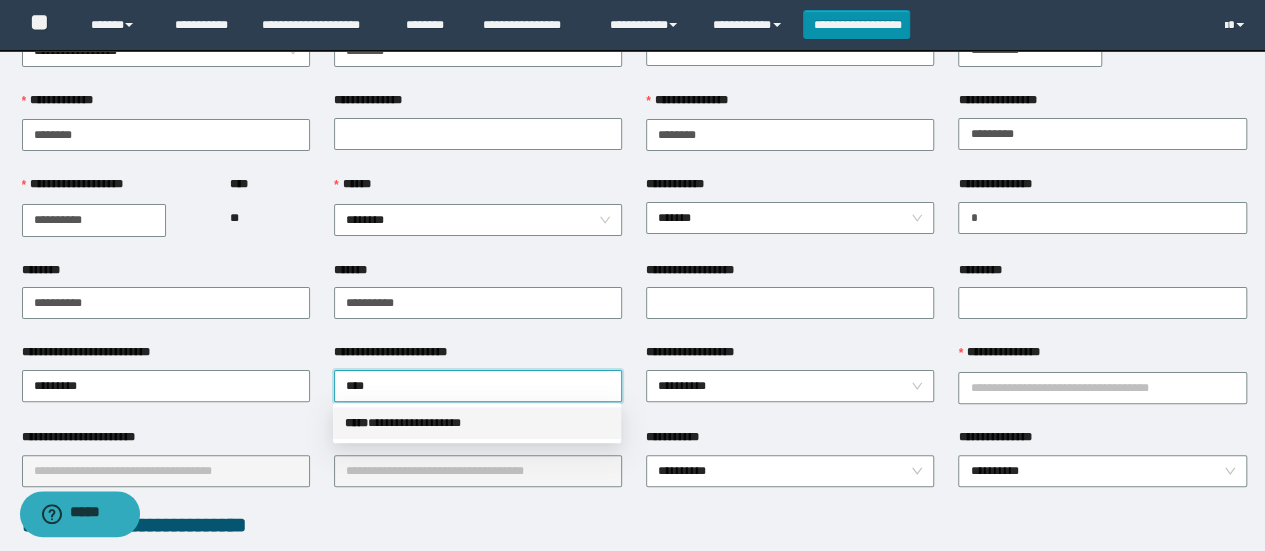 click on "**********" at bounding box center (477, 423) 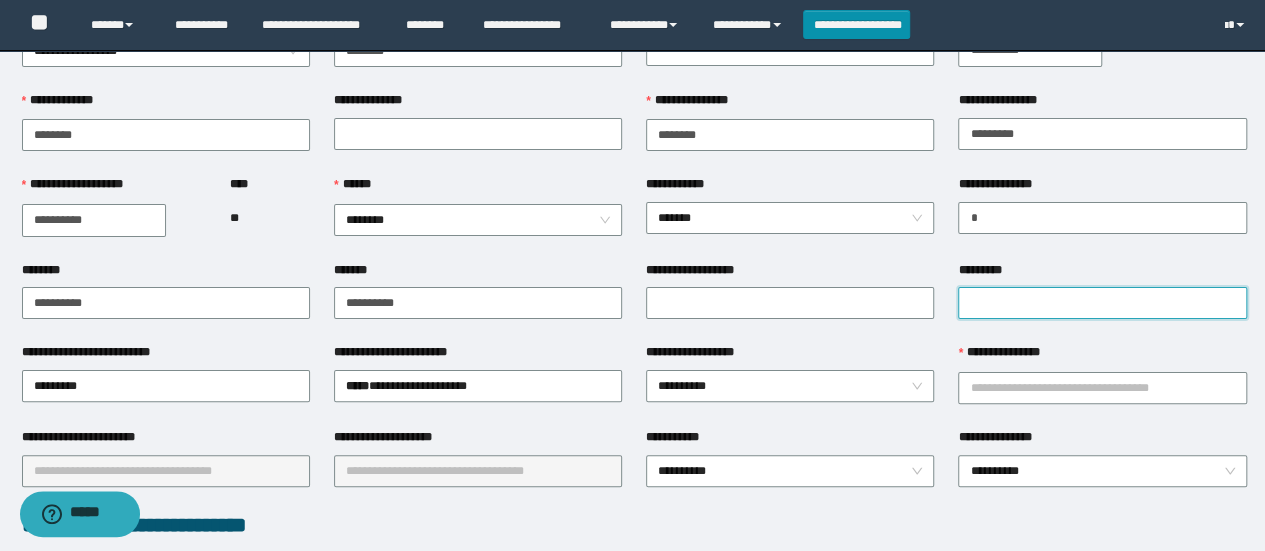 click on "*********" at bounding box center (1102, 303) 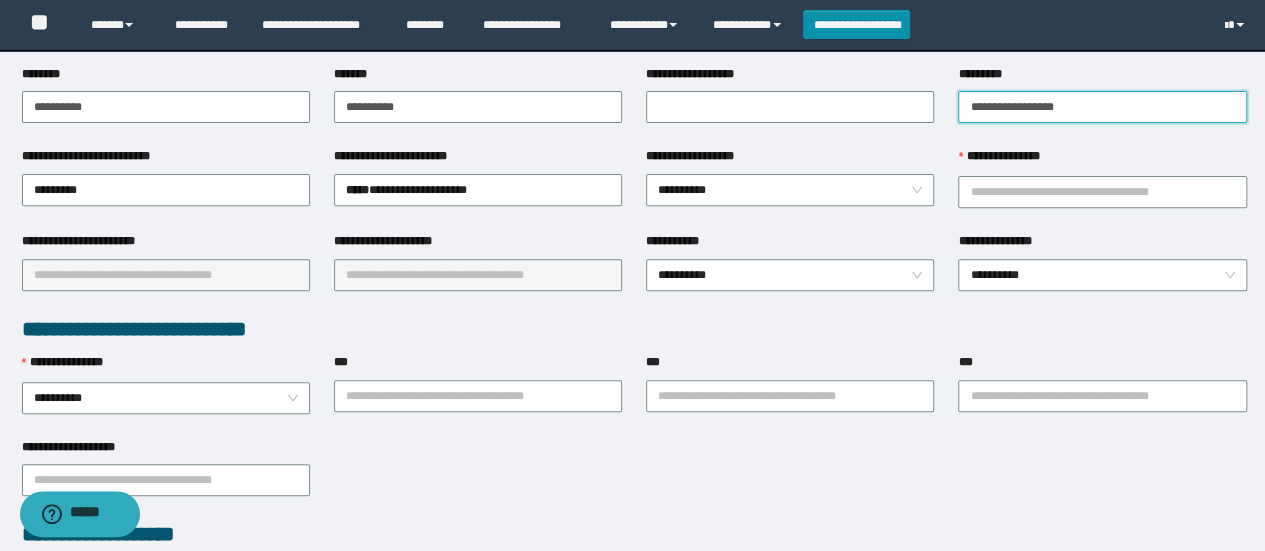 scroll, scrollTop: 300, scrollLeft: 0, axis: vertical 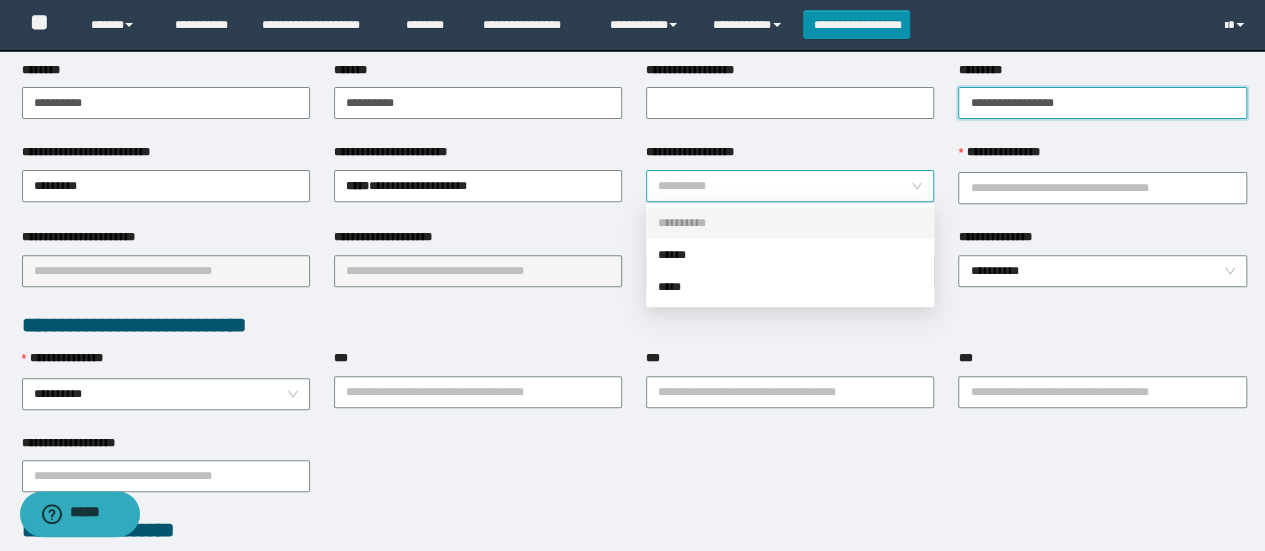 click on "**********" at bounding box center [790, 186] 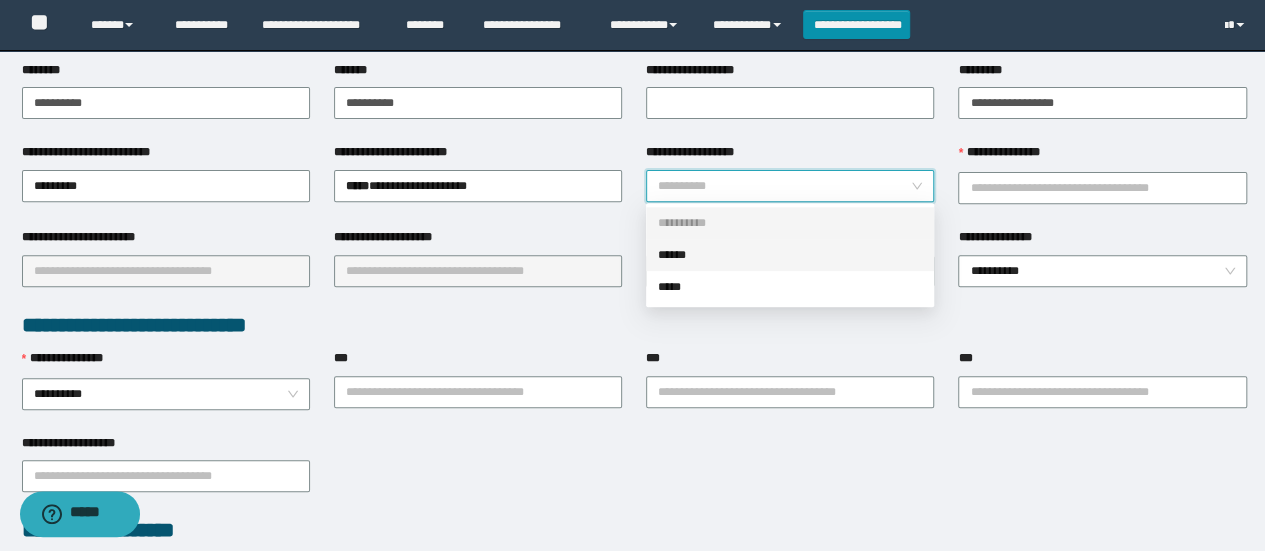 click on "******" at bounding box center (790, 255) 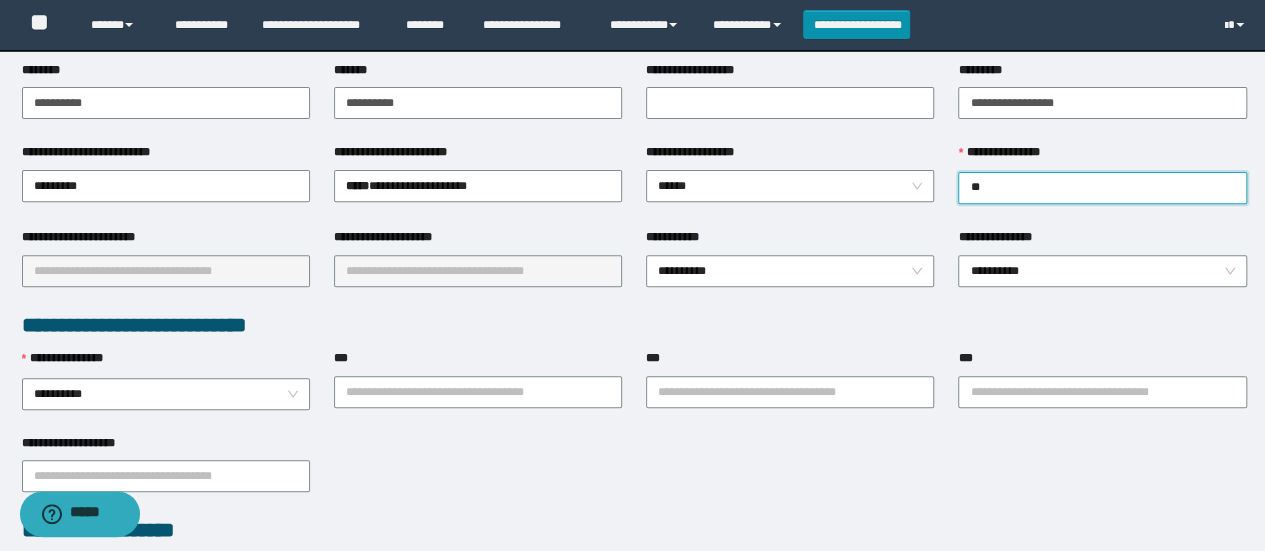 type on "***" 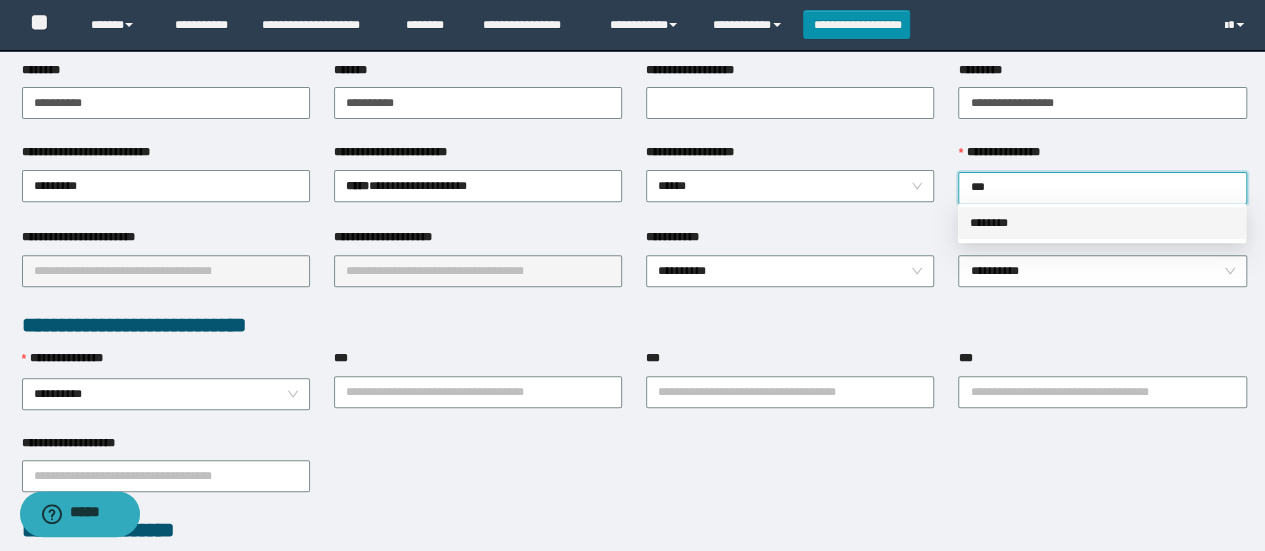 click on "********" at bounding box center [1102, 223] 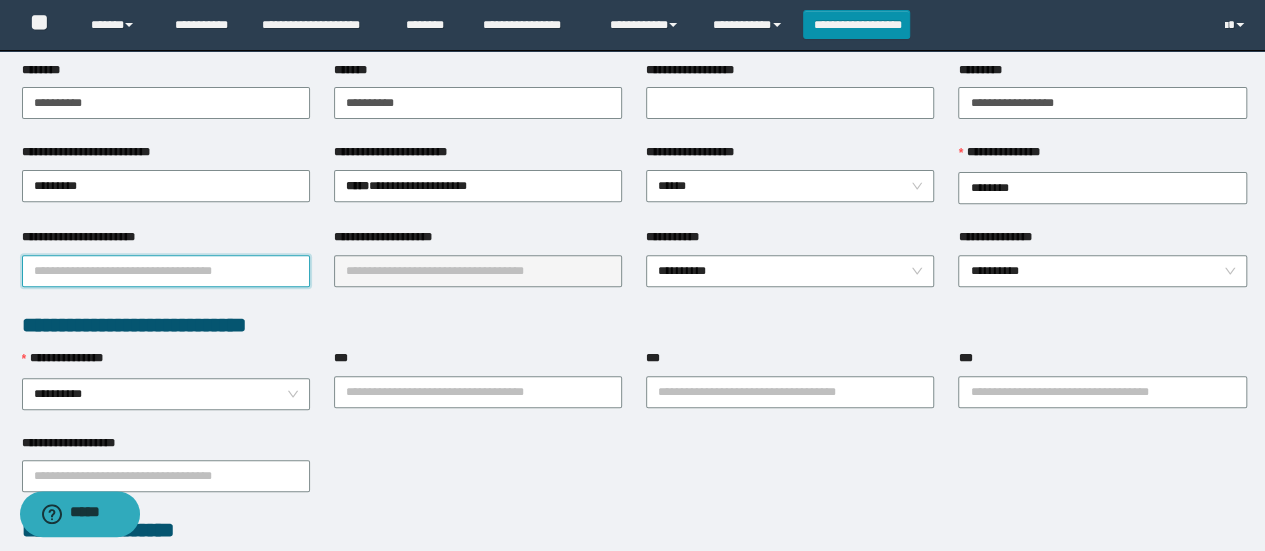click on "**********" at bounding box center (166, 271) 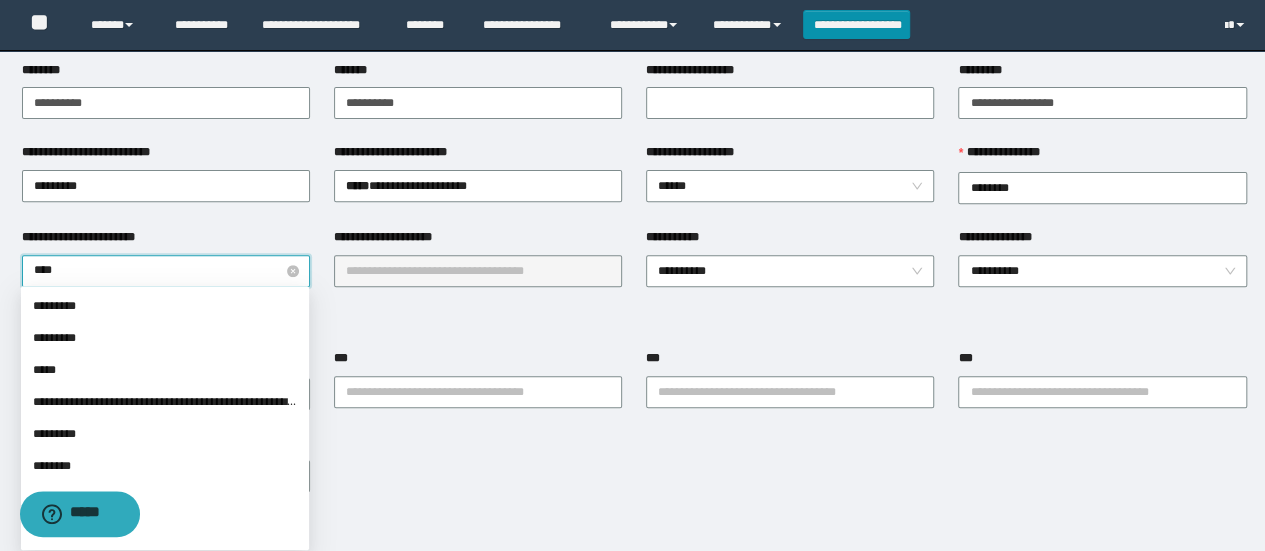 type on "*****" 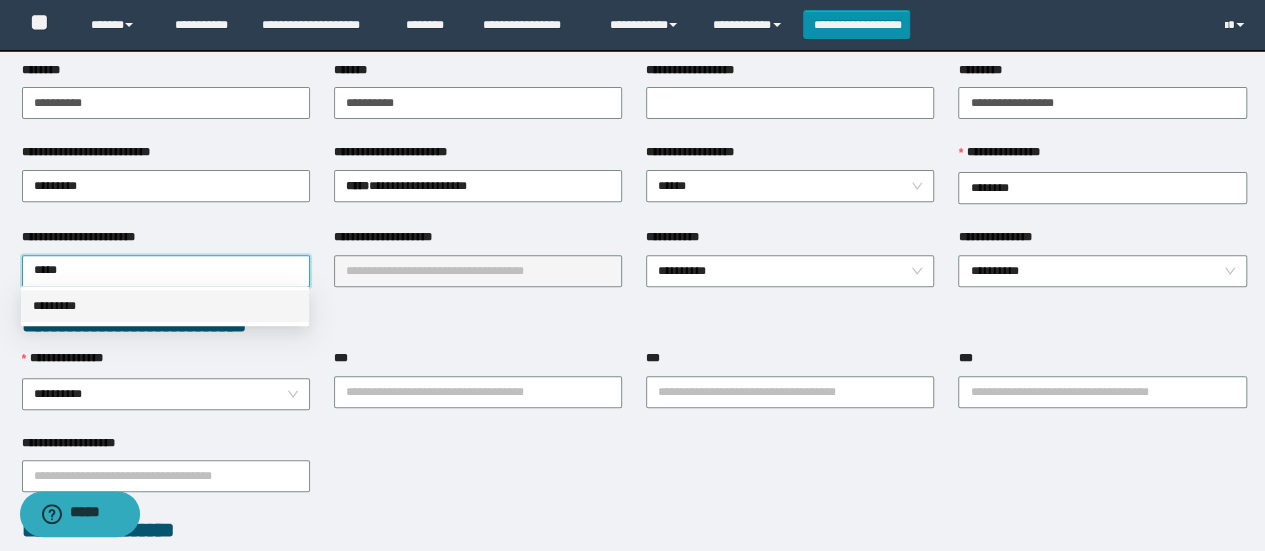 click on "*********" at bounding box center [165, 306] 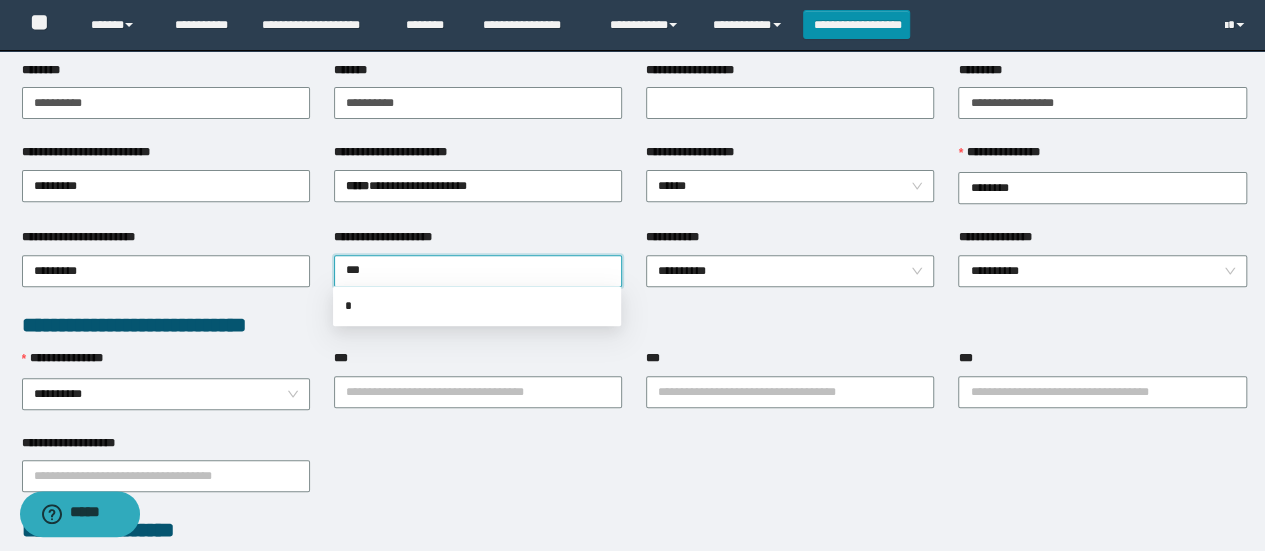 type on "****" 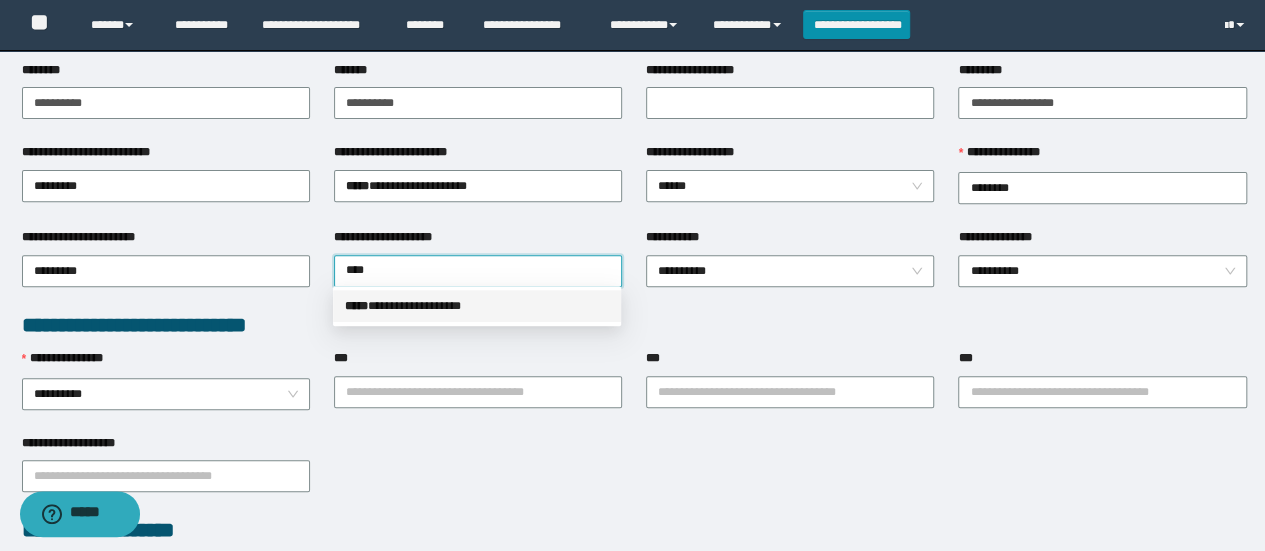 click on "**********" at bounding box center [477, 306] 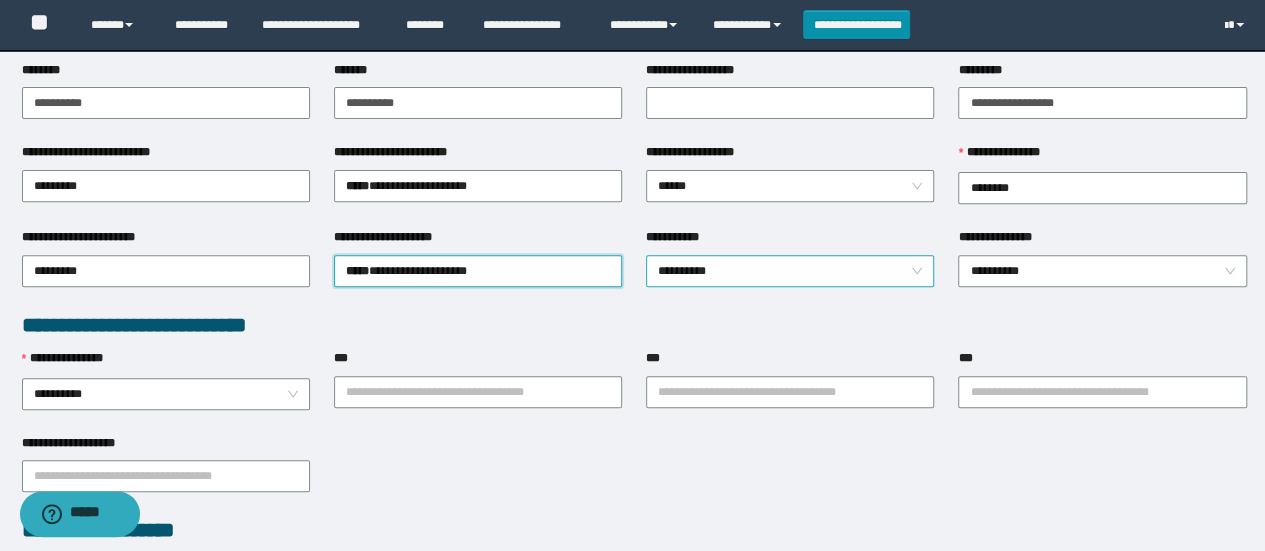 click on "**********" at bounding box center (790, 271) 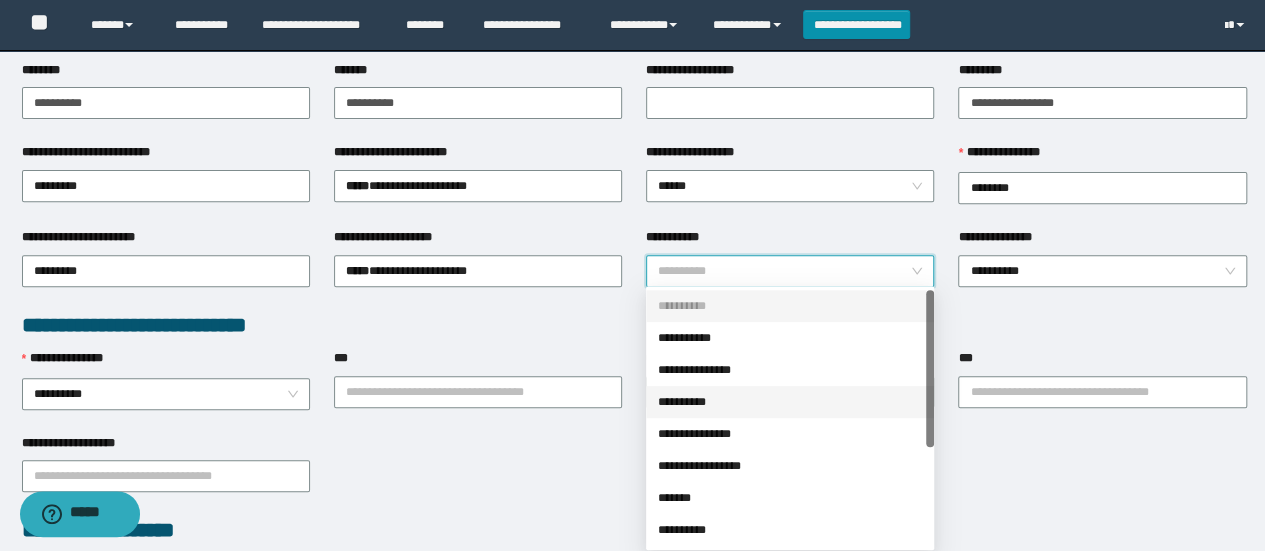 scroll, scrollTop: 100, scrollLeft: 0, axis: vertical 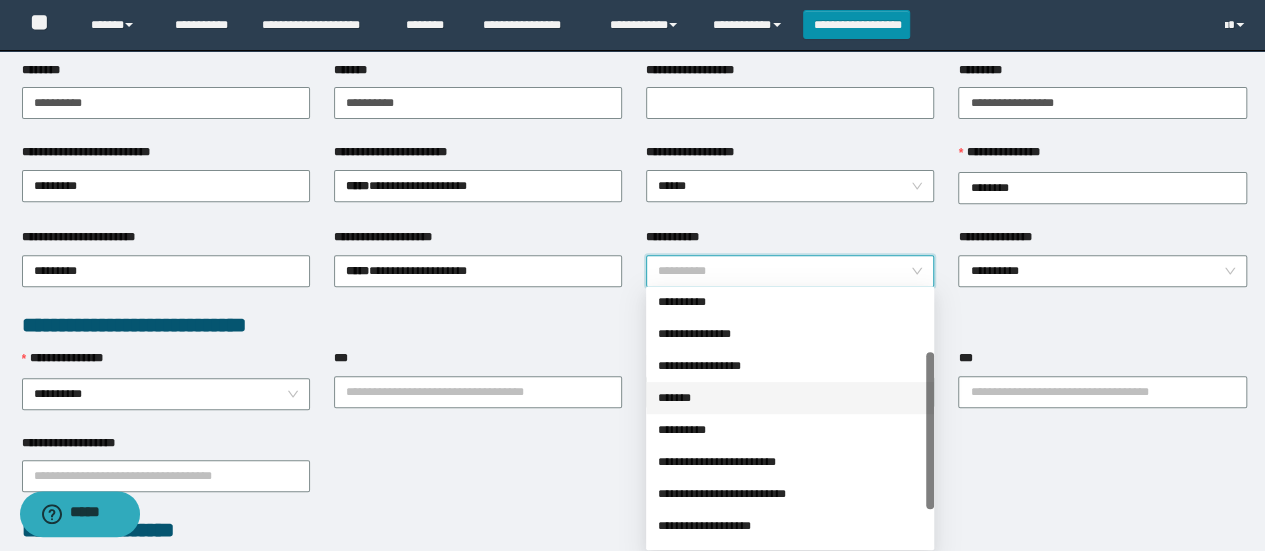 click on "*******" at bounding box center [790, 398] 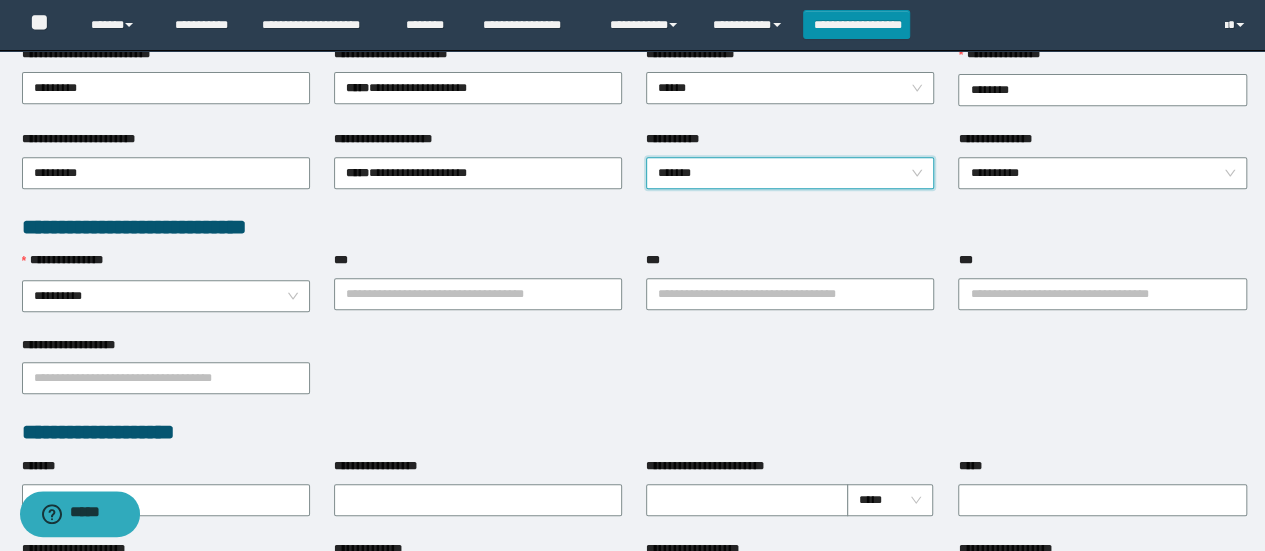 scroll, scrollTop: 400, scrollLeft: 0, axis: vertical 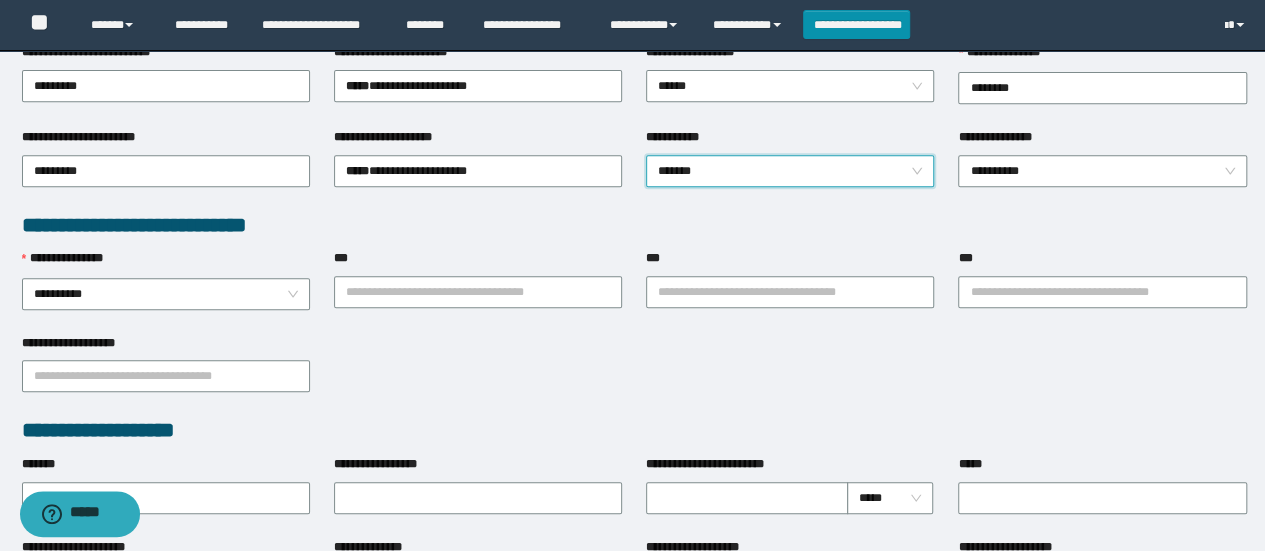 click on "**********" at bounding box center (166, 291) 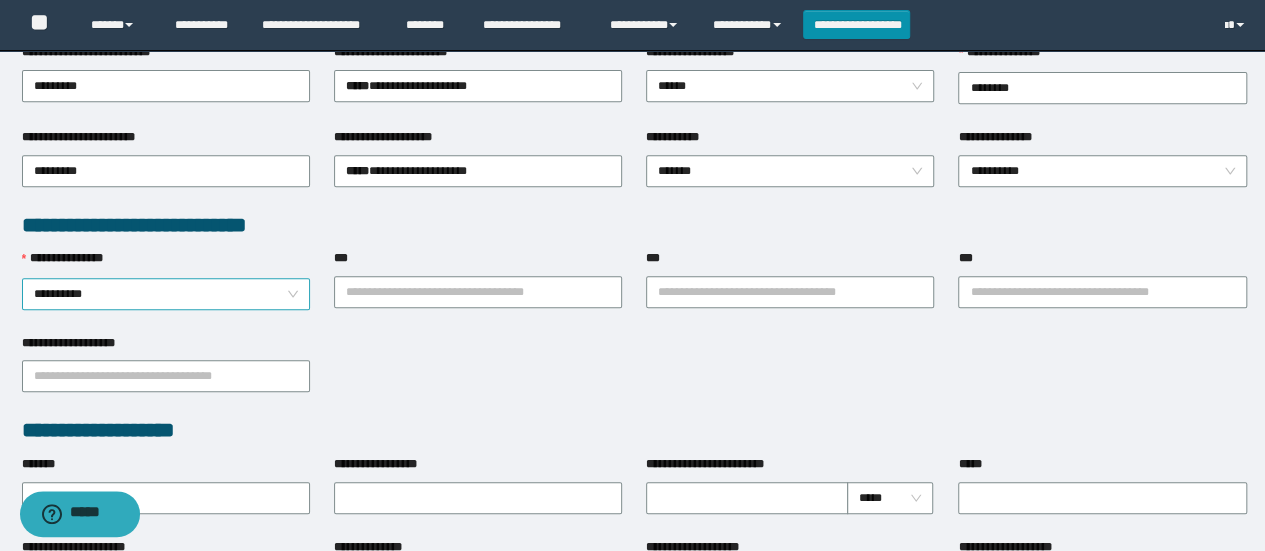 click on "**********" at bounding box center (166, 294) 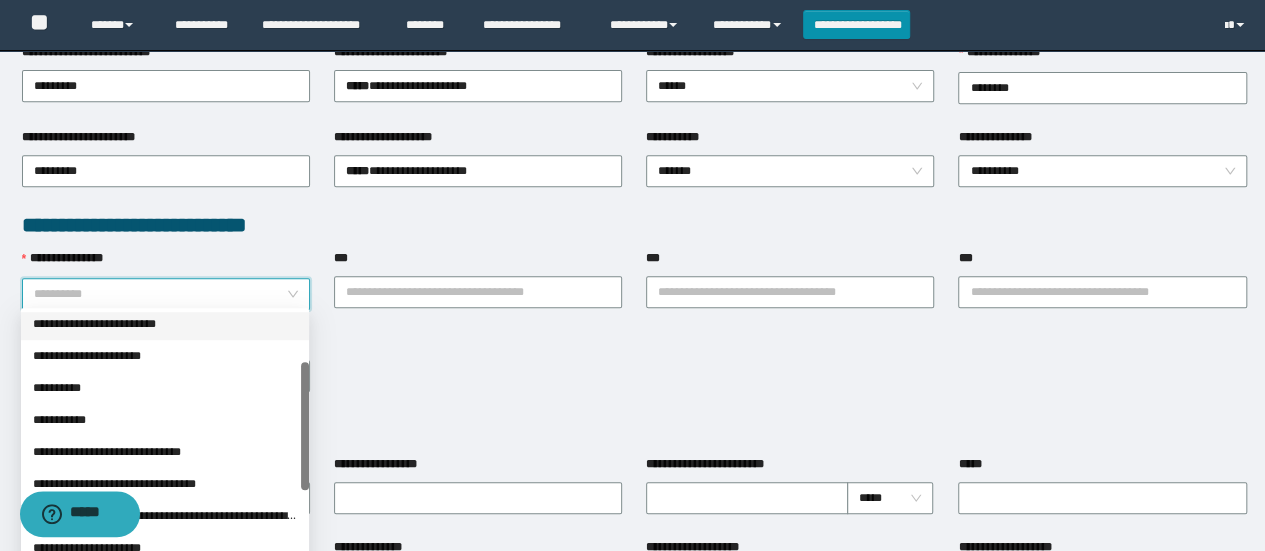 scroll, scrollTop: 0, scrollLeft: 0, axis: both 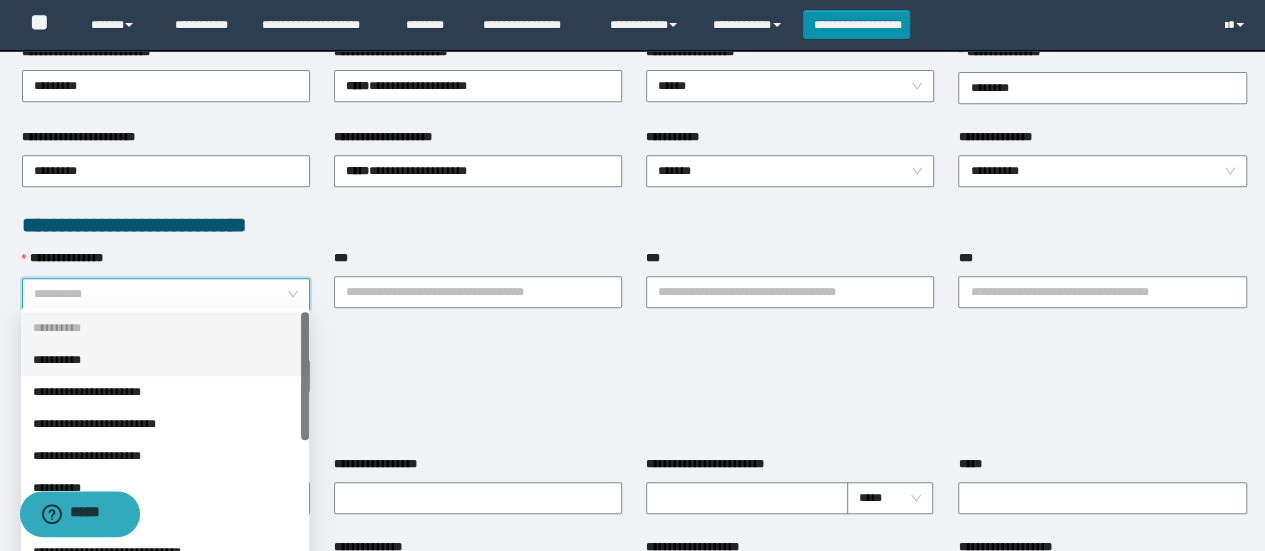 click on "**********" at bounding box center [165, 360] 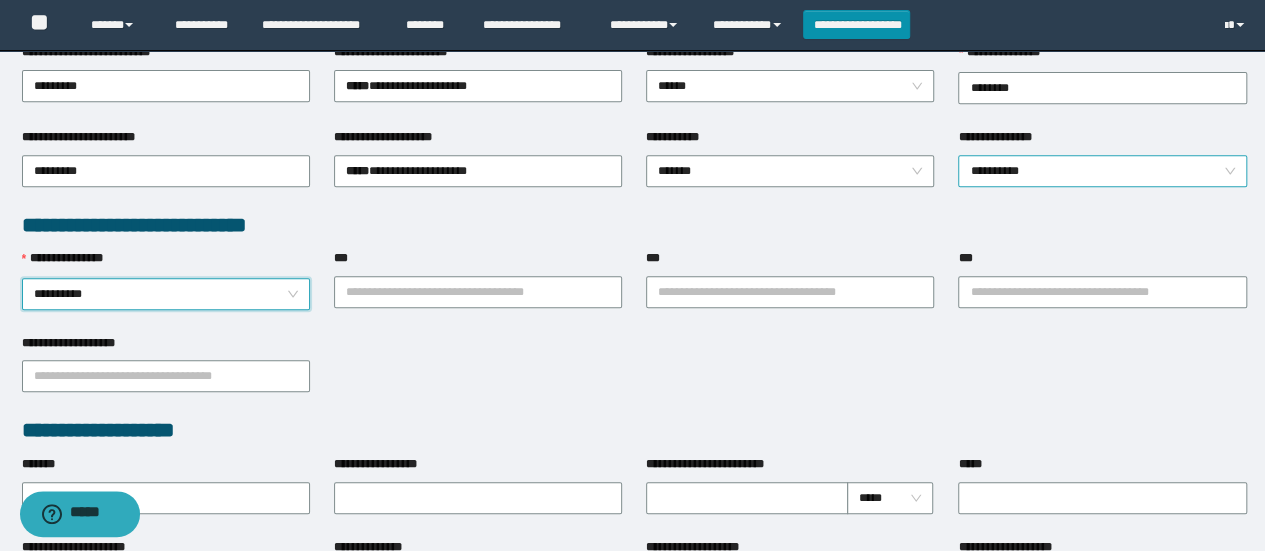 click on "**********" at bounding box center [1102, 171] 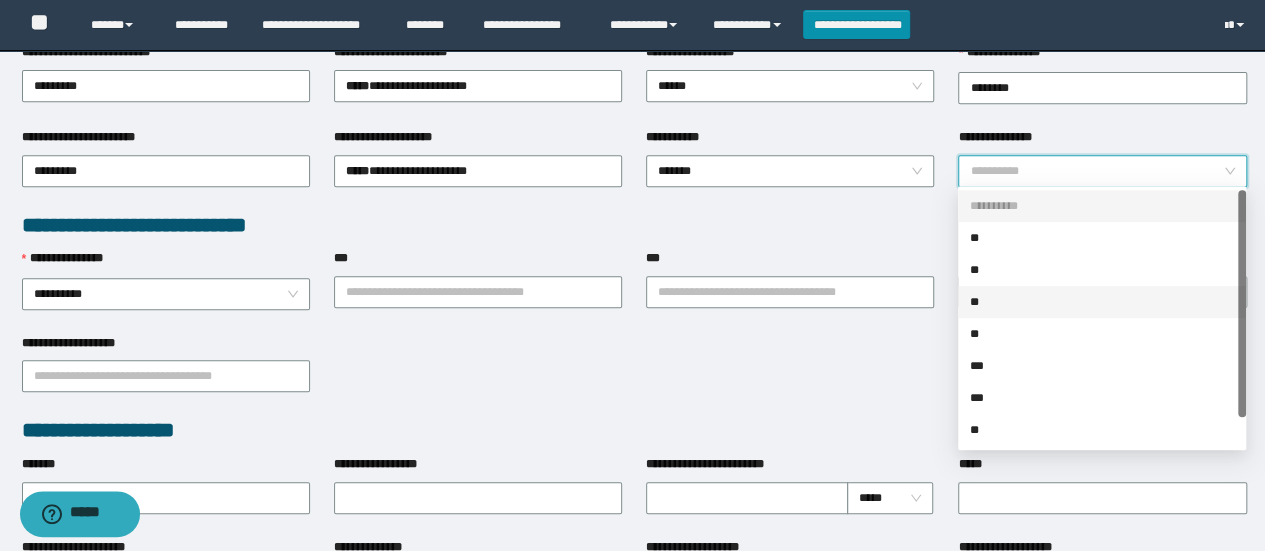click on "**" at bounding box center [1102, 302] 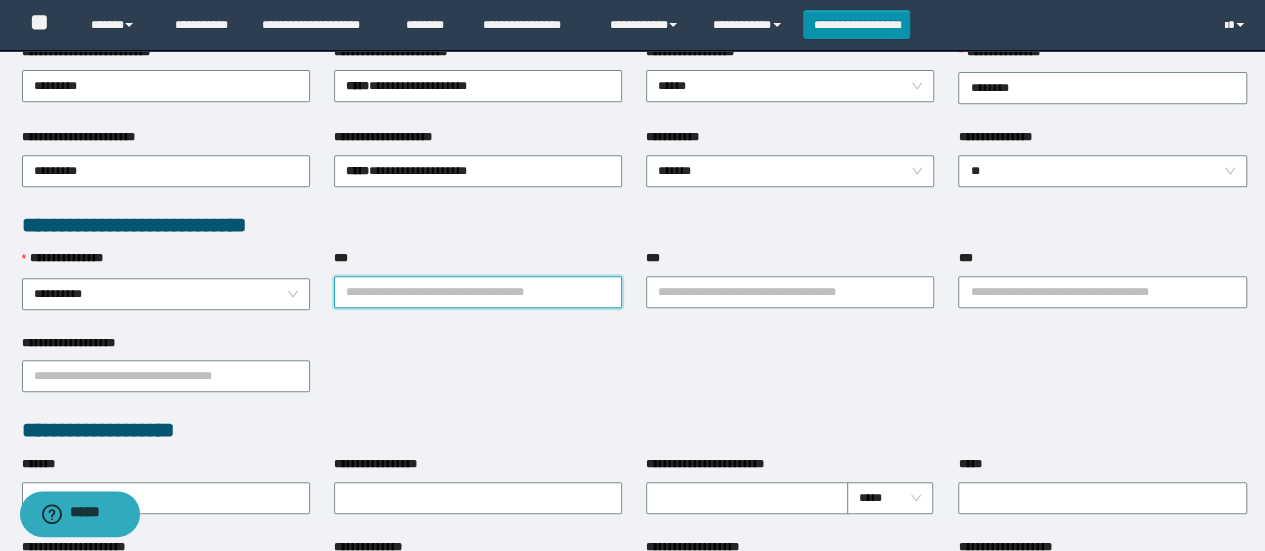 click on "***" at bounding box center (478, 292) 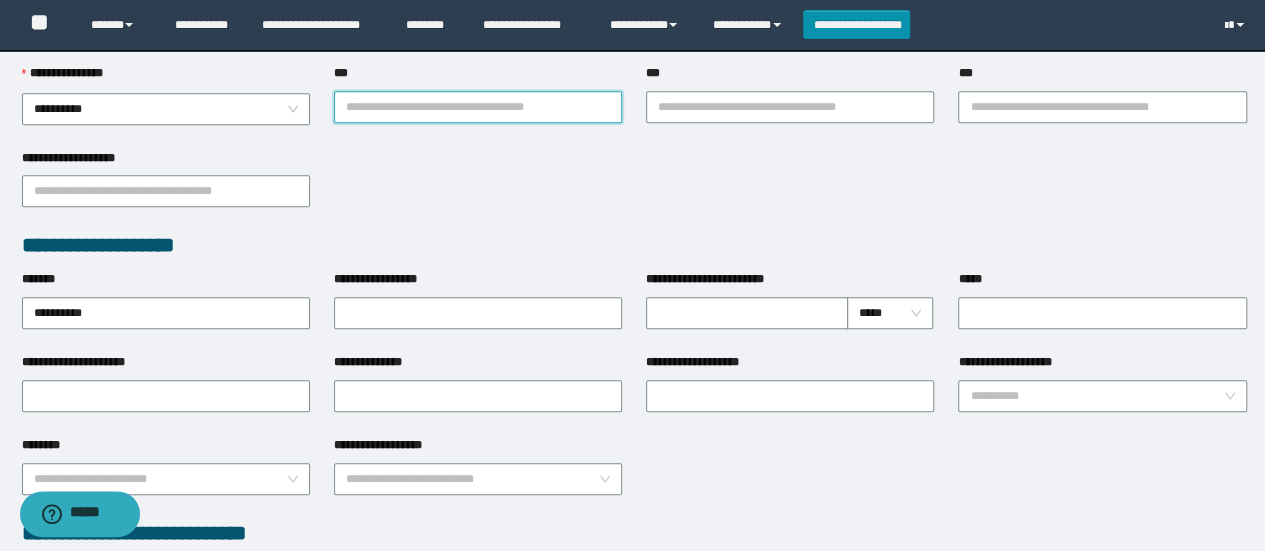 scroll, scrollTop: 600, scrollLeft: 0, axis: vertical 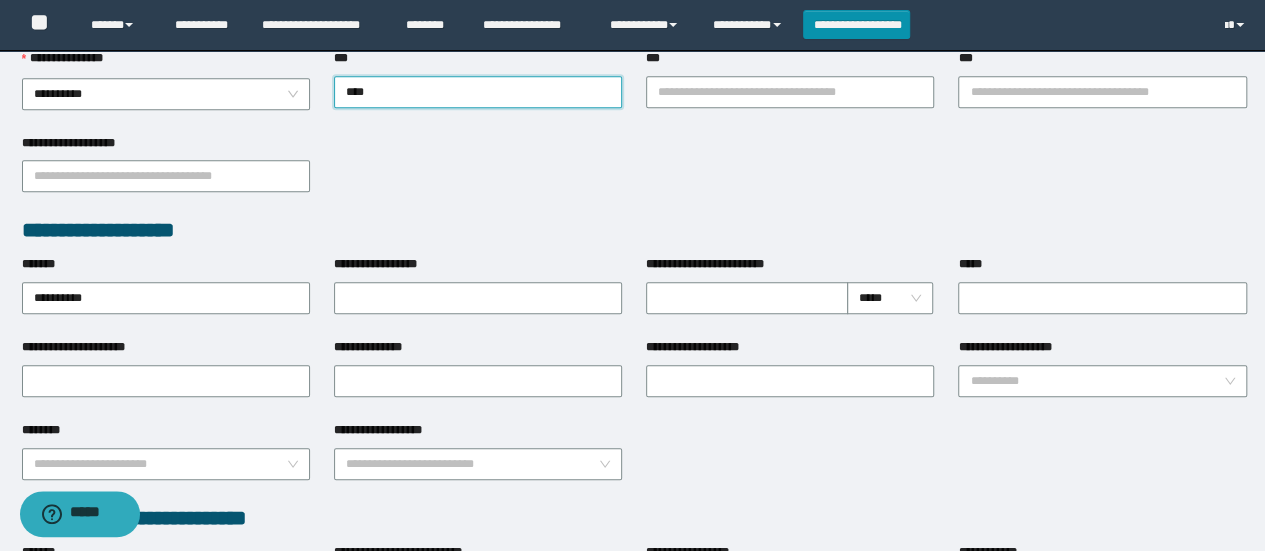 type on "*****" 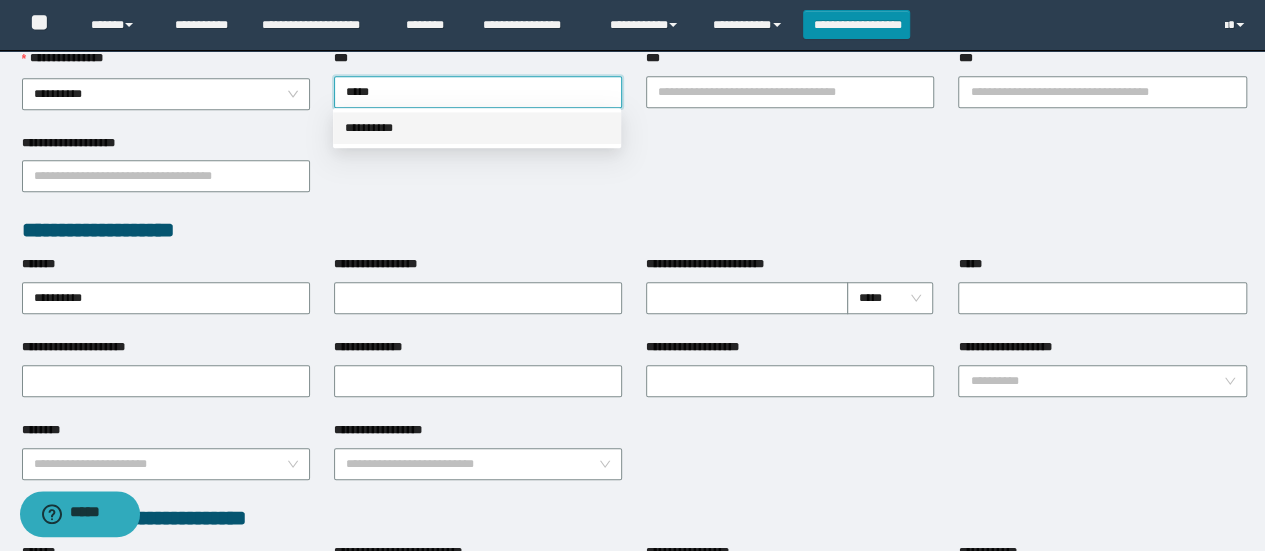click on "**********" at bounding box center [477, 128] 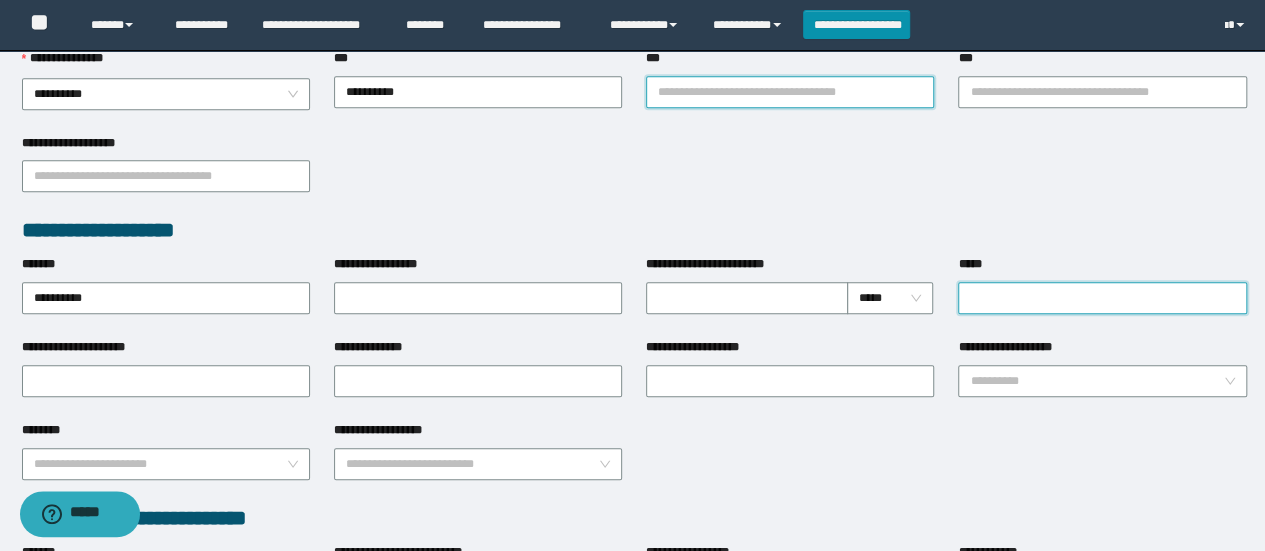 click on "*****" at bounding box center [1102, 284] 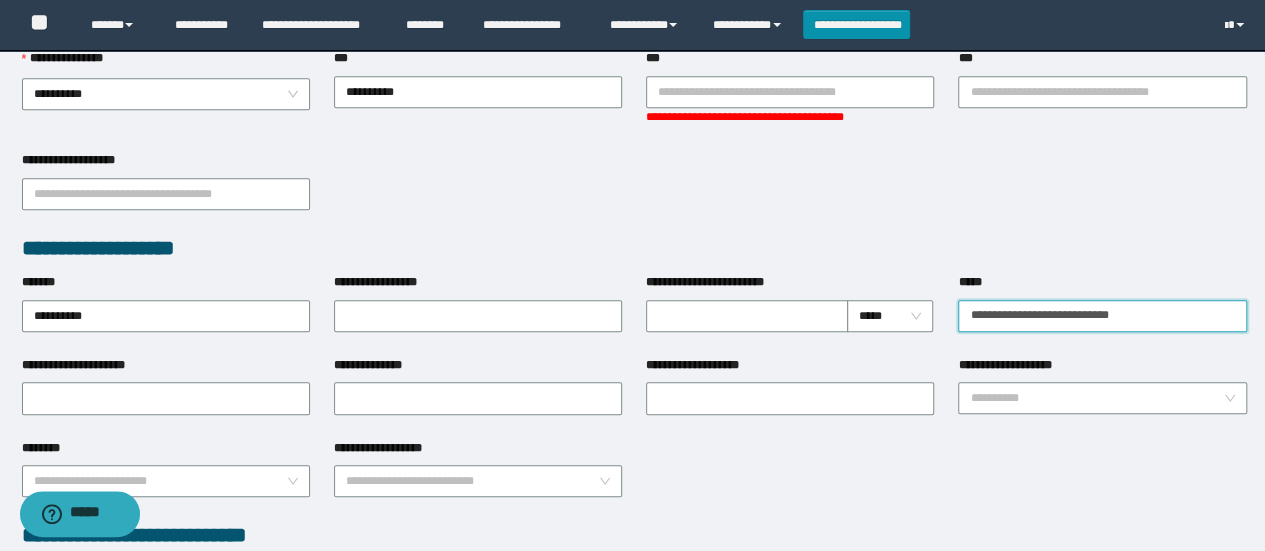 type on "**********" 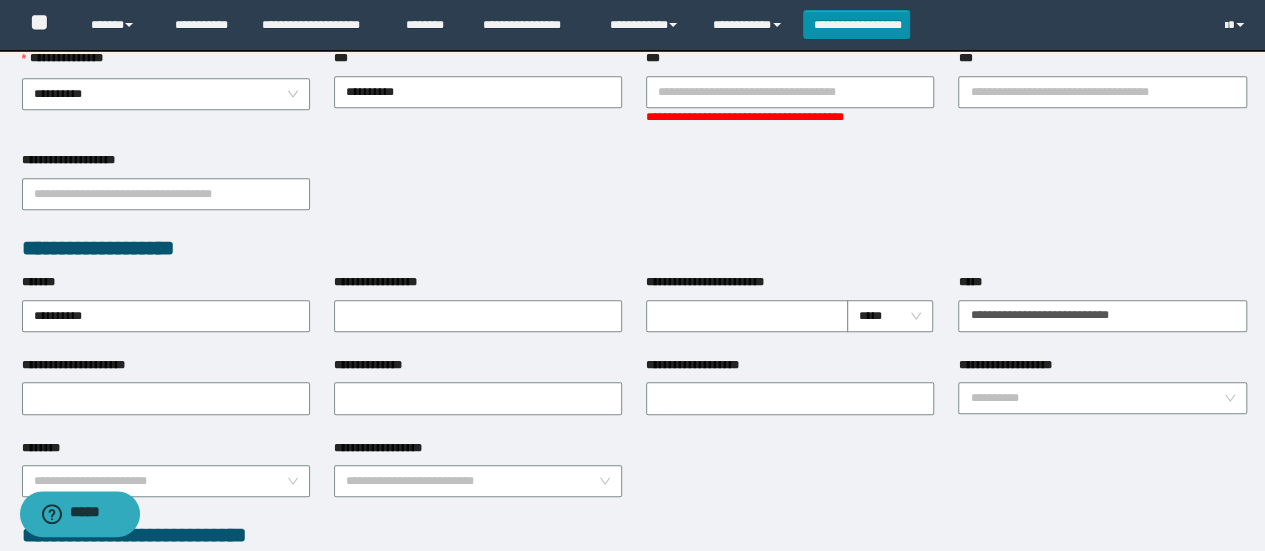 click on "**********" at bounding box center [1102, 100] 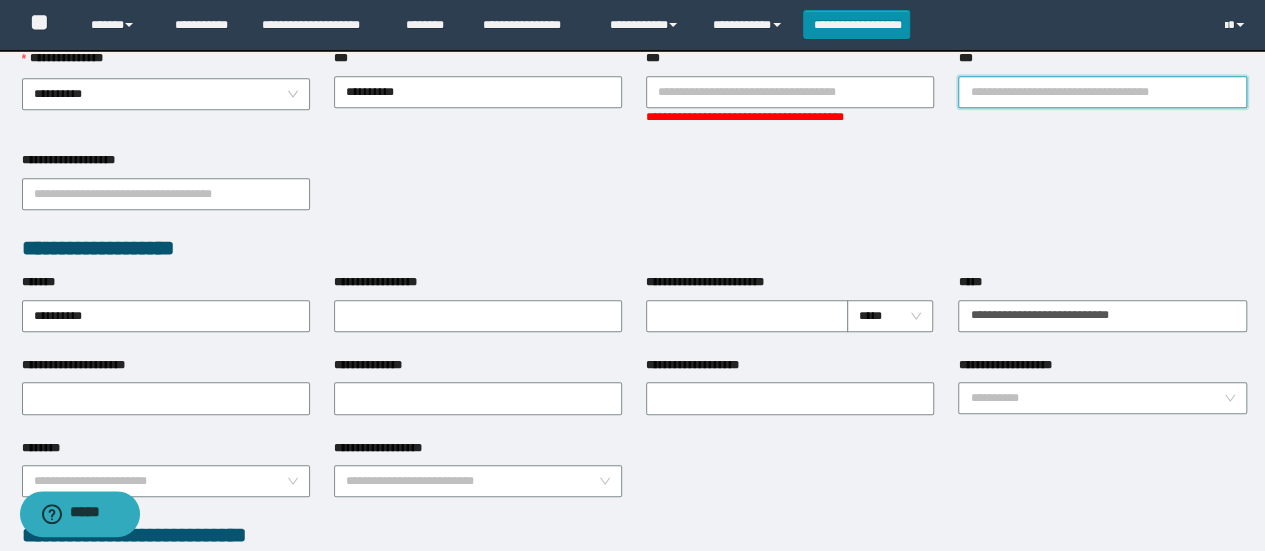 click on "***" at bounding box center [1102, 92] 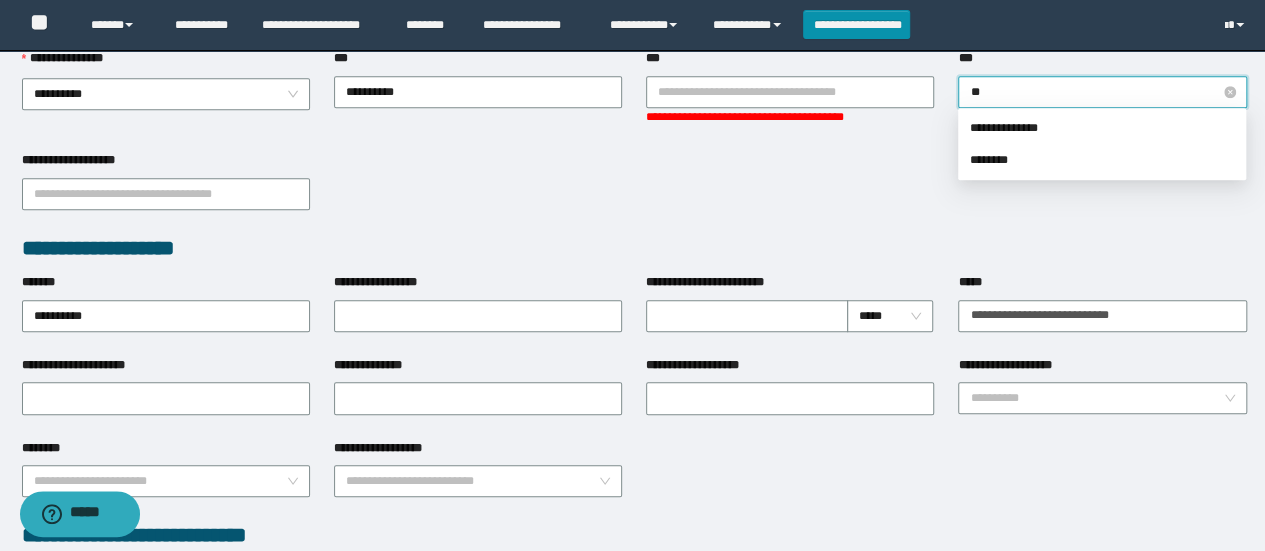 type on "***" 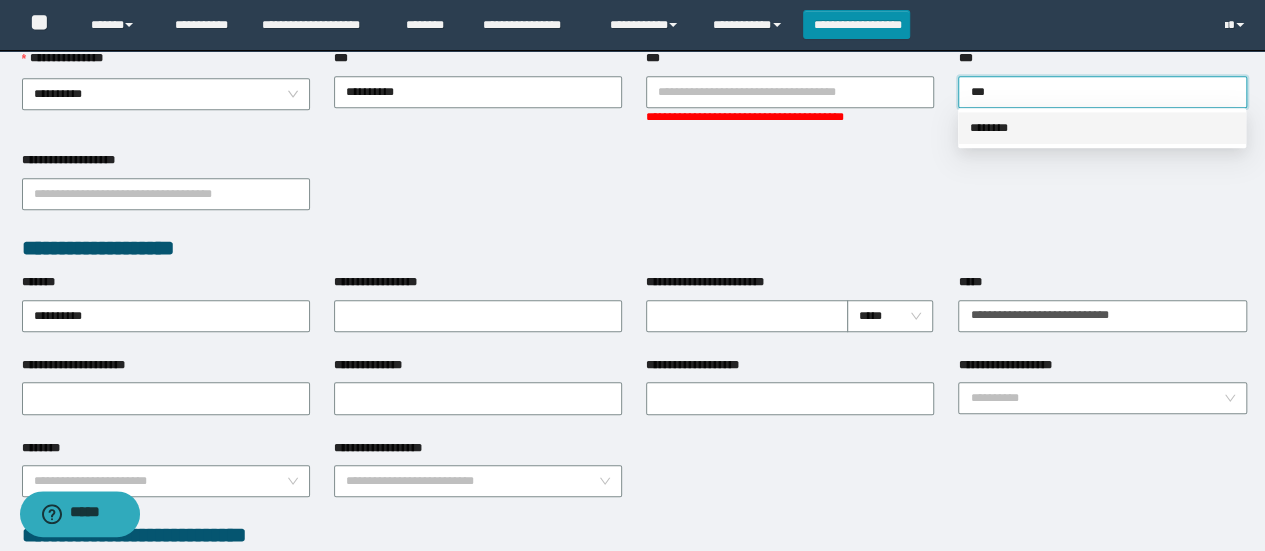 click on "********" at bounding box center [1102, 128] 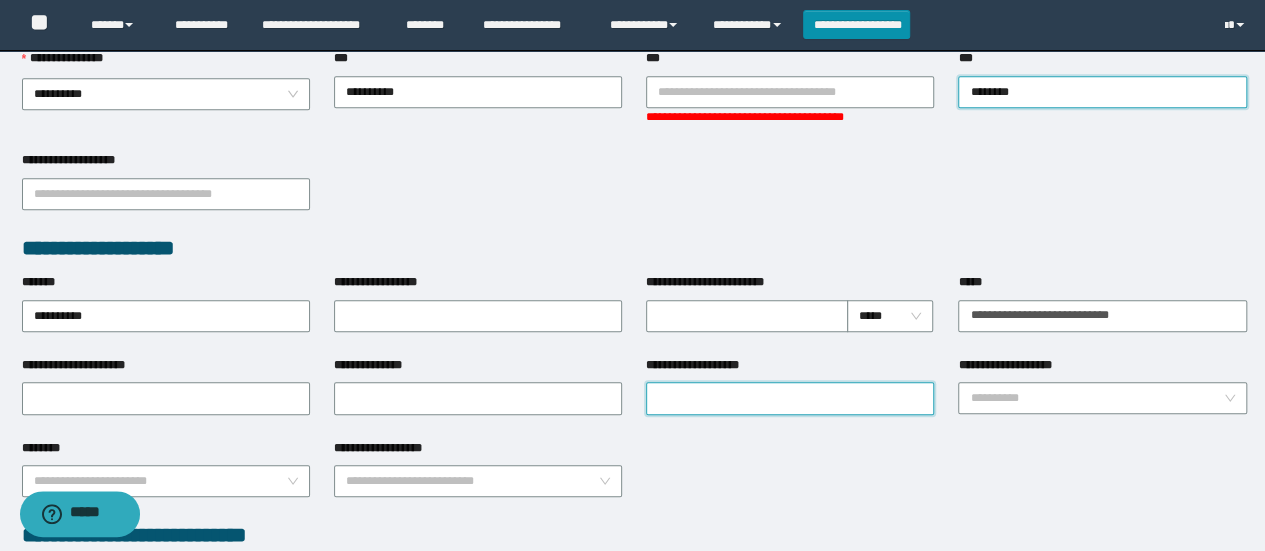 click on "**********" at bounding box center (790, 398) 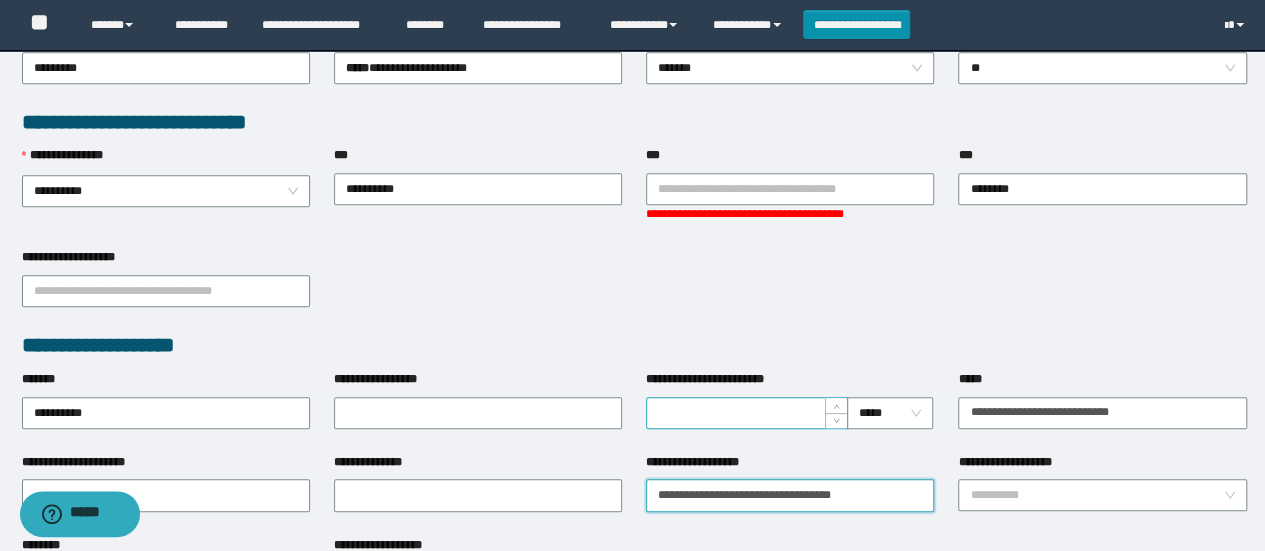 scroll, scrollTop: 500, scrollLeft: 0, axis: vertical 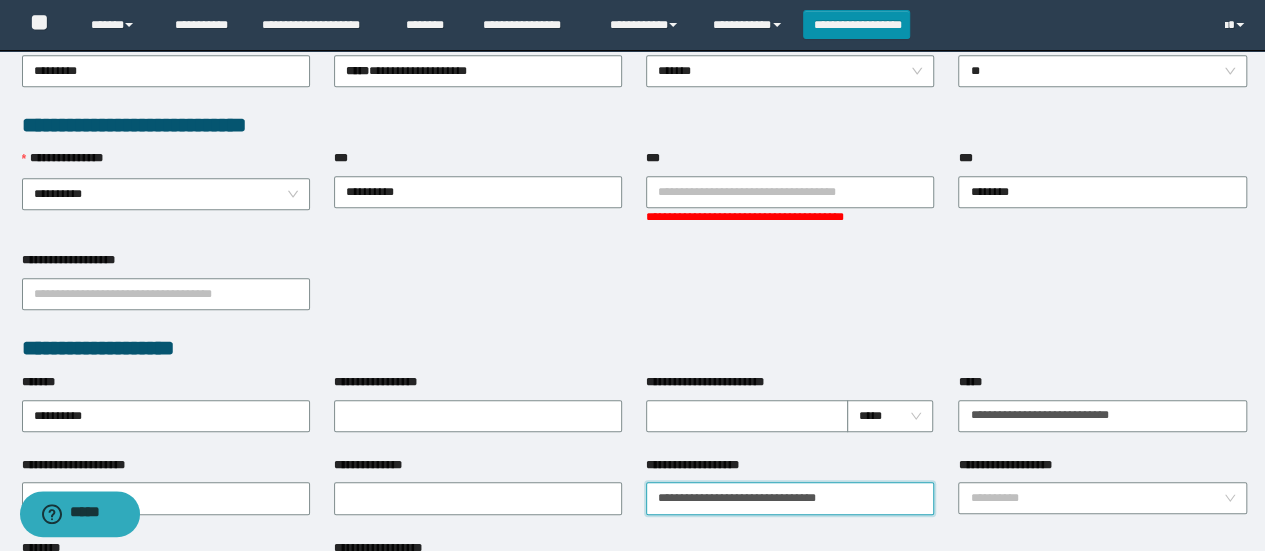 type on "**********" 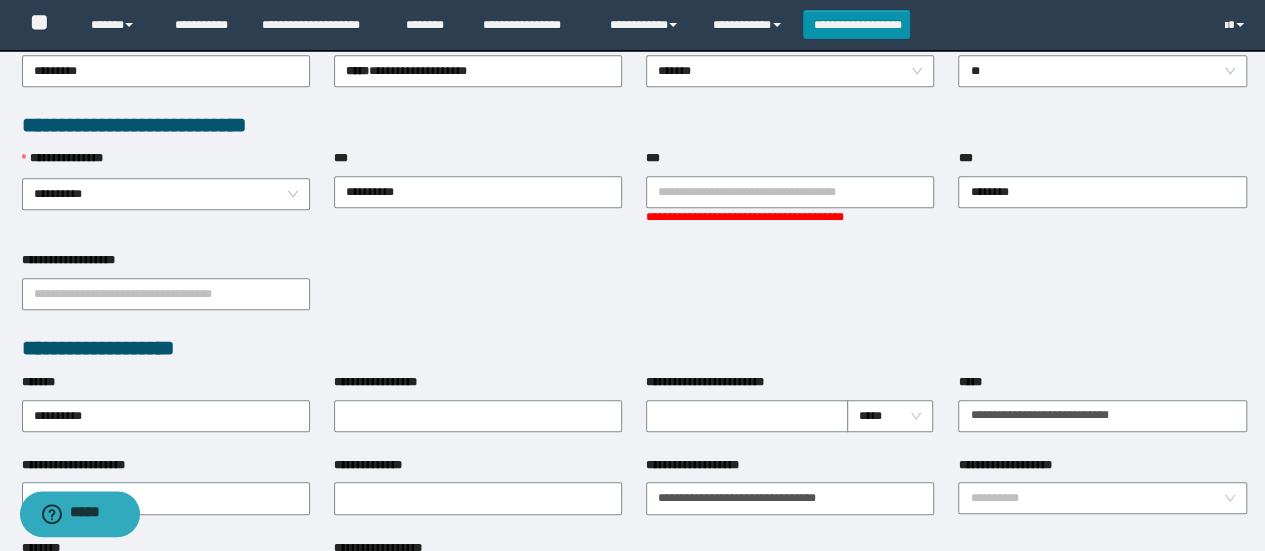 click on "**********" at bounding box center (634, 292) 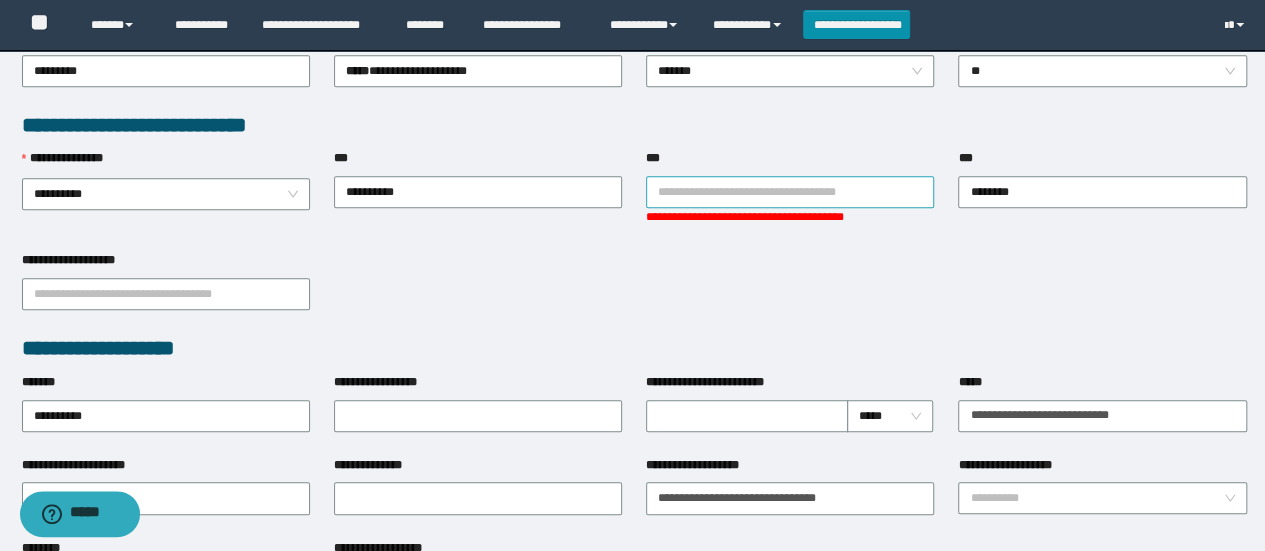 click on "***" at bounding box center [790, 192] 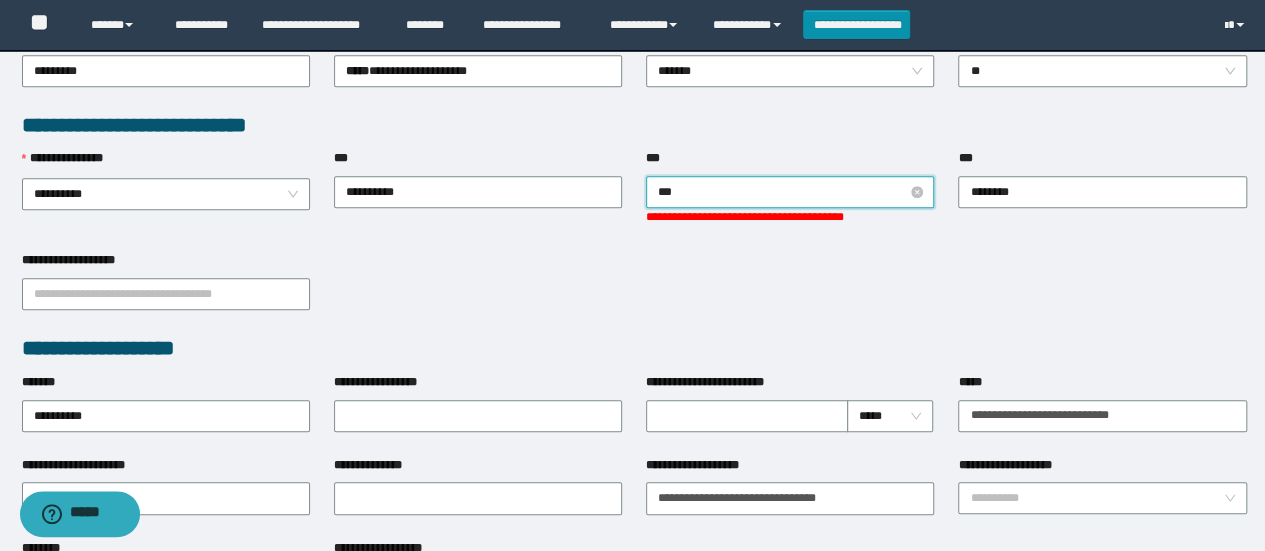 type on "****" 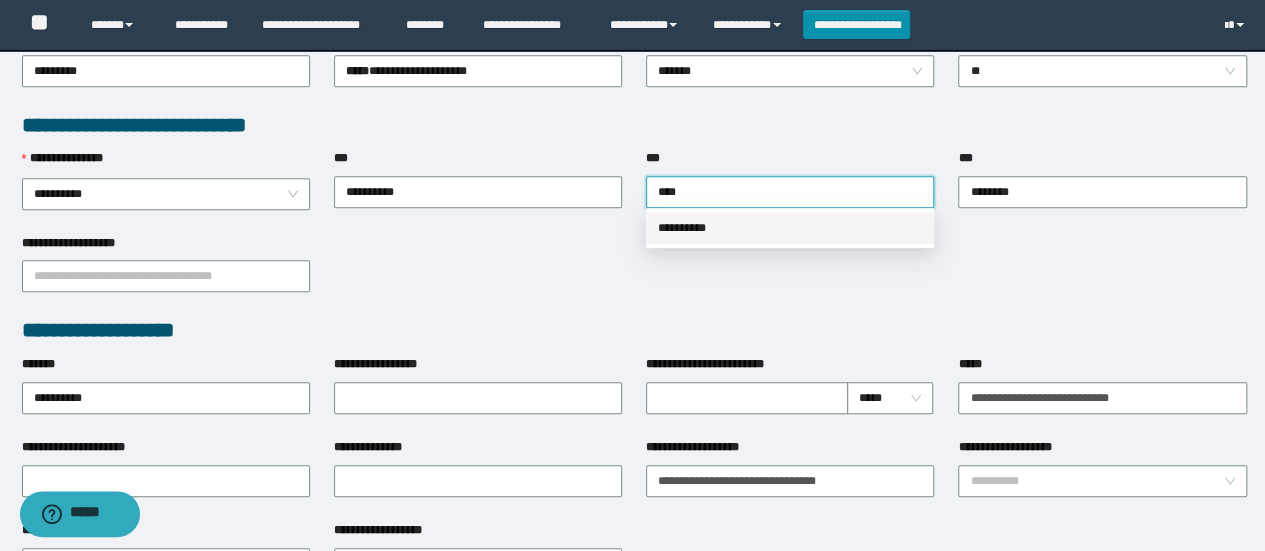 click on "**********" at bounding box center (790, 228) 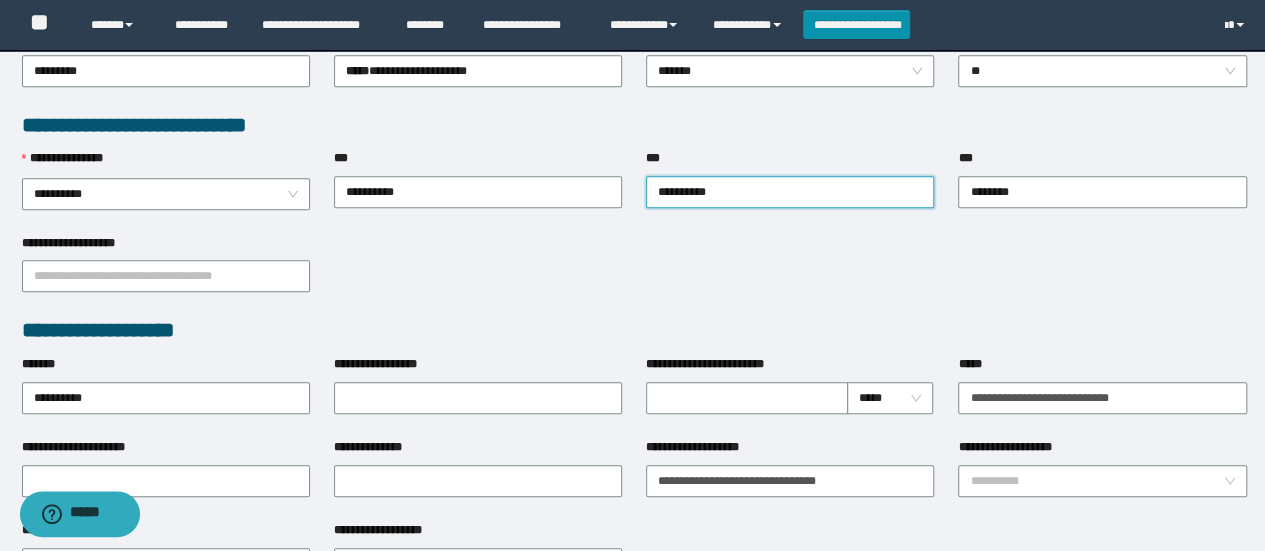 click on "**********" at bounding box center [634, 275] 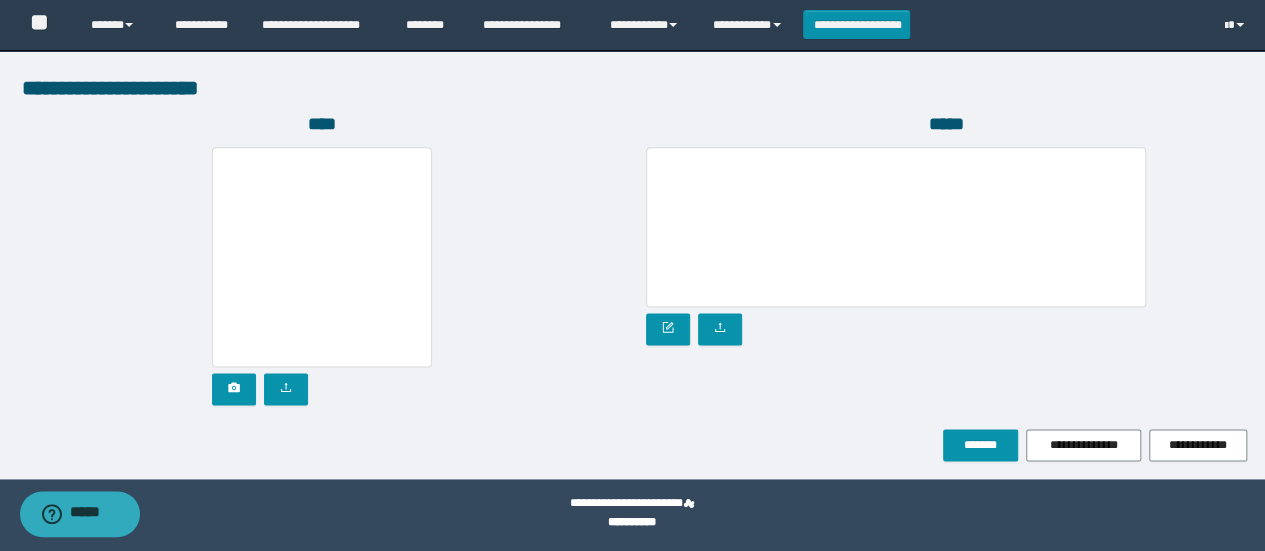 scroll, scrollTop: 1152, scrollLeft: 0, axis: vertical 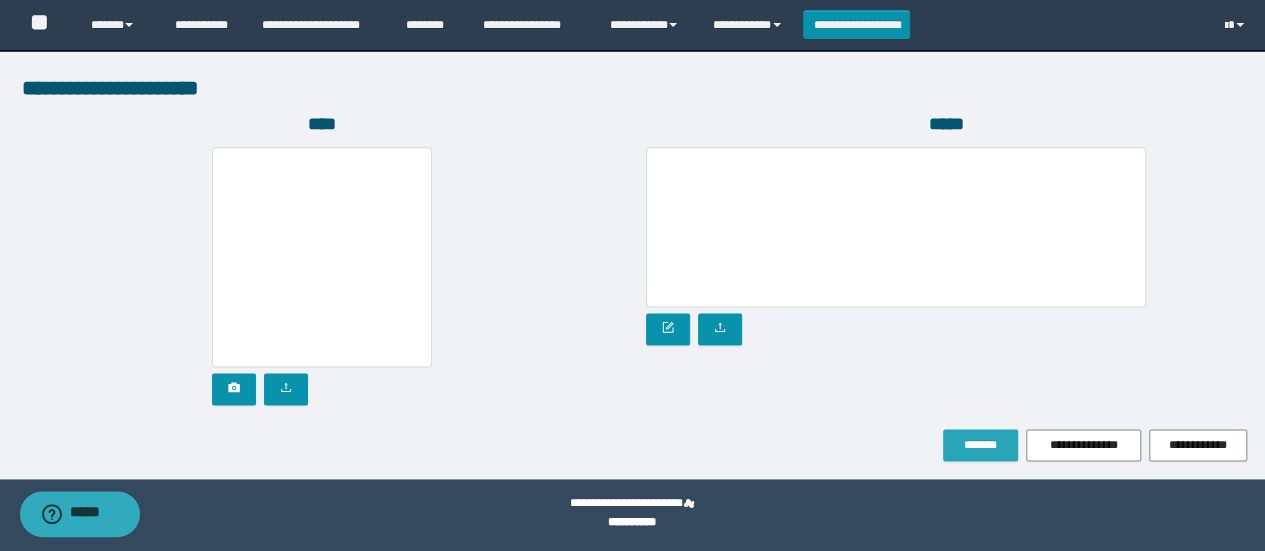 click on "*******" at bounding box center [980, 445] 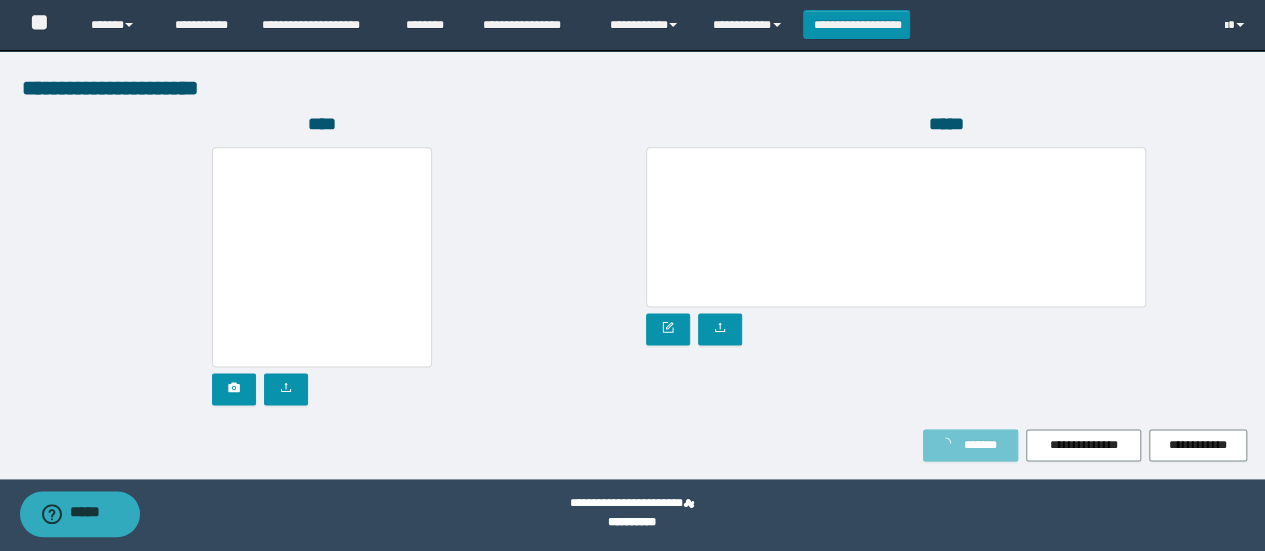 scroll, scrollTop: 1204, scrollLeft: 0, axis: vertical 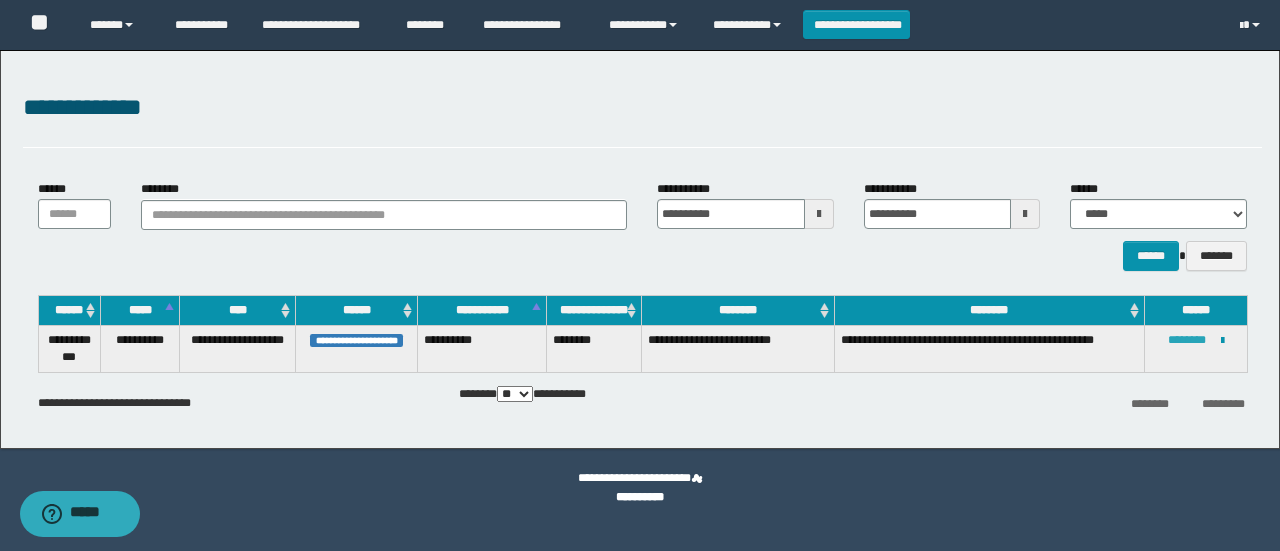 click on "********" at bounding box center (1187, 340) 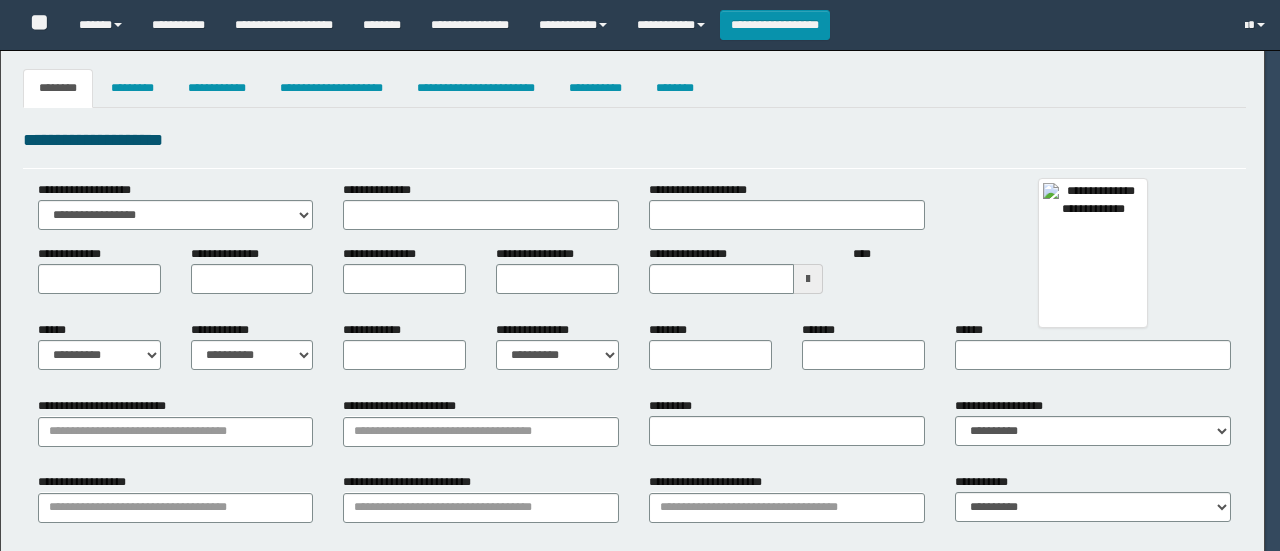 select on "***" 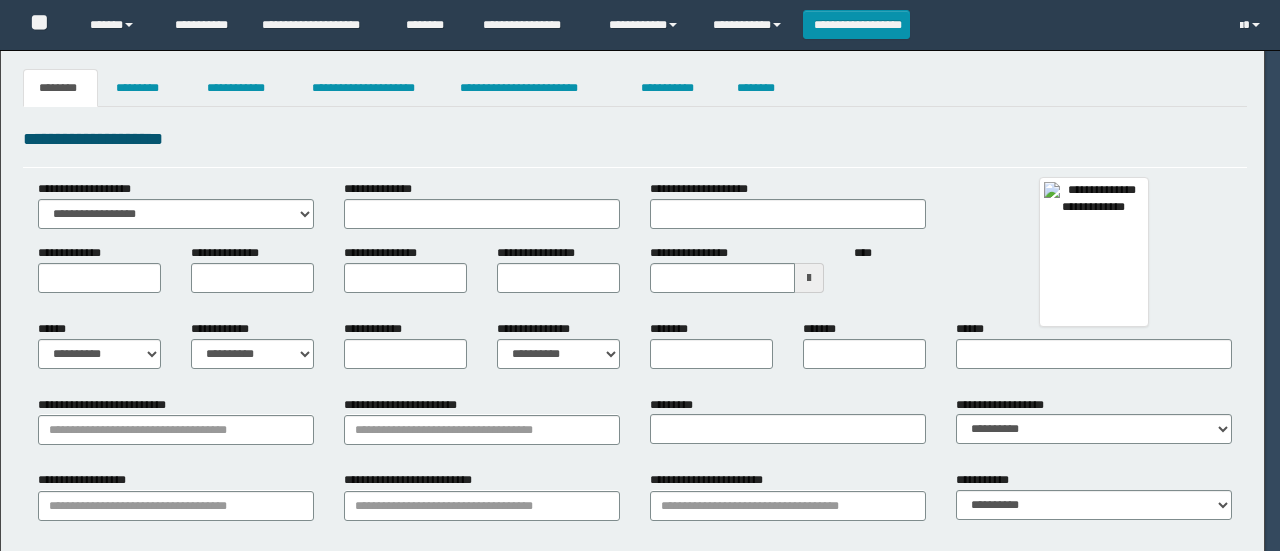 scroll, scrollTop: 0, scrollLeft: 0, axis: both 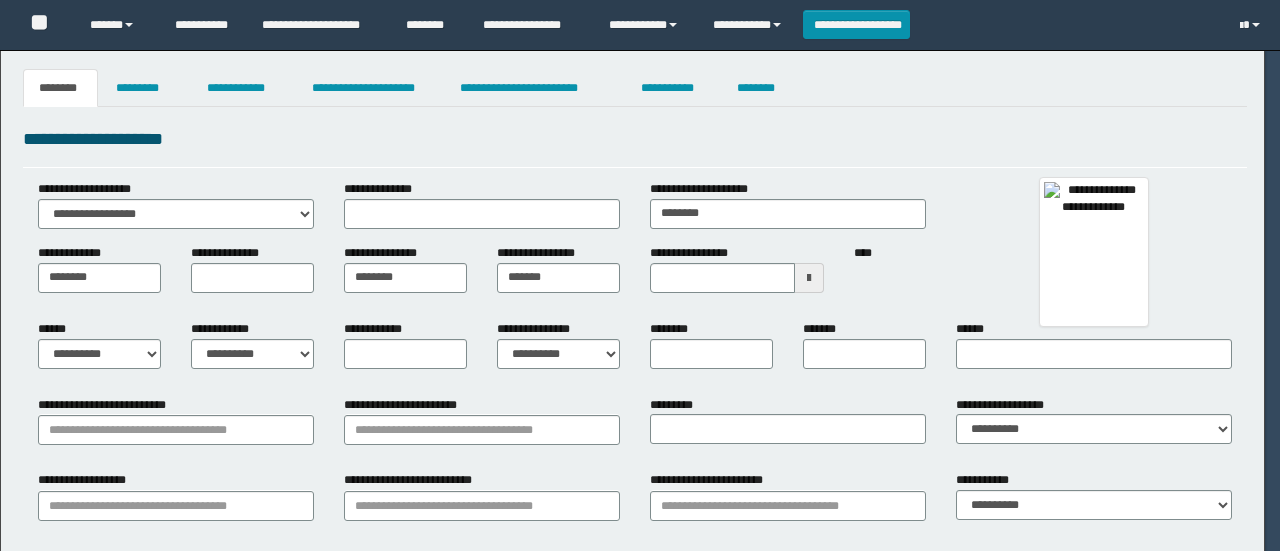 select on "*" 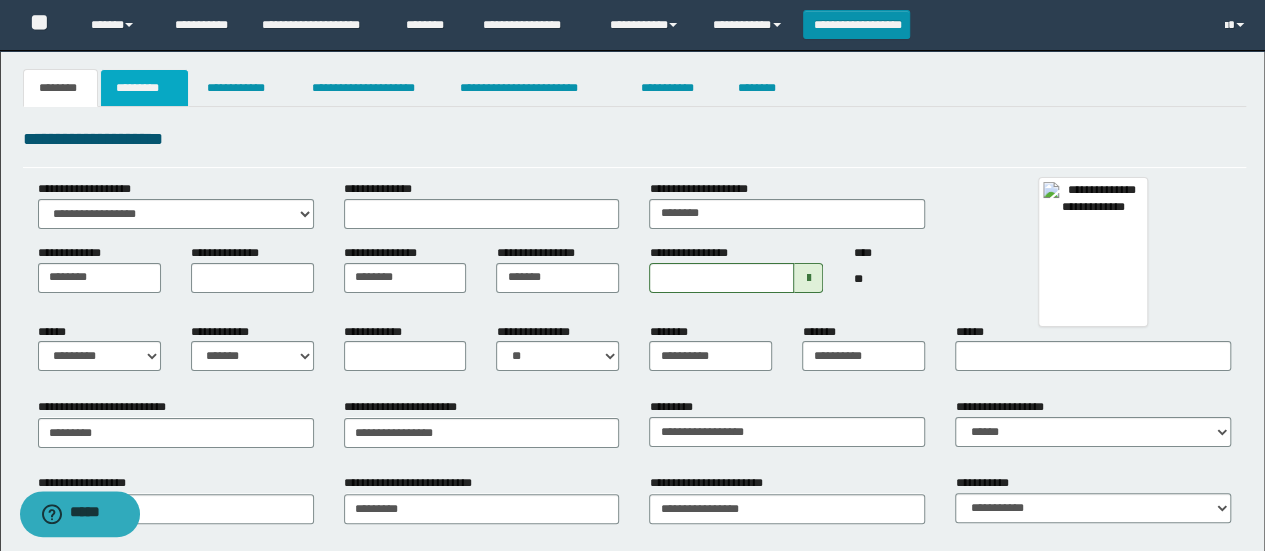 click on "*********" at bounding box center [144, 88] 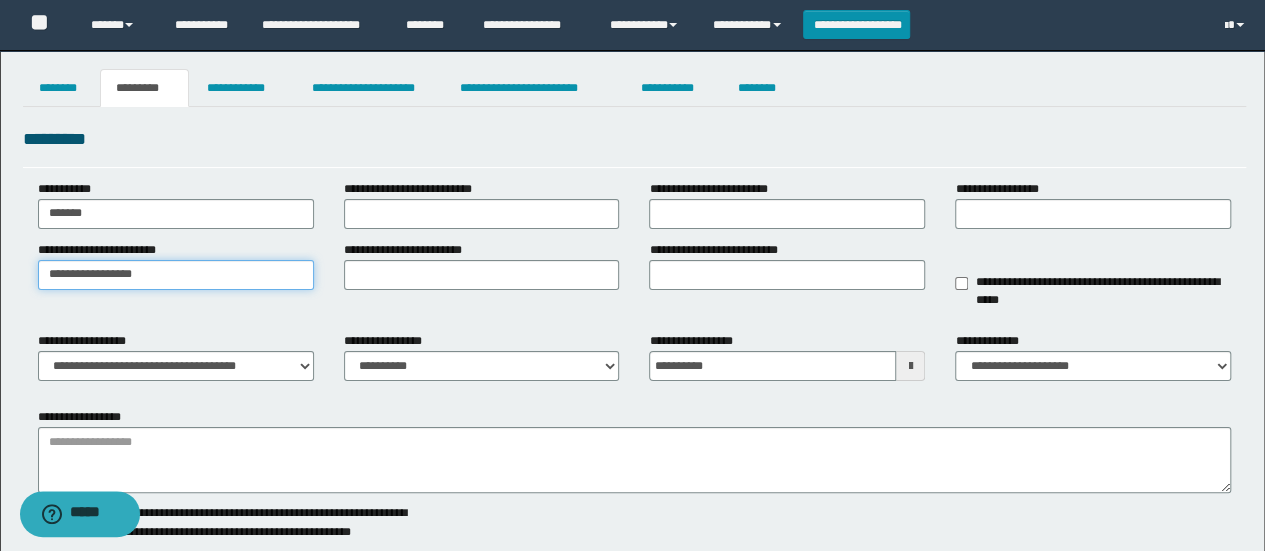 click on "**********" at bounding box center [176, 275] 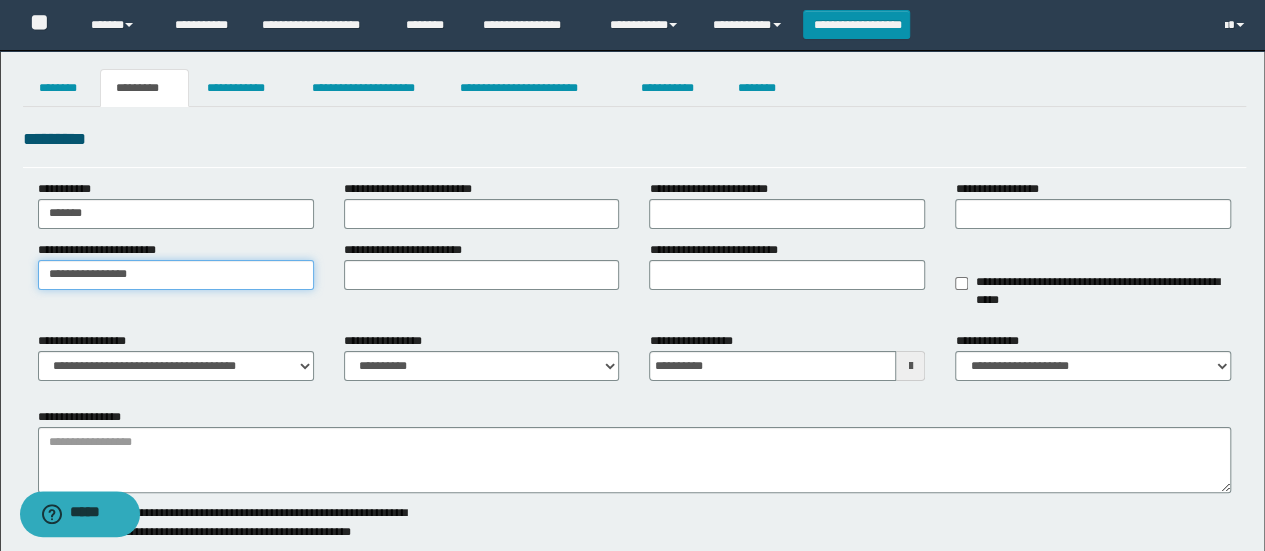 type on "**********" 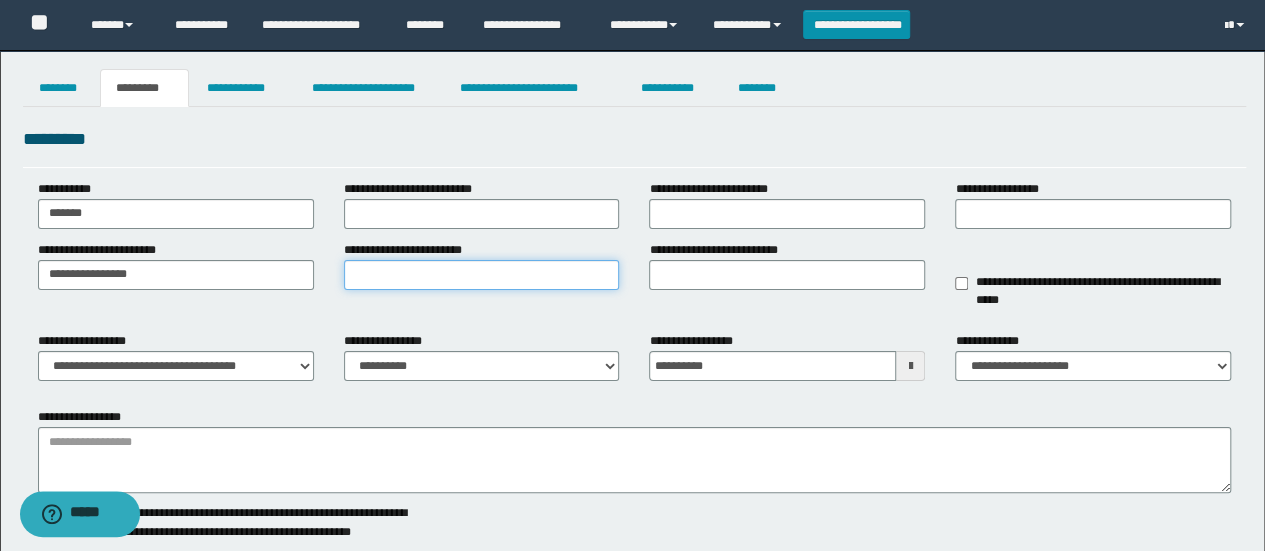 click on "**********" at bounding box center (482, 275) 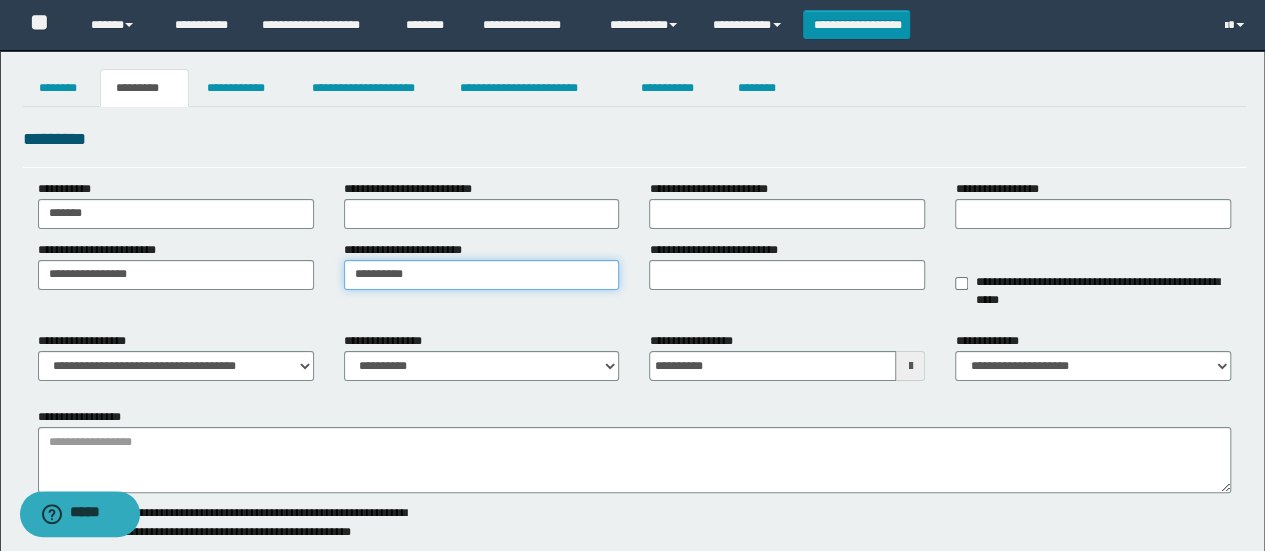 type on "**********" 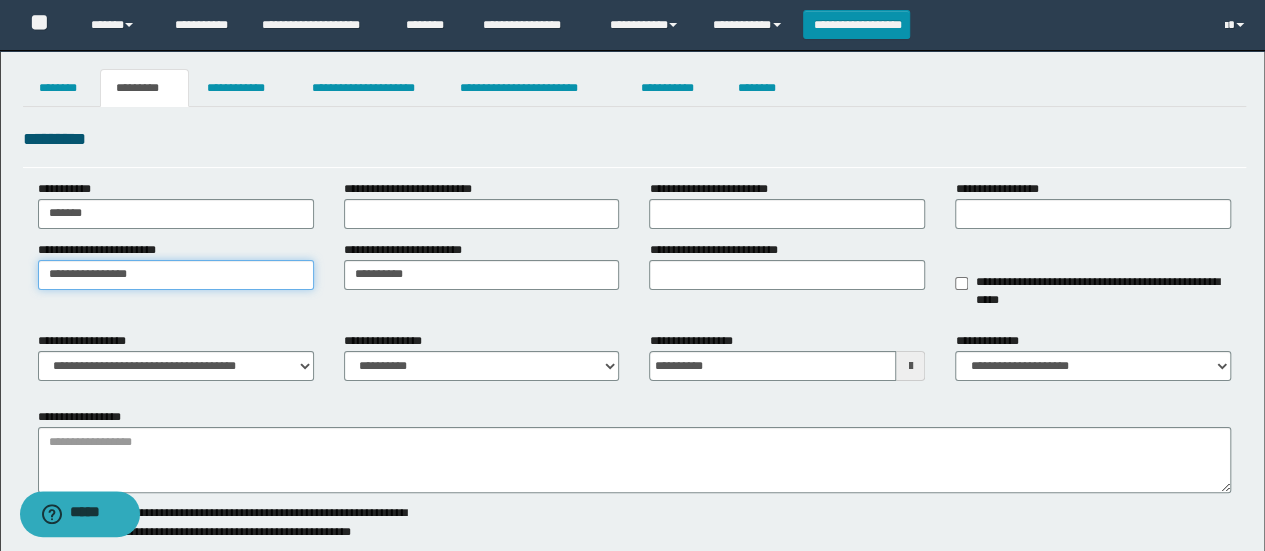 click on "**********" at bounding box center [176, 275] 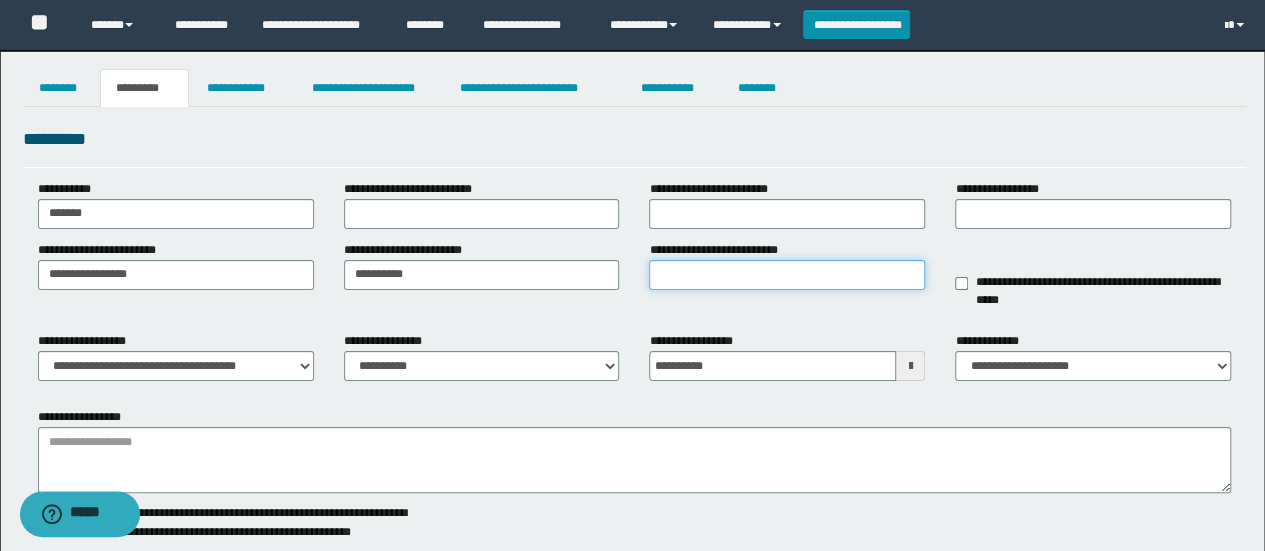 click on "**********" at bounding box center [787, 275] 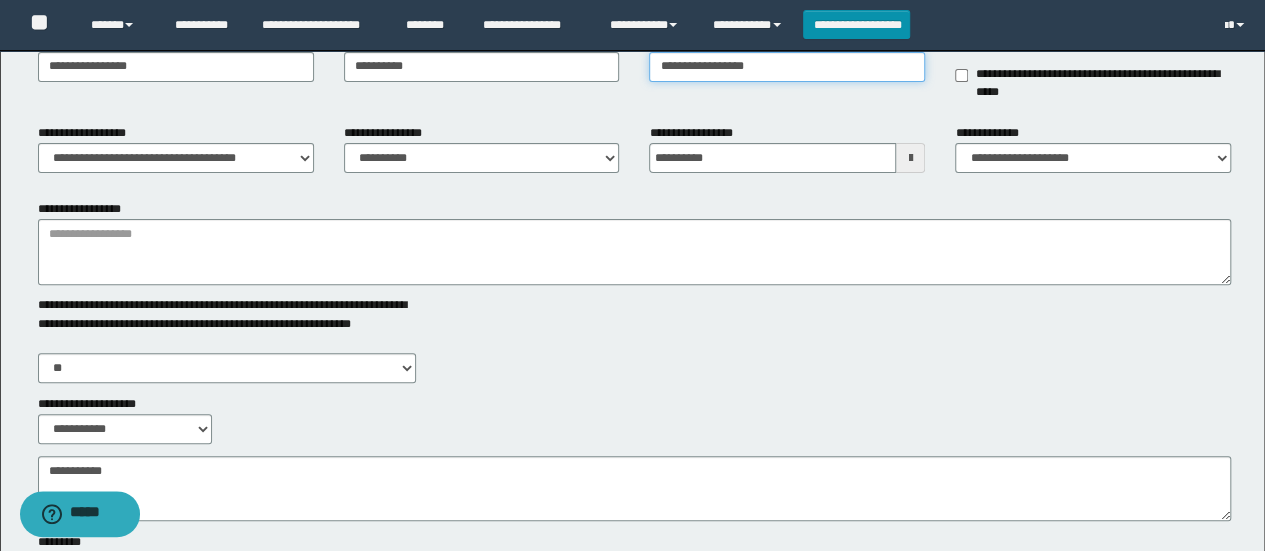 scroll, scrollTop: 300, scrollLeft: 0, axis: vertical 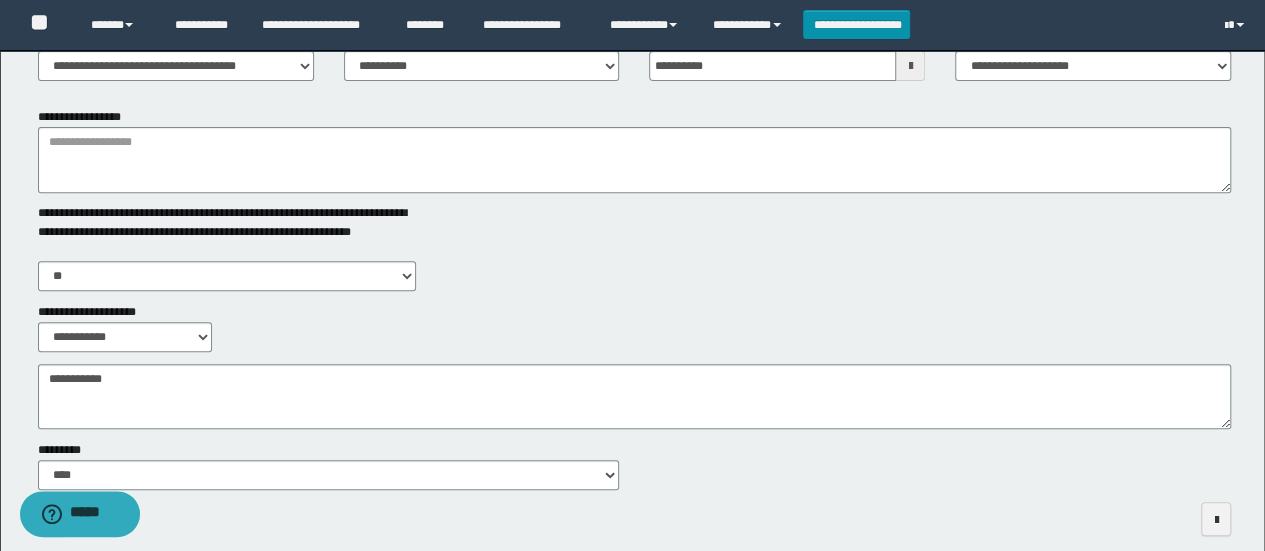 type on "*****" 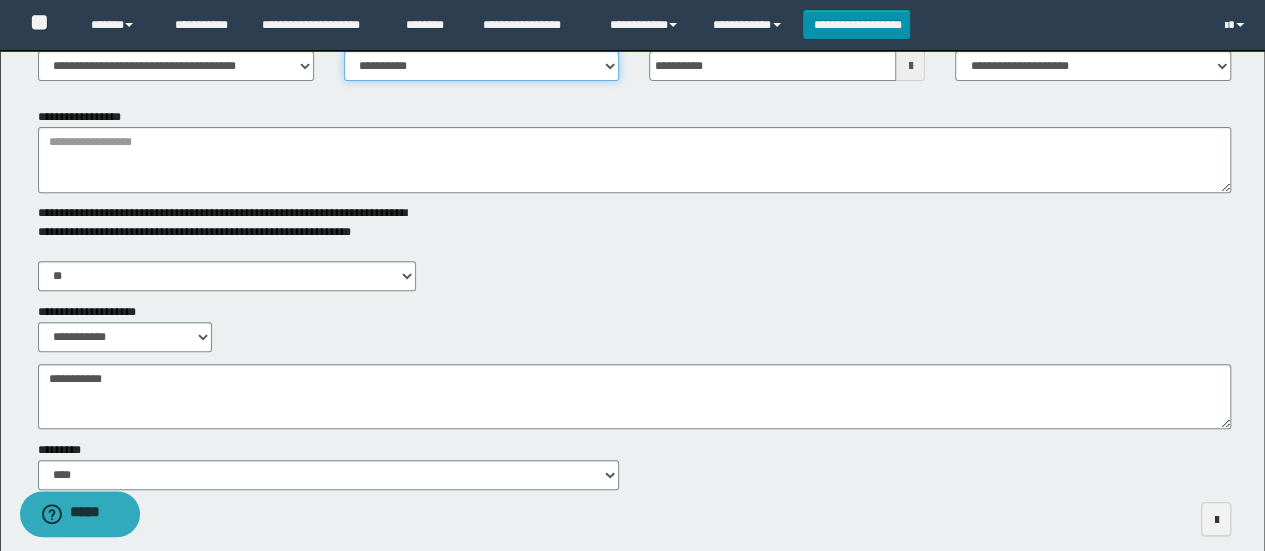 click on "**********" at bounding box center (482, 66) 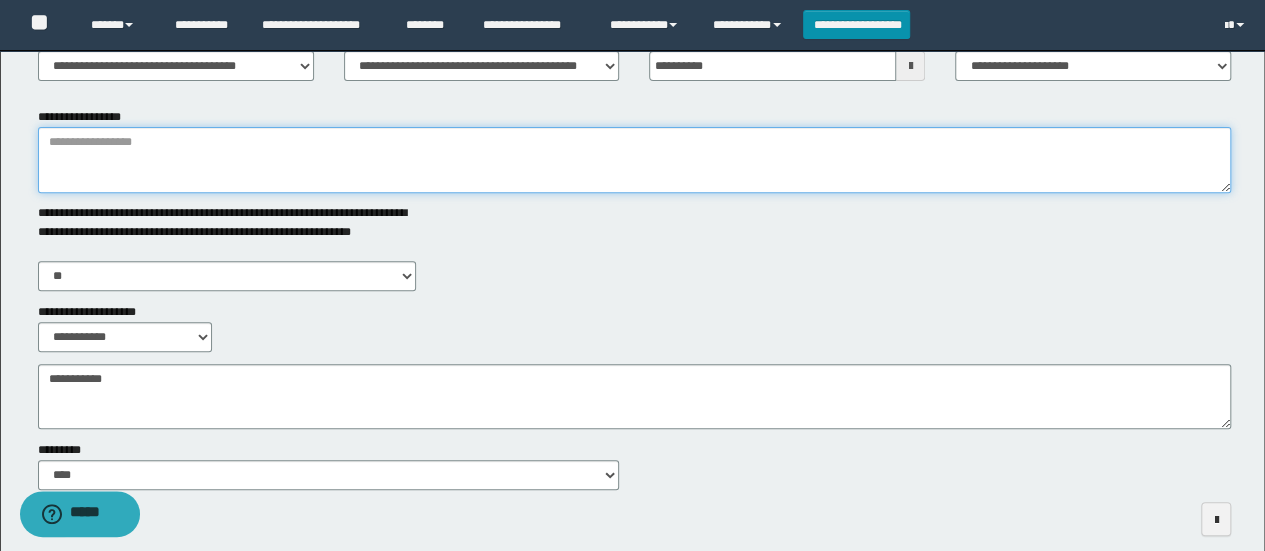 click on "**********" at bounding box center [635, 160] 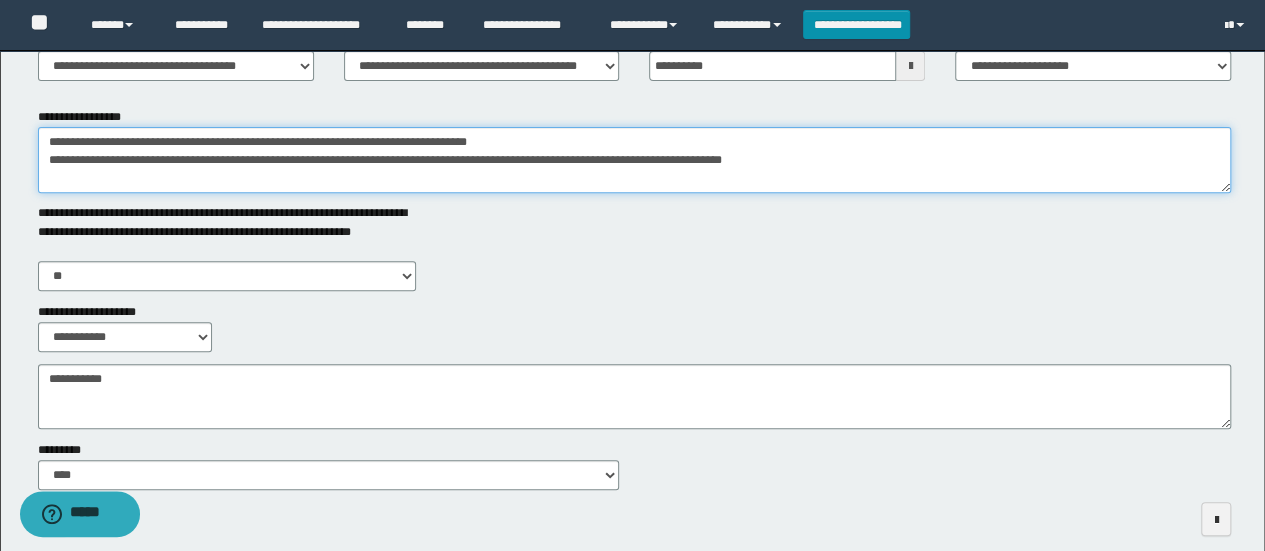 click on "**********" at bounding box center [635, 160] 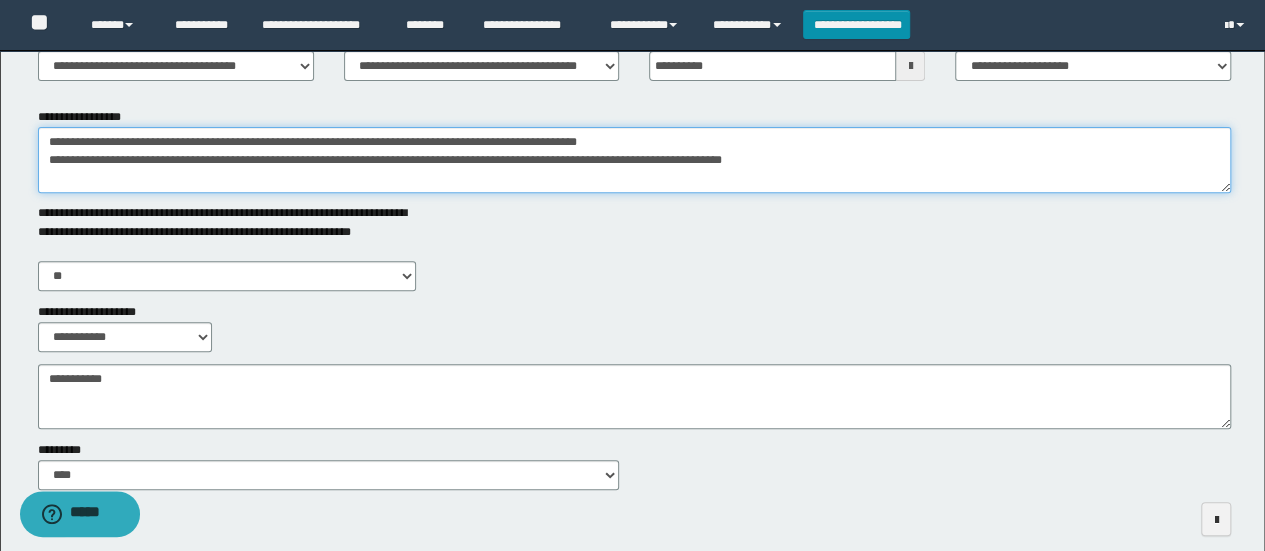 type on "**********" 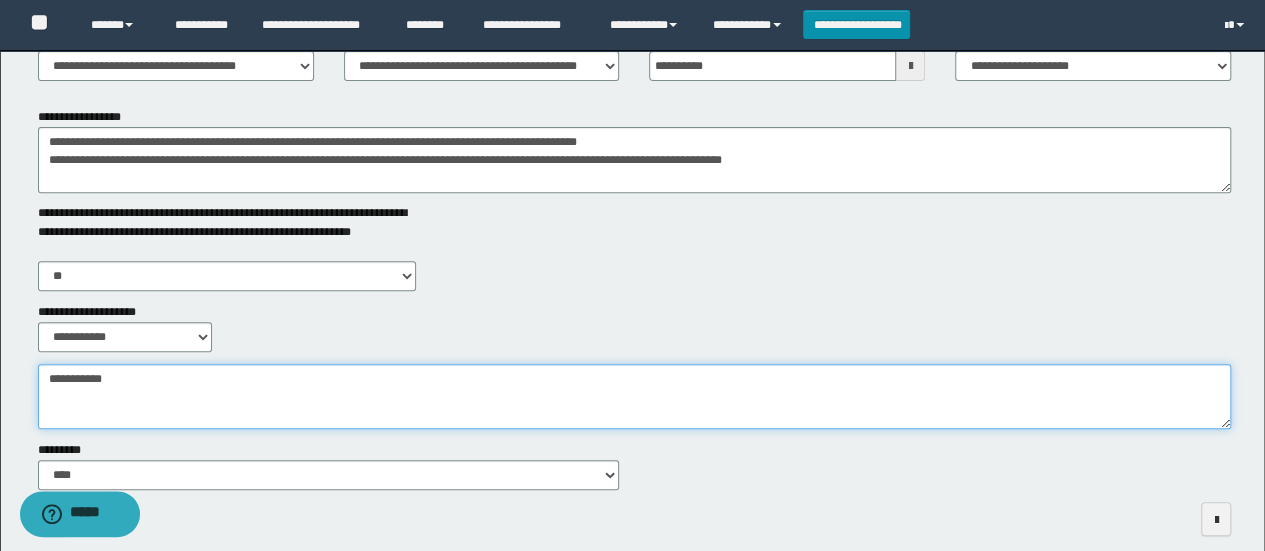 click on "**********" at bounding box center (635, 396) 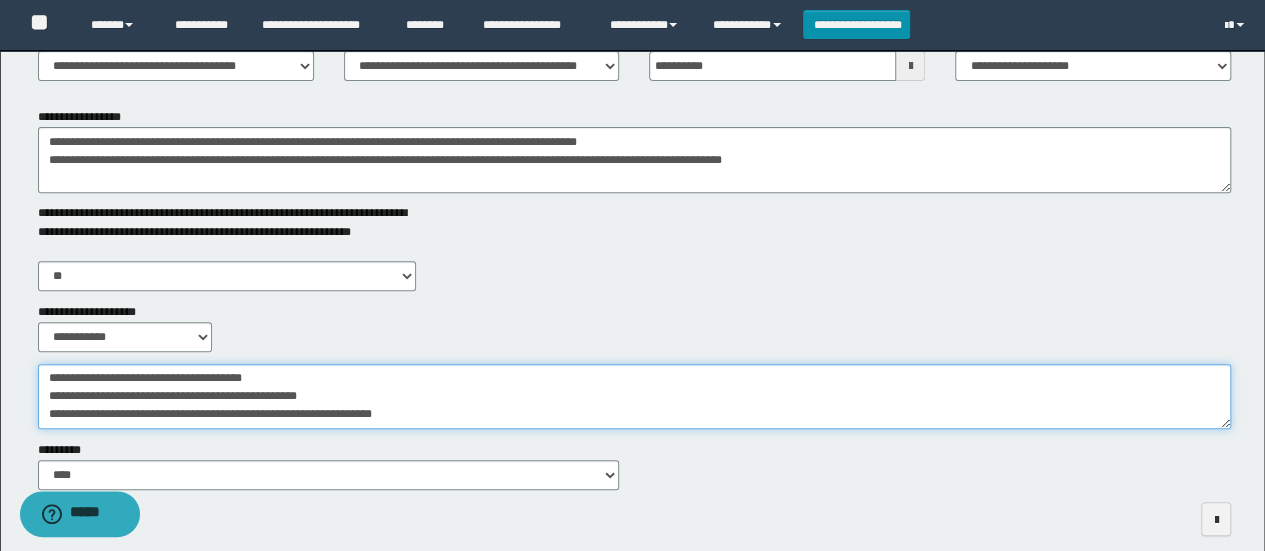 scroll, scrollTop: 0, scrollLeft: 0, axis: both 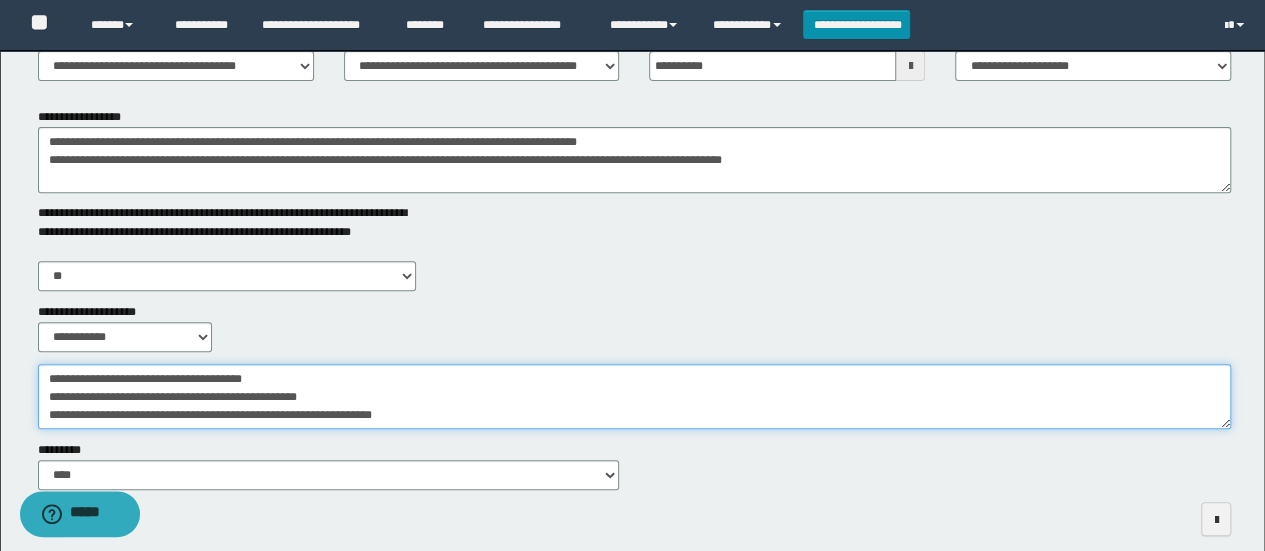 click on "**********" at bounding box center (635, 396) 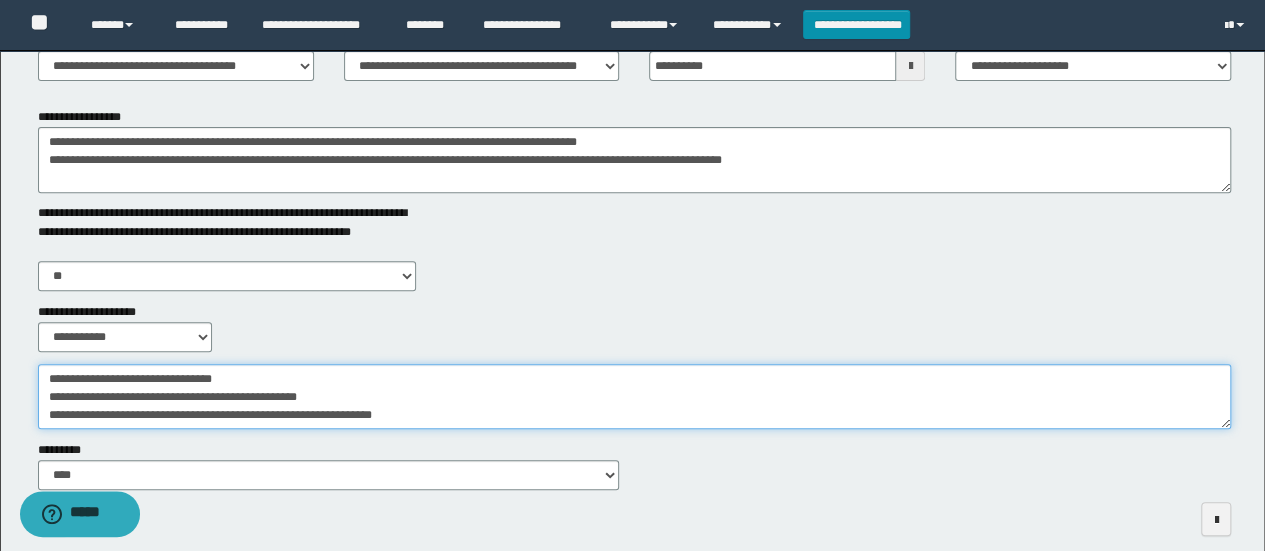 click on "**********" at bounding box center (635, 396) 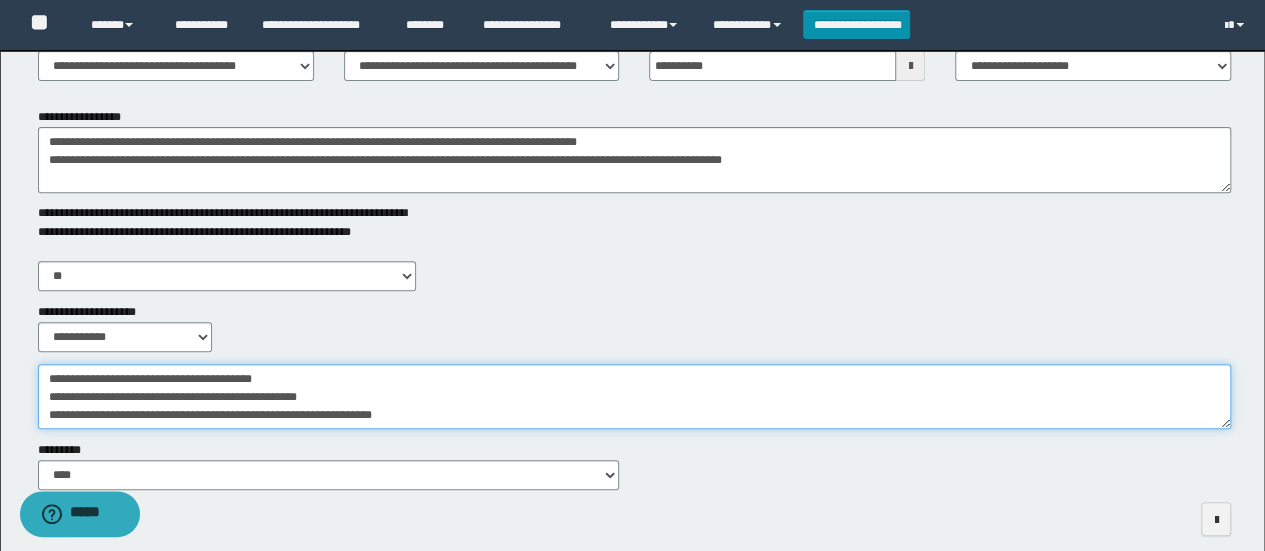 click on "**********" at bounding box center (635, 396) 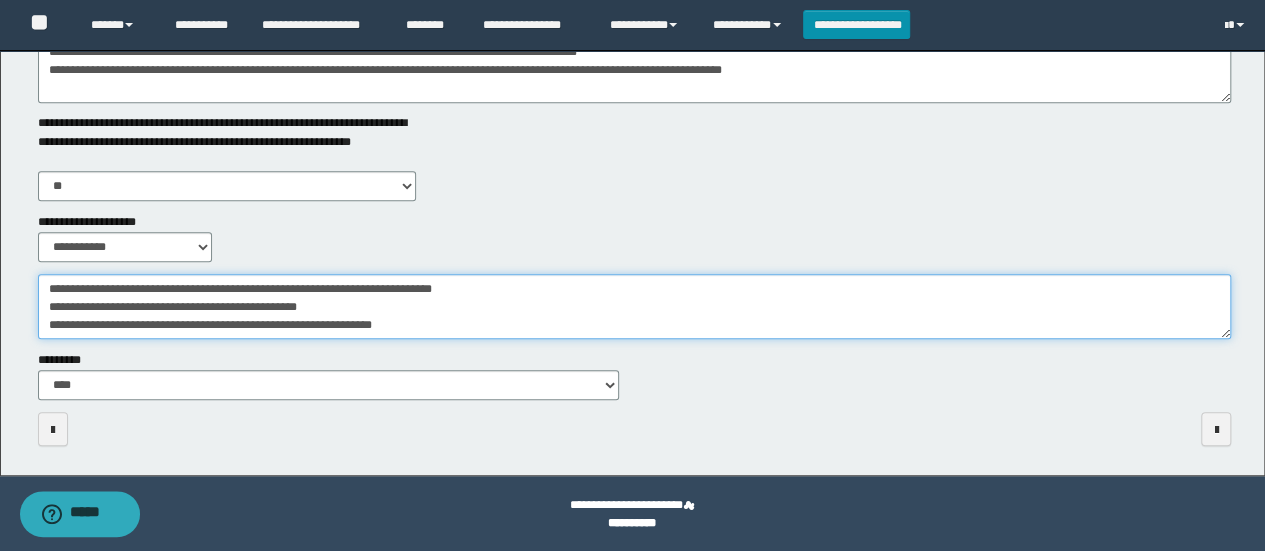 scroll, scrollTop: 392, scrollLeft: 0, axis: vertical 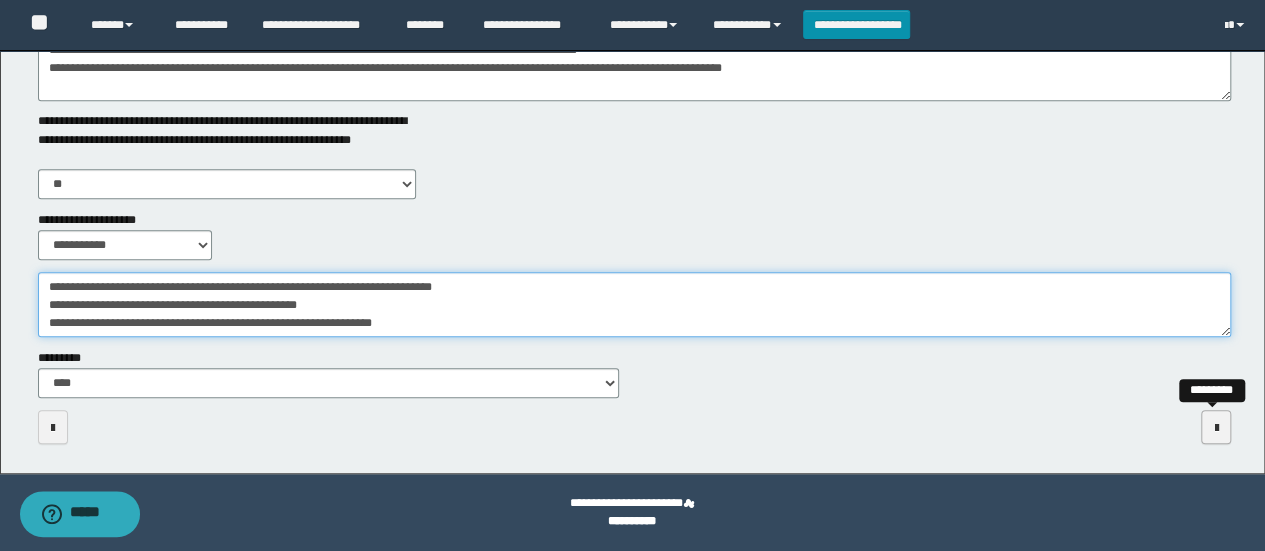 type on "**********" 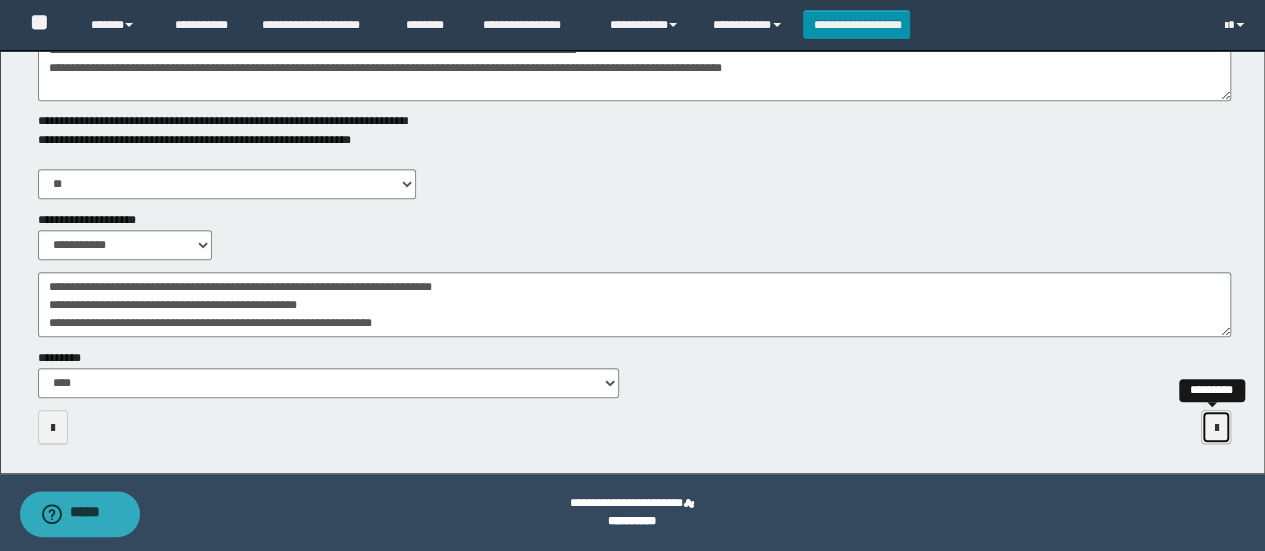 click at bounding box center (1216, 427) 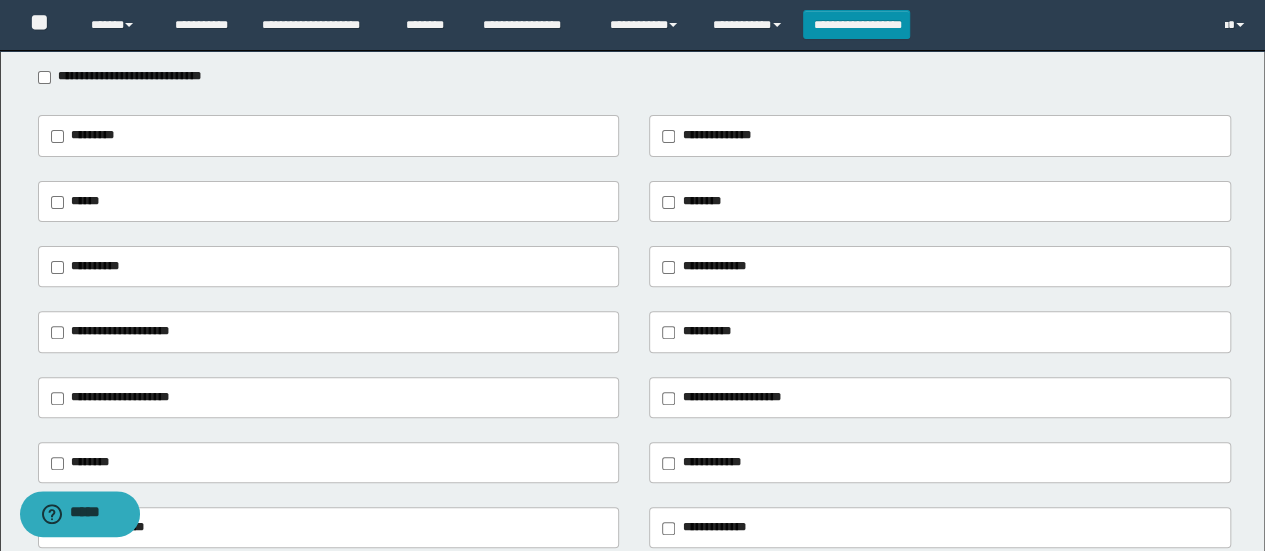 scroll, scrollTop: 200, scrollLeft: 0, axis: vertical 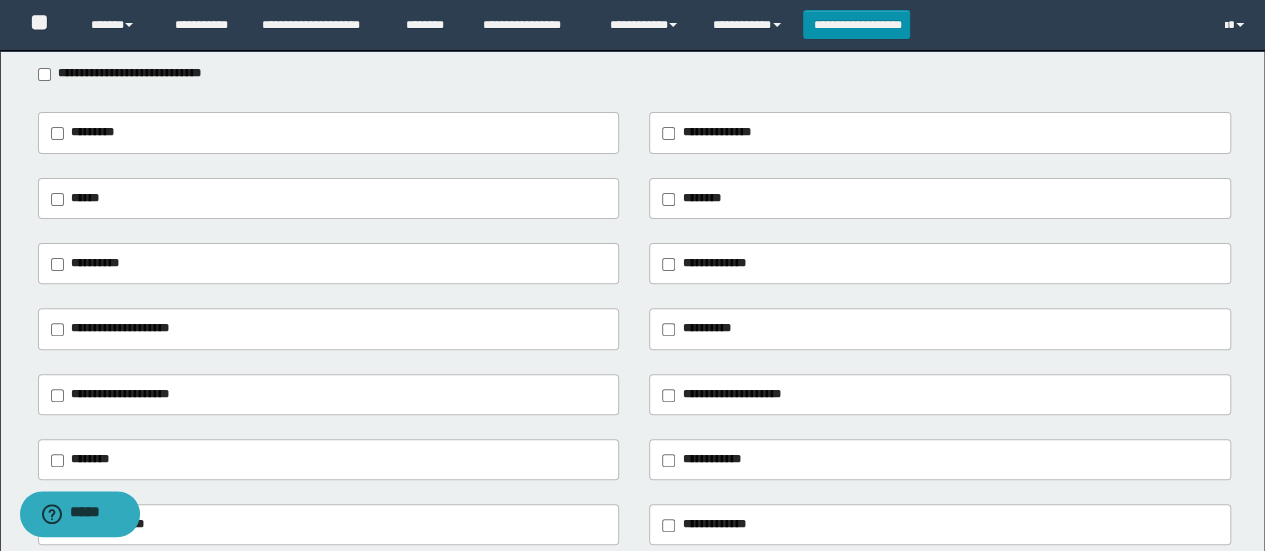 click on "**********" at bounding box center (120, 328) 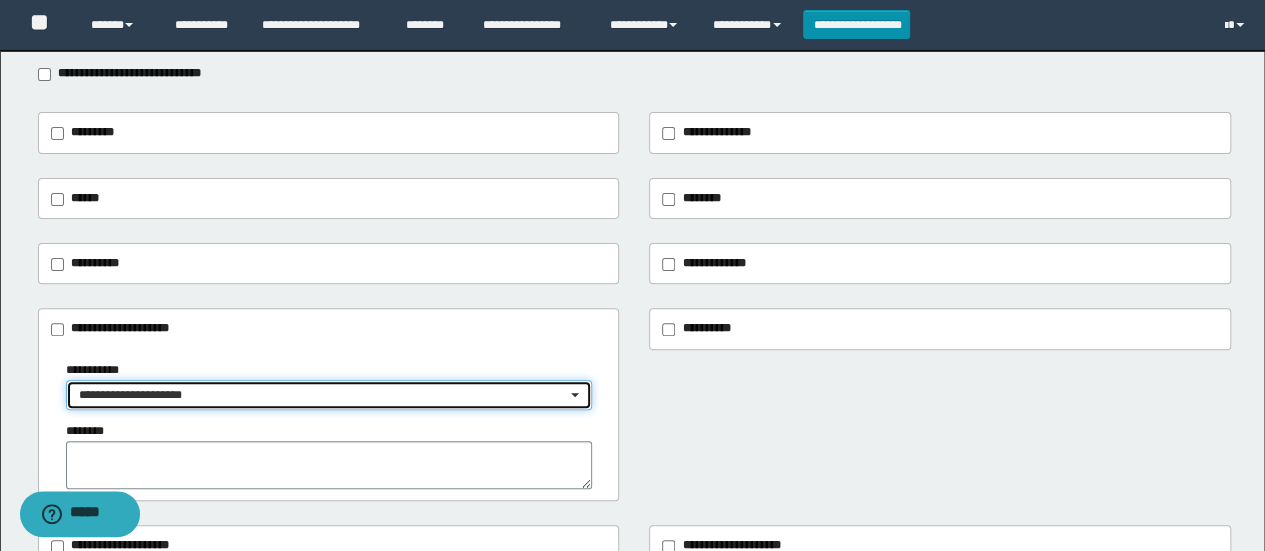click on "**********" at bounding box center (329, 395) 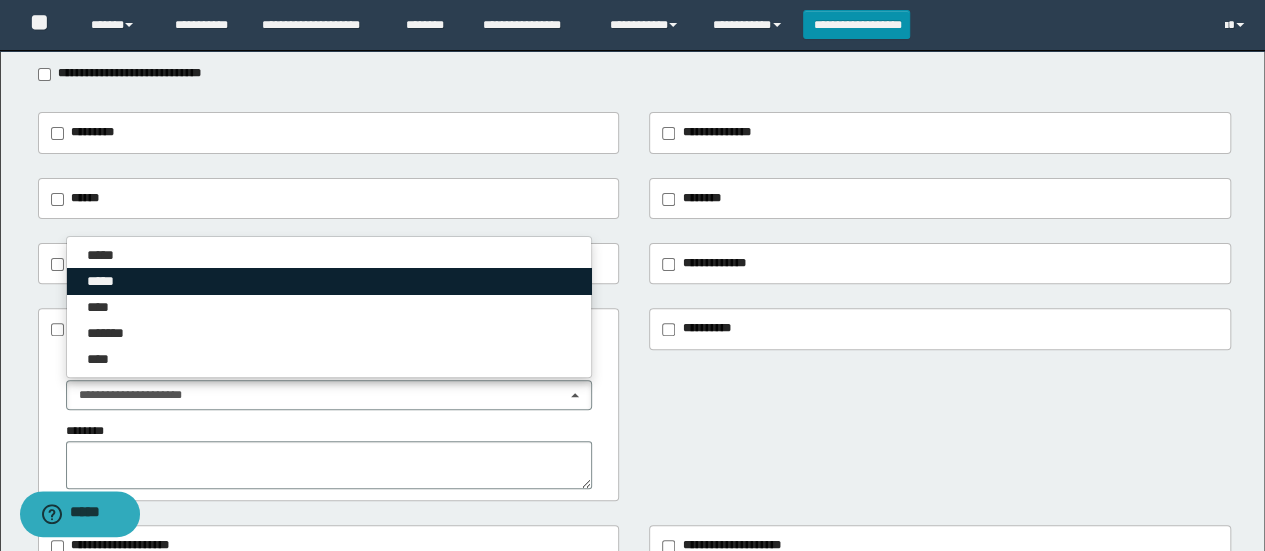 click on "*****" at bounding box center [329, 281] 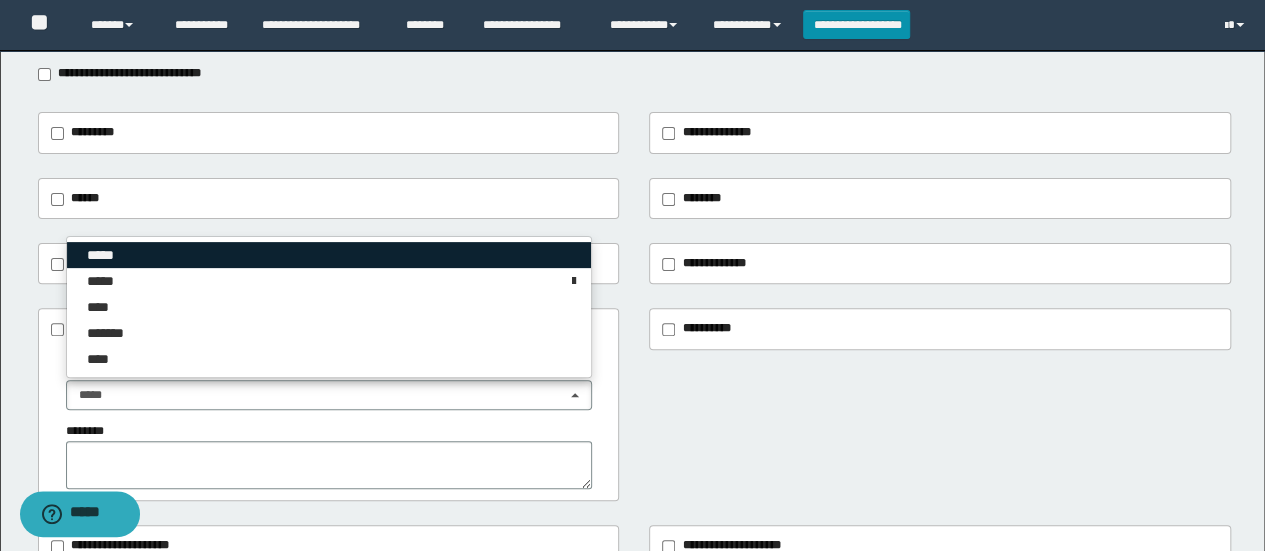 click on "*****" at bounding box center (329, 255) 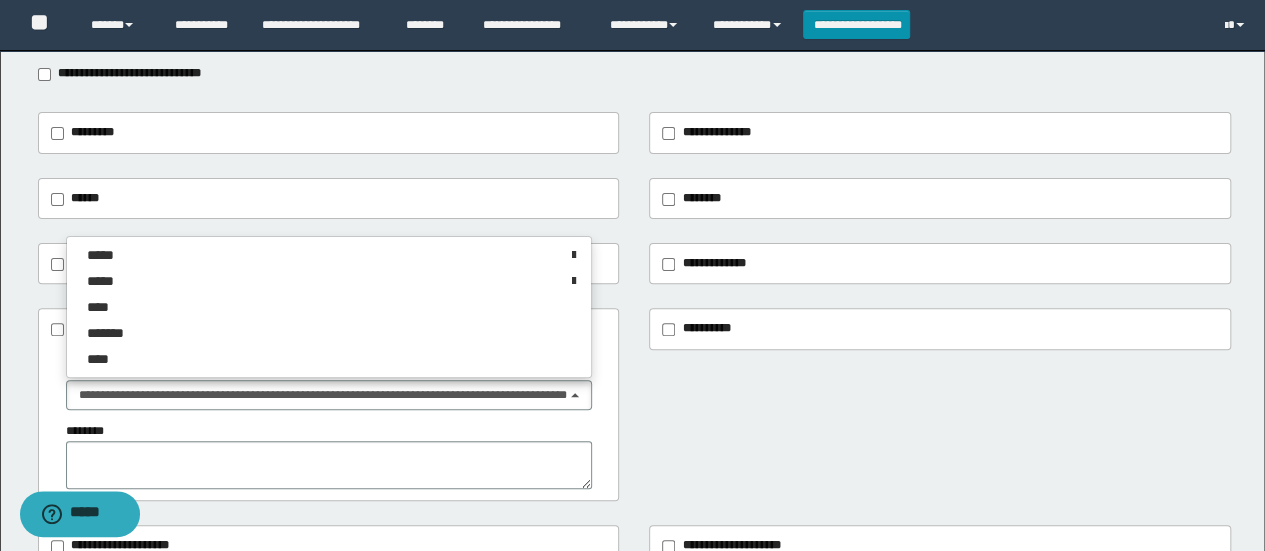 click on "**********" at bounding box center (635, 404) 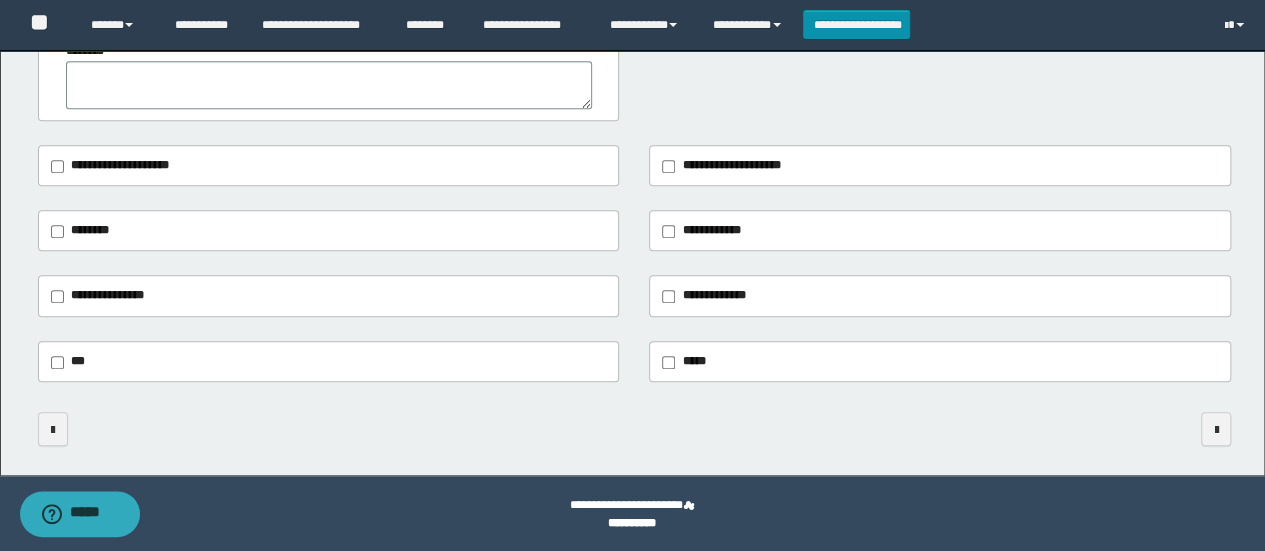 scroll, scrollTop: 582, scrollLeft: 0, axis: vertical 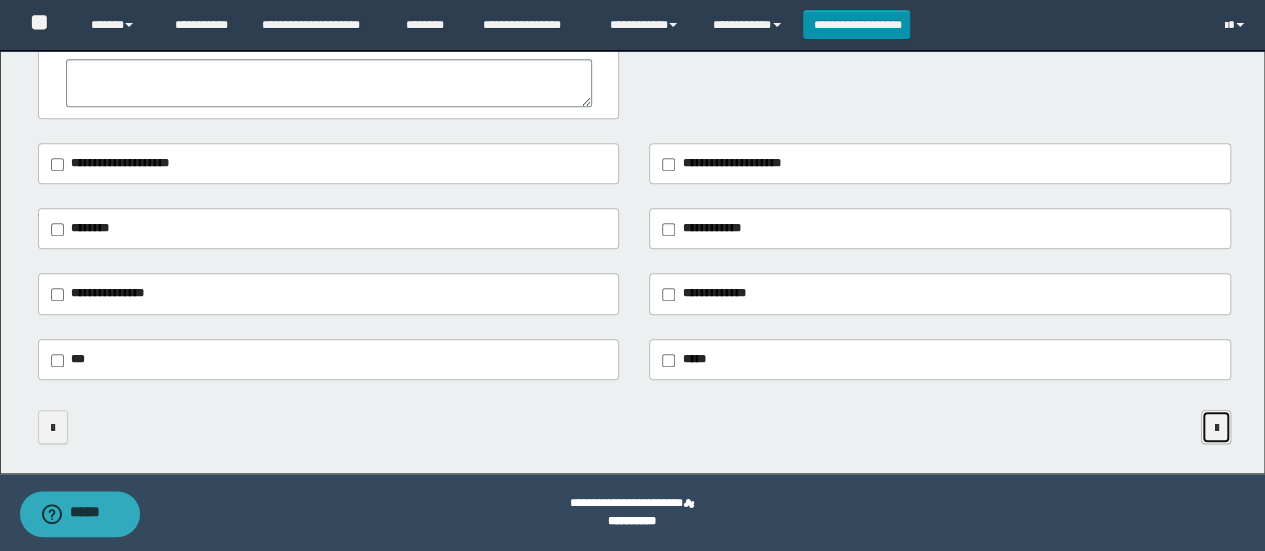 click at bounding box center (1216, 428) 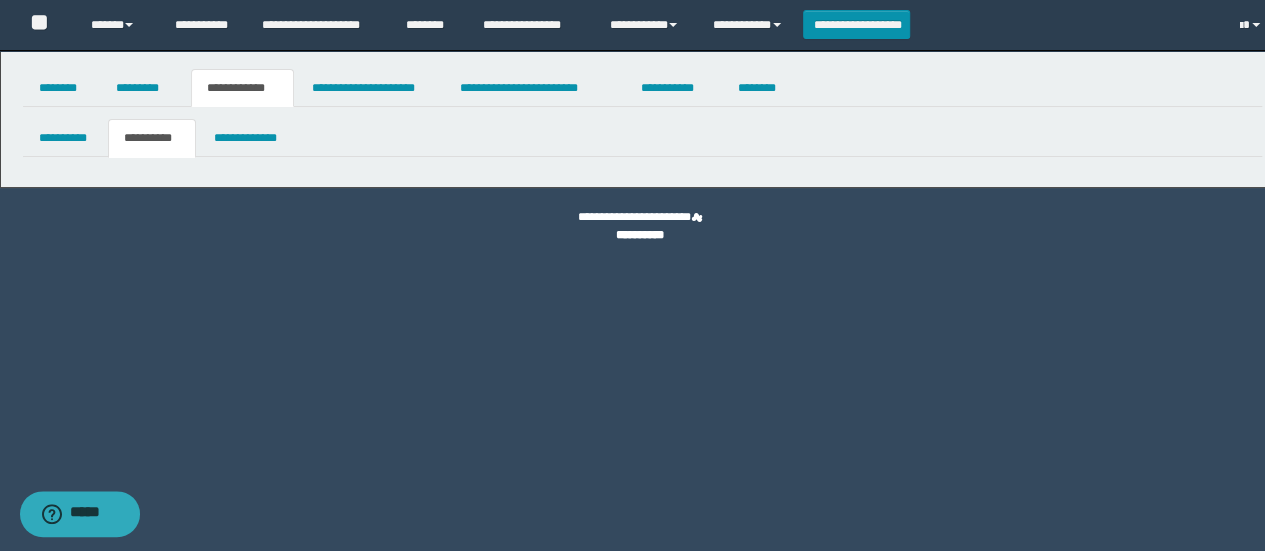 scroll, scrollTop: 0, scrollLeft: 0, axis: both 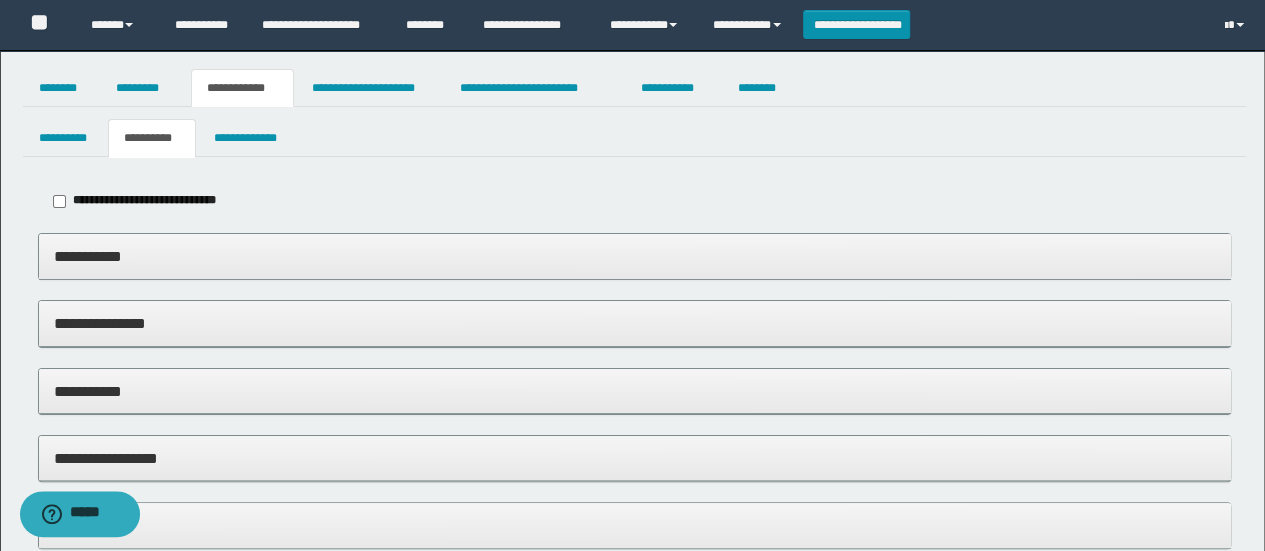click on "**********" at bounding box center [635, 256] 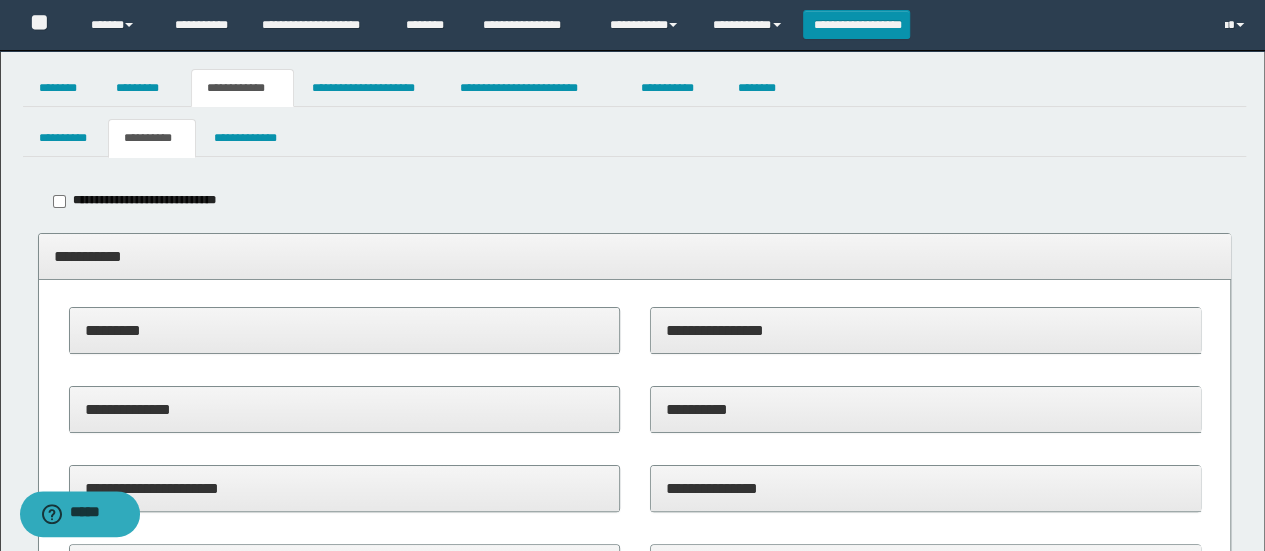 click on "**********" at bounding box center [926, 330] 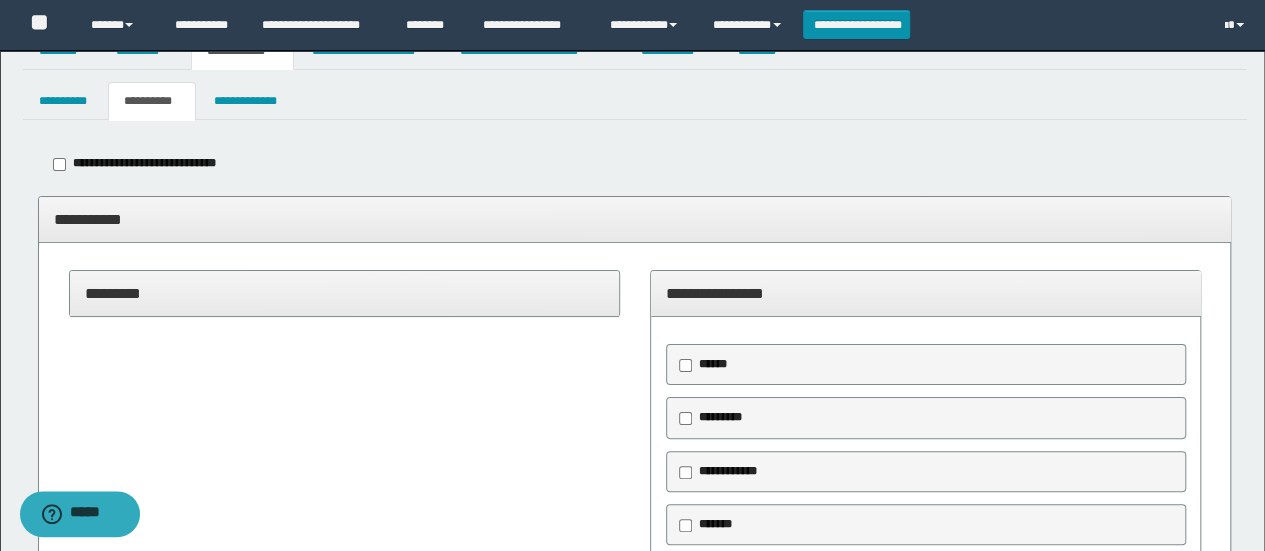 scroll, scrollTop: 200, scrollLeft: 0, axis: vertical 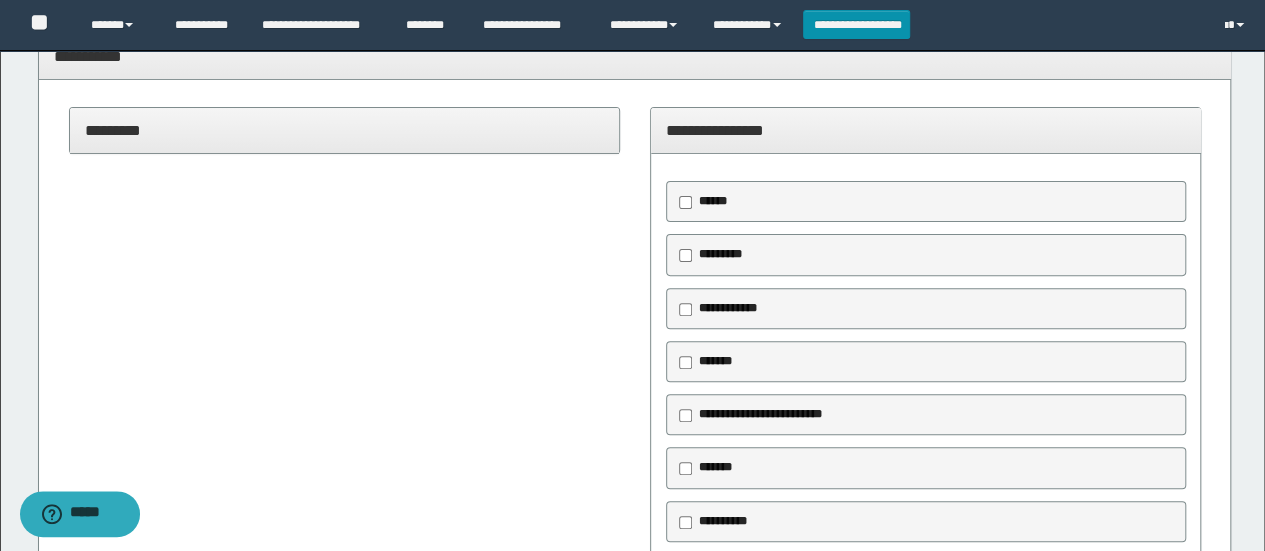 click on "**********" at bounding box center [728, 308] 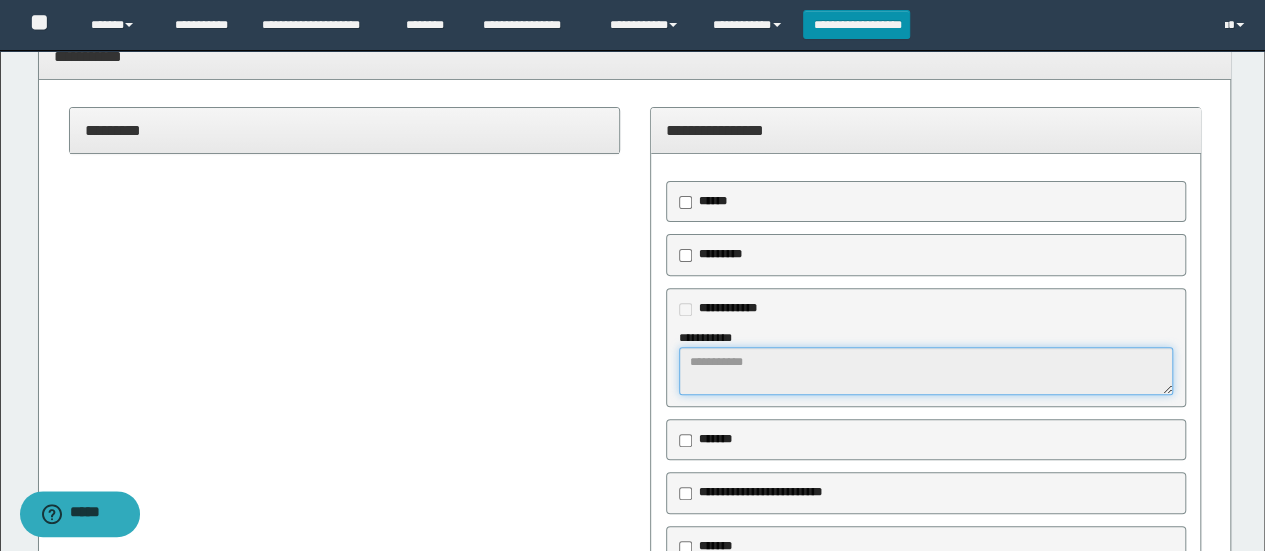 click at bounding box center (926, 371) 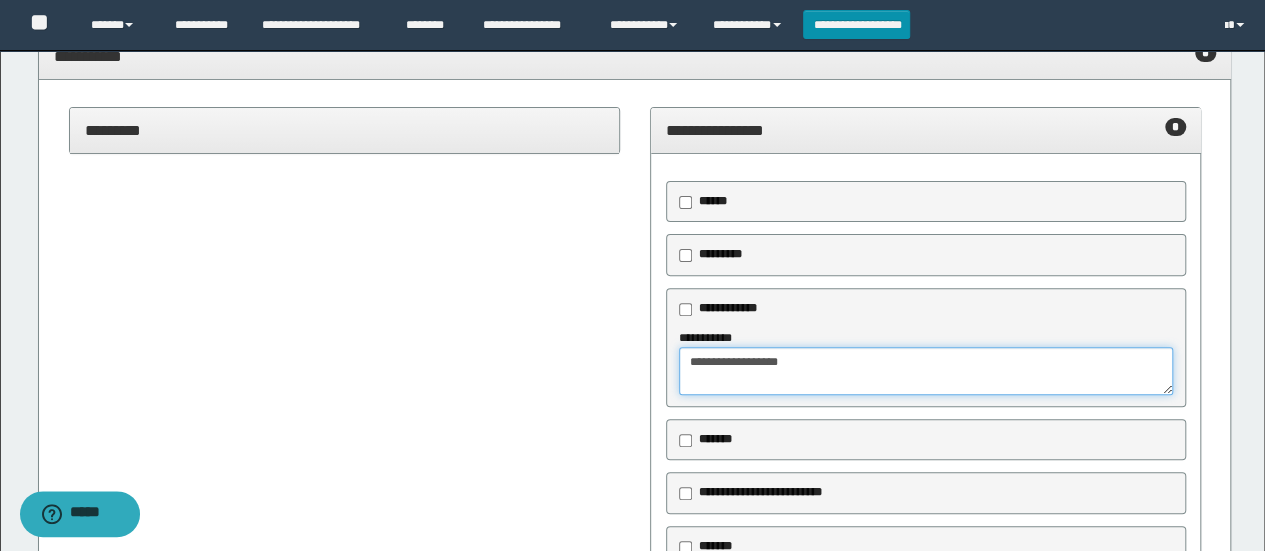 click on "**********" at bounding box center [926, 371] 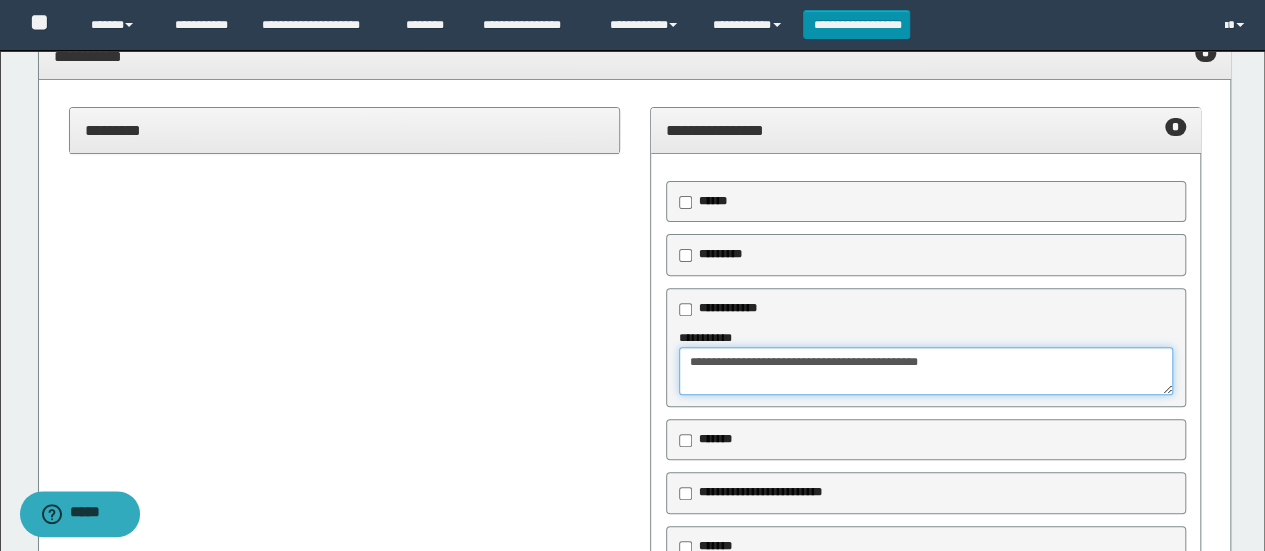 type on "**********" 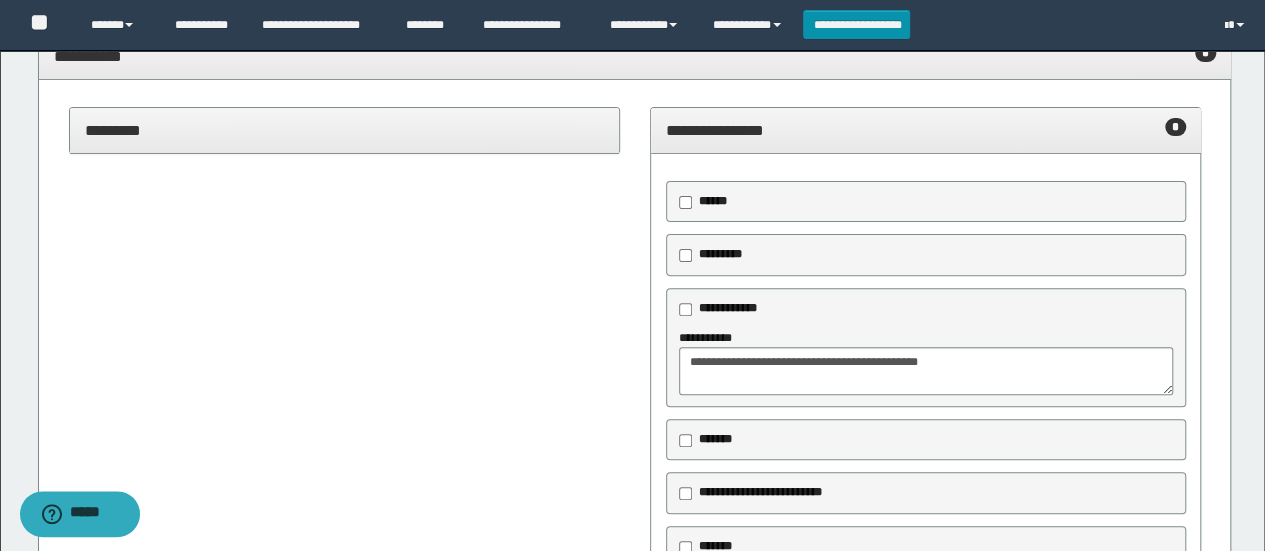 click on "**********" at bounding box center (926, 130) 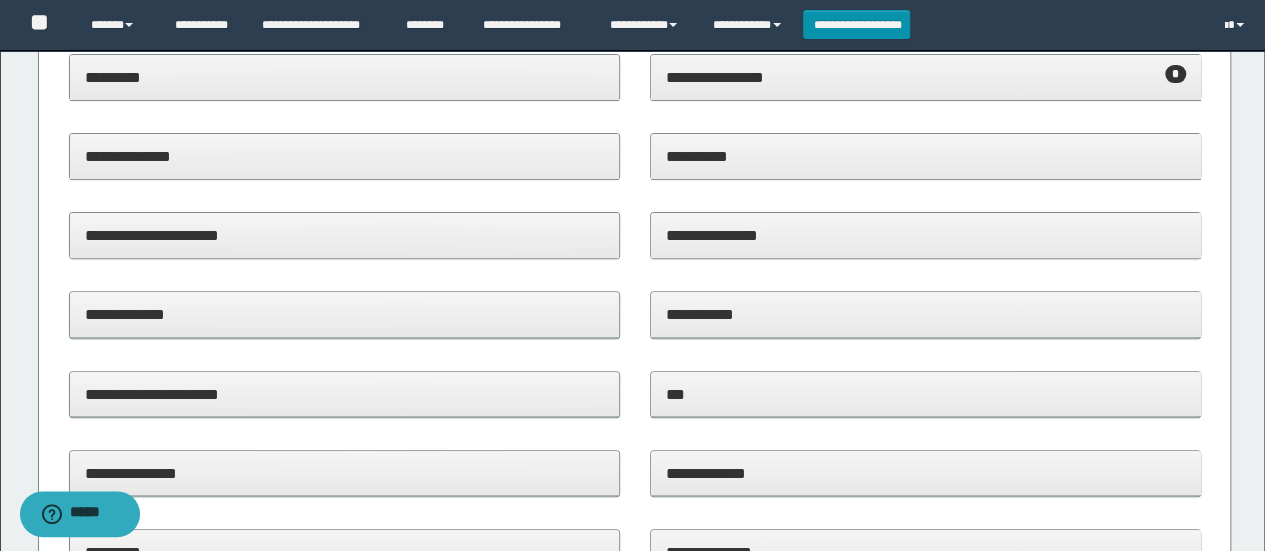 scroll, scrollTop: 300, scrollLeft: 0, axis: vertical 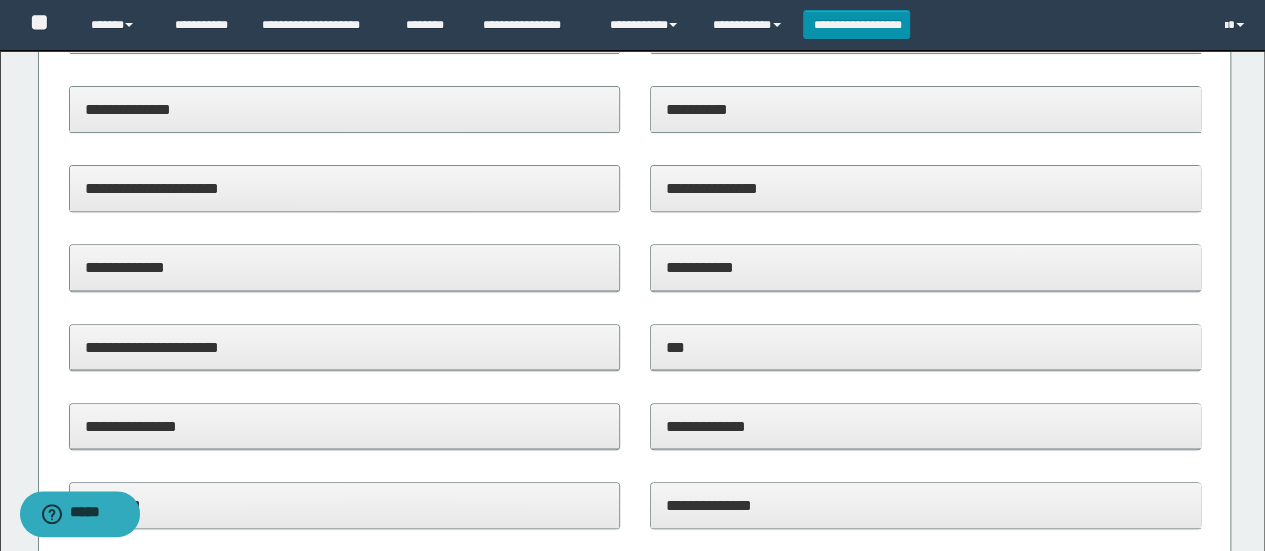 click on "**********" at bounding box center [345, 426] 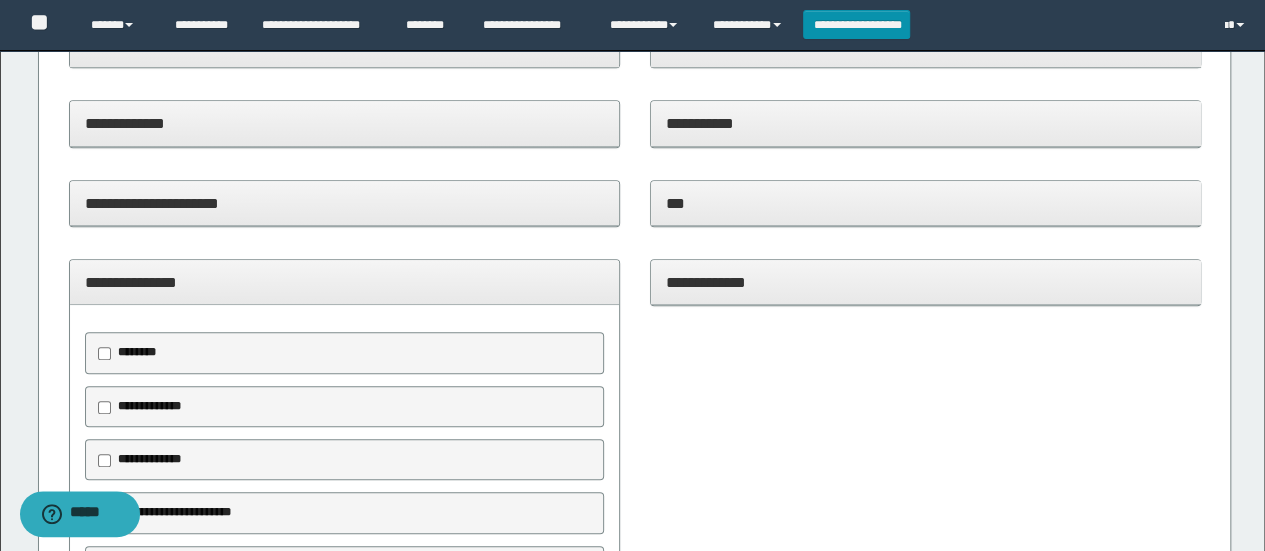 scroll, scrollTop: 500, scrollLeft: 0, axis: vertical 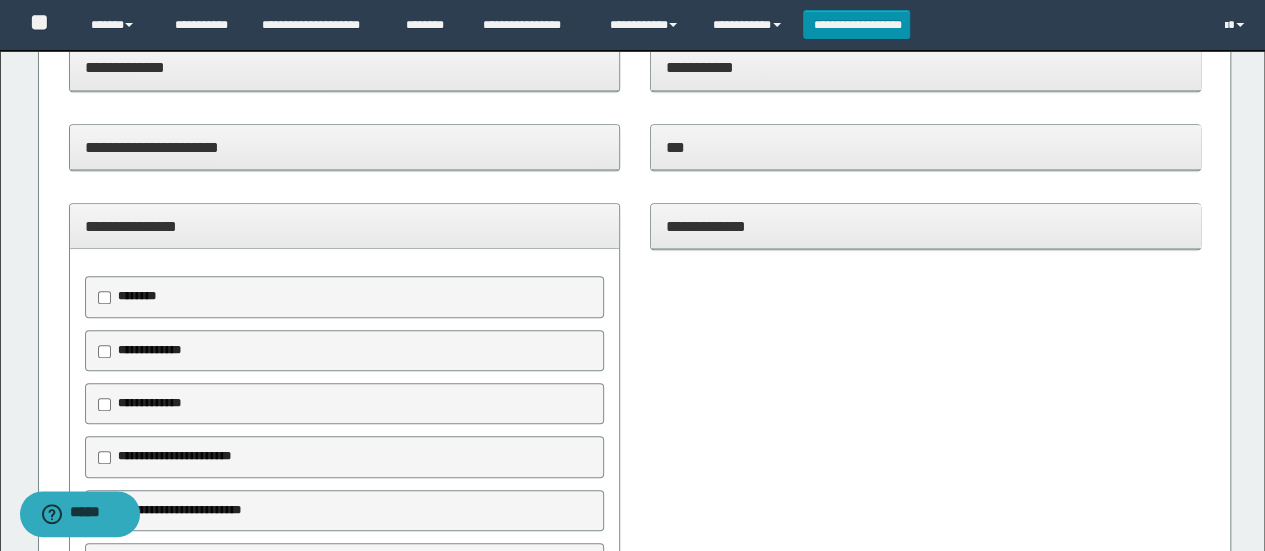 click on "********" at bounding box center [137, 296] 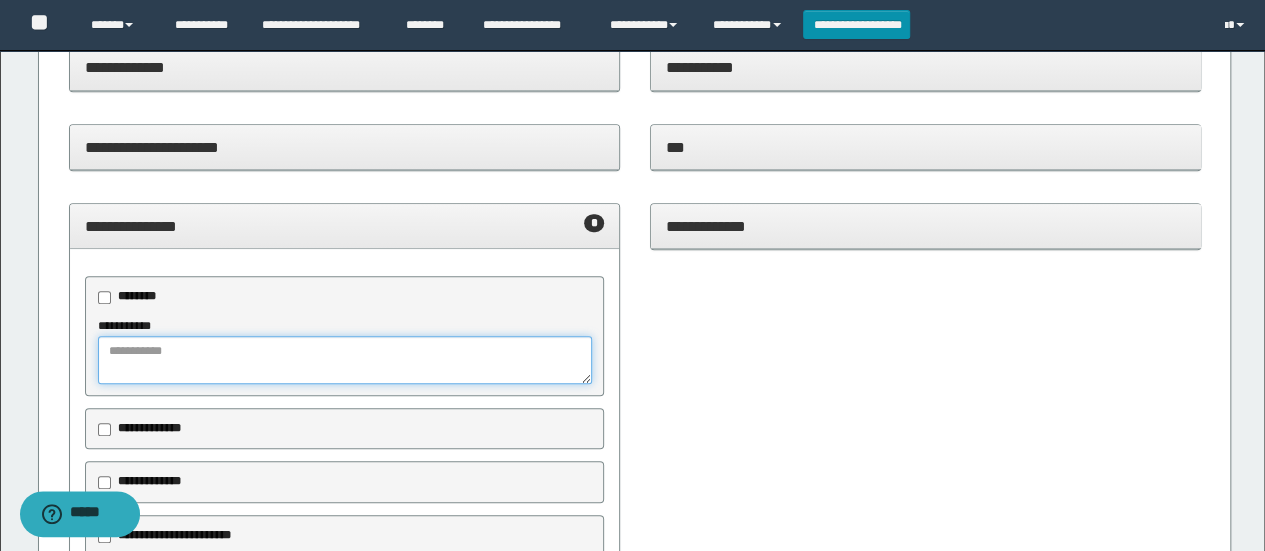 click at bounding box center (345, 360) 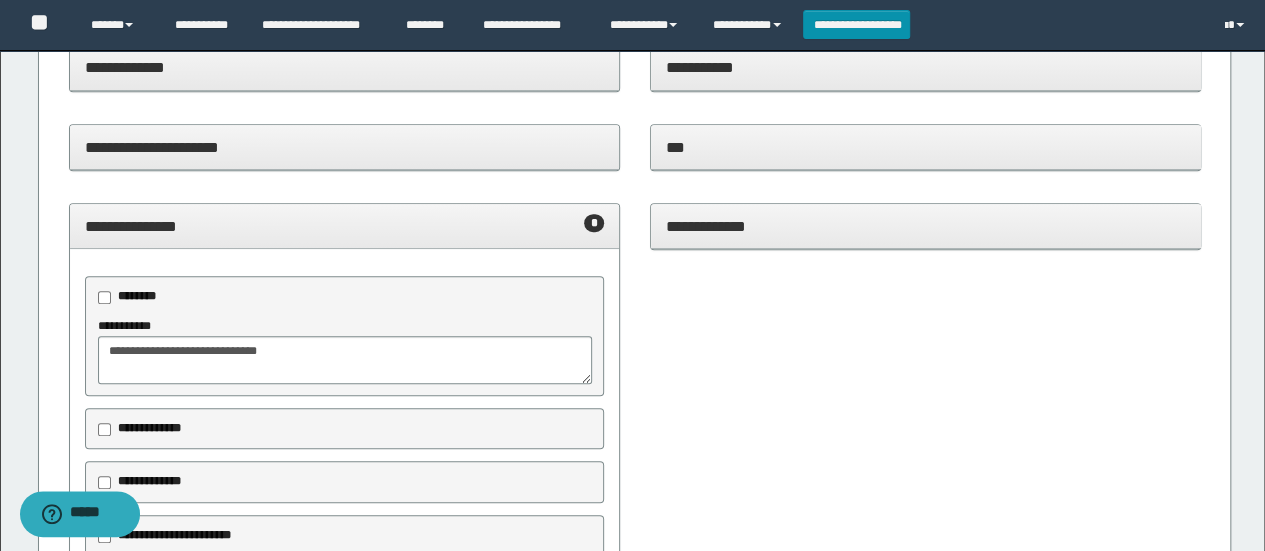 click on "**********" at bounding box center [345, 350] 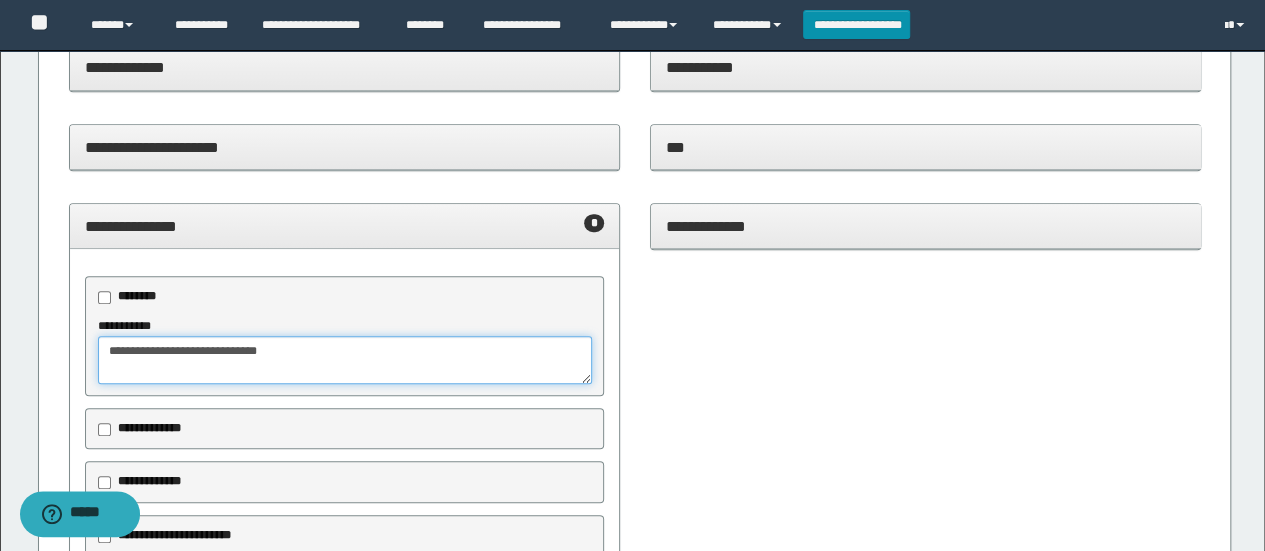 click on "**********" at bounding box center [345, 360] 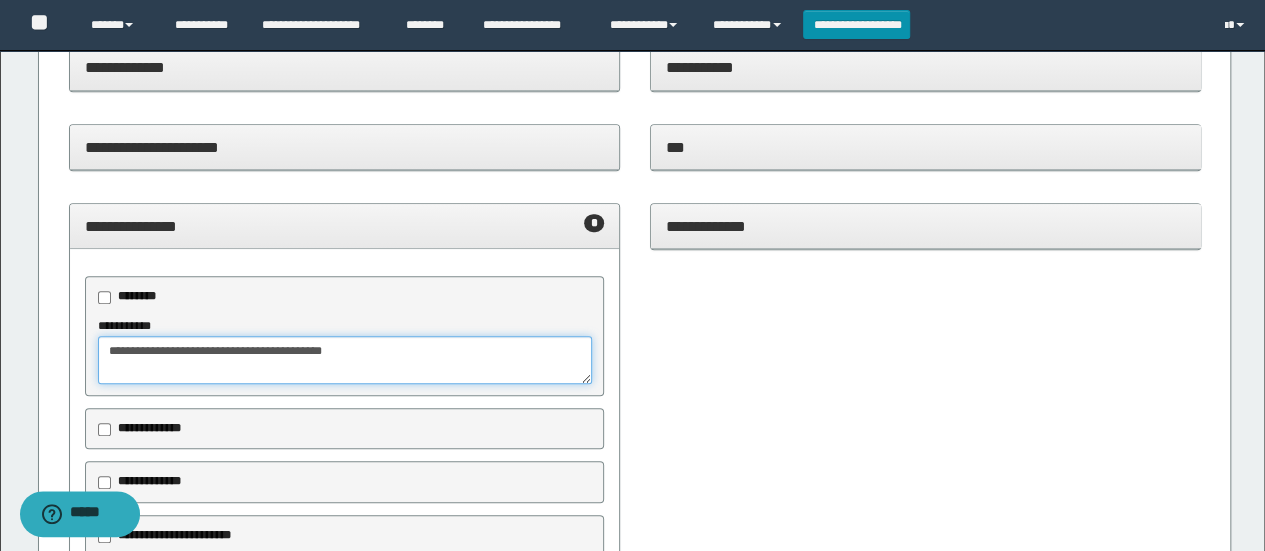 type on "**********" 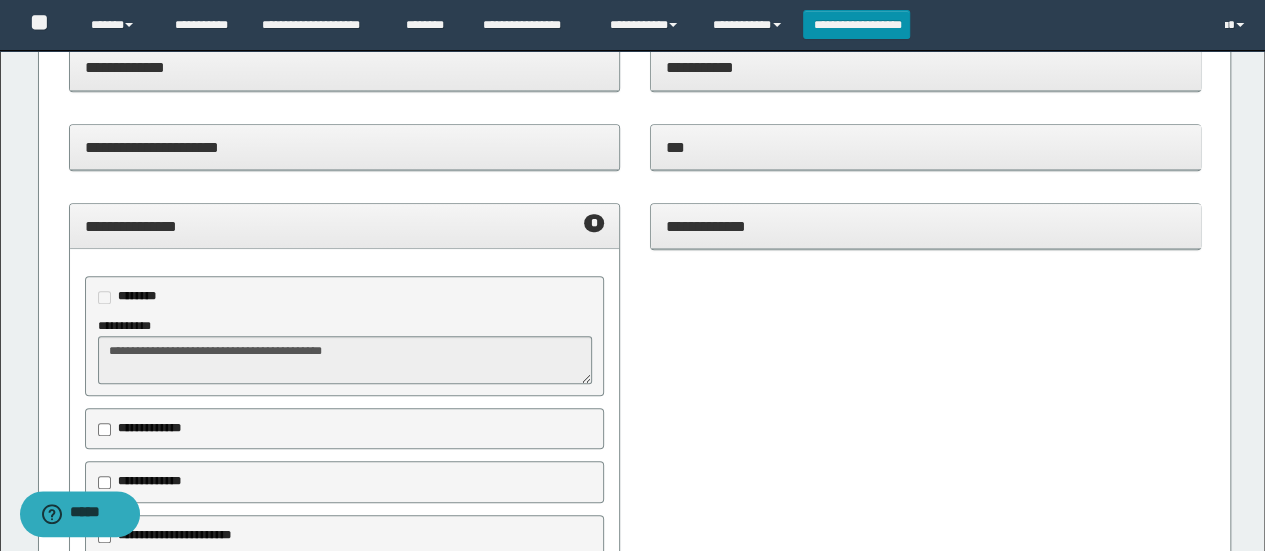 click on "**********" at bounding box center [345, 226] 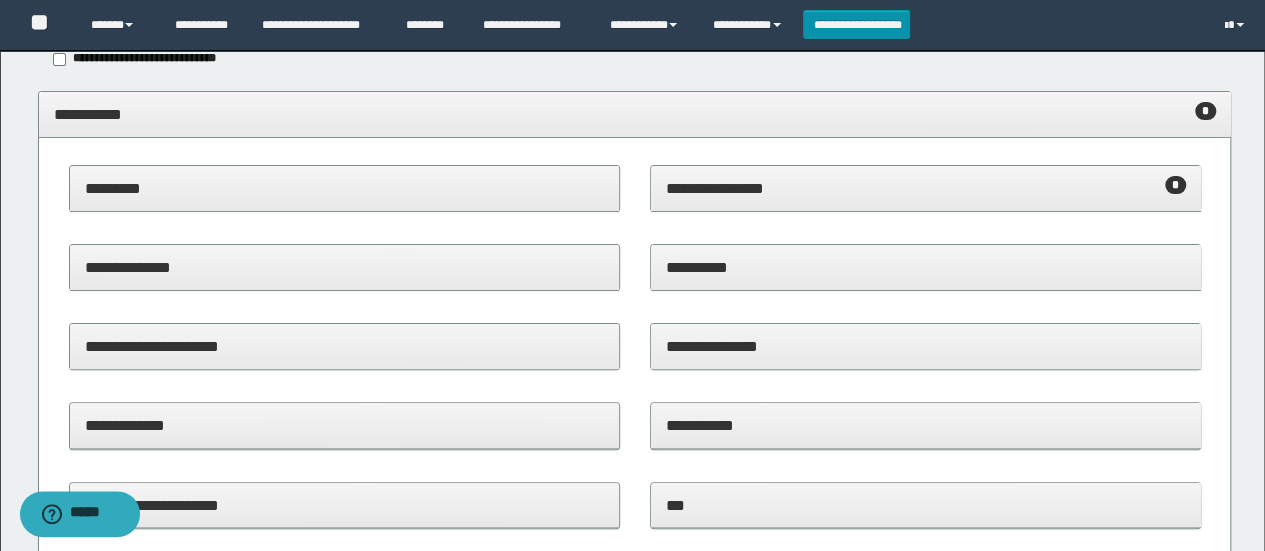 scroll, scrollTop: 100, scrollLeft: 0, axis: vertical 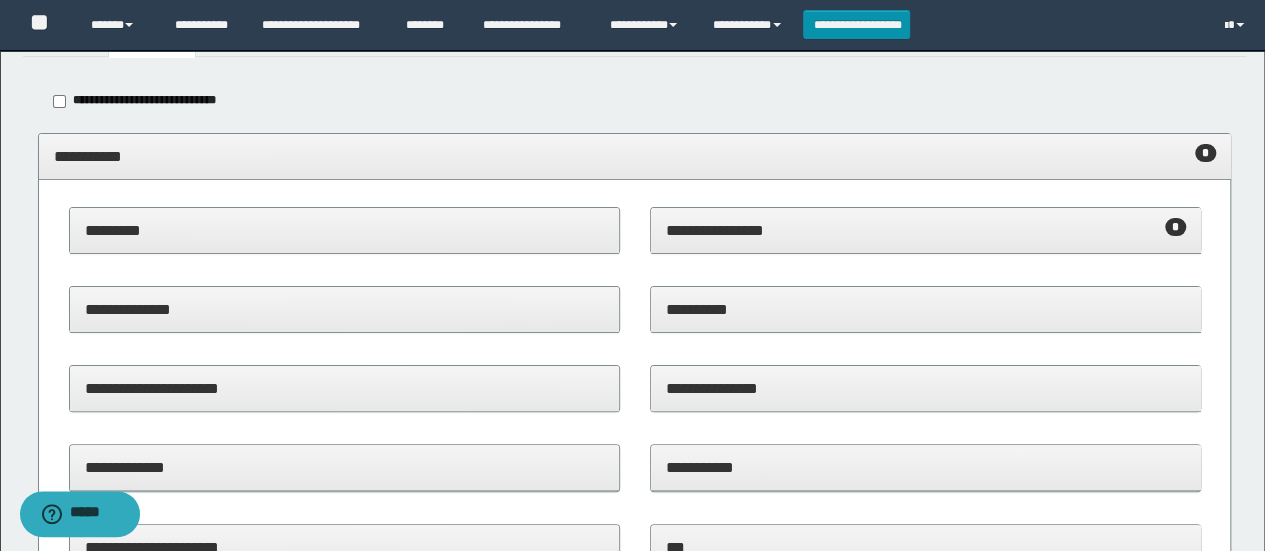 click on "**********" at bounding box center [635, 156] 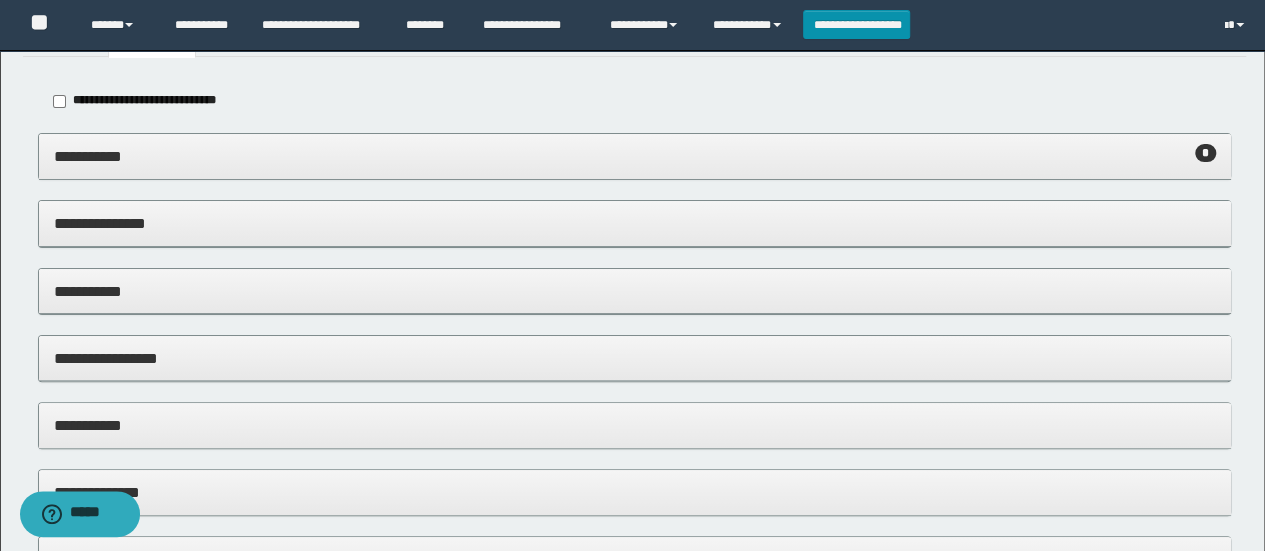 click on "**********" at bounding box center [635, 223] 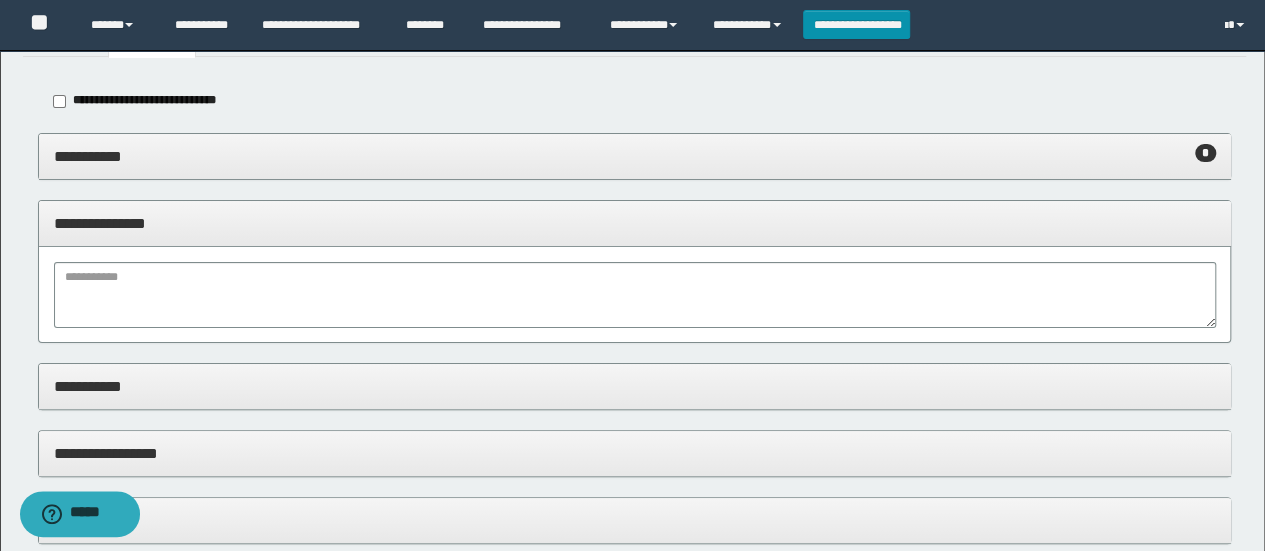 drag, startPoint x: 146, startPoint y: 251, endPoint x: 139, endPoint y: 293, distance: 42.579338 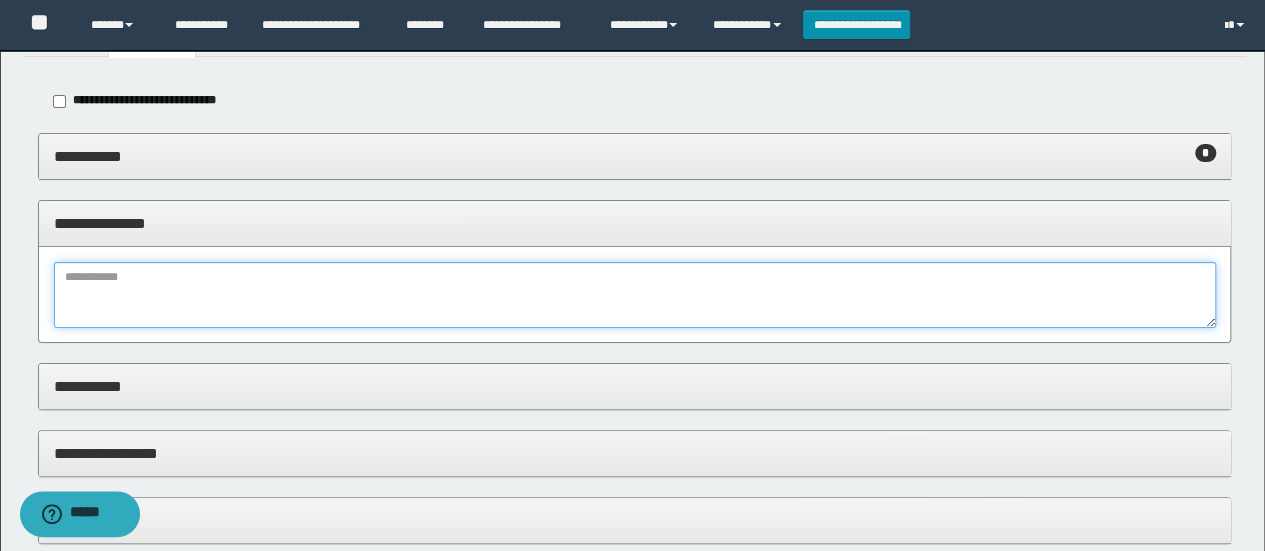 click at bounding box center [635, 295] 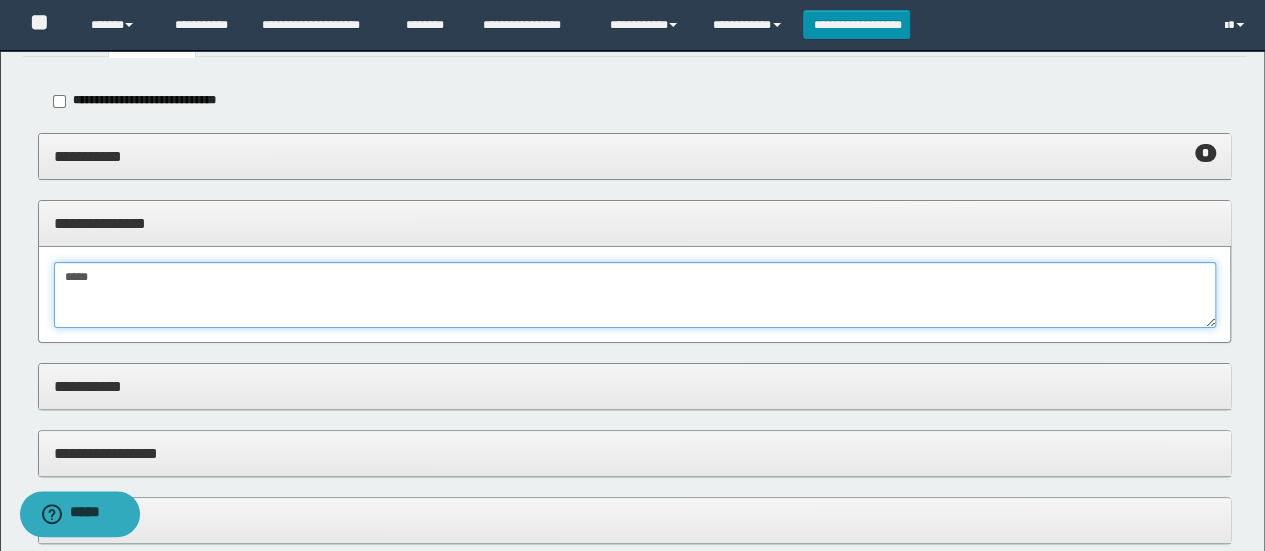 click on "*****" at bounding box center (635, 295) 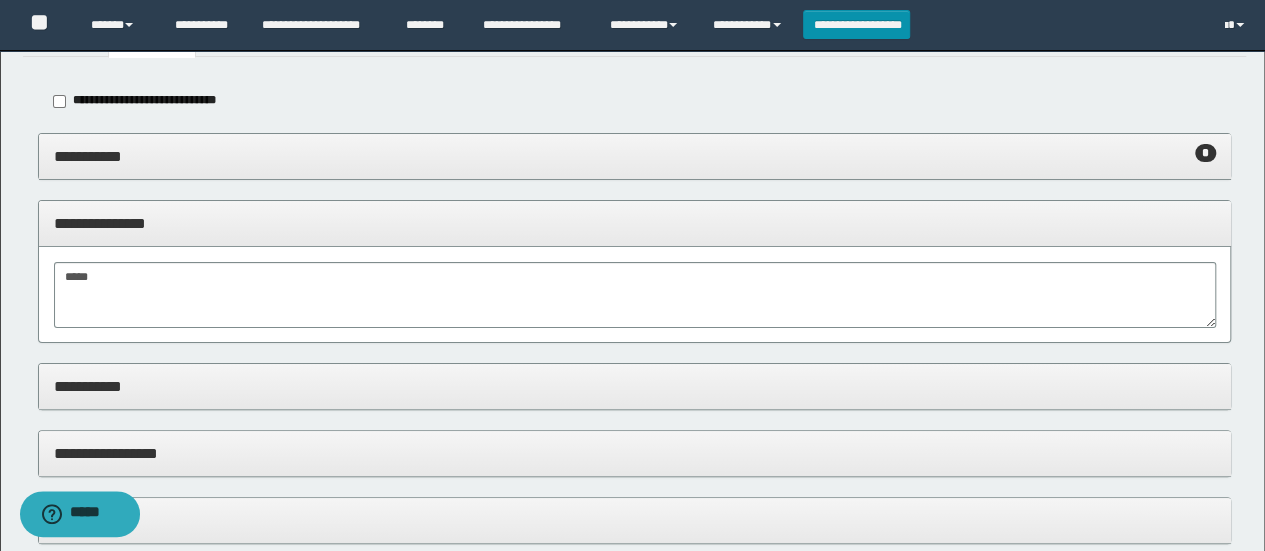 click on "**********" at bounding box center (635, 386) 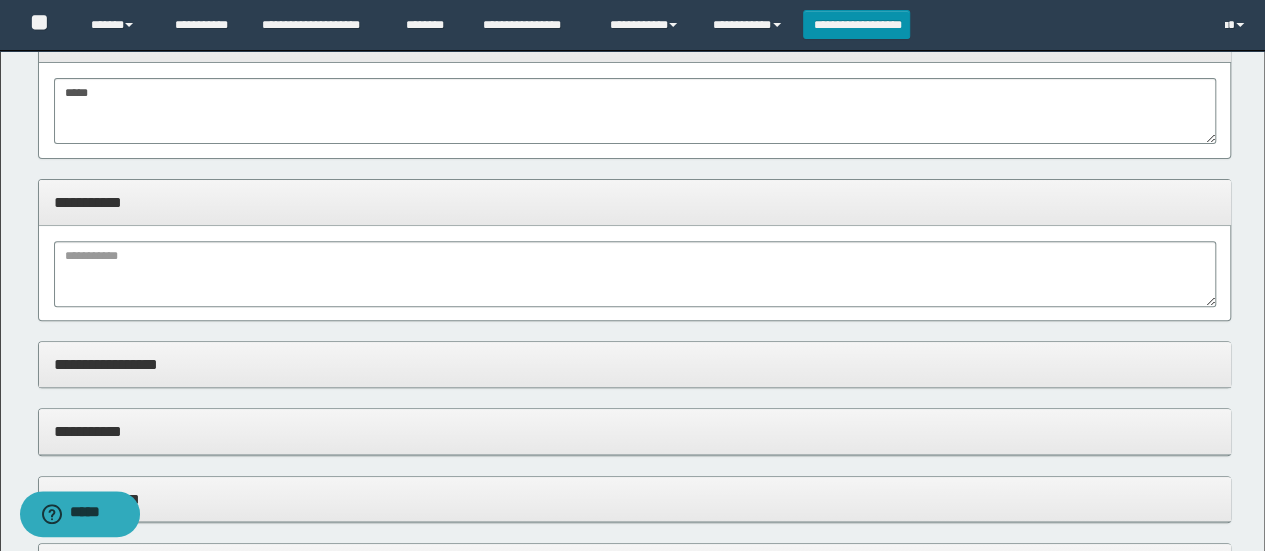 scroll, scrollTop: 300, scrollLeft: 0, axis: vertical 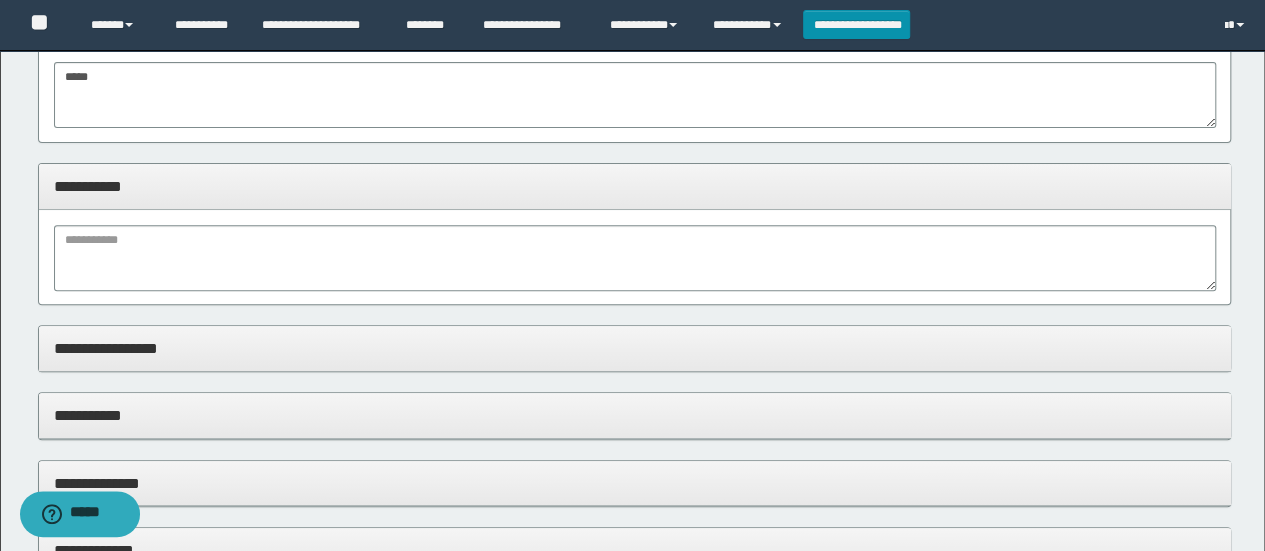 click at bounding box center (635, 257) 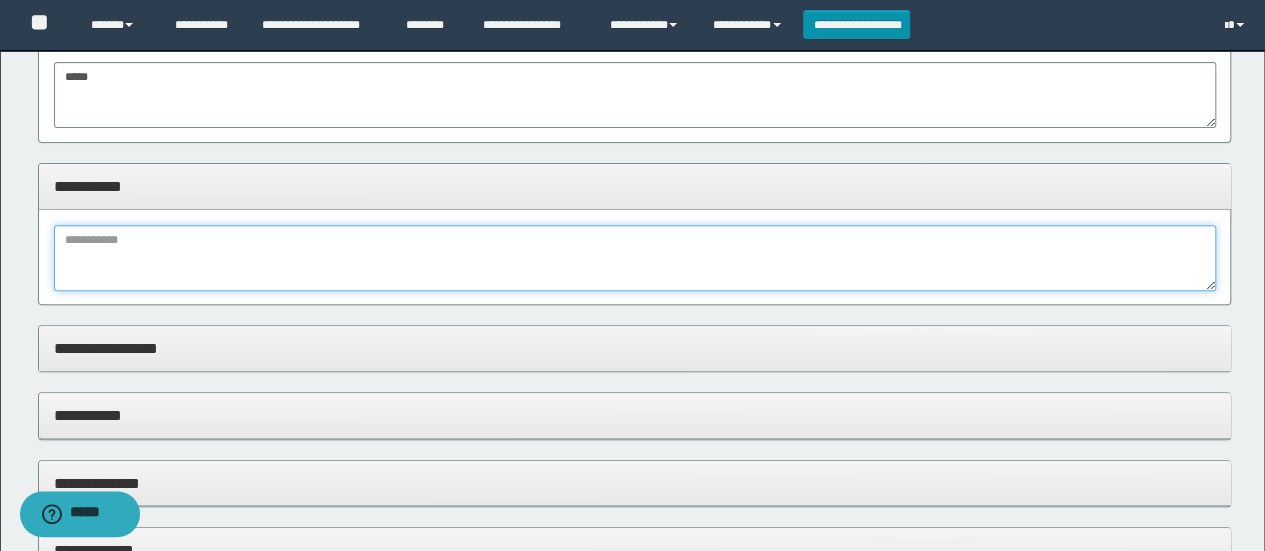 click at bounding box center [635, 258] 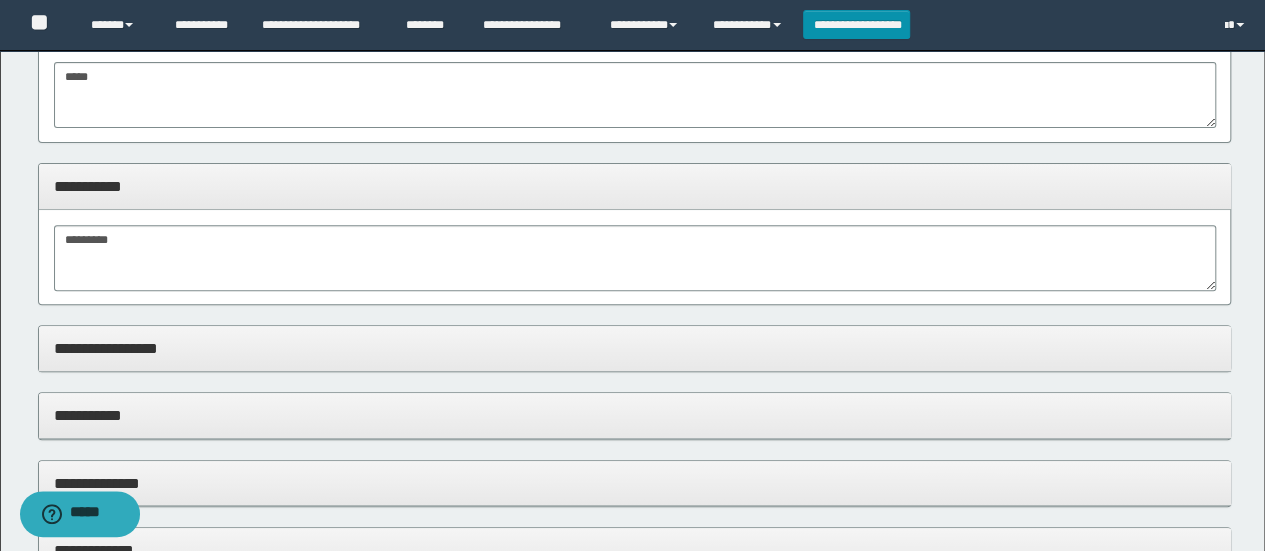 click on "*********" at bounding box center (635, 257) 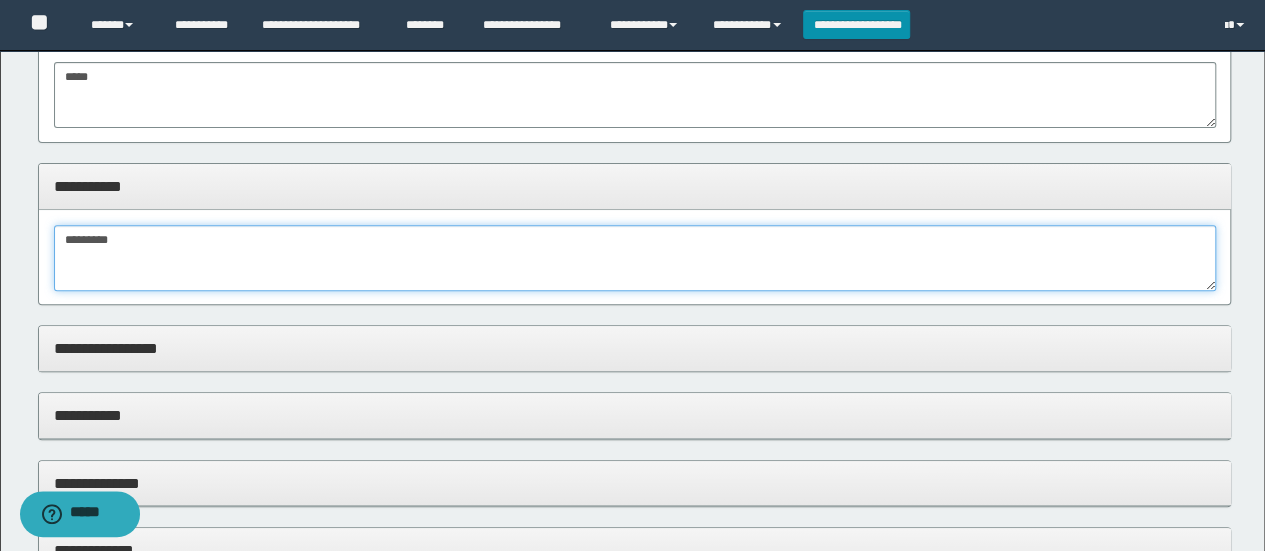click on "*********" at bounding box center (635, 258) 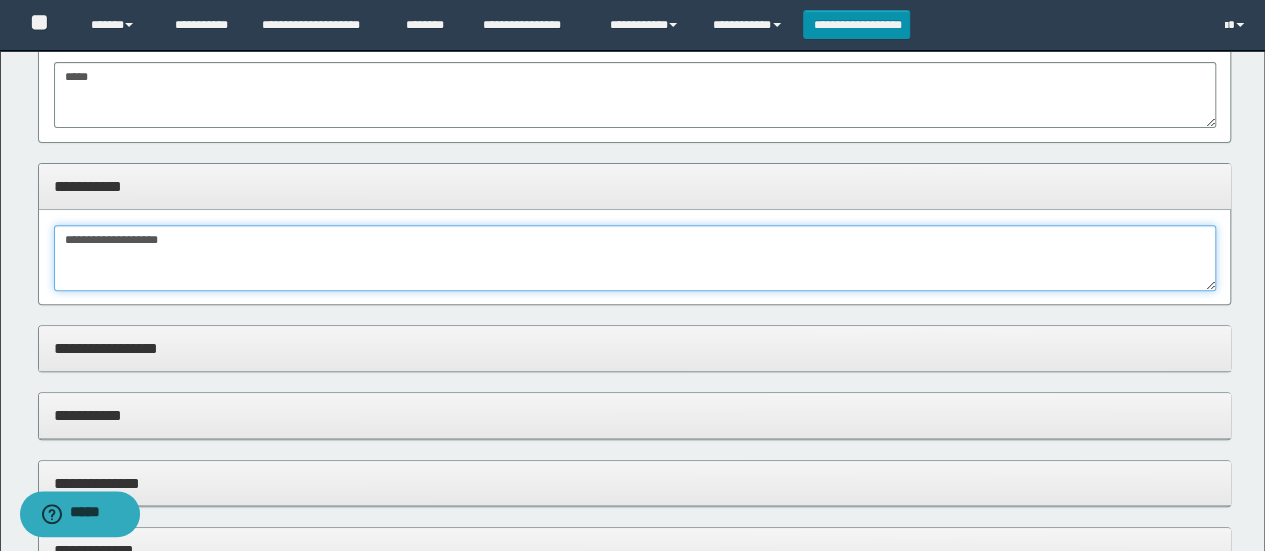 click on "**********" at bounding box center (635, 258) 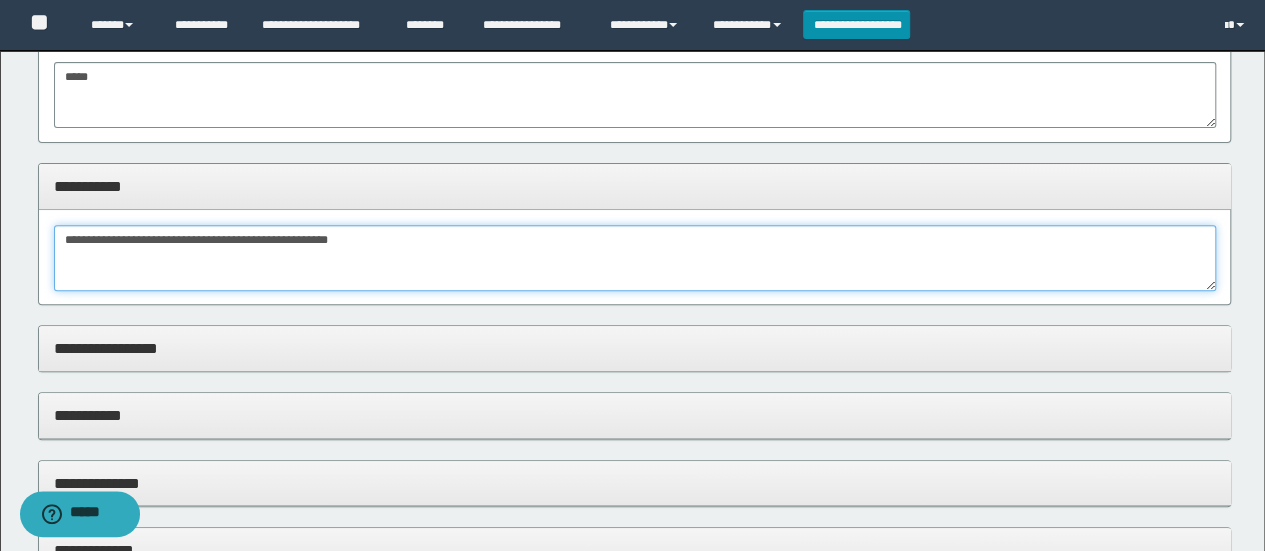 click on "**********" at bounding box center [635, 258] 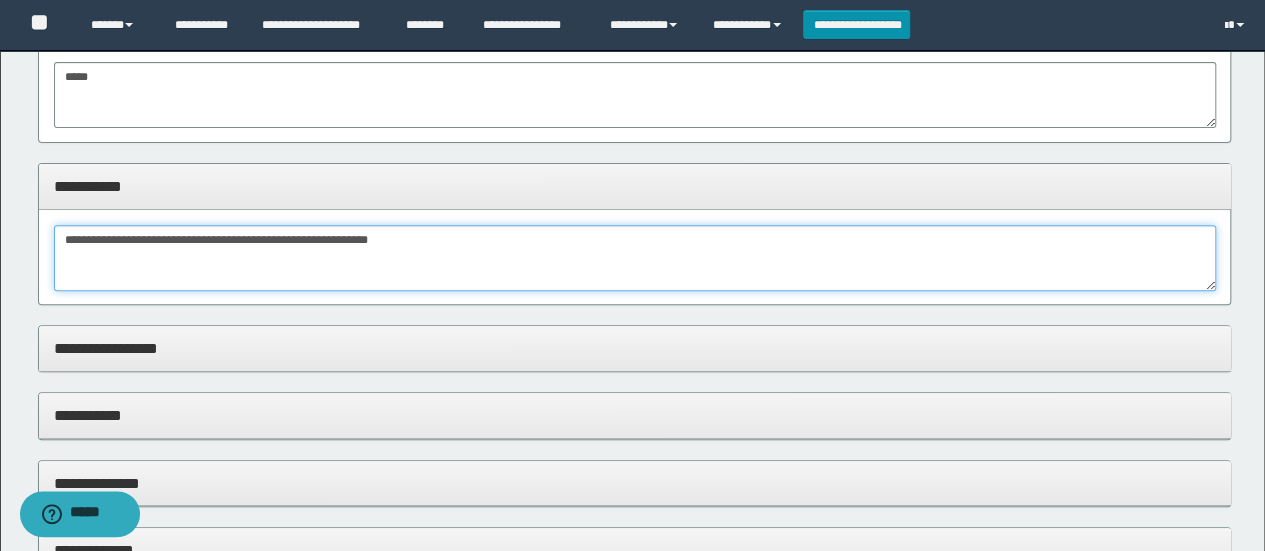 type on "**********" 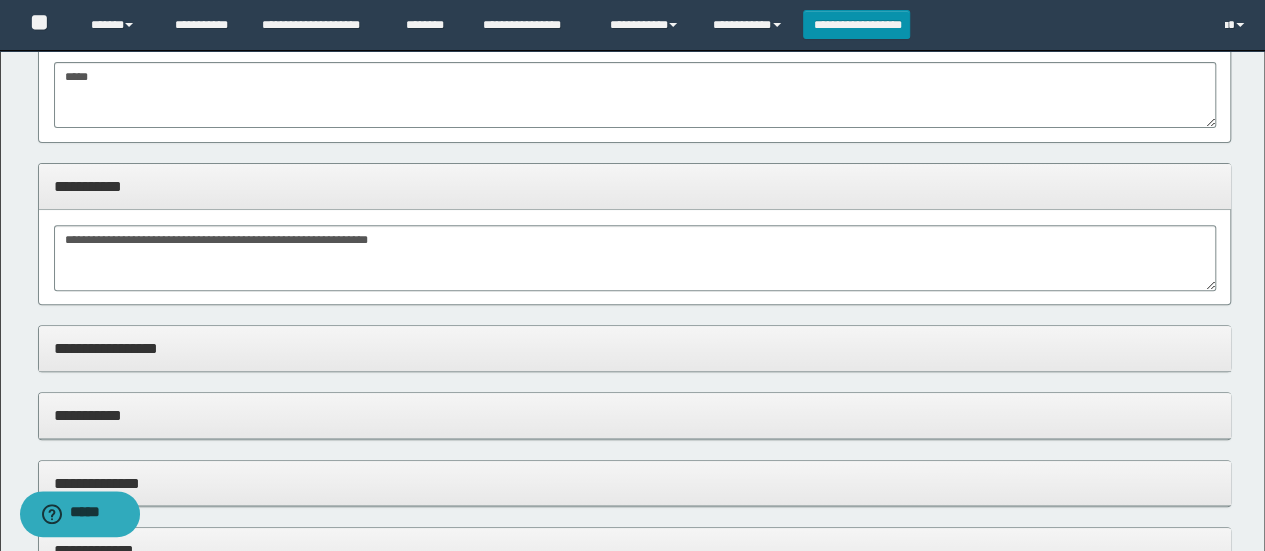 click on "**********" at bounding box center (635, 348) 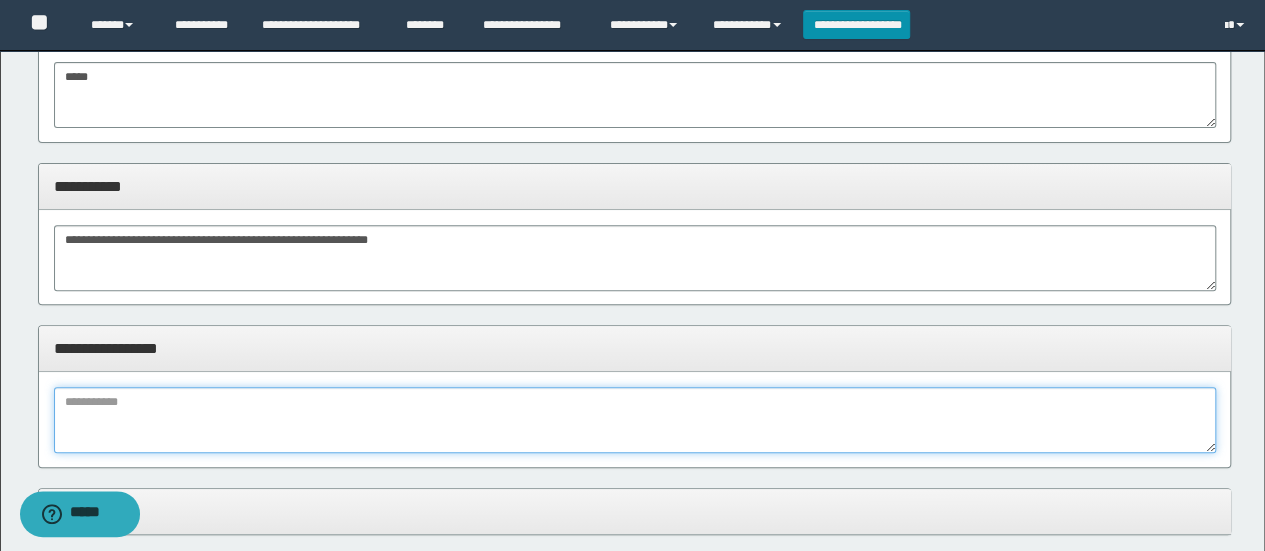 click at bounding box center [635, 420] 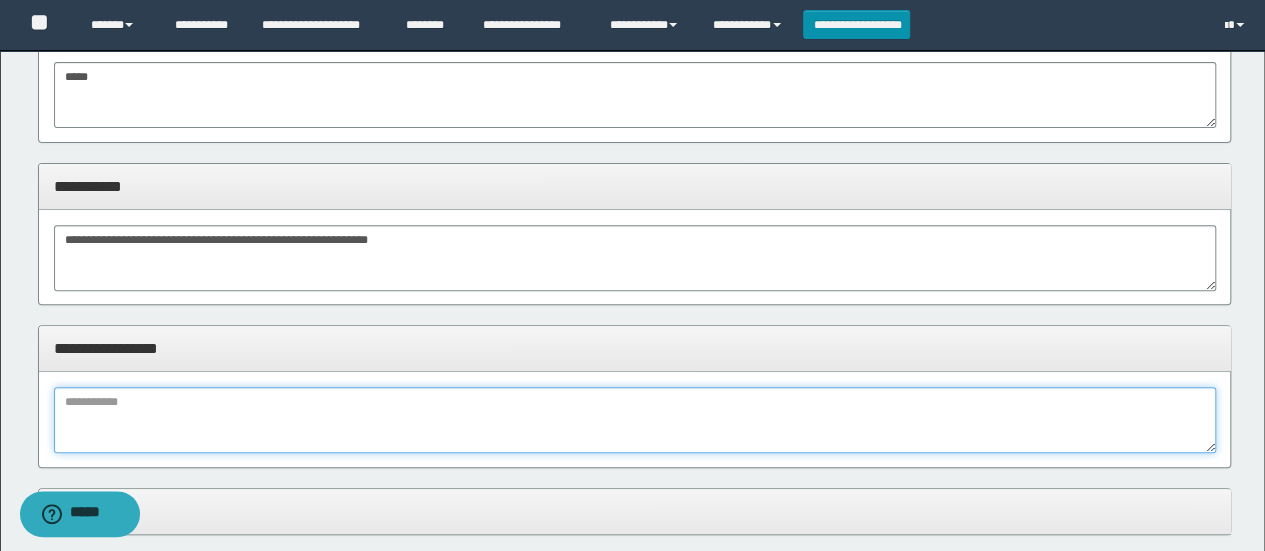 paste on "*****" 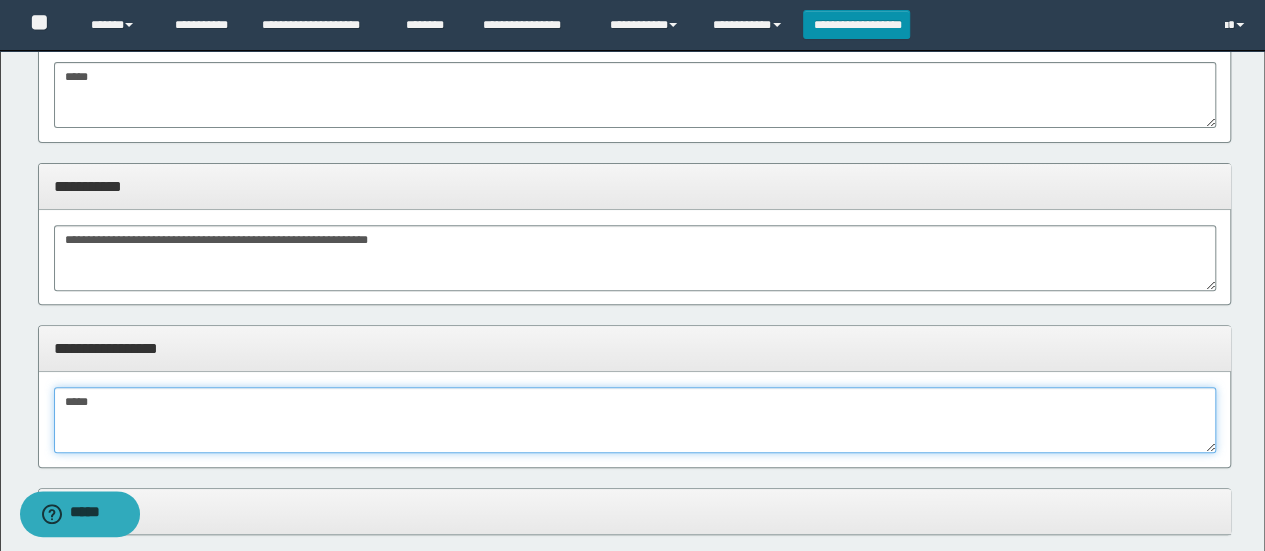 type on "*****" 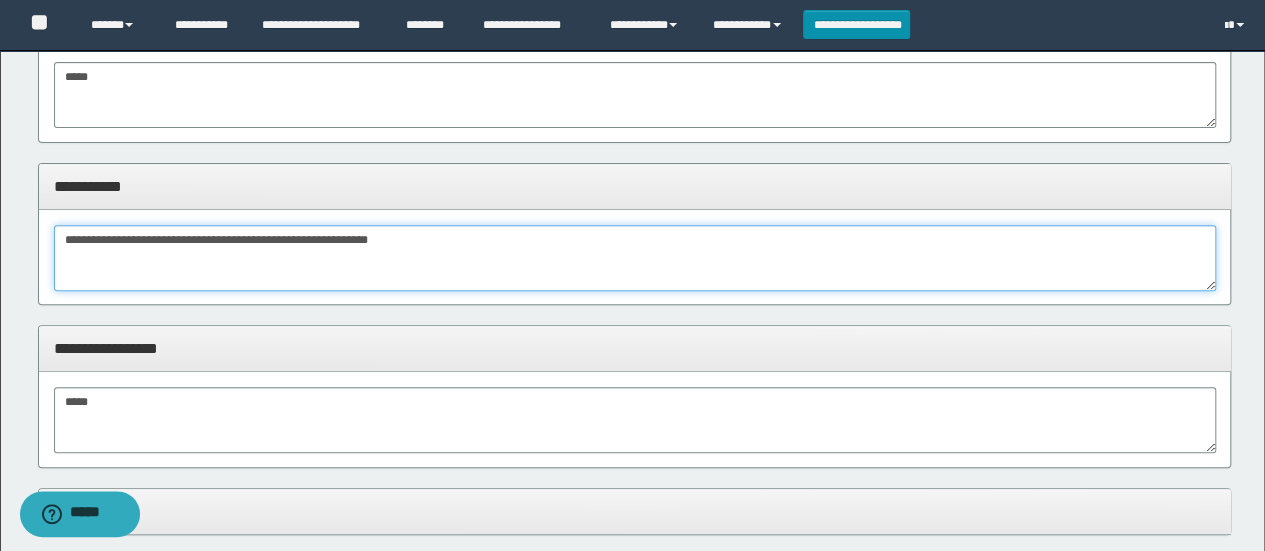 click on "**********" at bounding box center (635, 258) 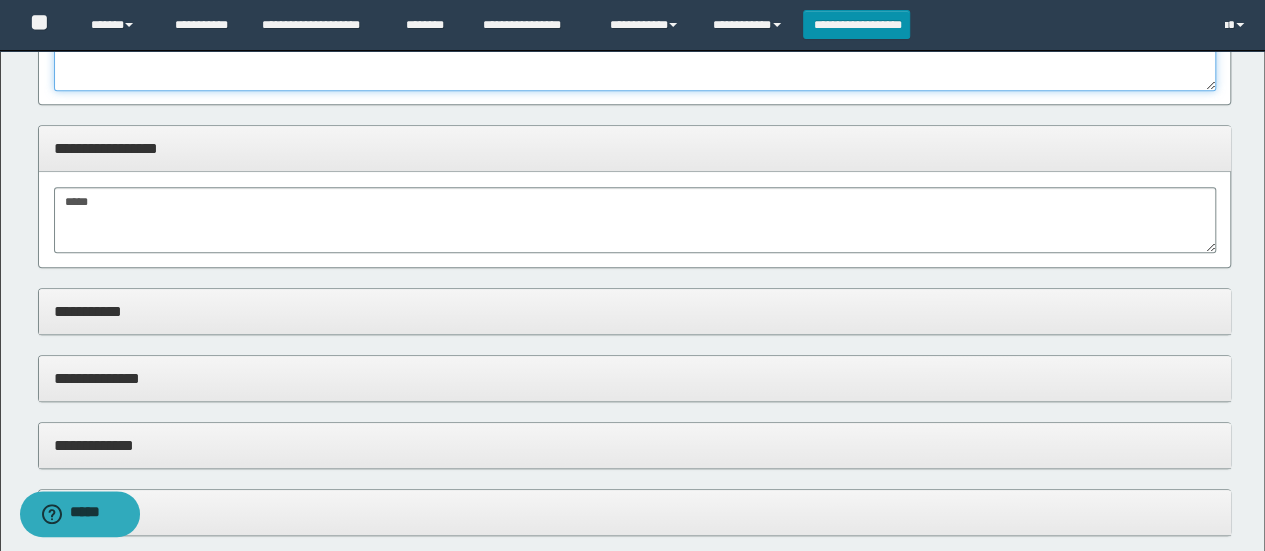 type on "**********" 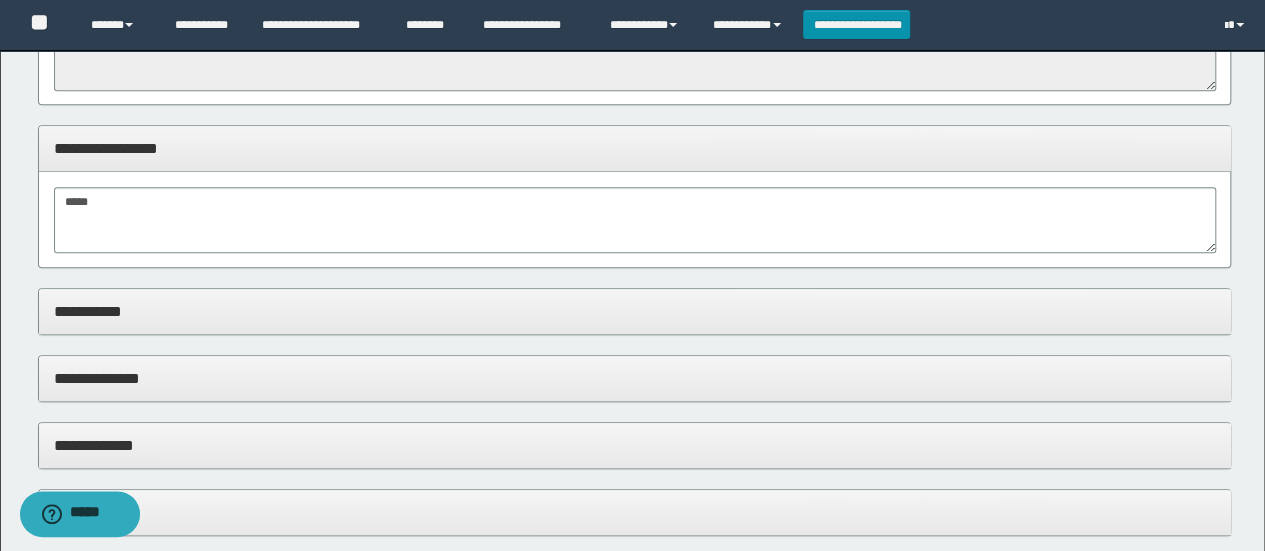 click on "**********" at bounding box center (635, 206) 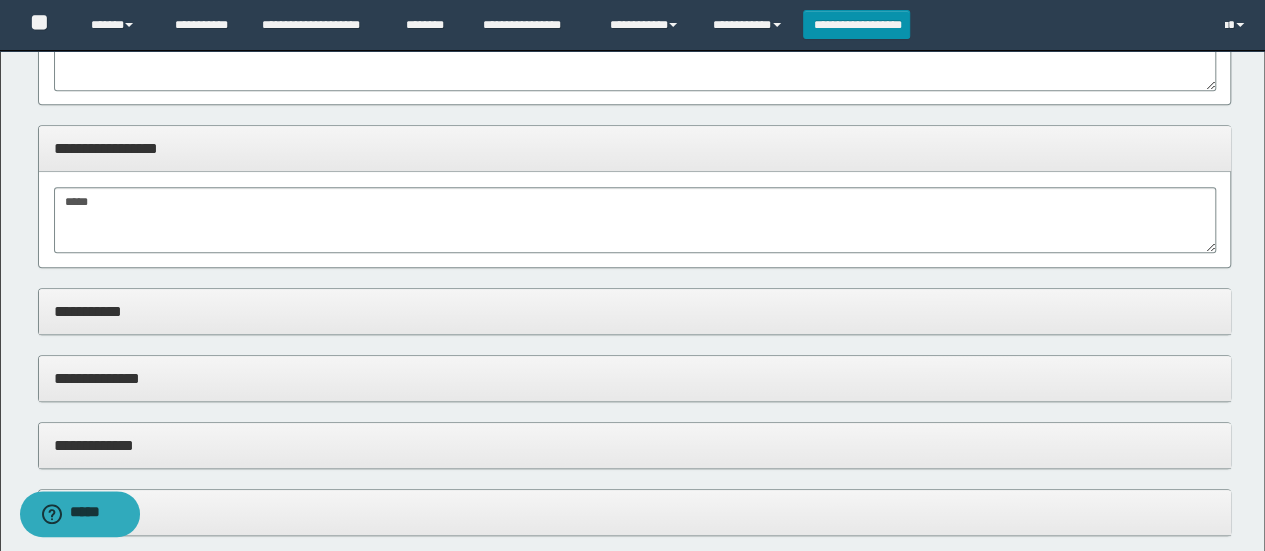 click on "**********" at bounding box center [635, 312] 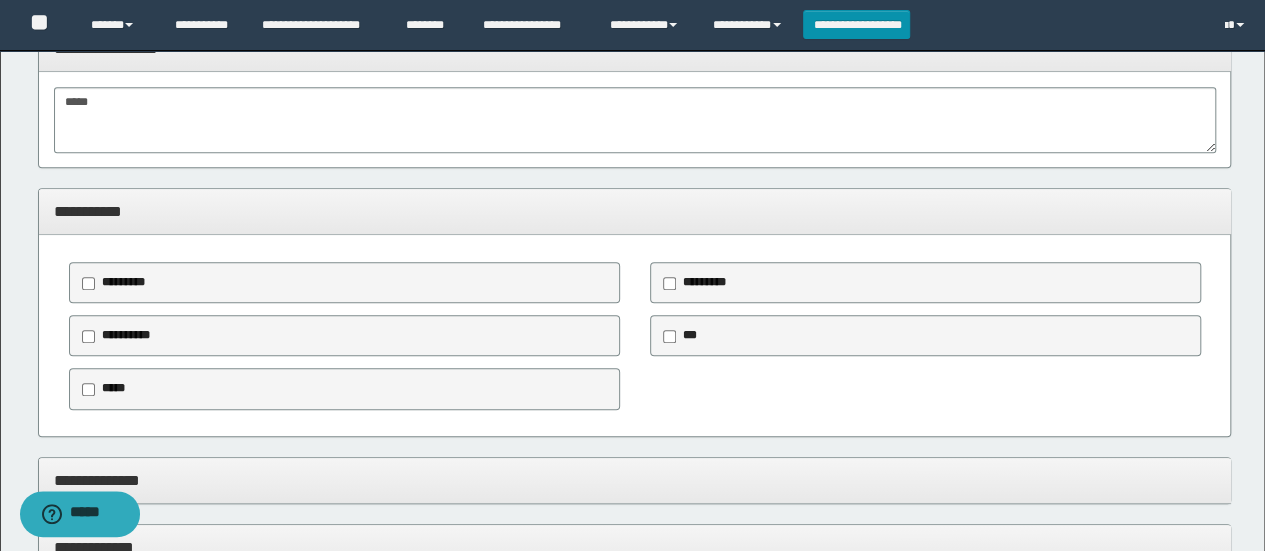 click on "*****" at bounding box center [113, 388] 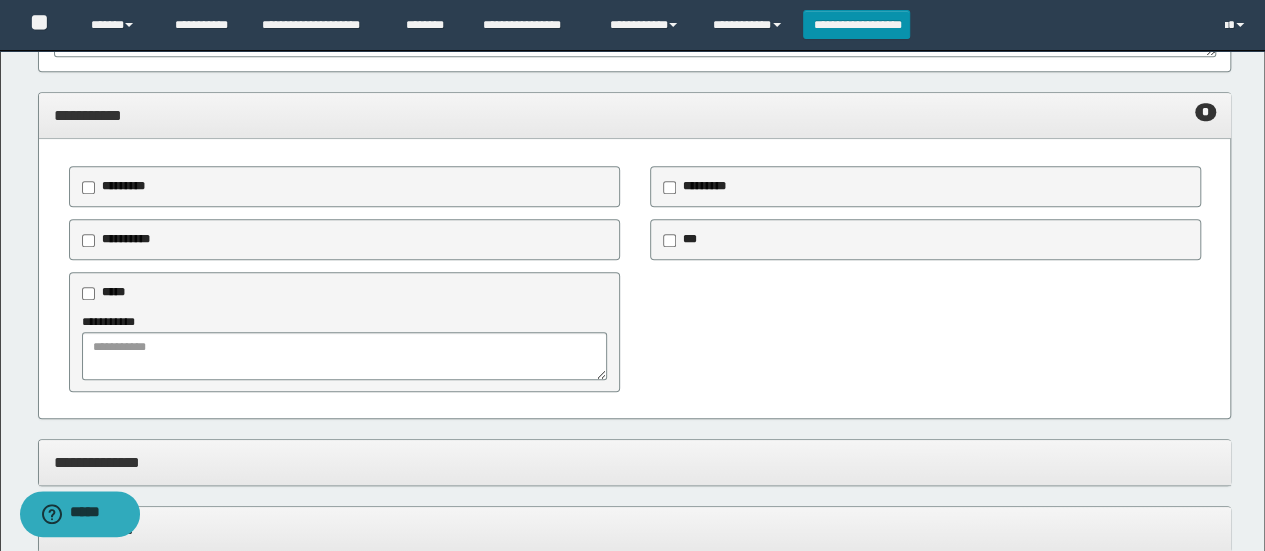 scroll, scrollTop: 700, scrollLeft: 0, axis: vertical 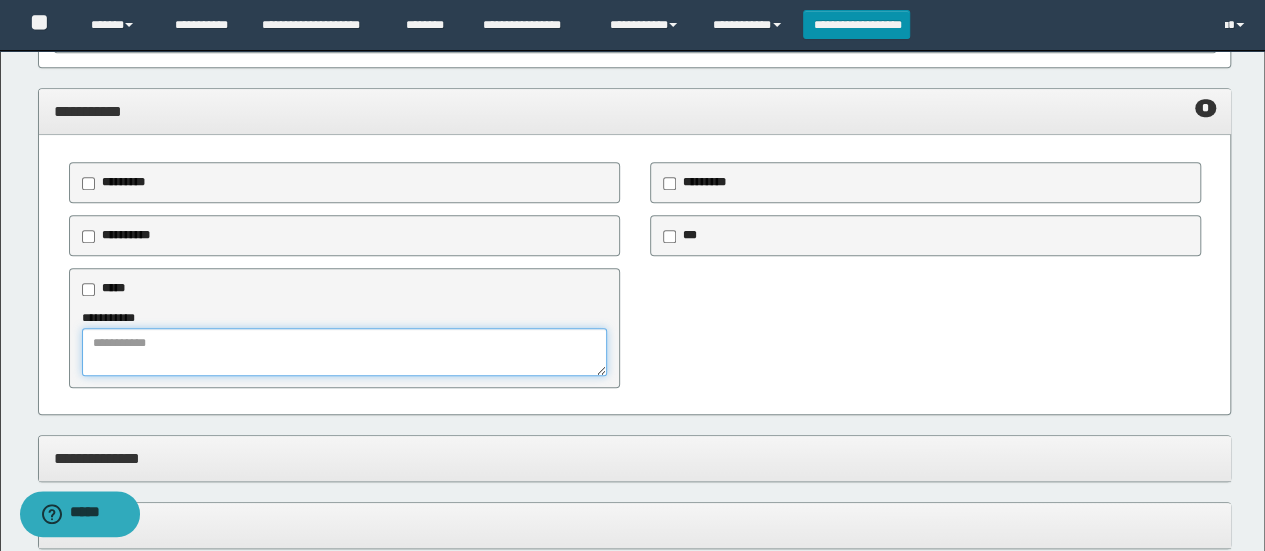 click at bounding box center [345, 352] 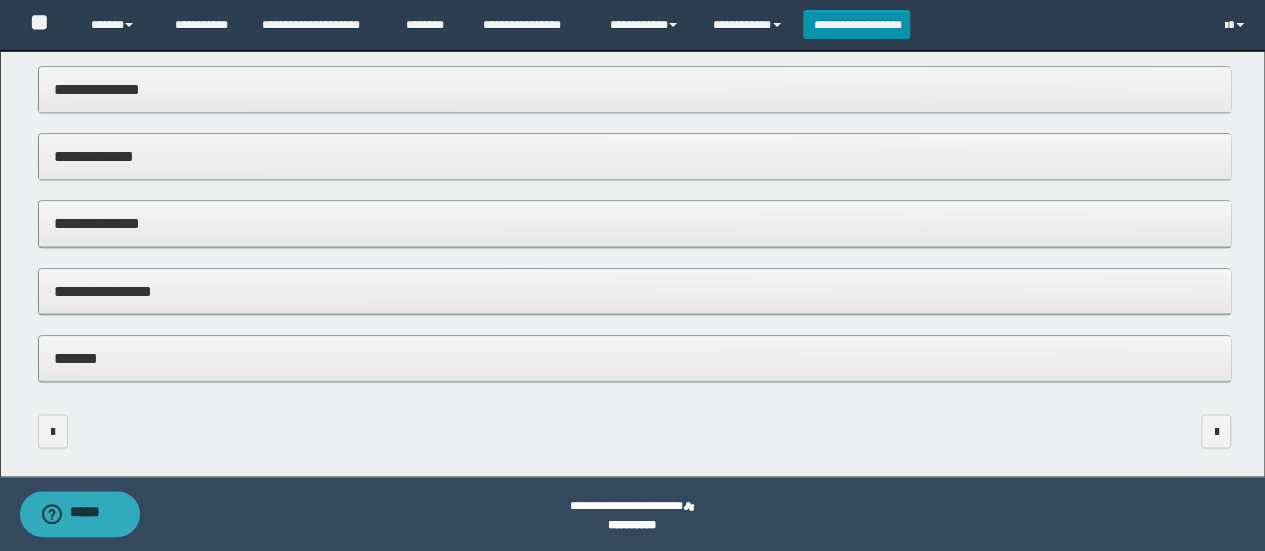 scroll, scrollTop: 1072, scrollLeft: 0, axis: vertical 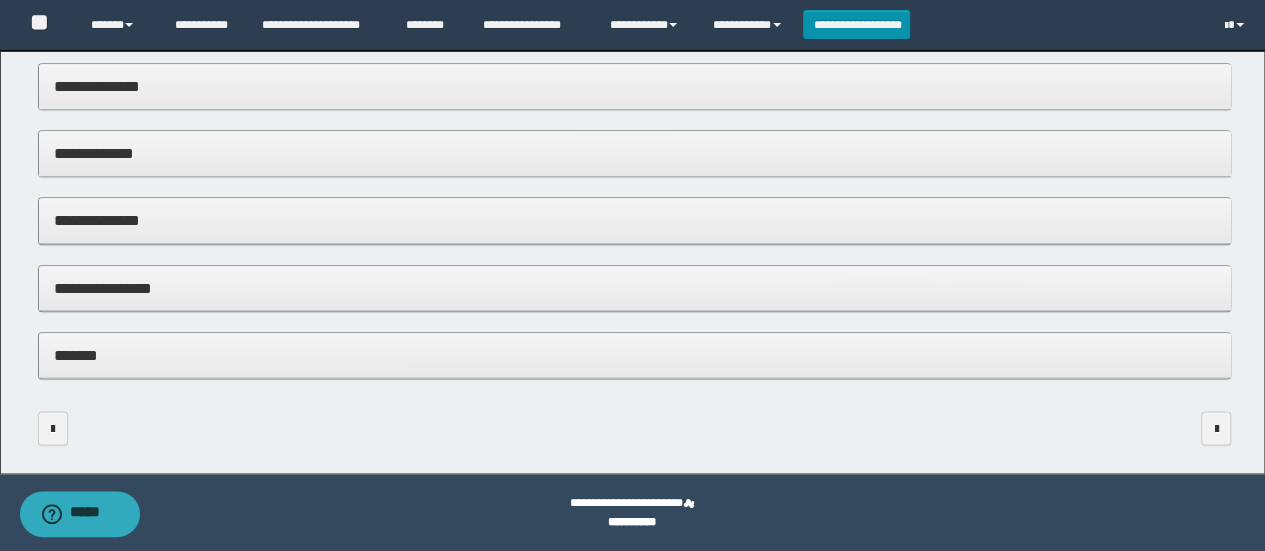 type on "*****" 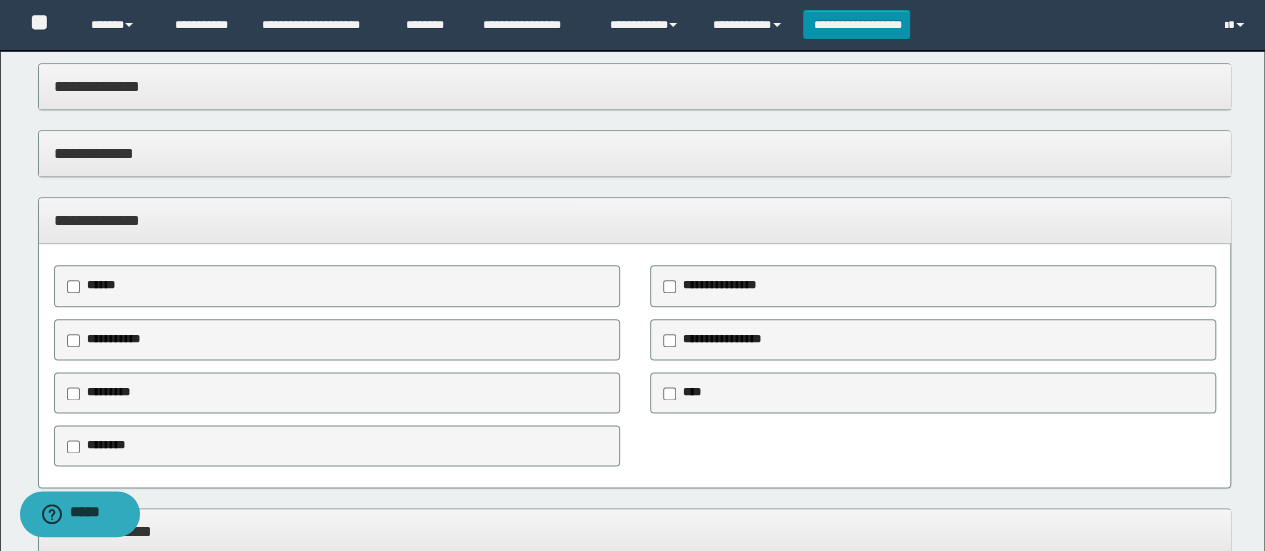 click on "******" at bounding box center (101, 285) 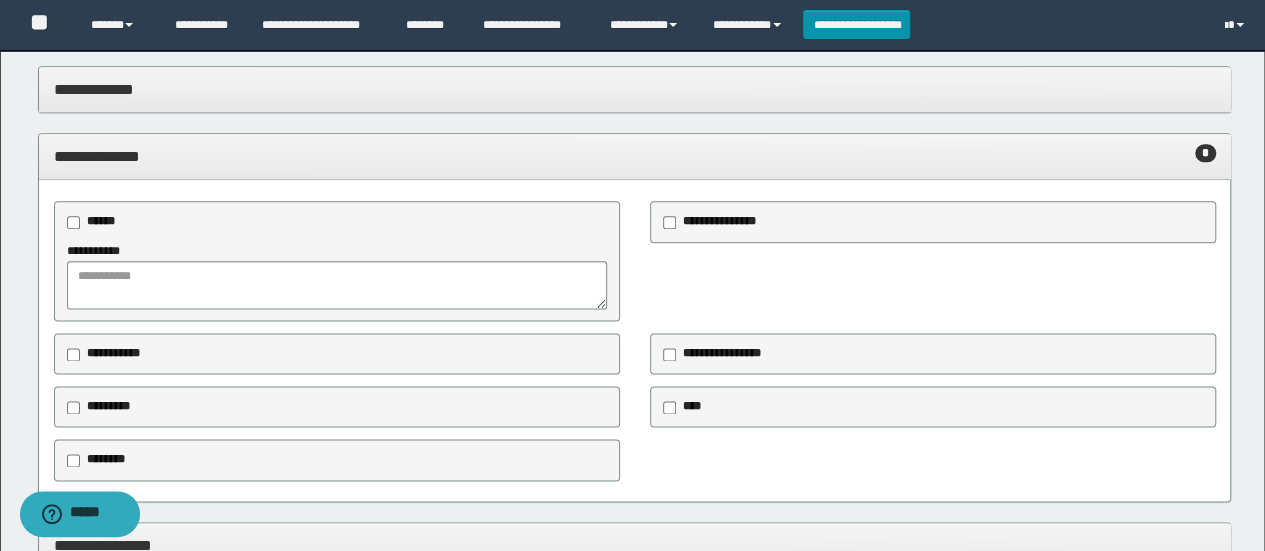 scroll, scrollTop: 1172, scrollLeft: 0, axis: vertical 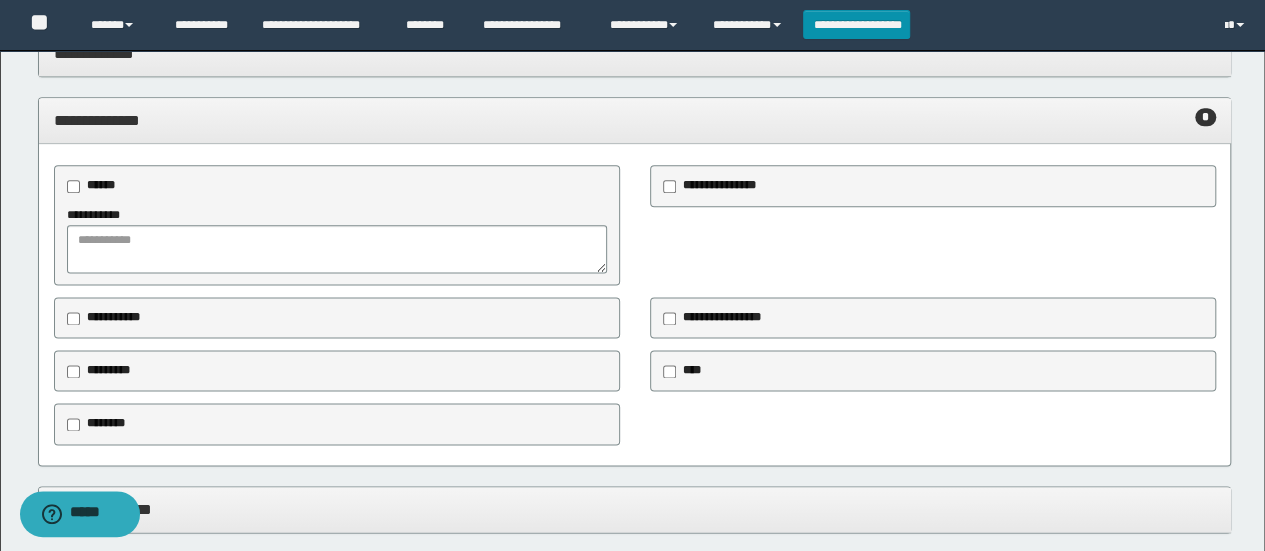 click on "**********" at bounding box center (113, 317) 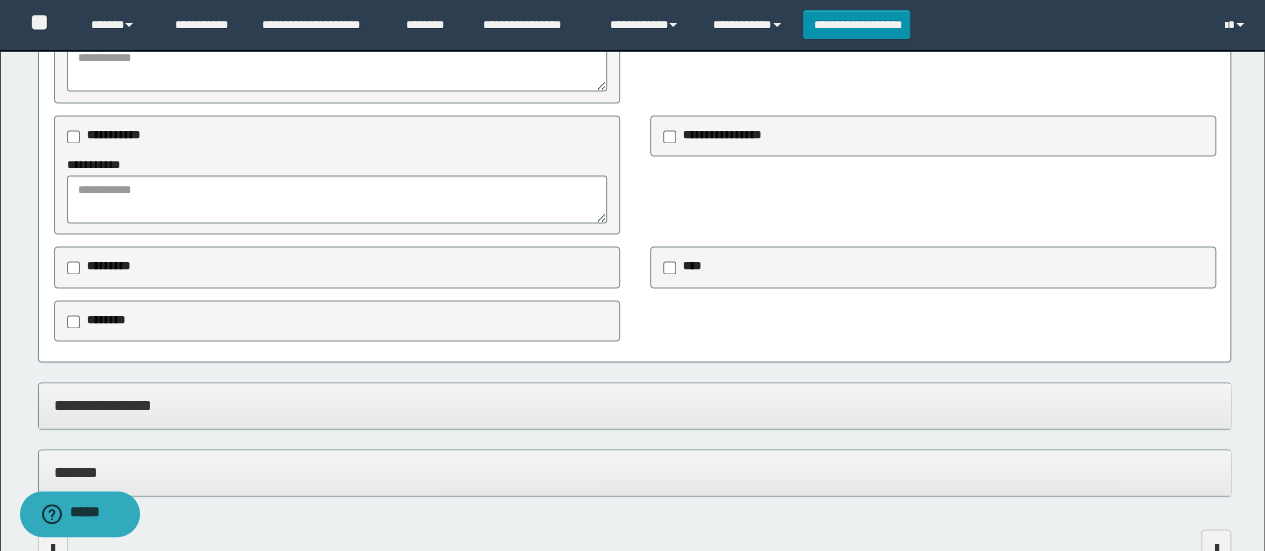 scroll, scrollTop: 1372, scrollLeft: 0, axis: vertical 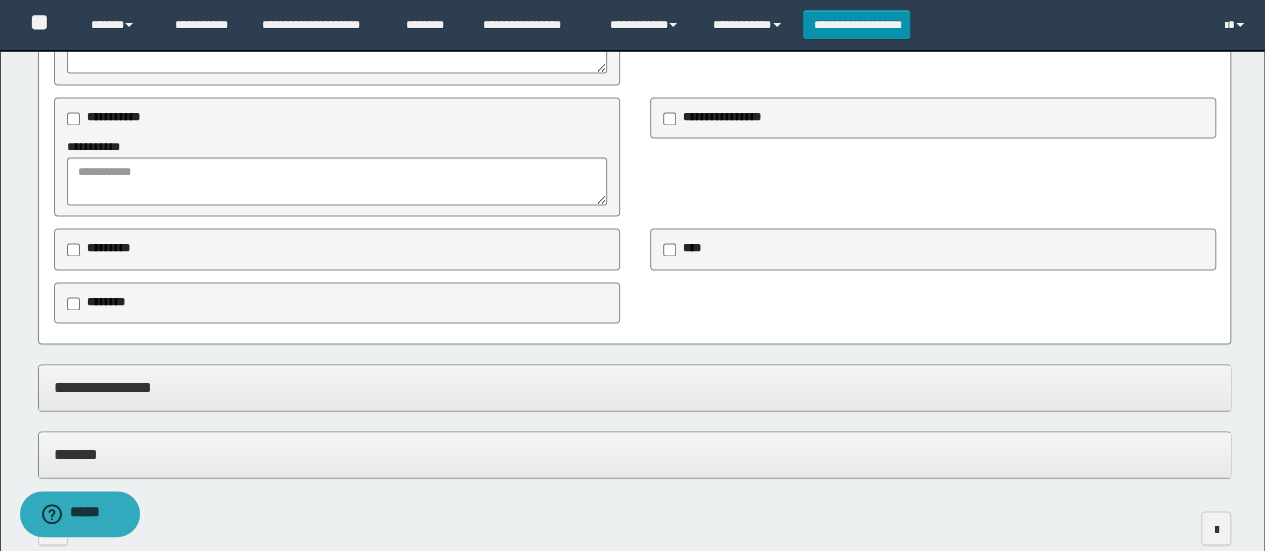 click on "********" at bounding box center (106, 302) 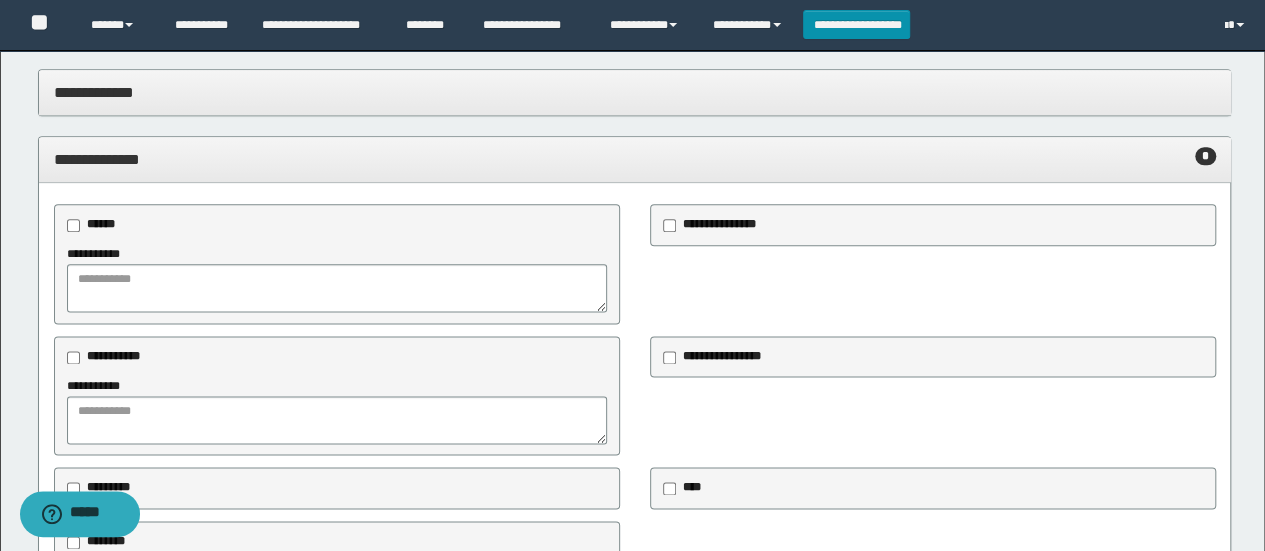 scroll, scrollTop: 1072, scrollLeft: 0, axis: vertical 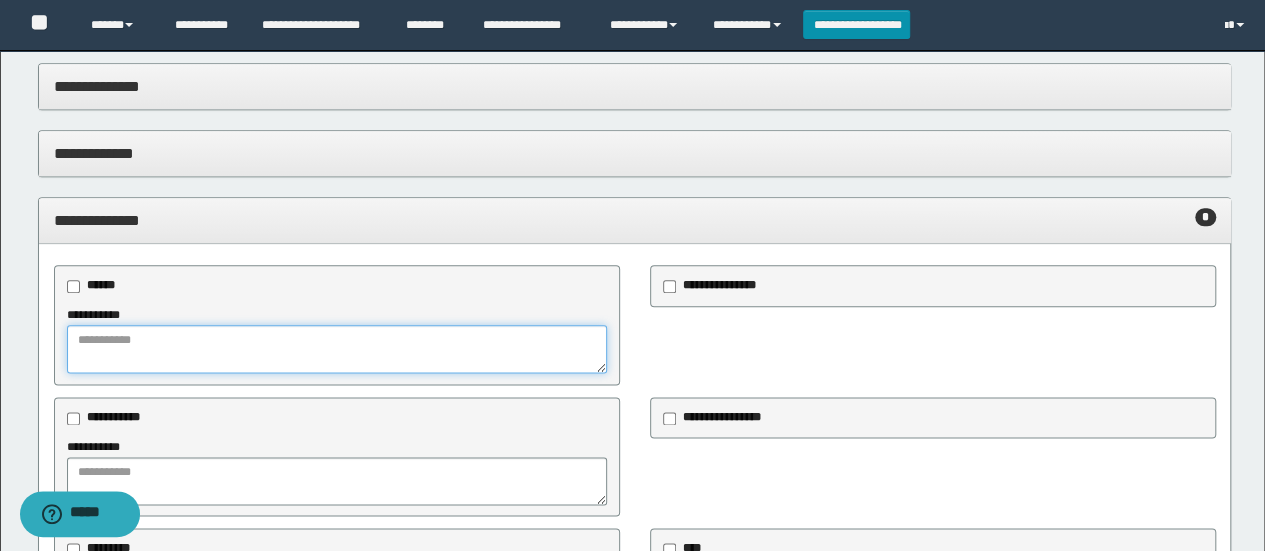 click at bounding box center (337, 349) 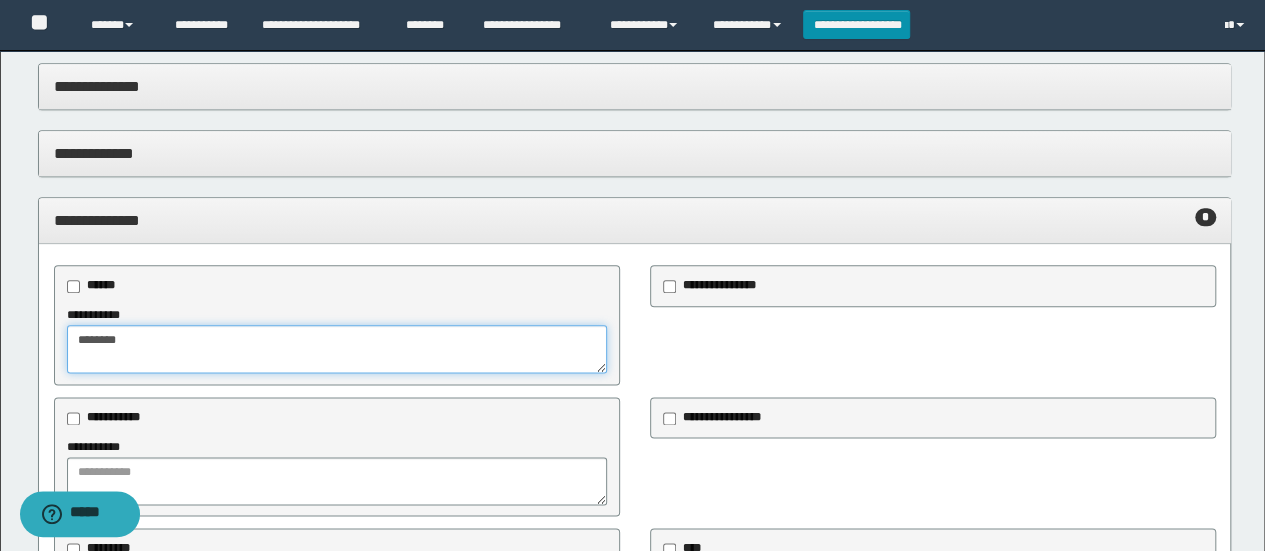 type on "*******" 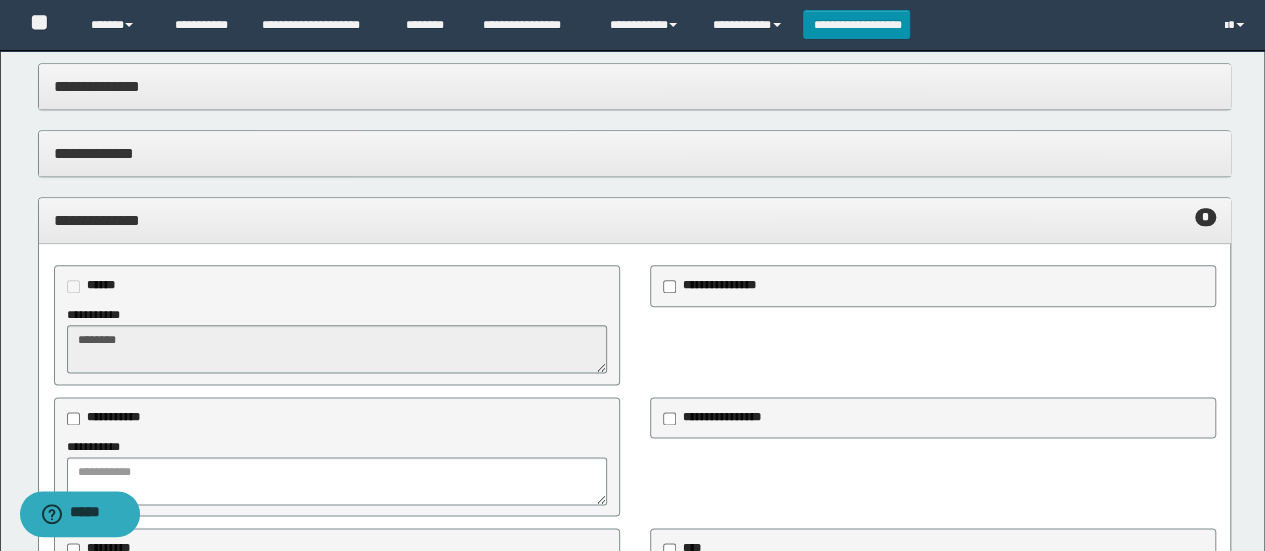click on "*******" at bounding box center (337, 349) 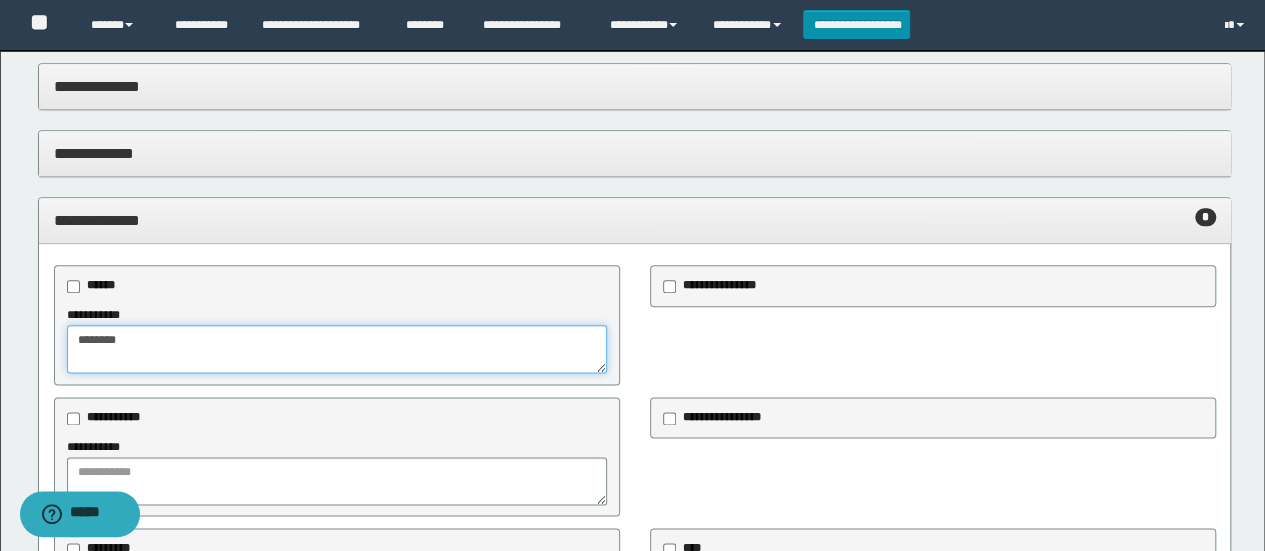 click on "*******" at bounding box center (337, 349) 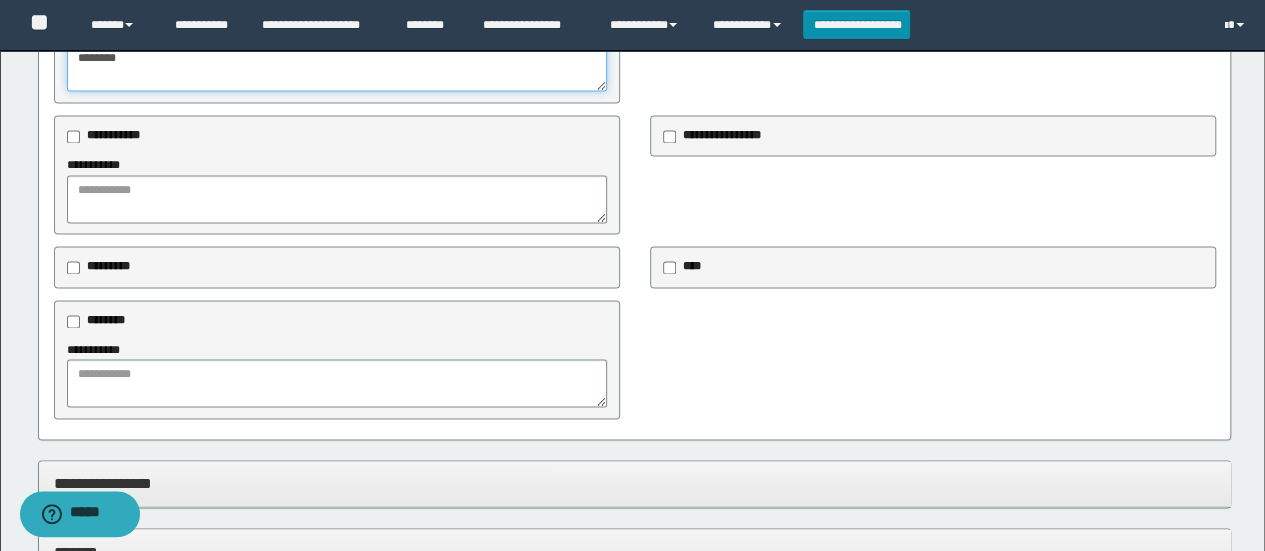 scroll, scrollTop: 1372, scrollLeft: 0, axis: vertical 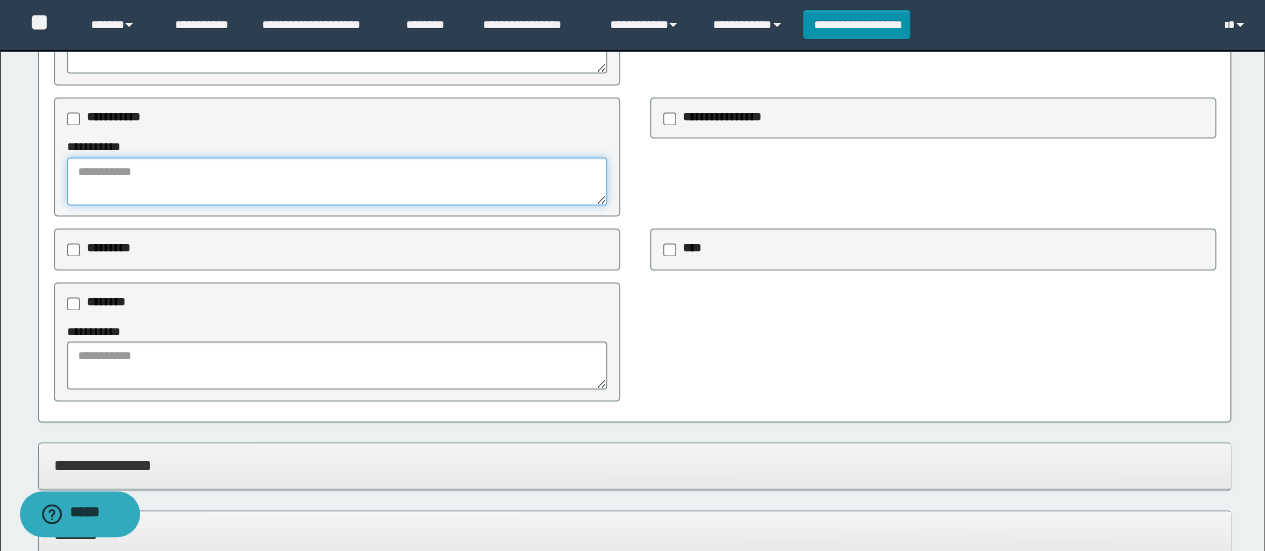 click at bounding box center [337, 181] 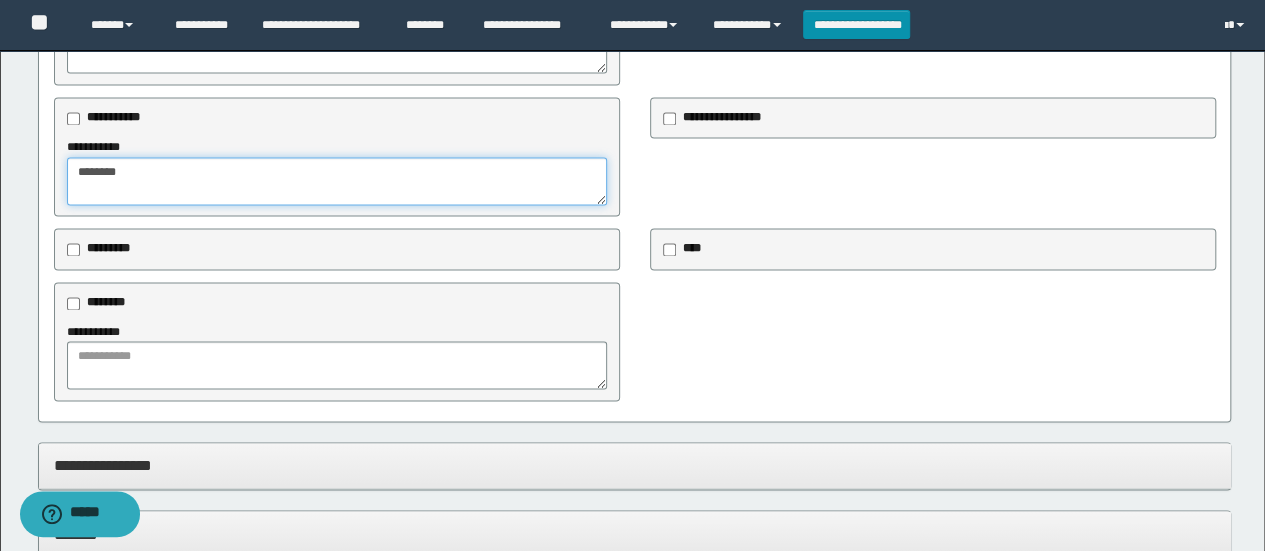 type on "*******" 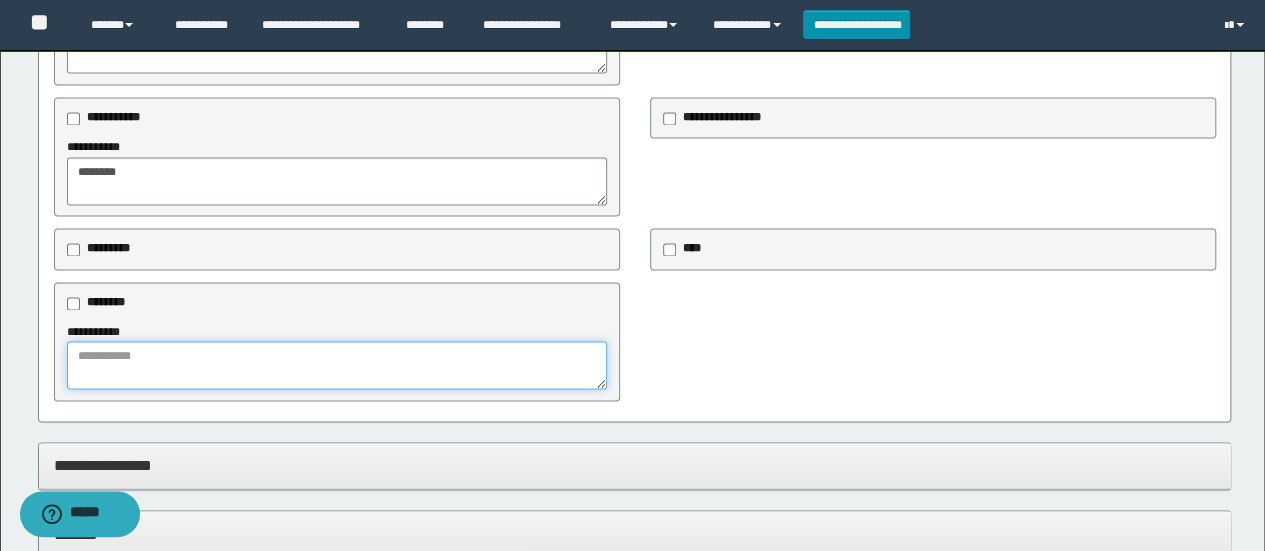 click at bounding box center (337, 365) 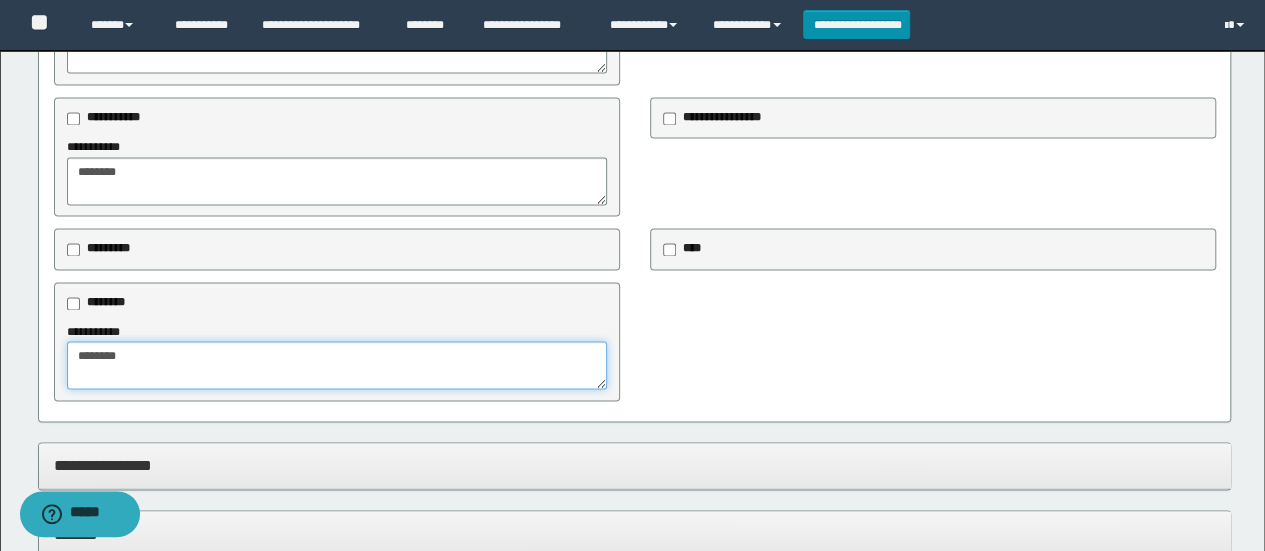 type on "*******" 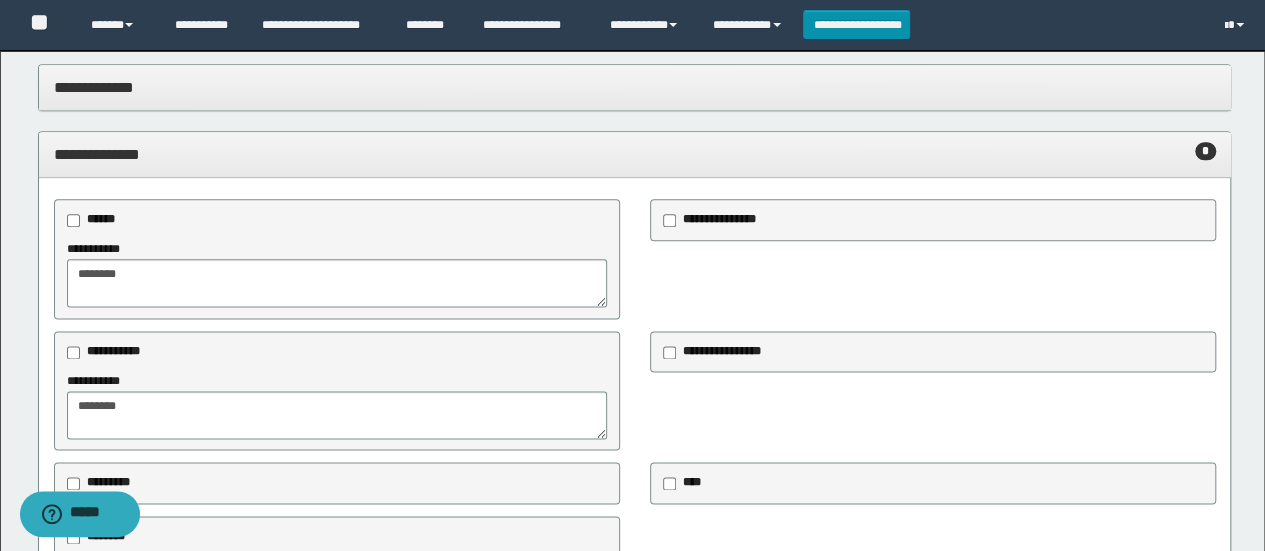 scroll, scrollTop: 1372, scrollLeft: 0, axis: vertical 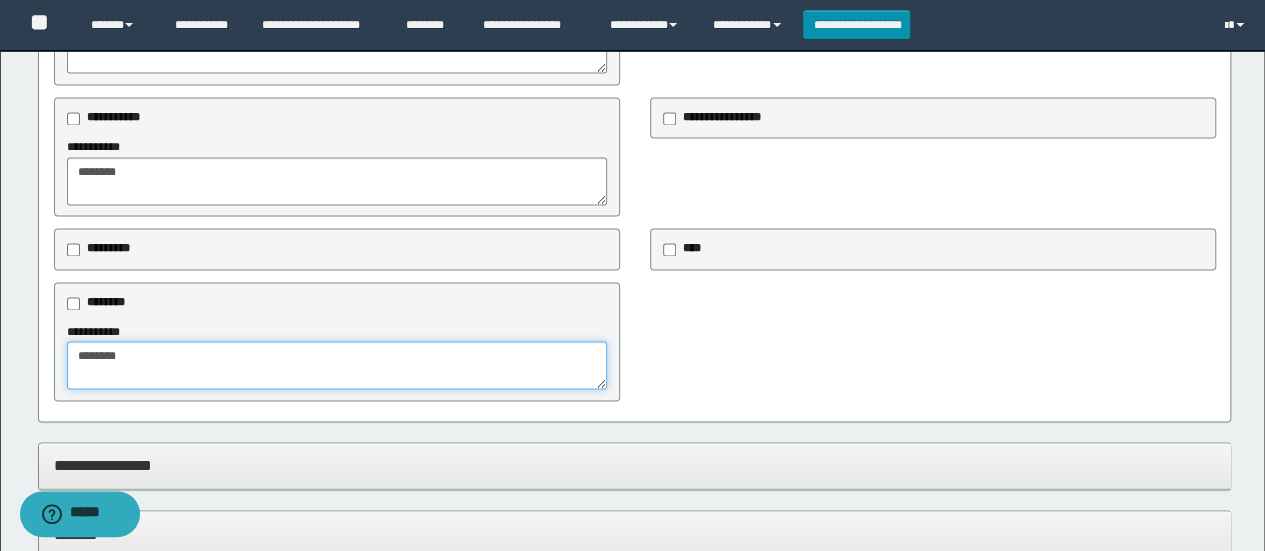 click on "*******" at bounding box center (337, 365) 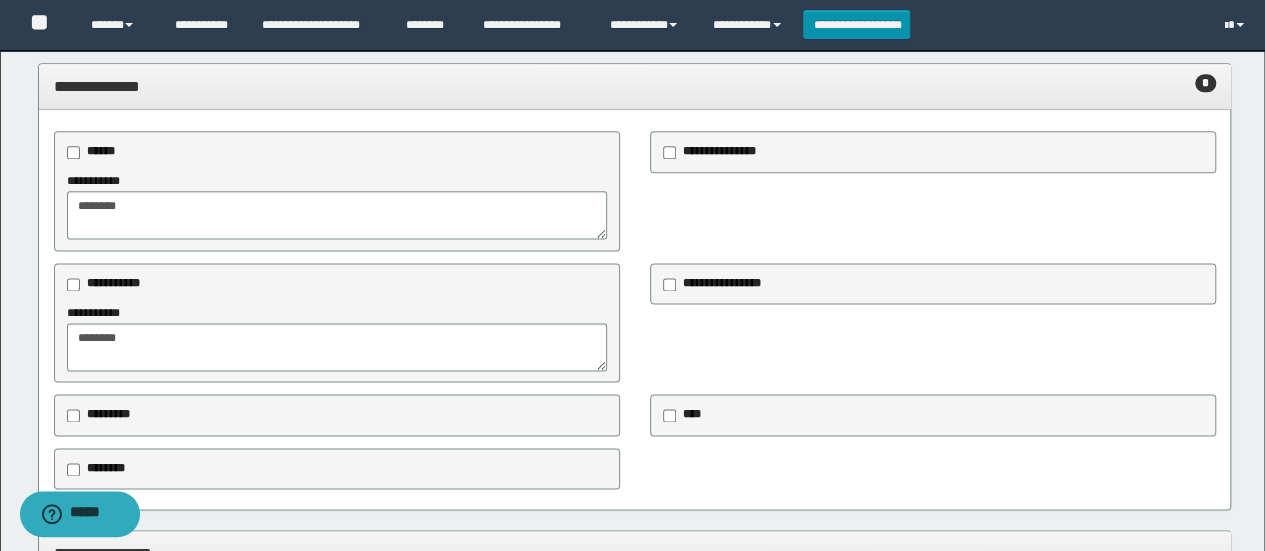 scroll, scrollTop: 1172, scrollLeft: 0, axis: vertical 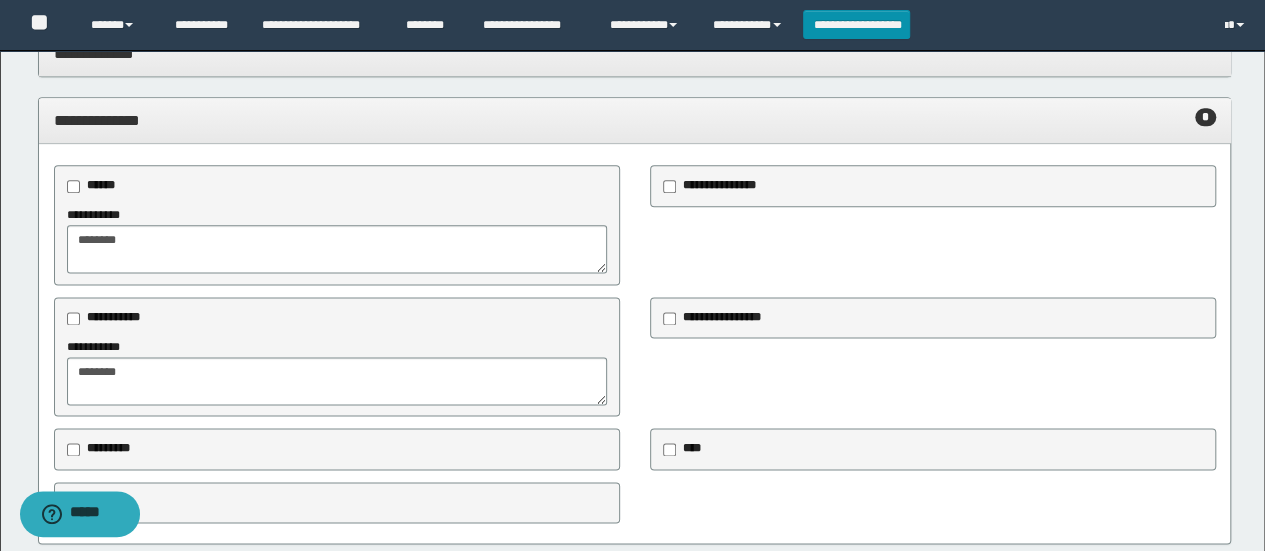 click on "**********" at bounding box center [635, 120] 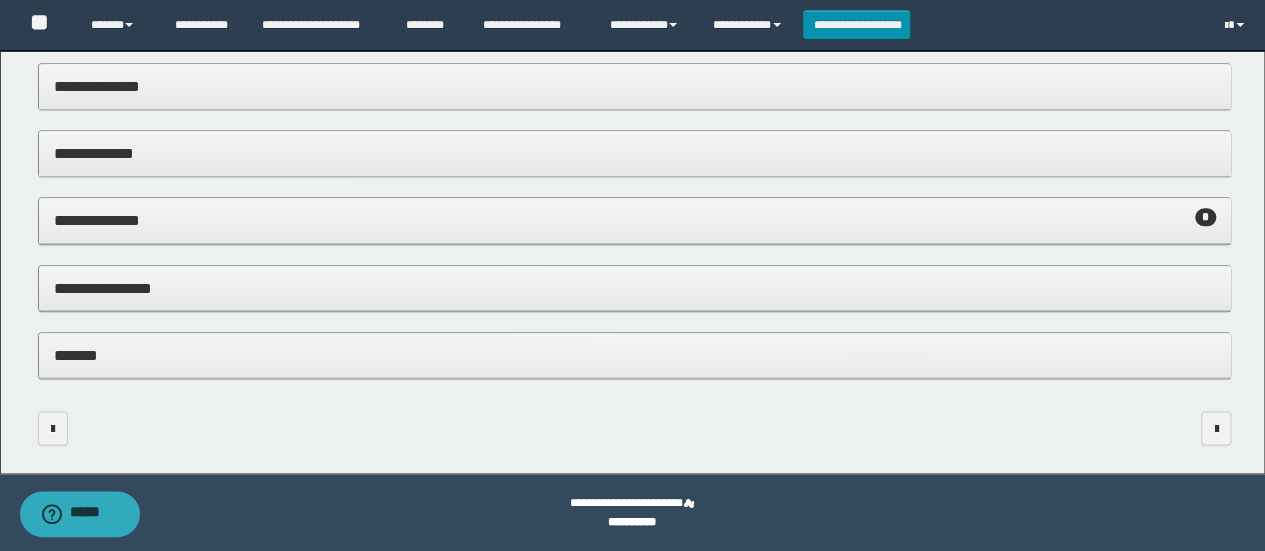 click on "**********" at bounding box center (635, 288) 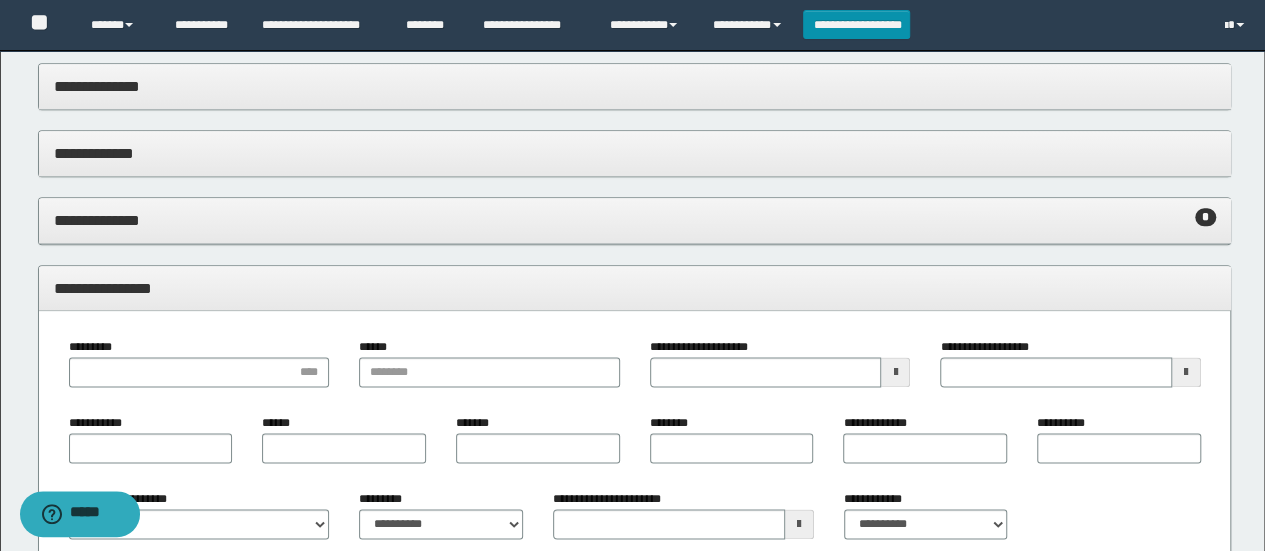 scroll, scrollTop: 1172, scrollLeft: 0, axis: vertical 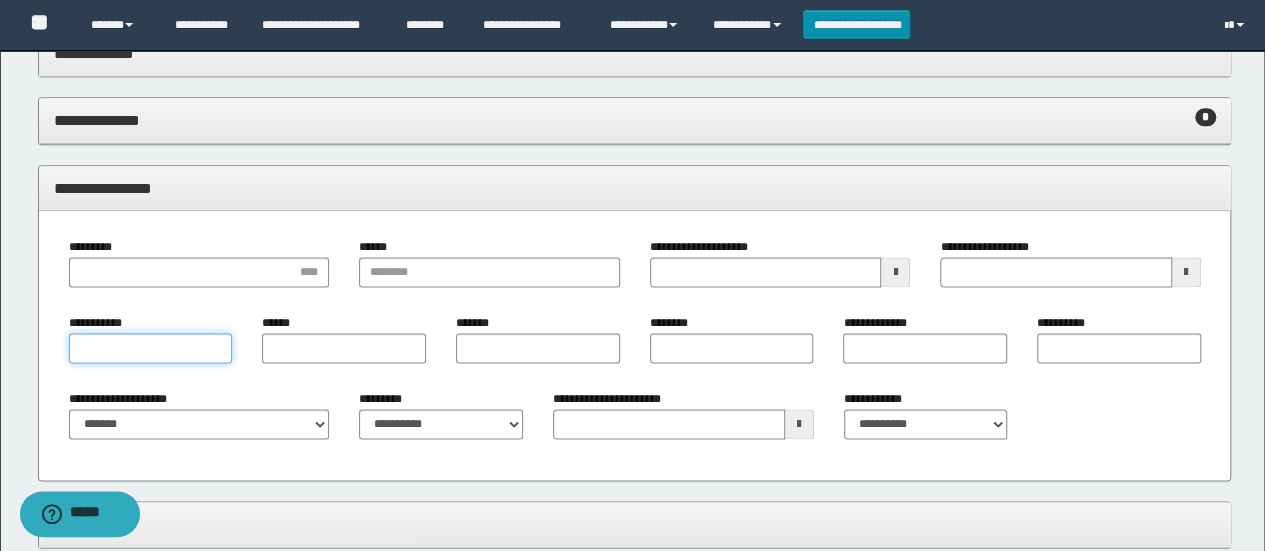 click on "**********" at bounding box center [151, 348] 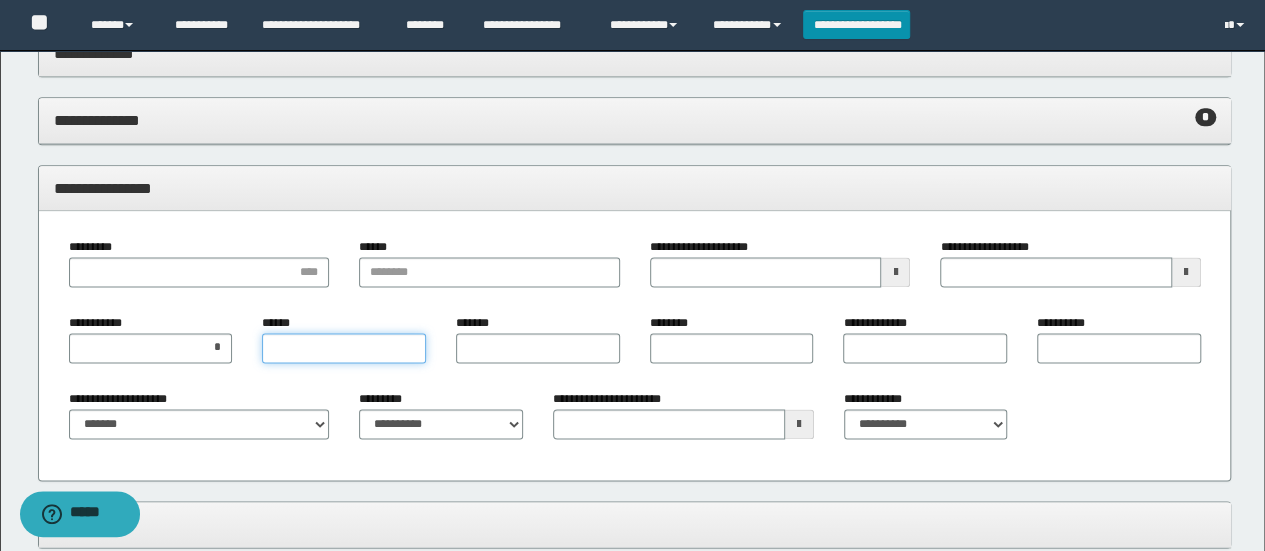 type on "*" 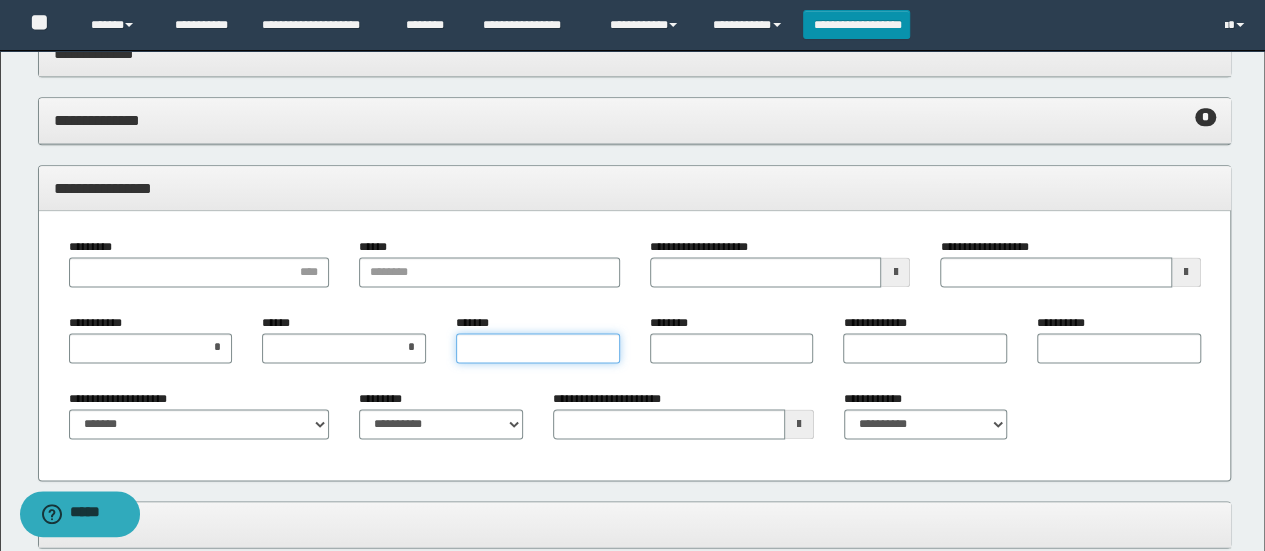 type on "*" 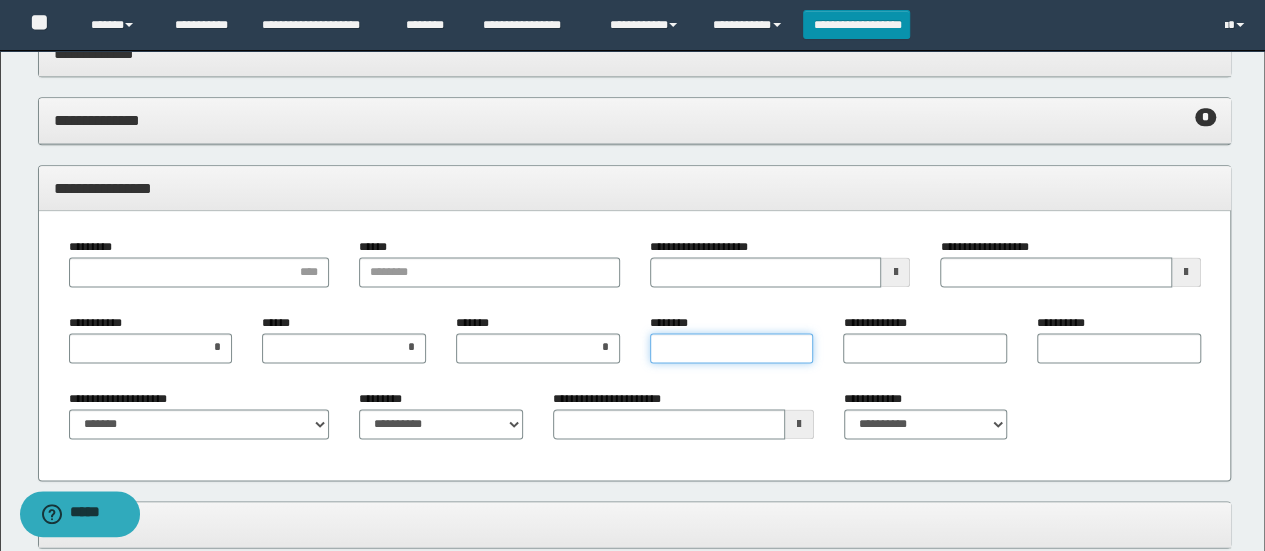 type on "*" 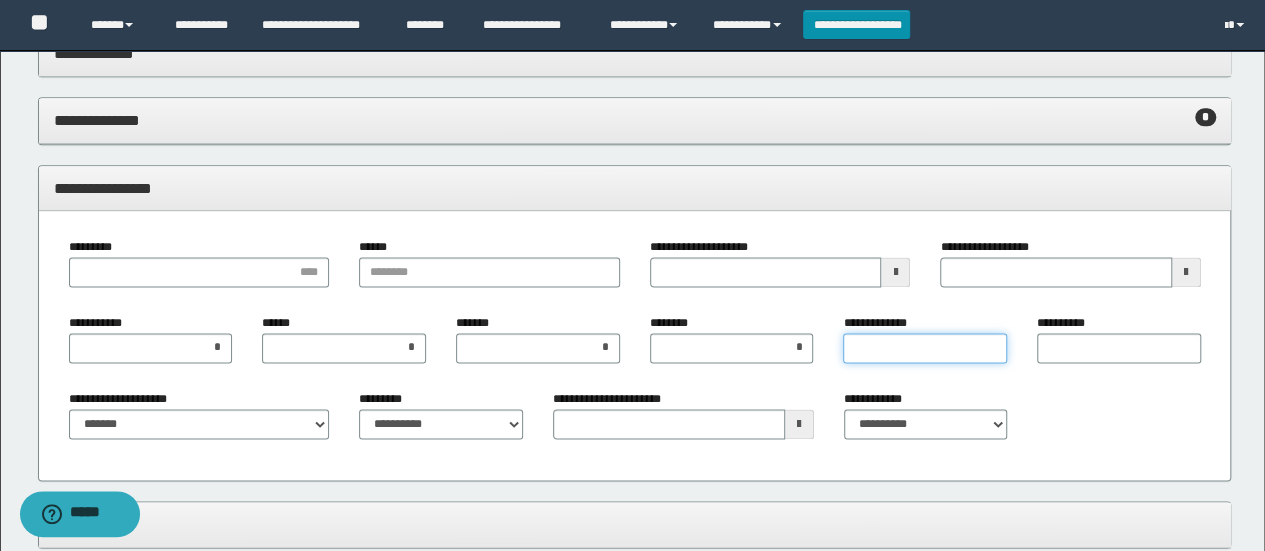 type on "*" 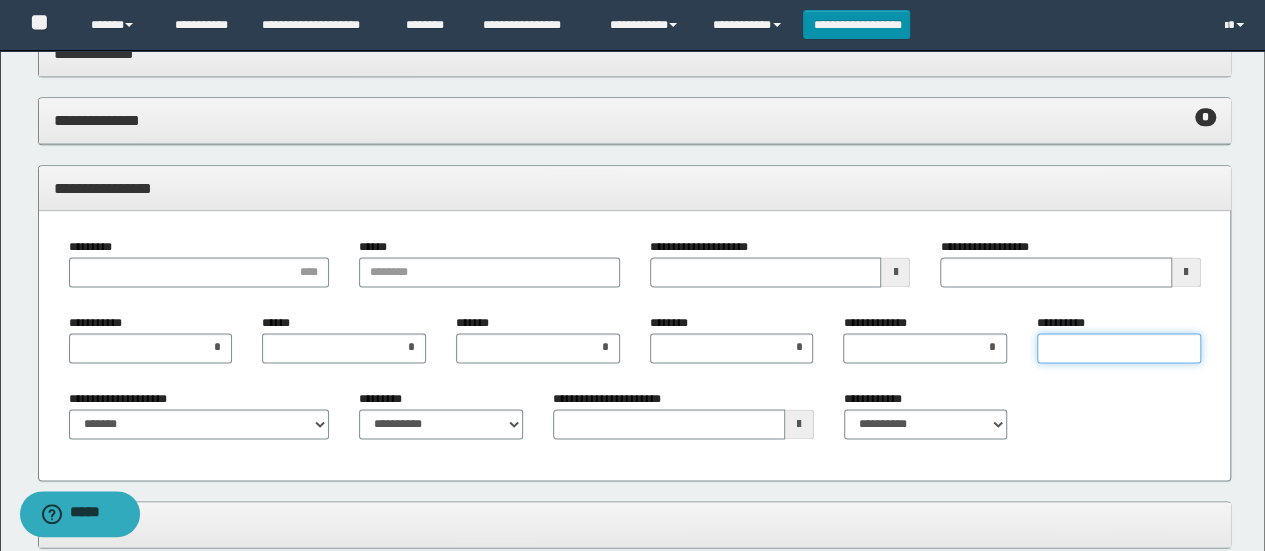 type on "*" 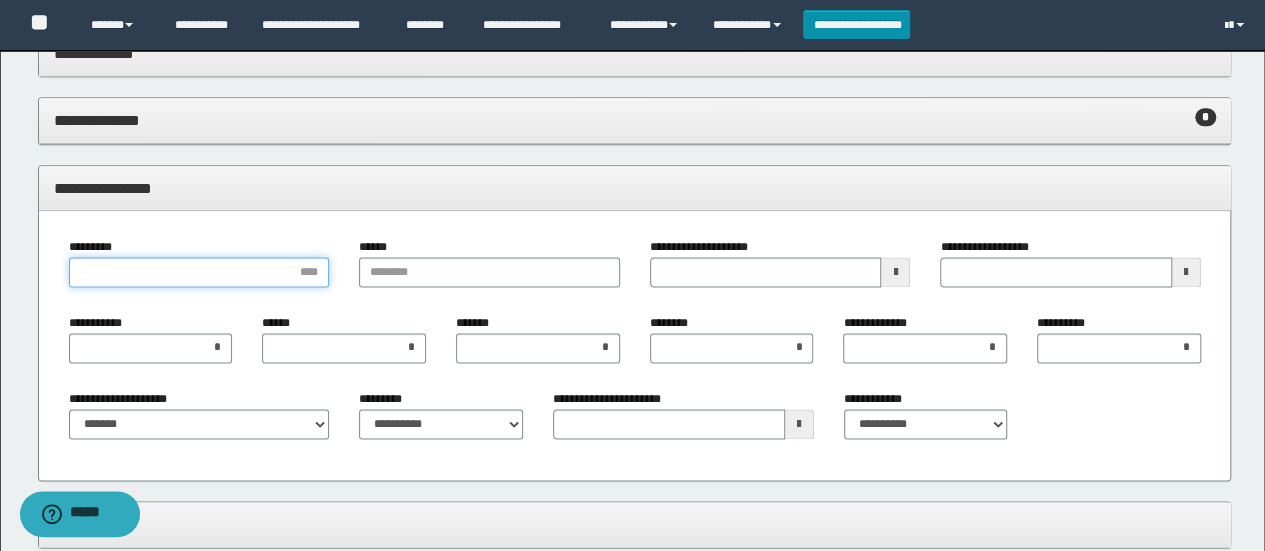 click on "*********" at bounding box center [199, 272] 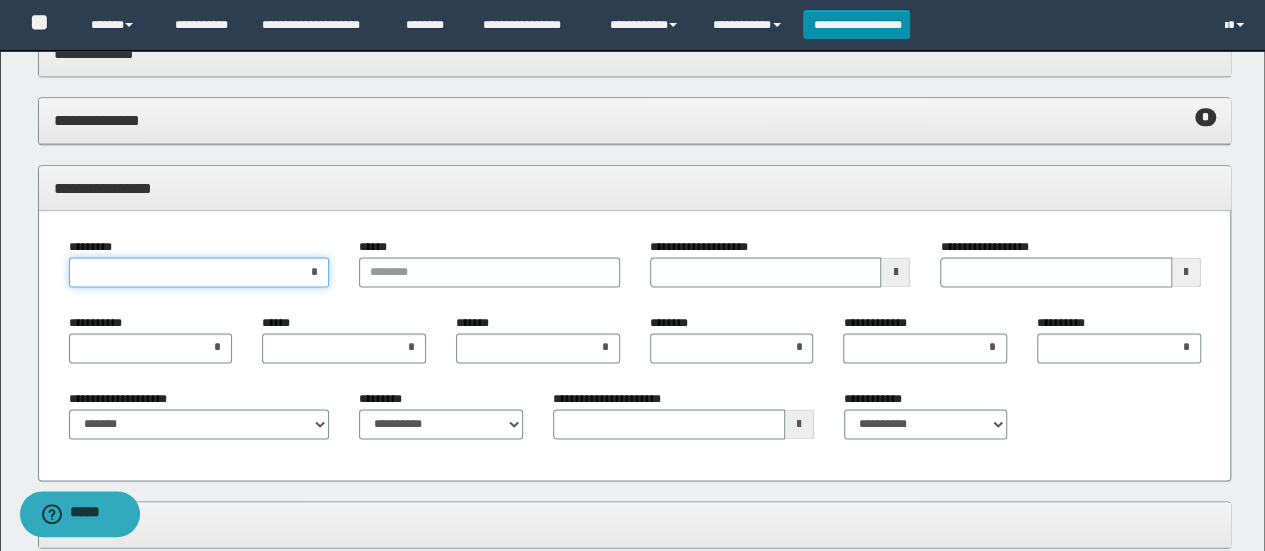 type on "**" 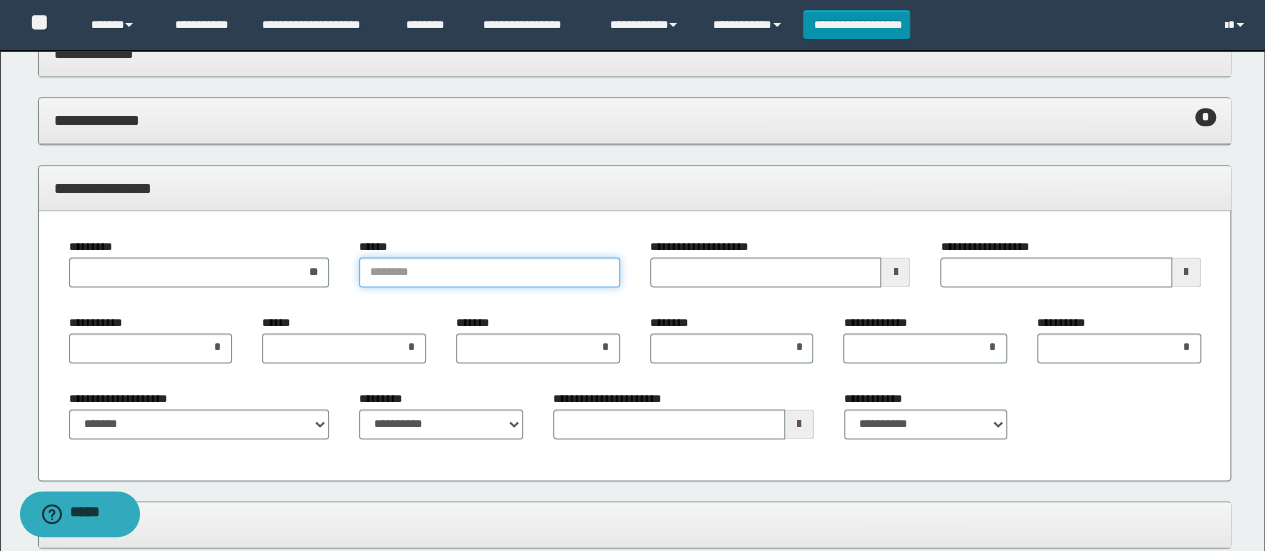 click on "******" at bounding box center (489, 272) 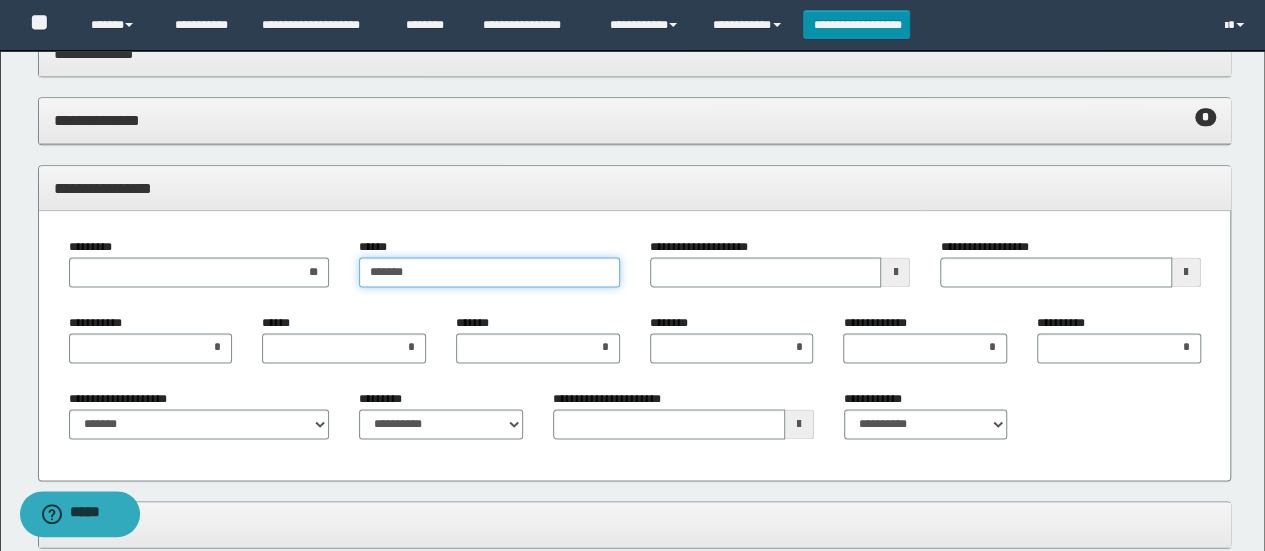 type on "*******" 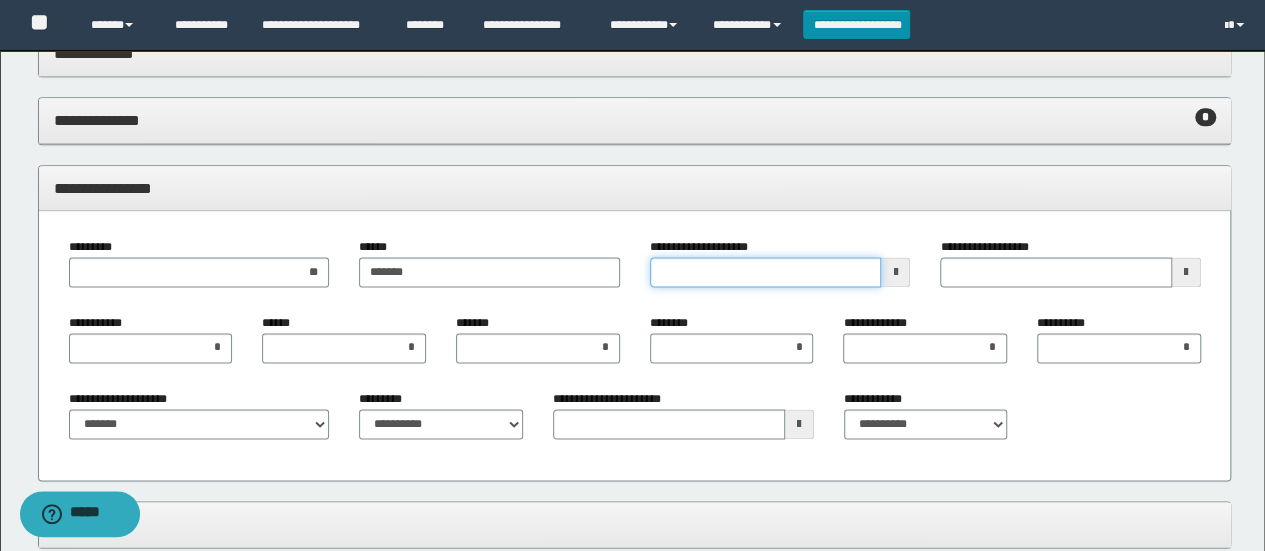 type 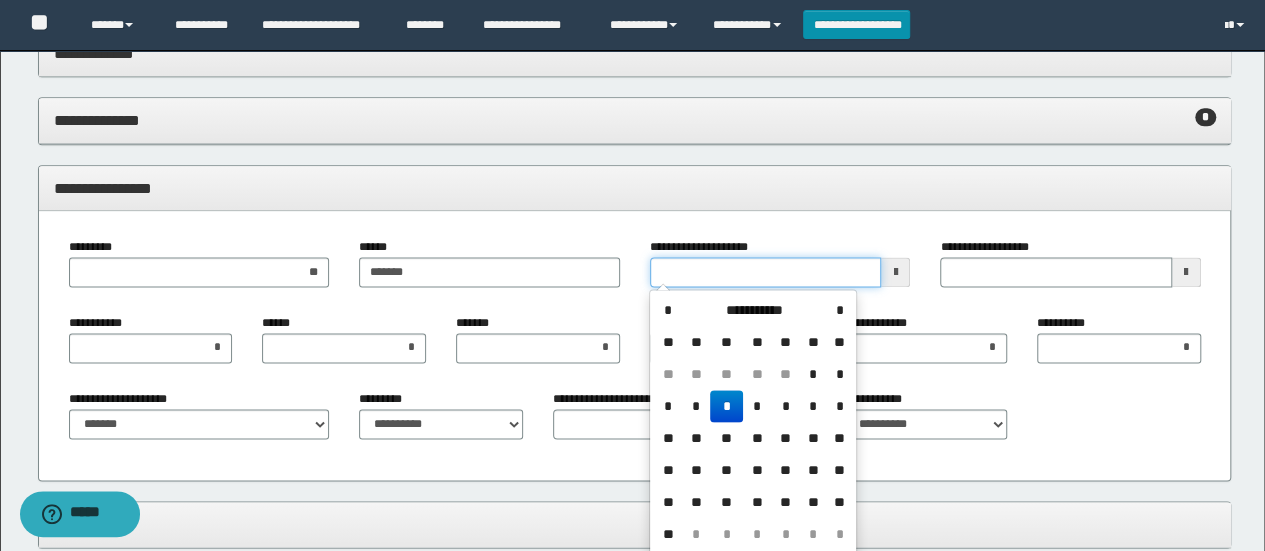 type 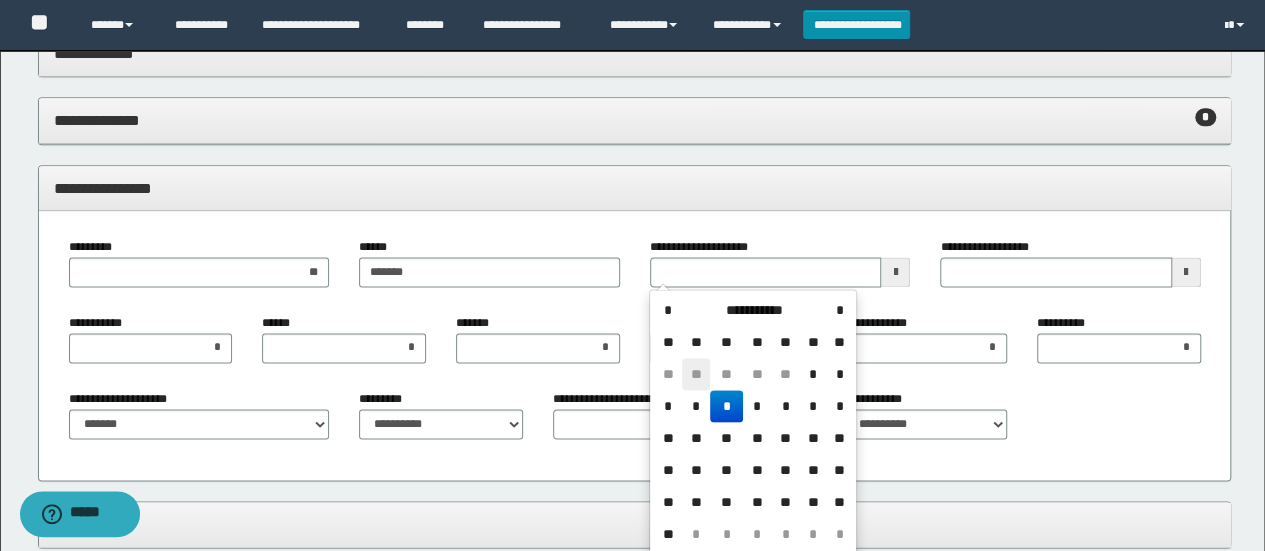 click on "**" at bounding box center (696, 374) 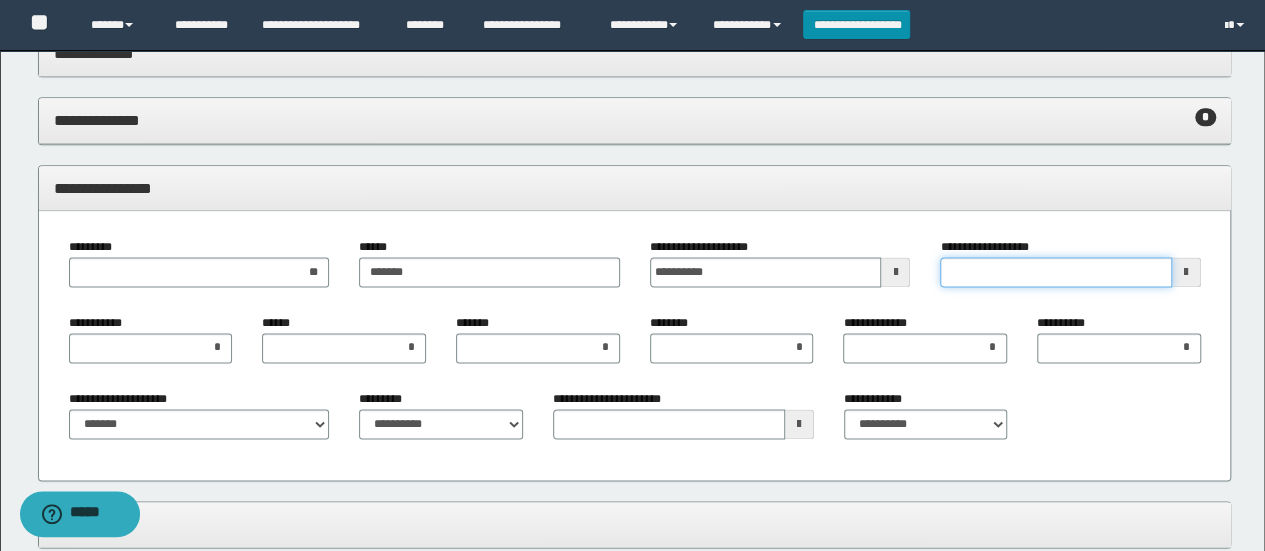 click on "**********" at bounding box center (632, -897) 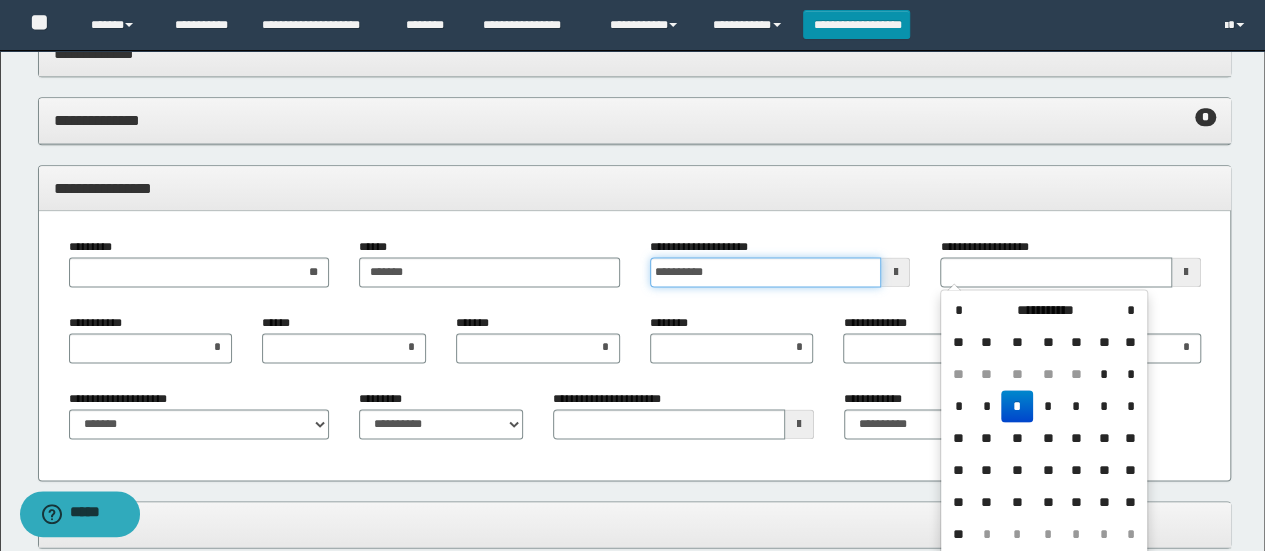 type 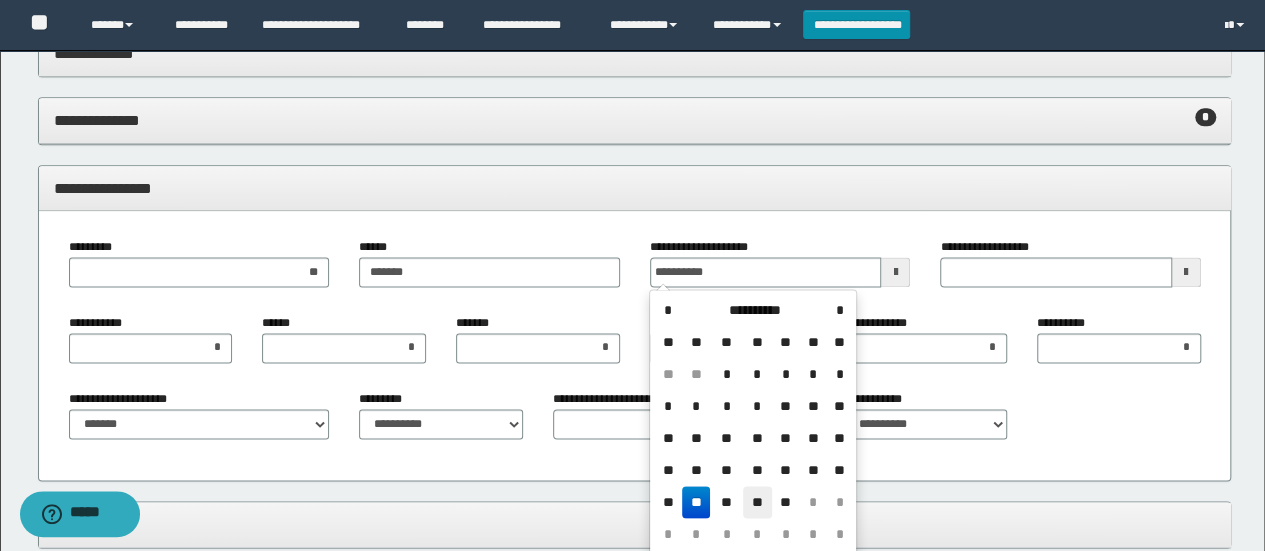click on "**" at bounding box center [757, 502] 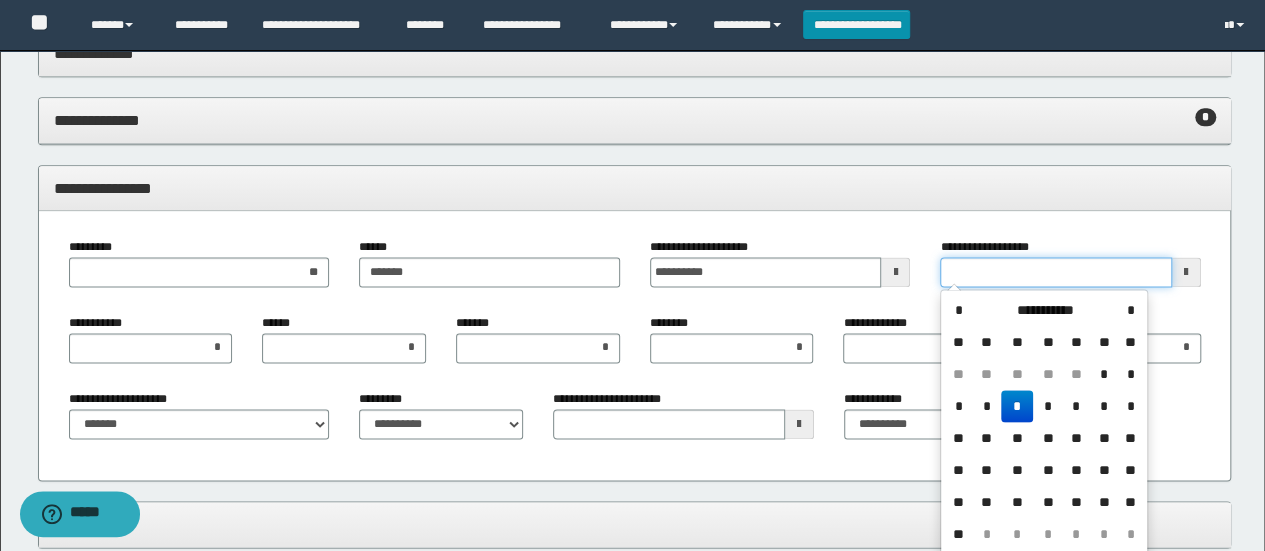 click on "**********" at bounding box center (1056, 272) 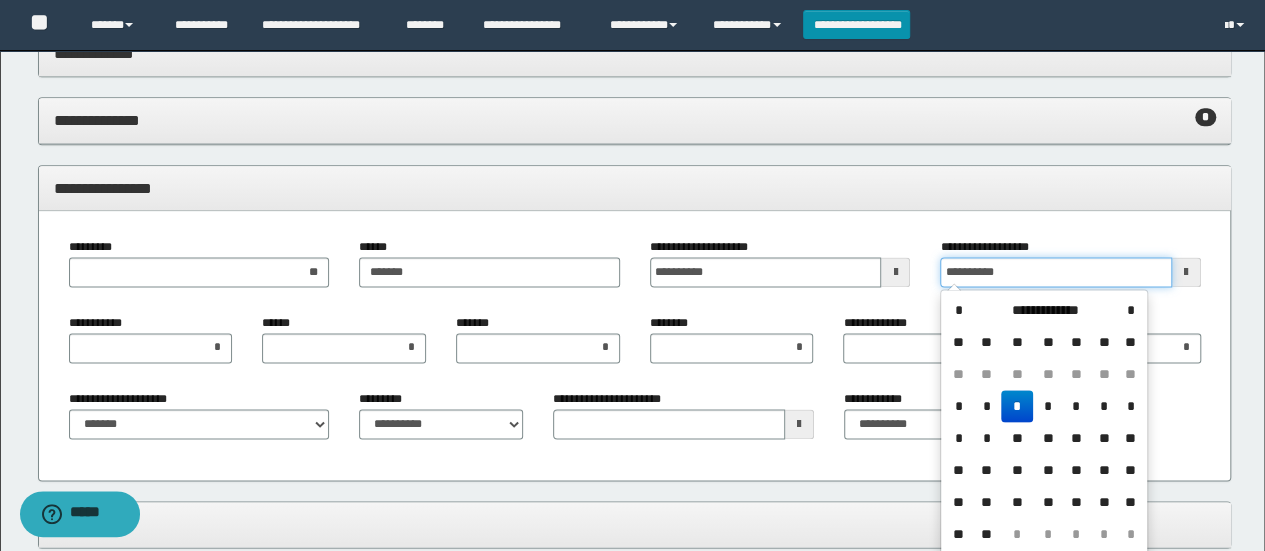 type on "**********" 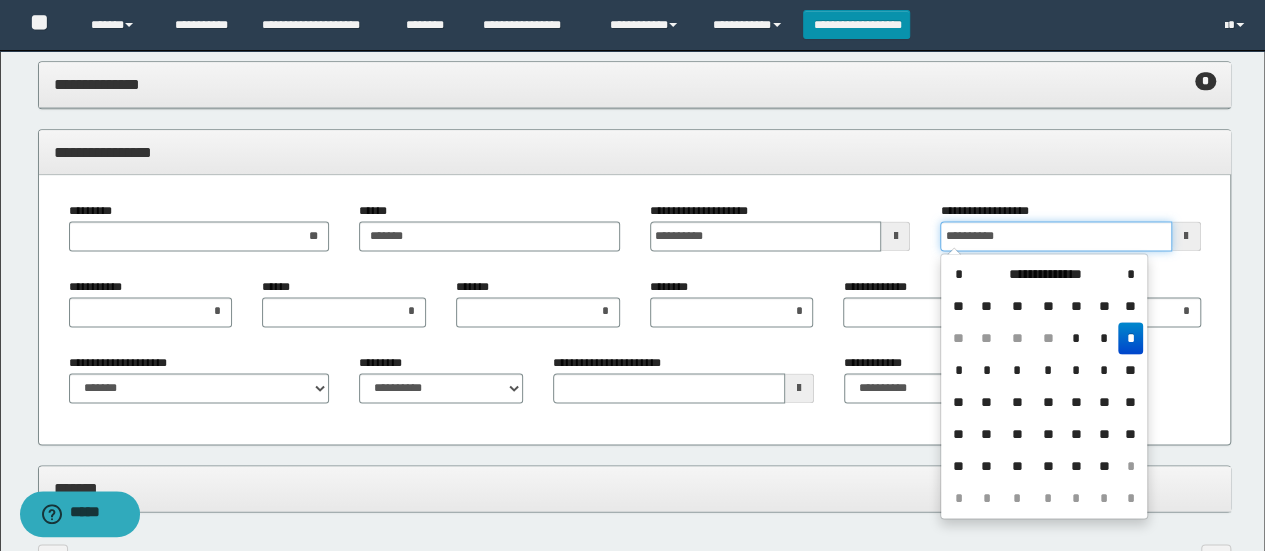 type 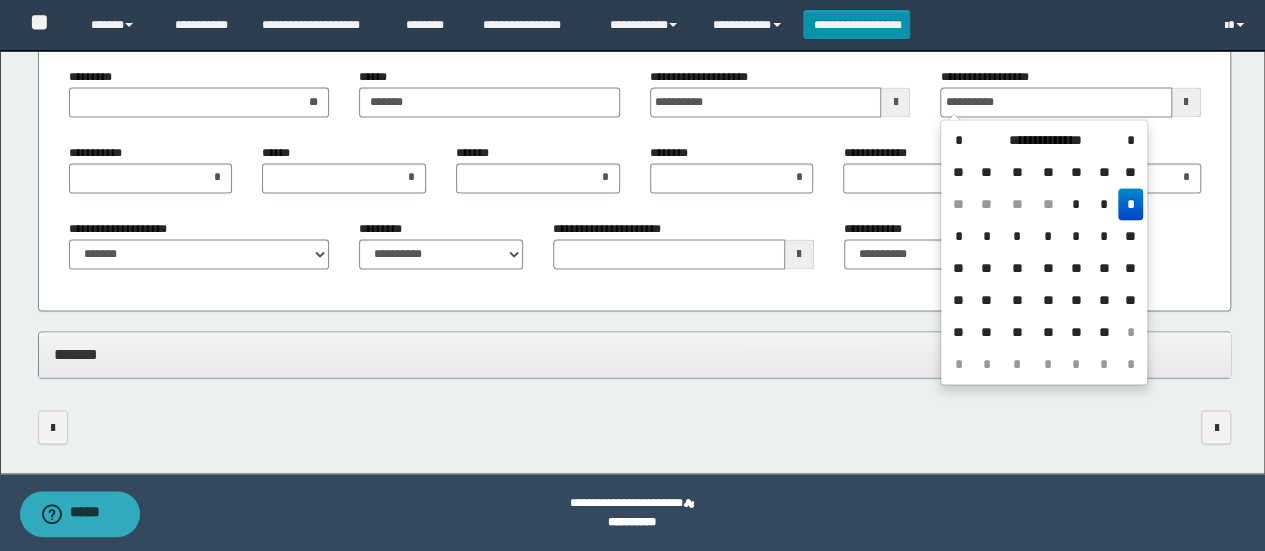type on "**********" 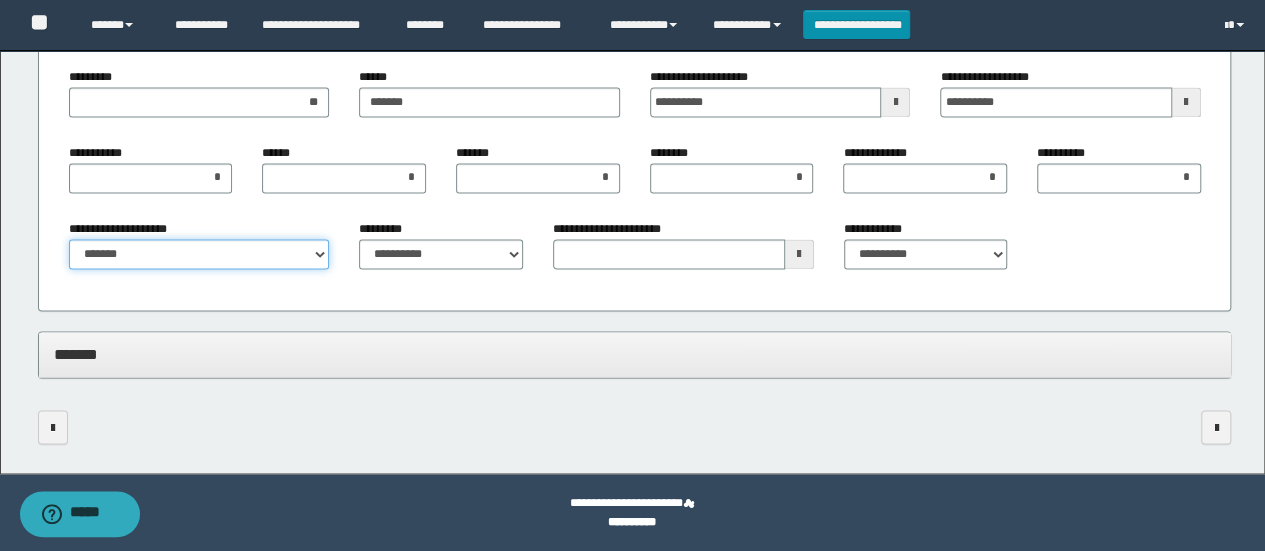 drag, startPoint x: 220, startPoint y: 262, endPoint x: 206, endPoint y: 262, distance: 14 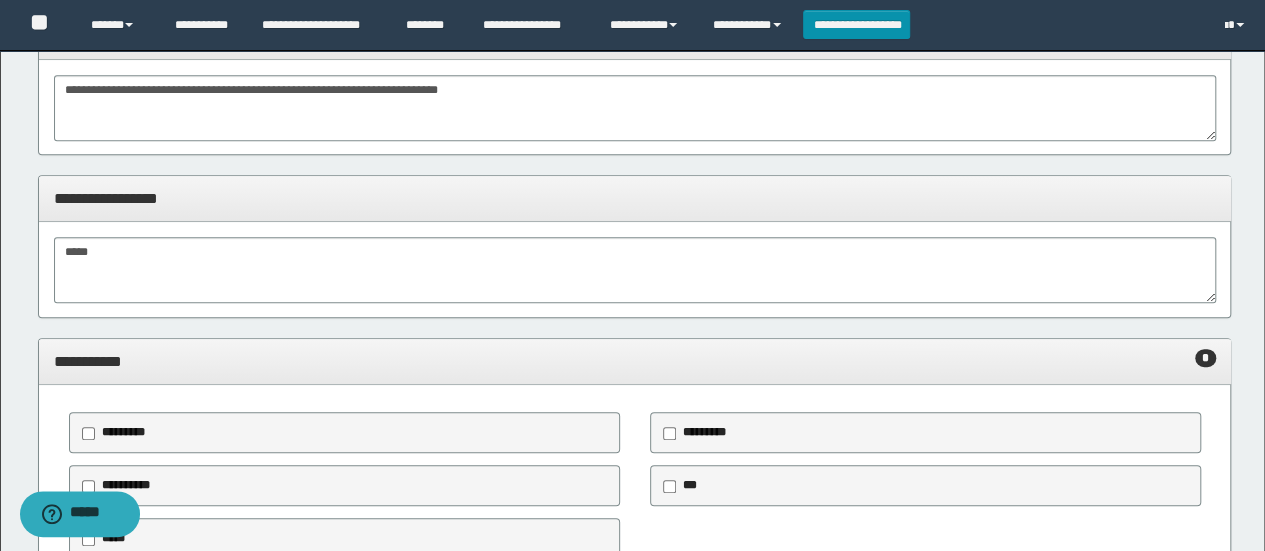 scroll, scrollTop: 442, scrollLeft: 0, axis: vertical 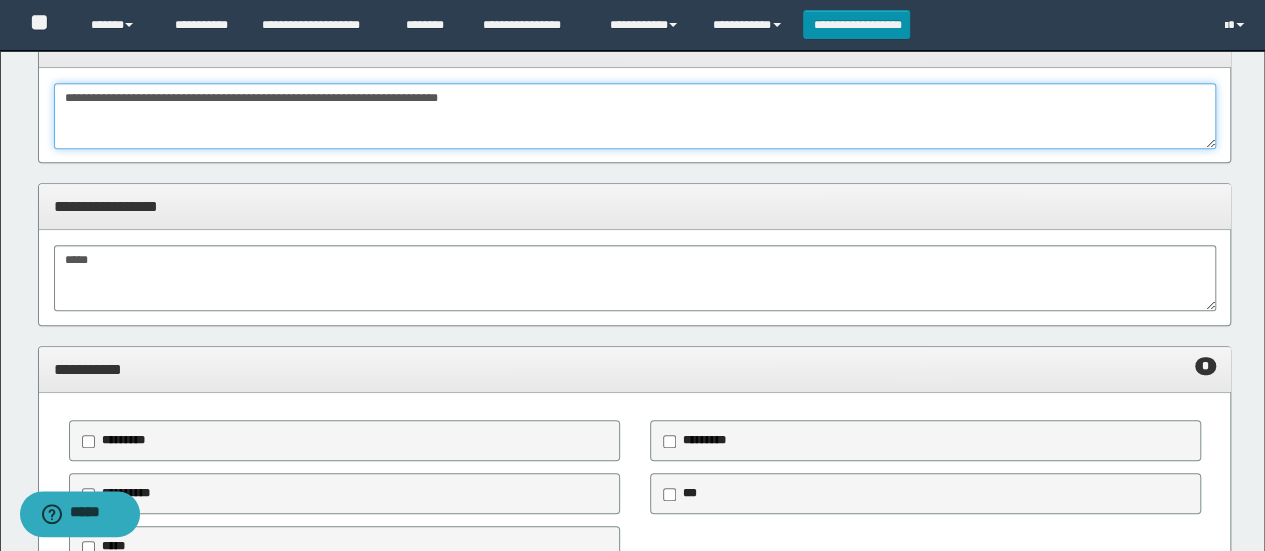 click on "**********" at bounding box center (635, 116) 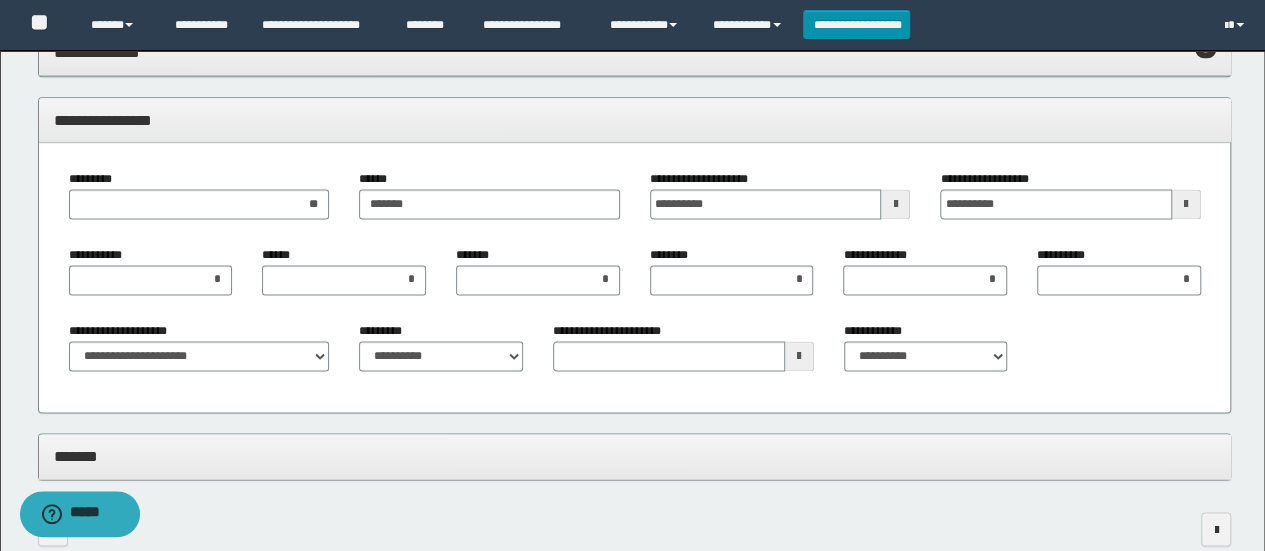 scroll, scrollTop: 1242, scrollLeft: 0, axis: vertical 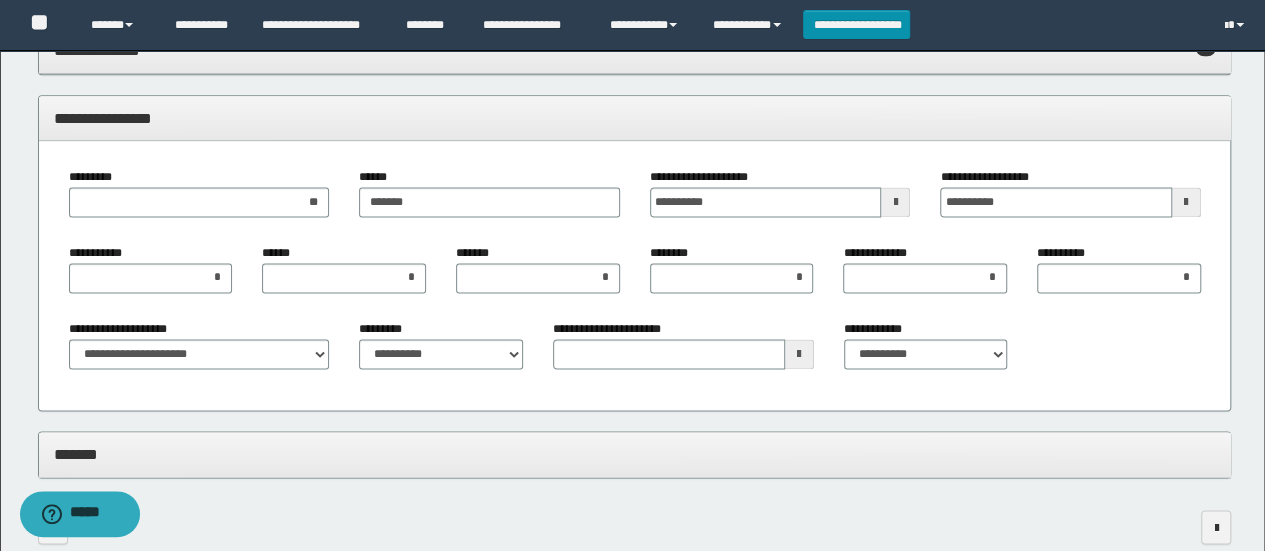 type on "**********" 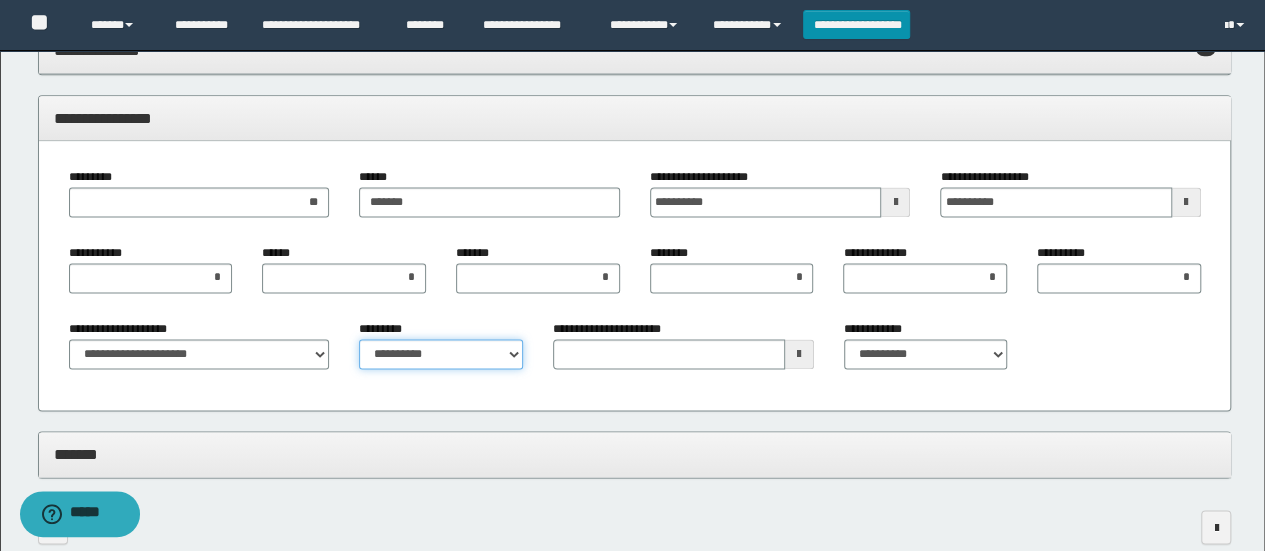 click on "**********" at bounding box center [441, 354] 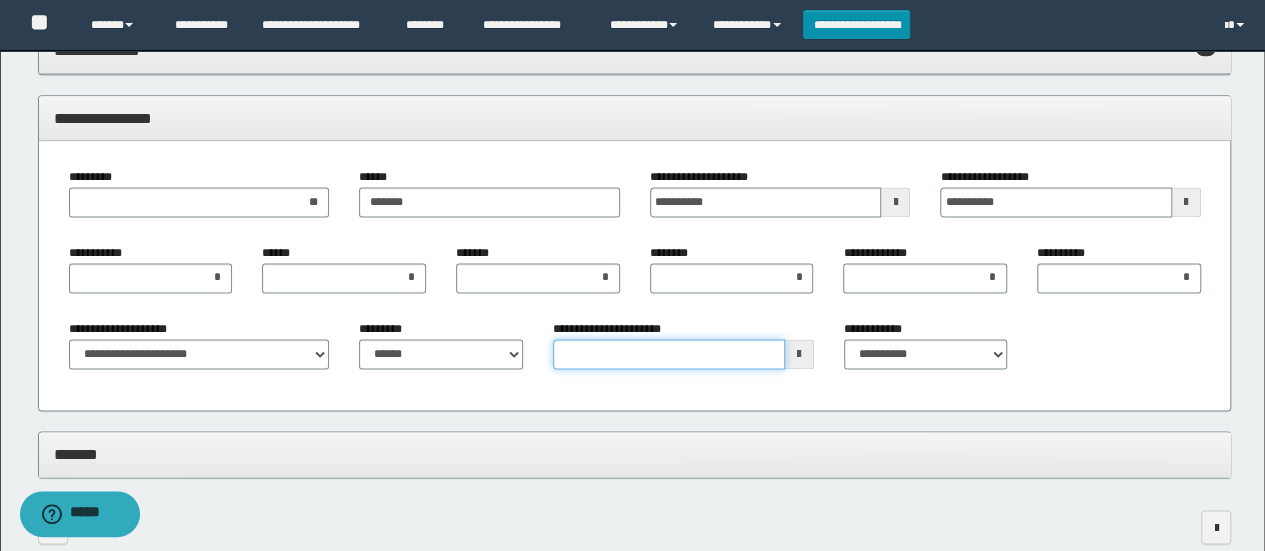 click on "**********" at bounding box center (669, 354) 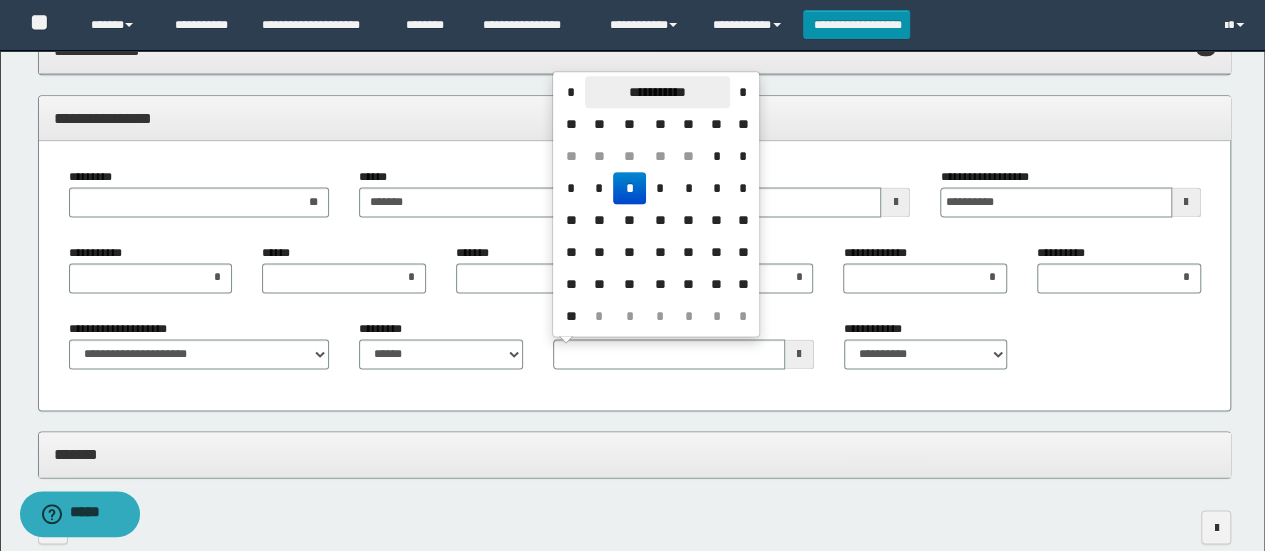 click on "**********" at bounding box center (657, 92) 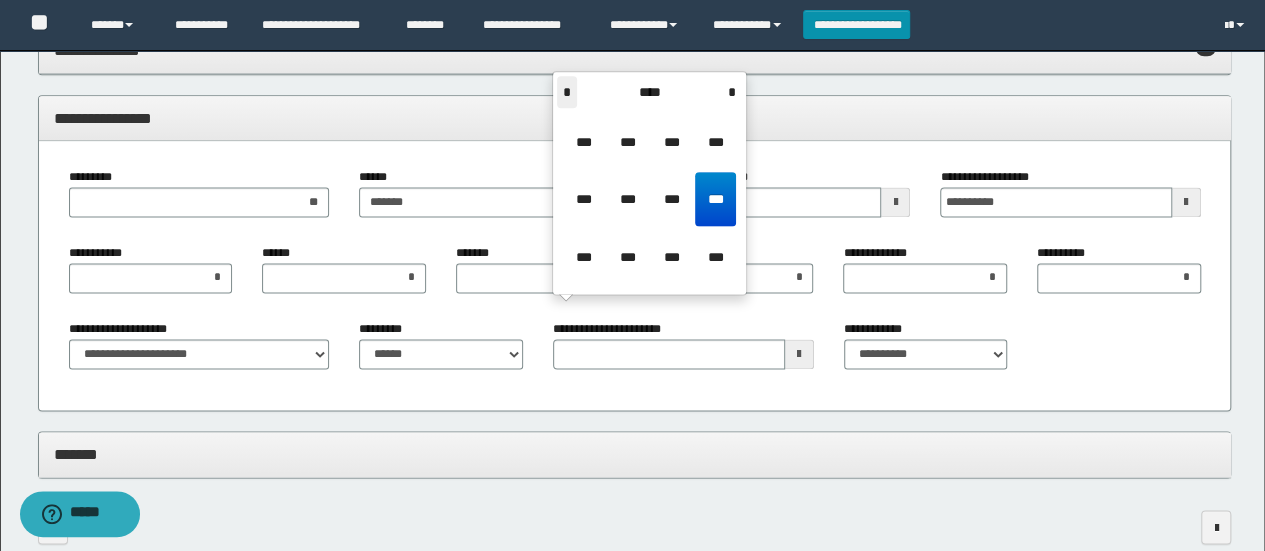 click on "*" at bounding box center [567, 92] 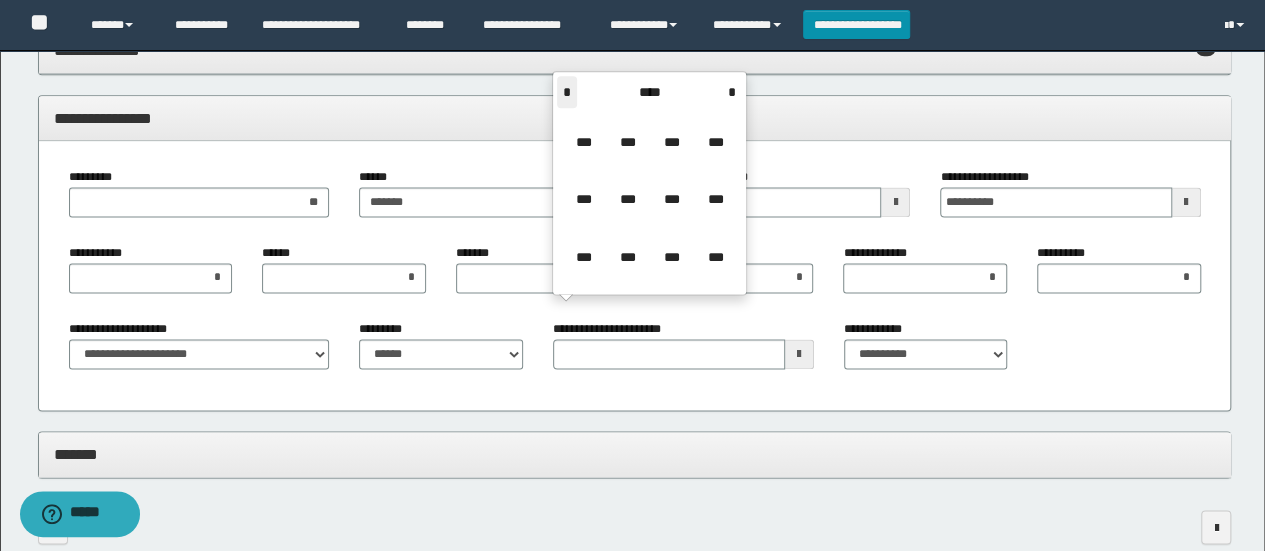 click on "*" at bounding box center [567, 92] 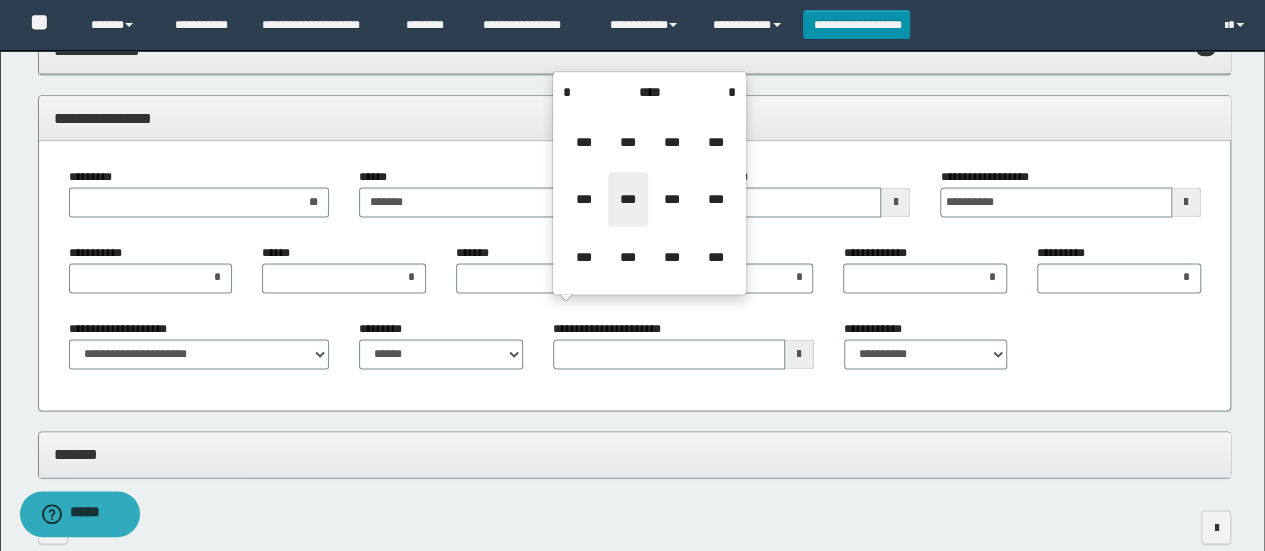 click on "***" at bounding box center (628, 199) 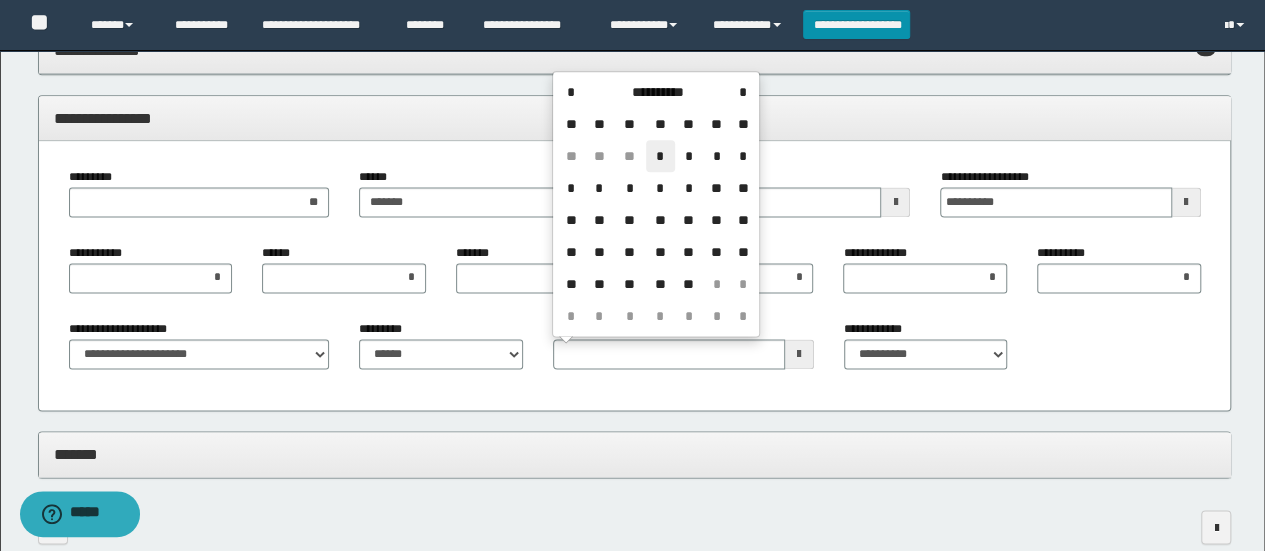 click on "*" at bounding box center (660, 156) 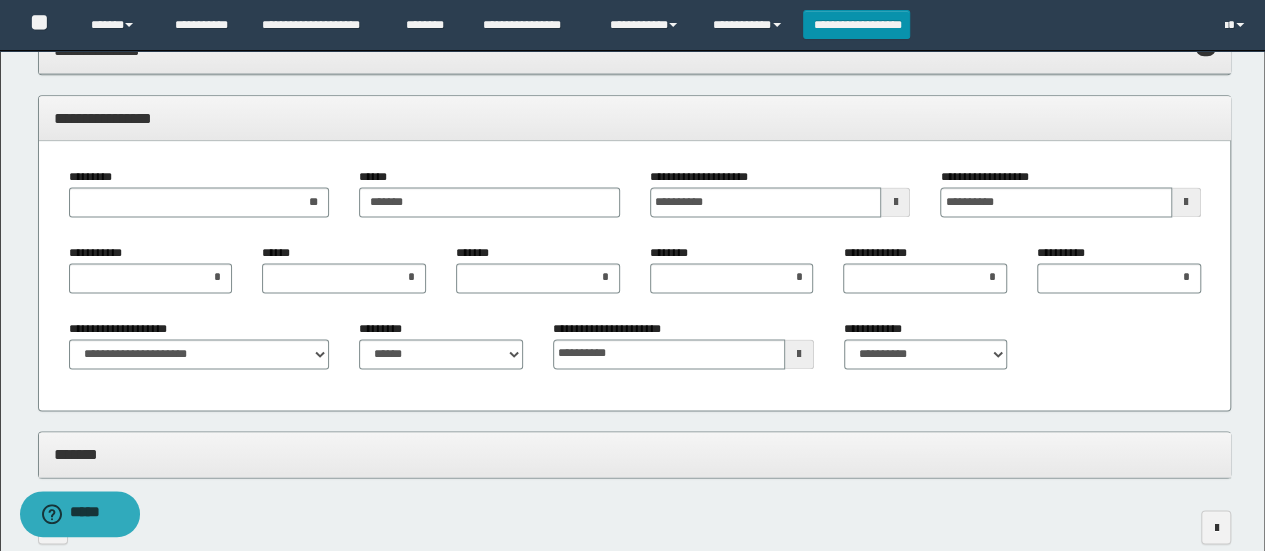 click on "**********" at bounding box center (635, 119) 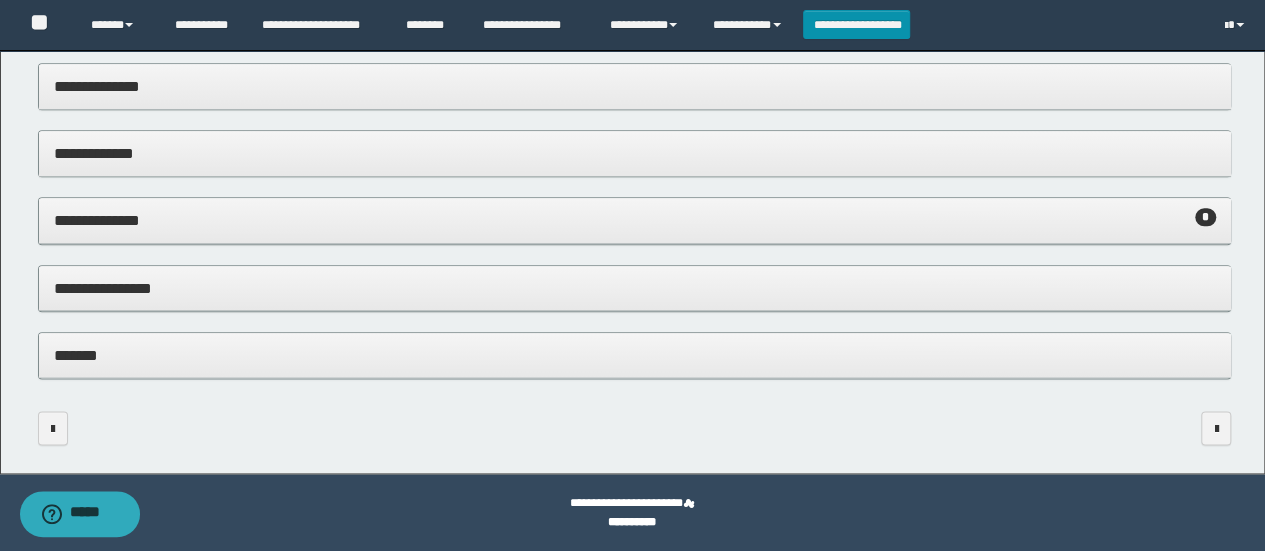click on "*******" at bounding box center (635, 355) 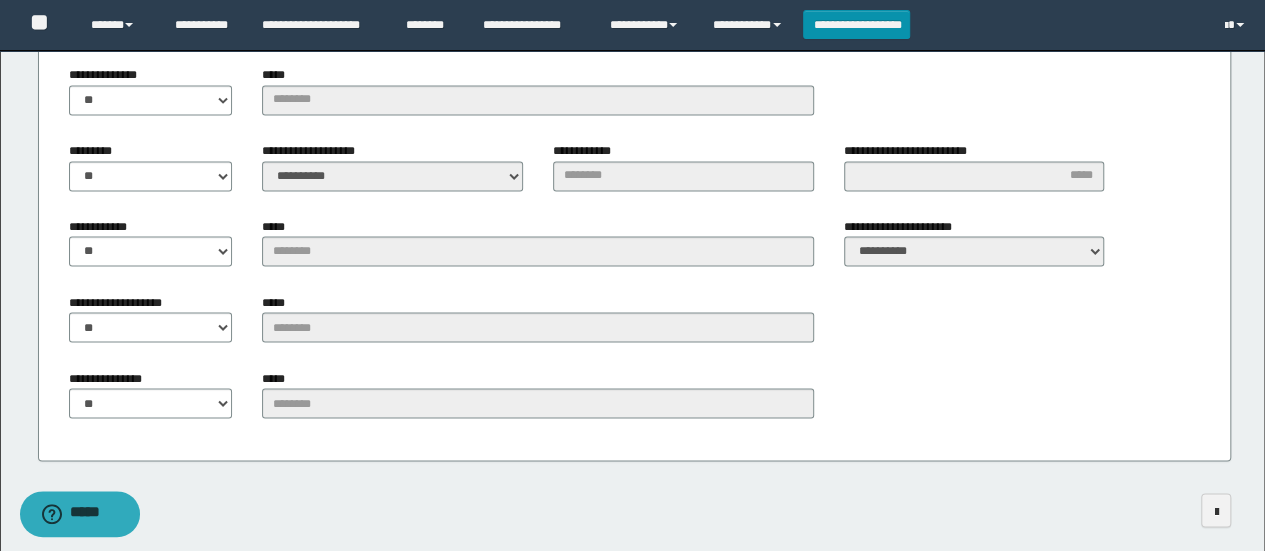 scroll, scrollTop: 1642, scrollLeft: 0, axis: vertical 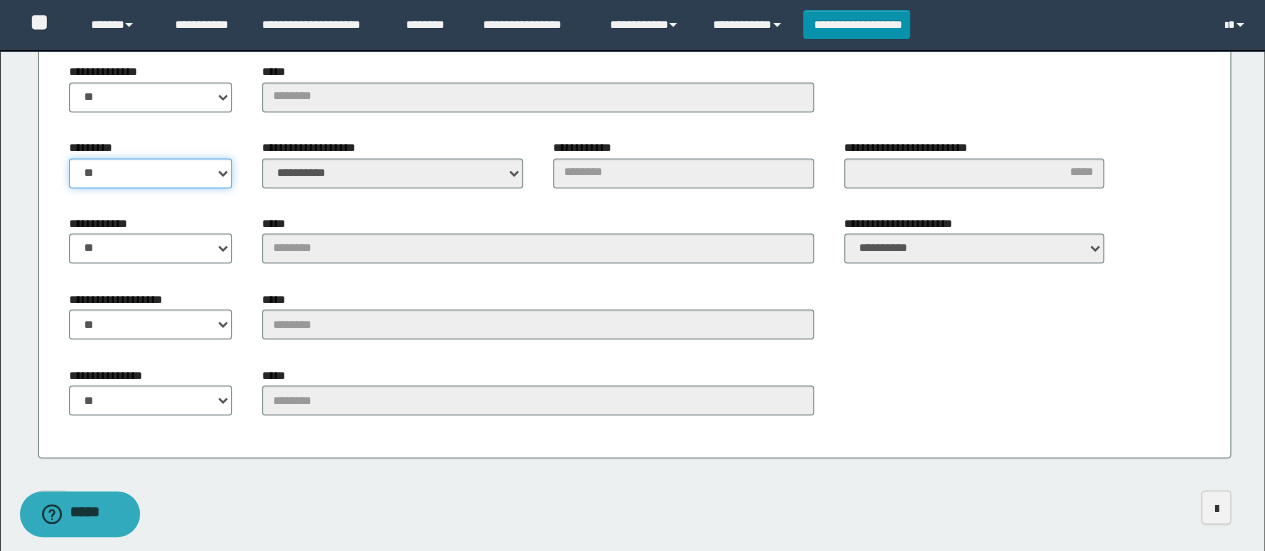 click on "**
**" at bounding box center [151, 173] 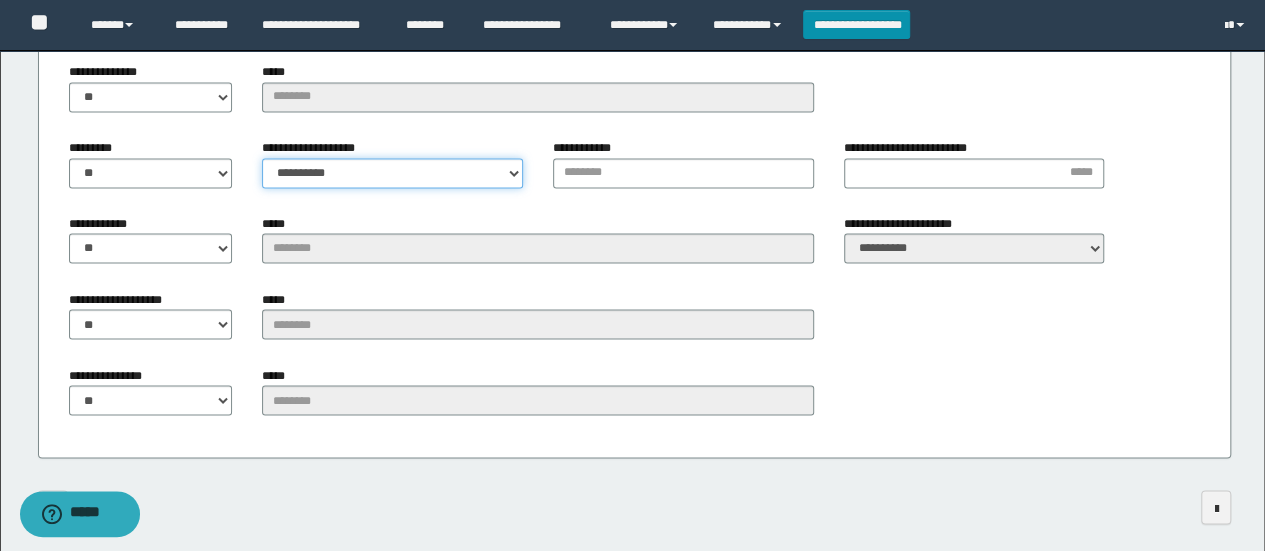 click on "**********" at bounding box center [392, 173] 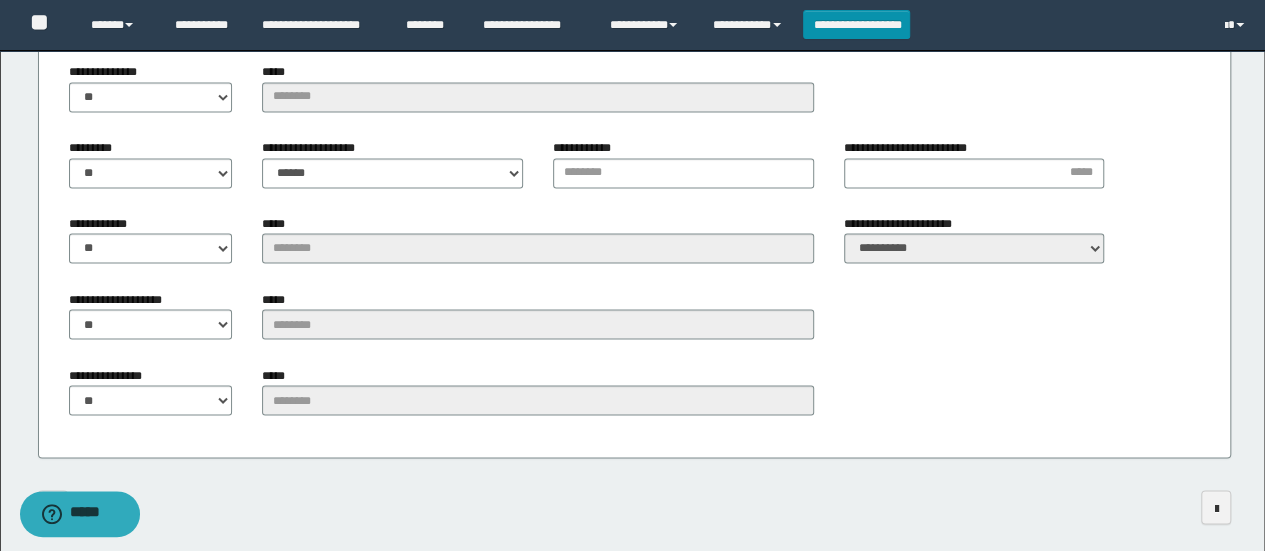 click on "**********" at bounding box center (635, 132) 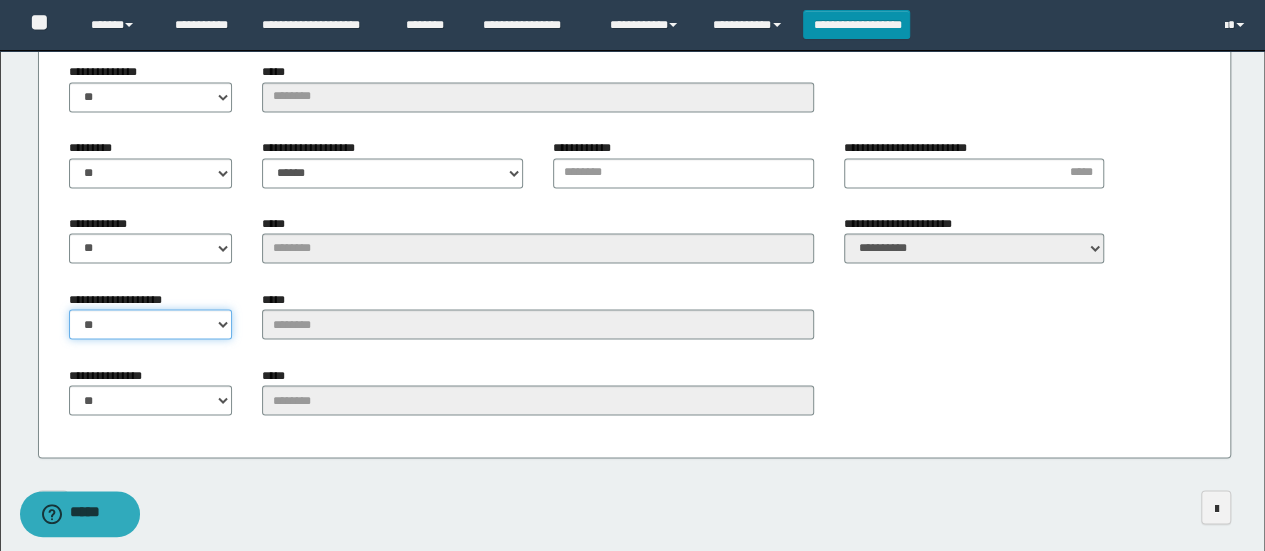 click on "**
**" at bounding box center (151, 324) 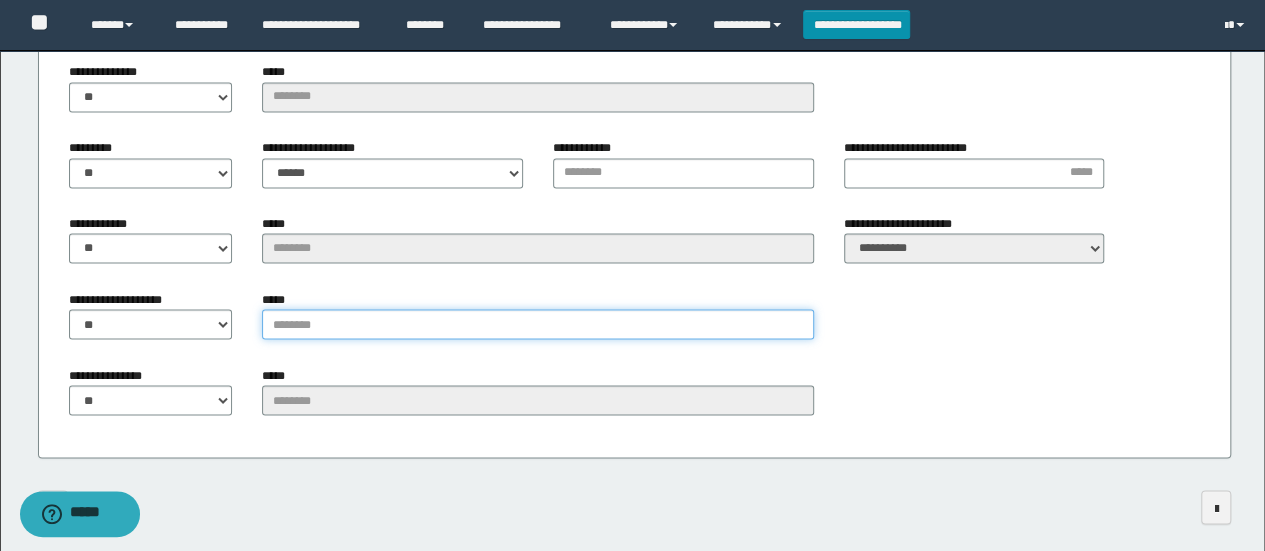 click on "*****" at bounding box center [537, 324] 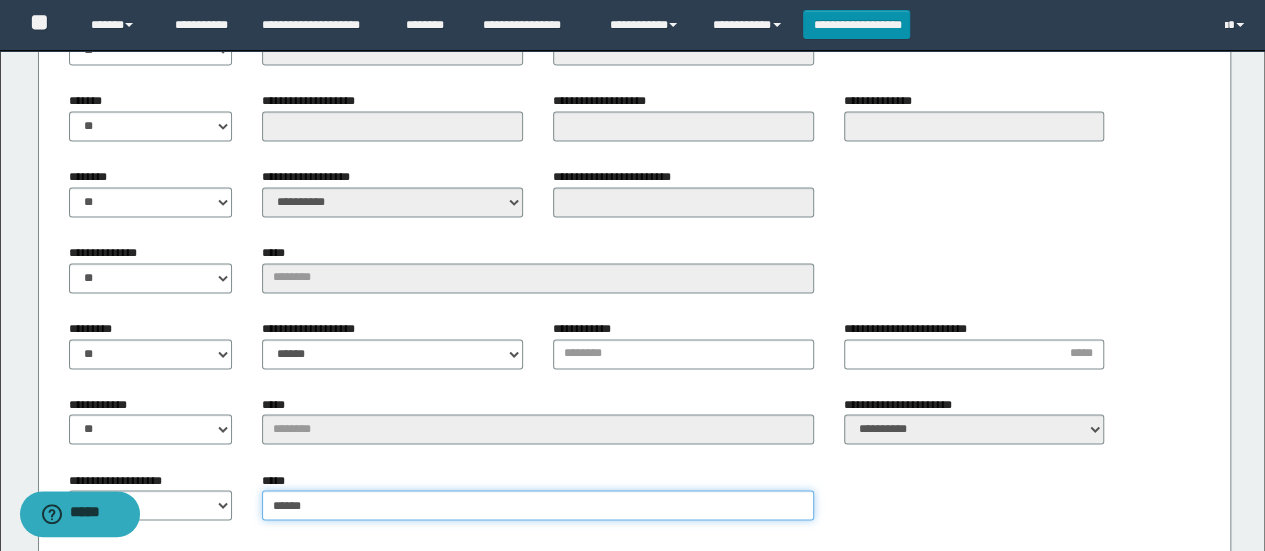 scroll, scrollTop: 1642, scrollLeft: 0, axis: vertical 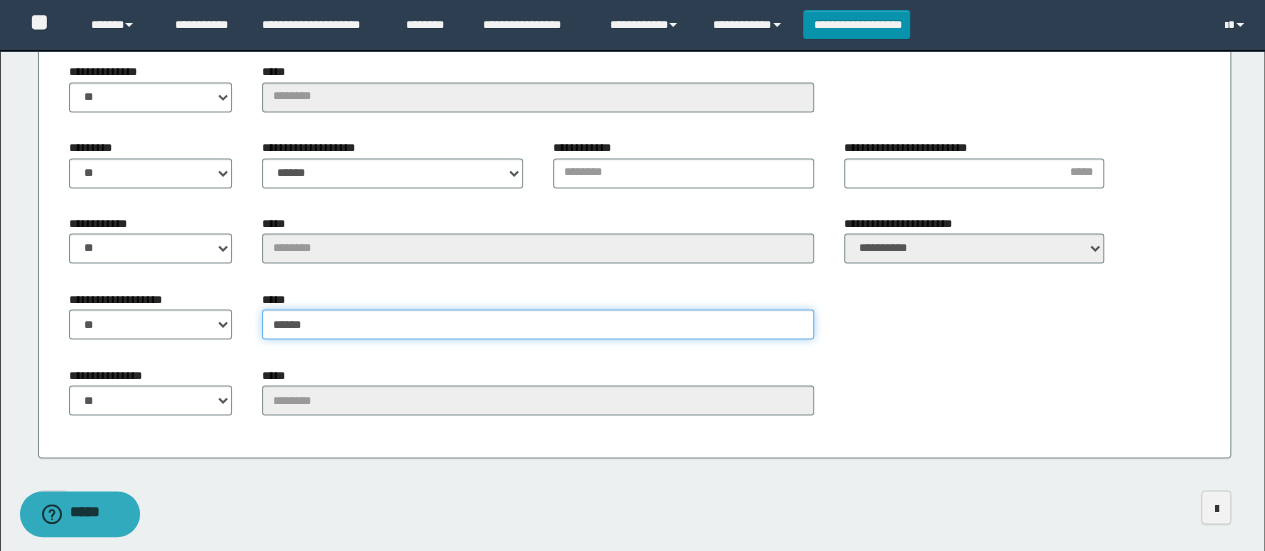 type on "******" 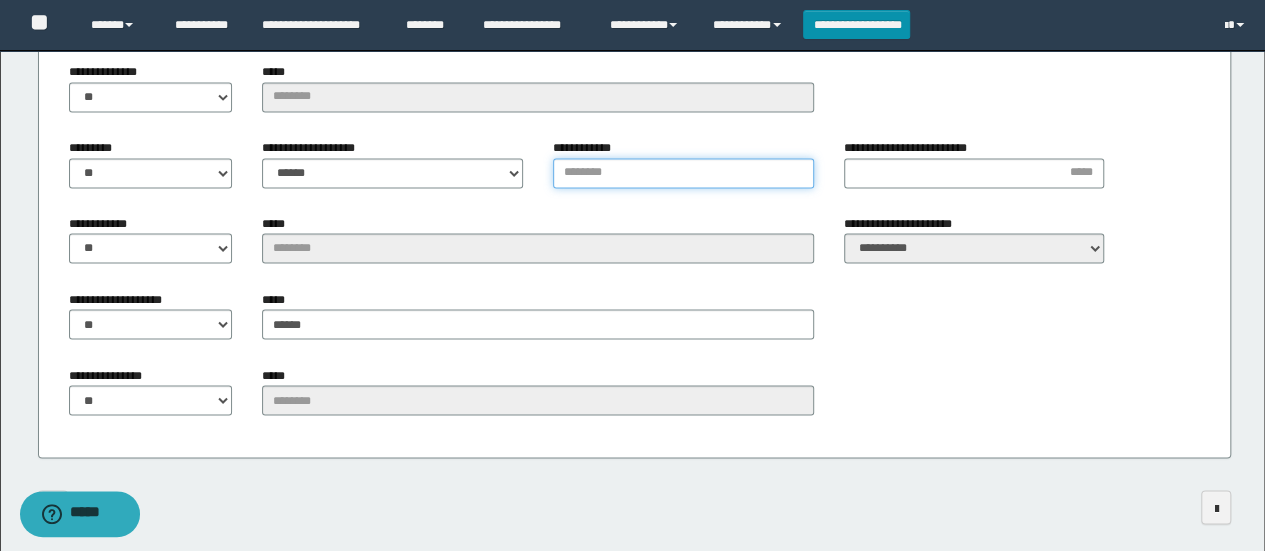 click on "**********" at bounding box center [683, 173] 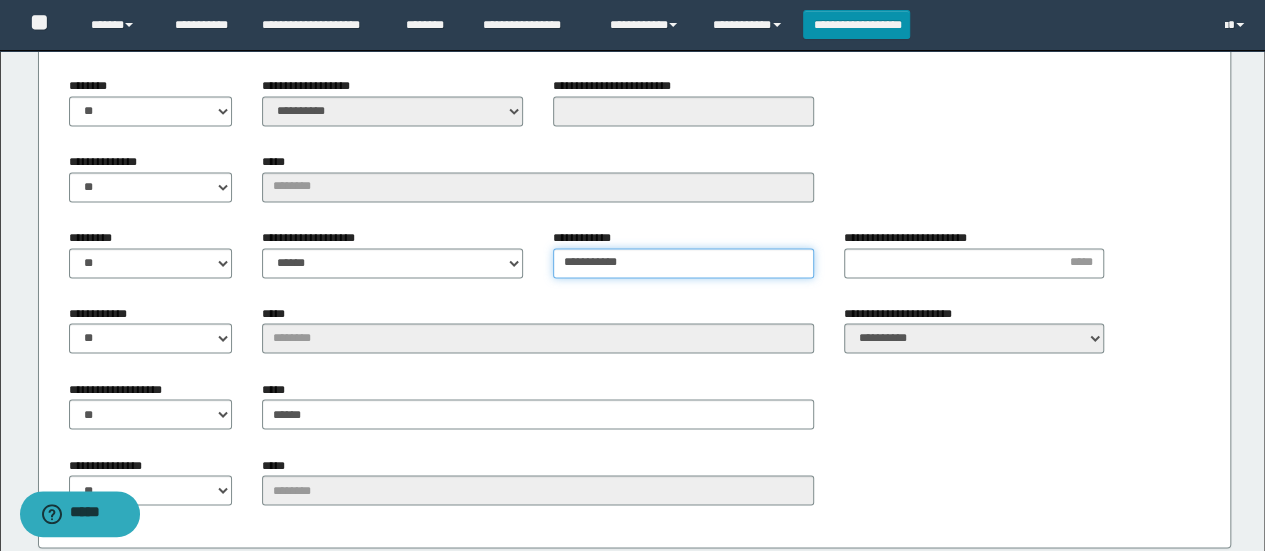 scroll, scrollTop: 1542, scrollLeft: 0, axis: vertical 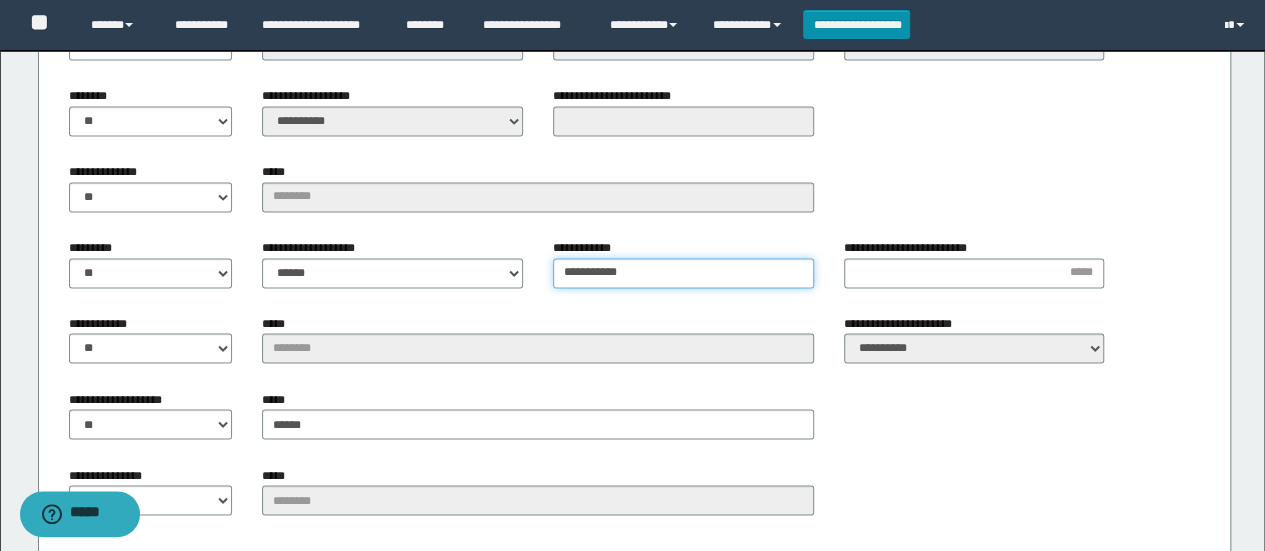 type on "**********" 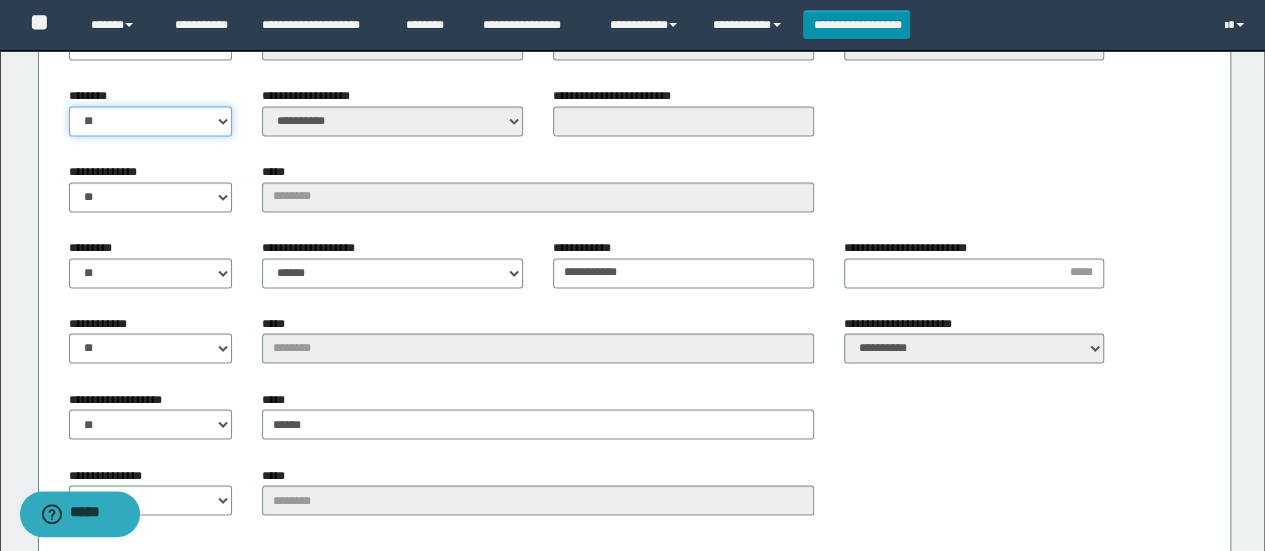 click on "**
**" at bounding box center [151, 121] 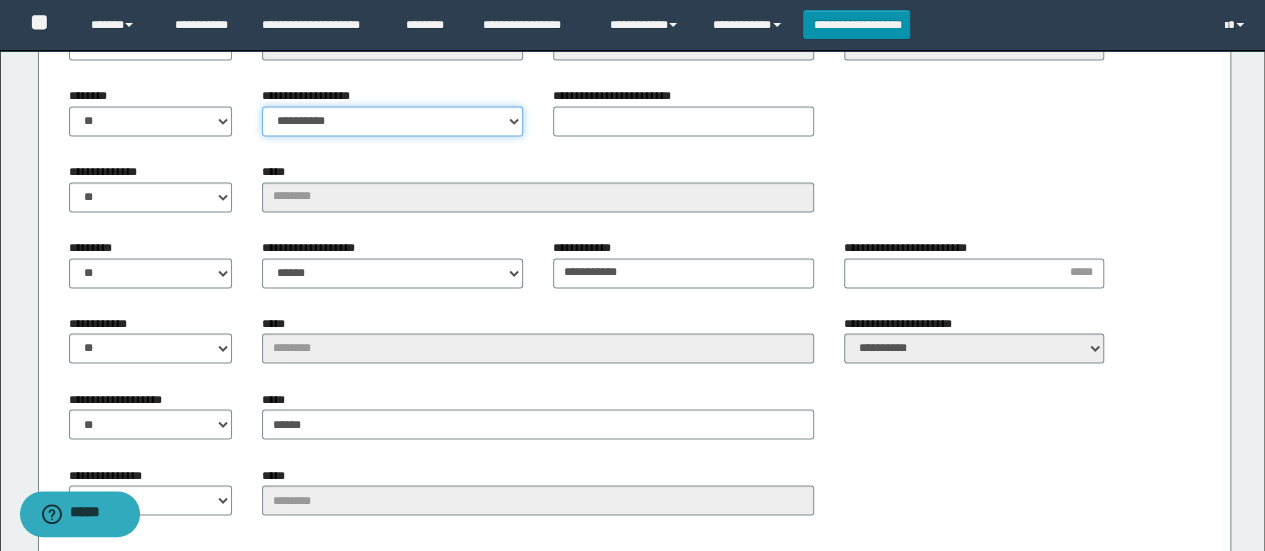 click on "**********" at bounding box center [392, 121] 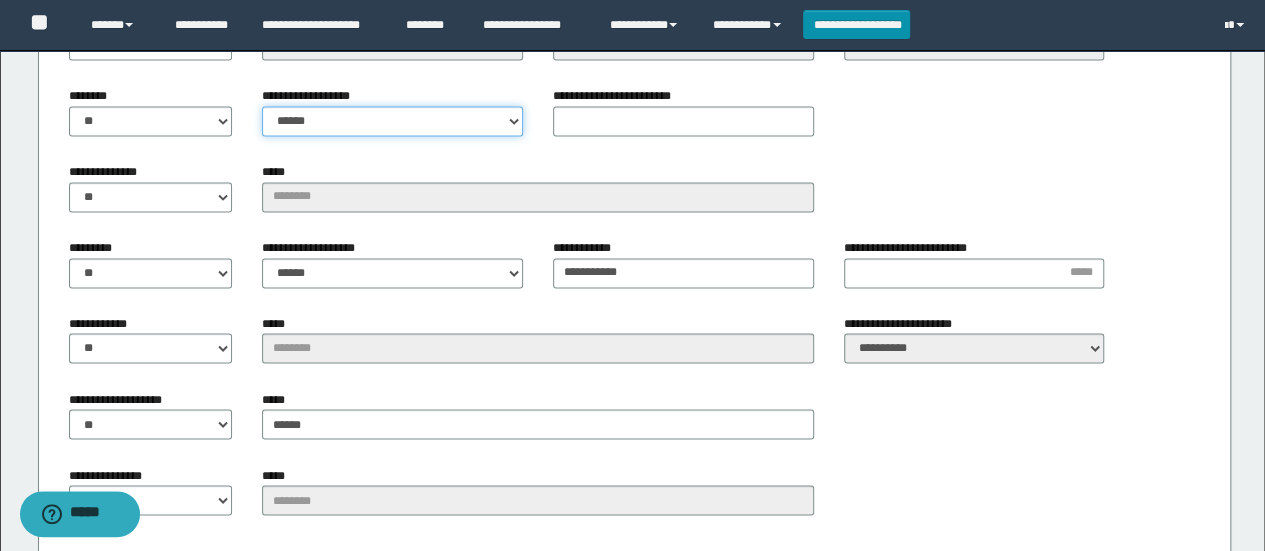 select on "*" 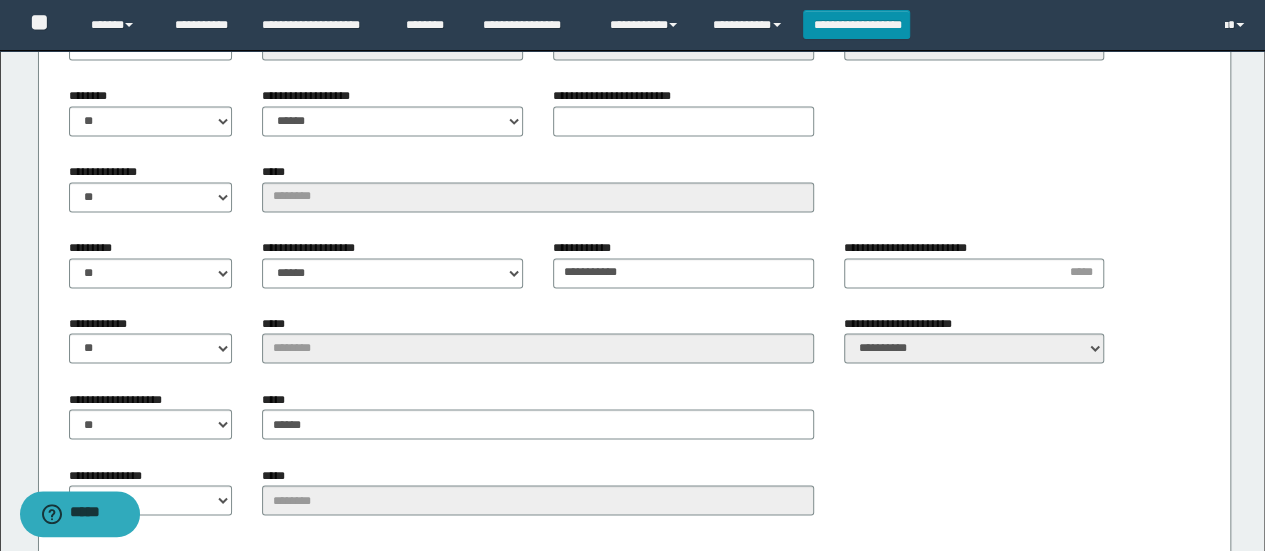 click on "*****" at bounding box center [537, 187] 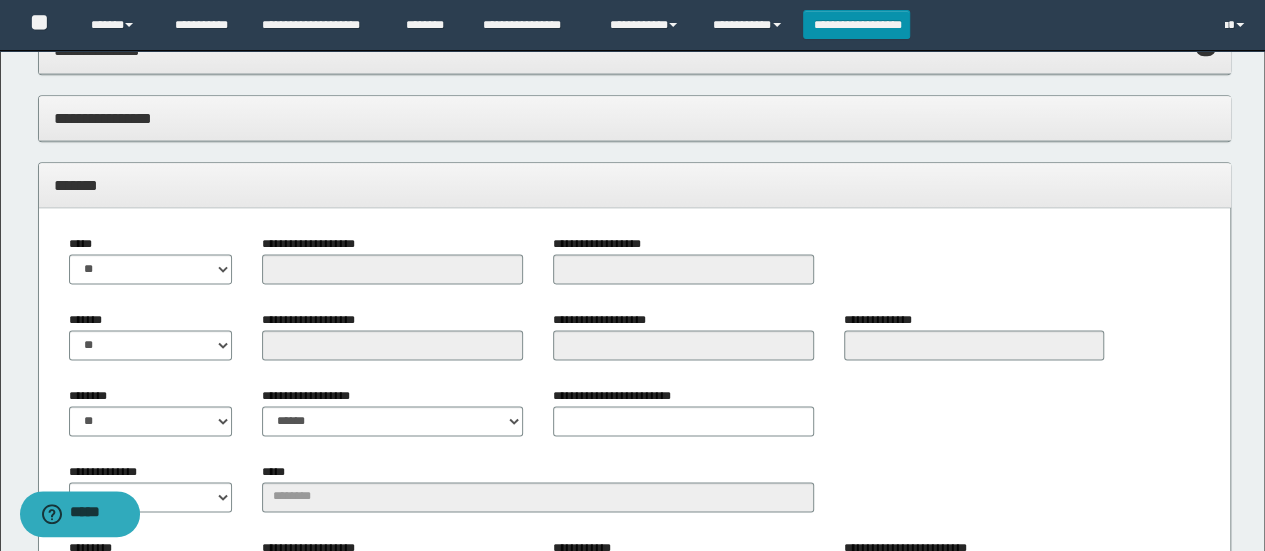 click on "*******" at bounding box center (635, 185) 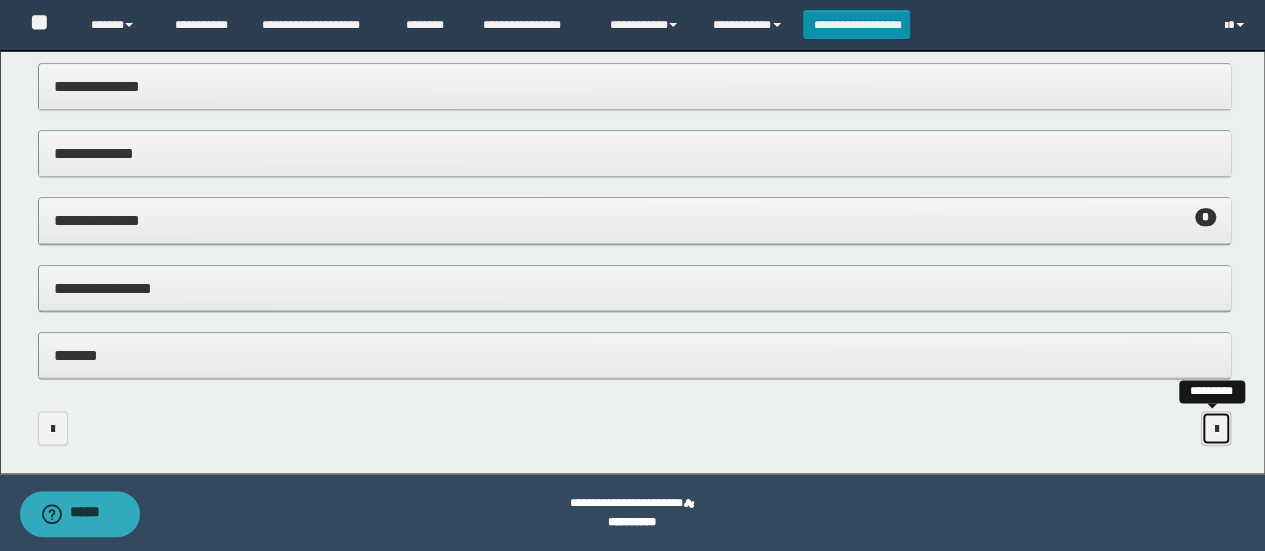 click at bounding box center (1216, 428) 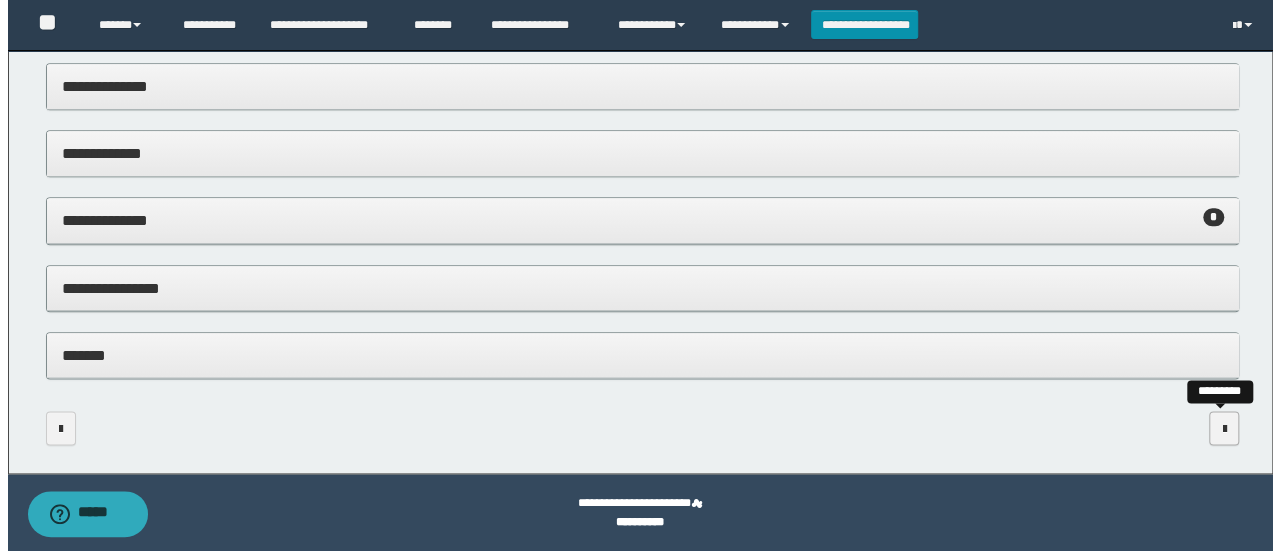 scroll, scrollTop: 0, scrollLeft: 0, axis: both 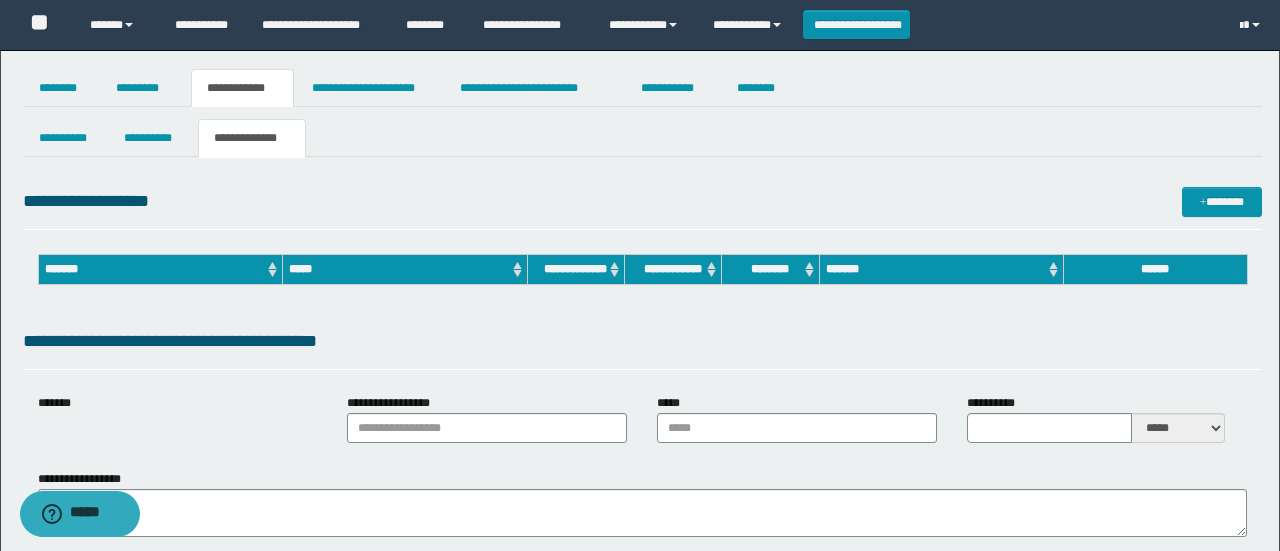 type on "**********" 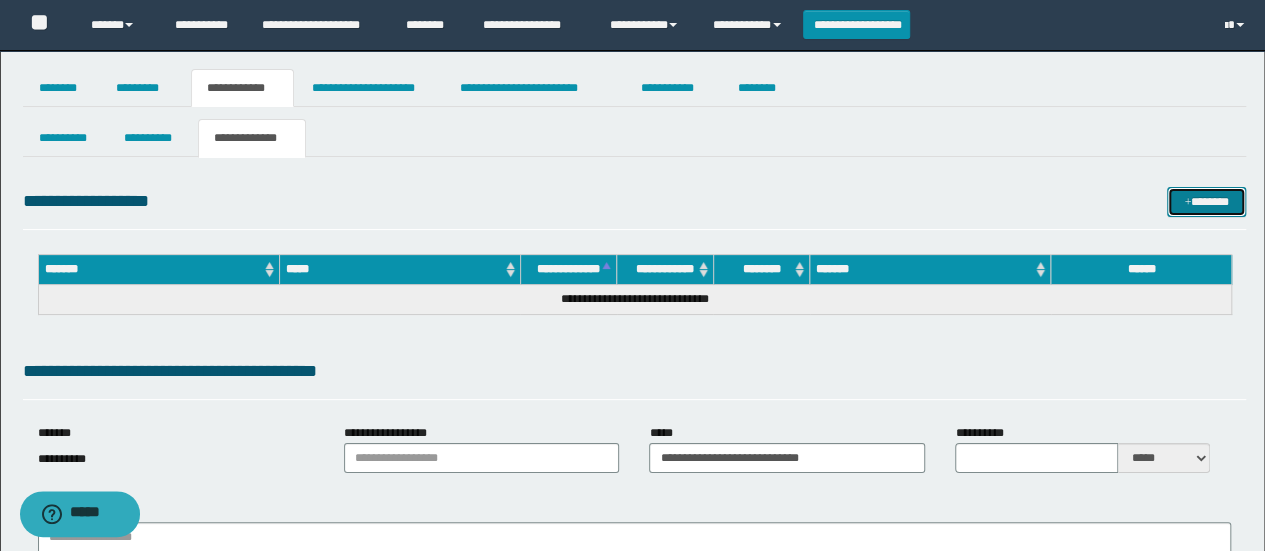 click on "*******" at bounding box center (1206, 201) 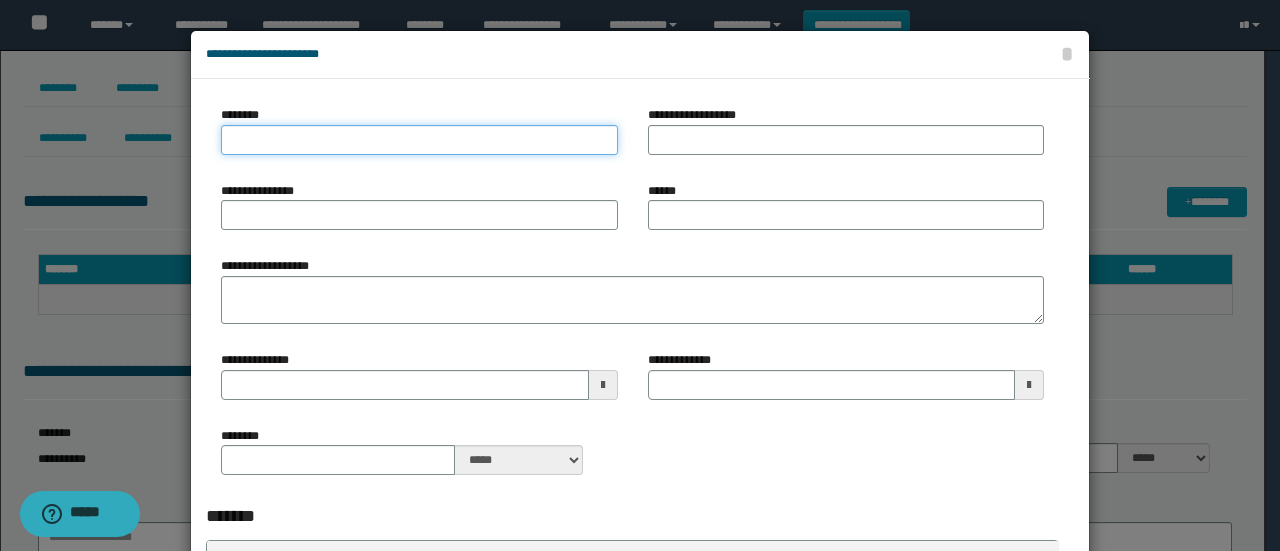 click on "********" at bounding box center (419, 140) 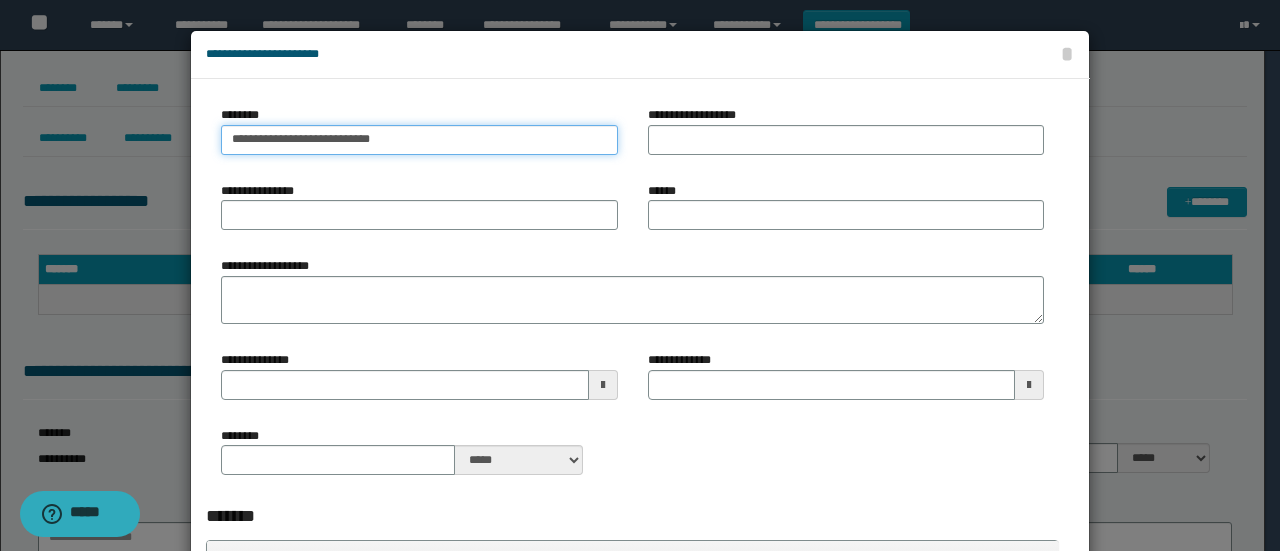 type on "**********" 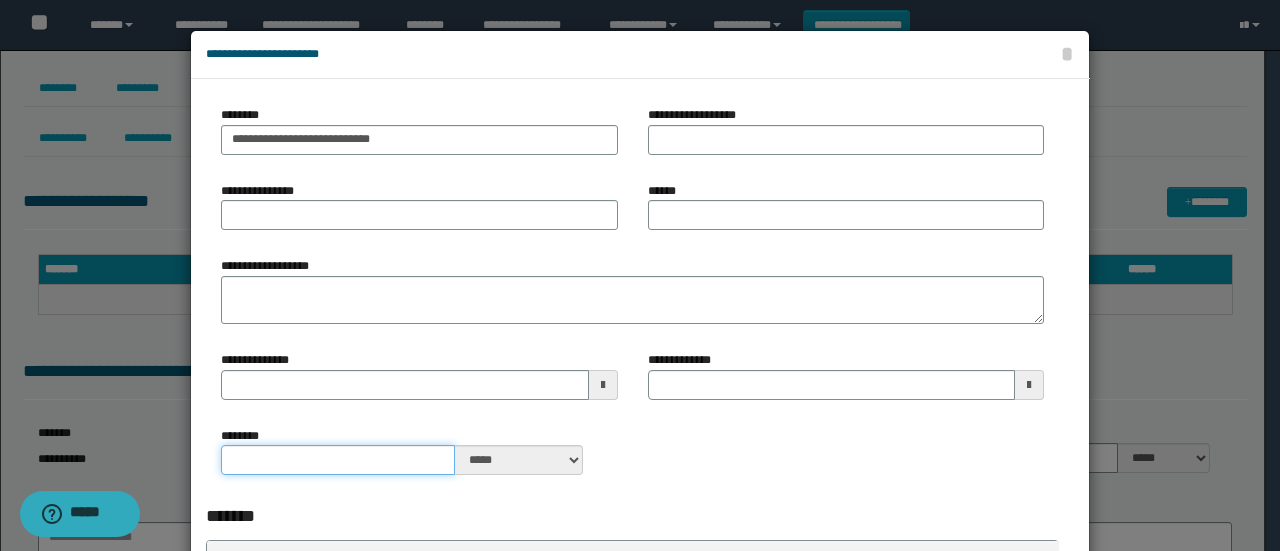 click on "********" at bounding box center [338, 460] 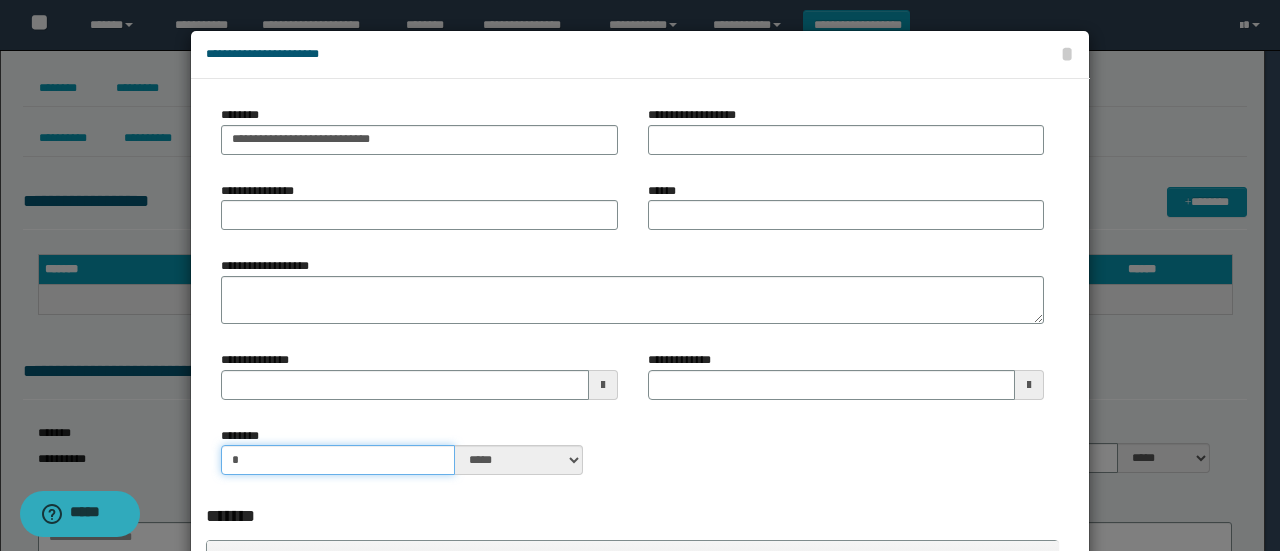 type 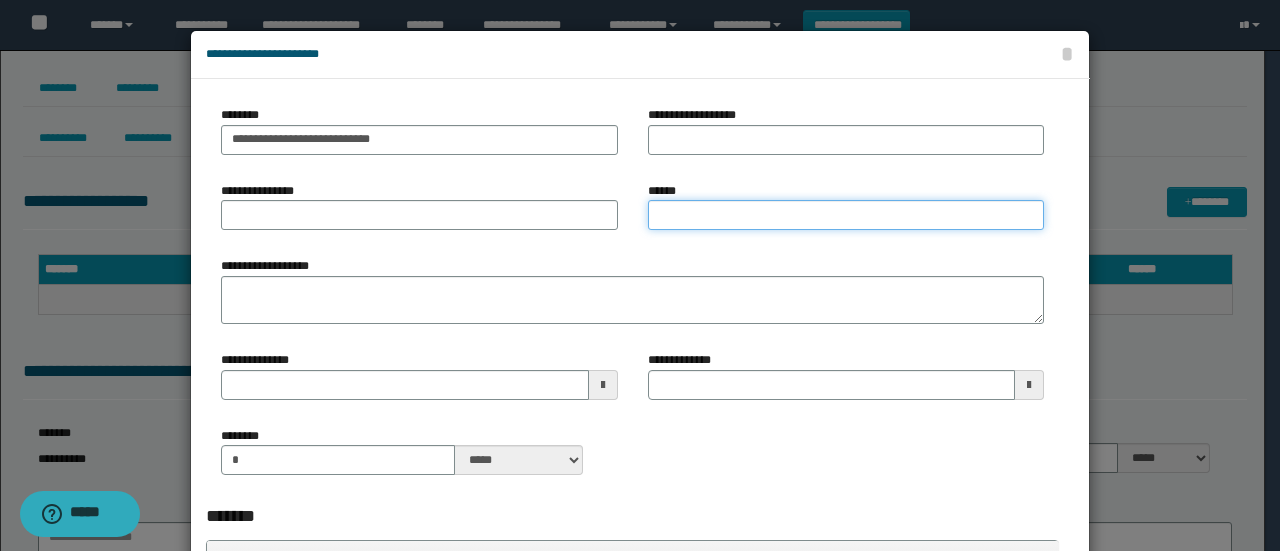 click on "******" at bounding box center (846, 215) 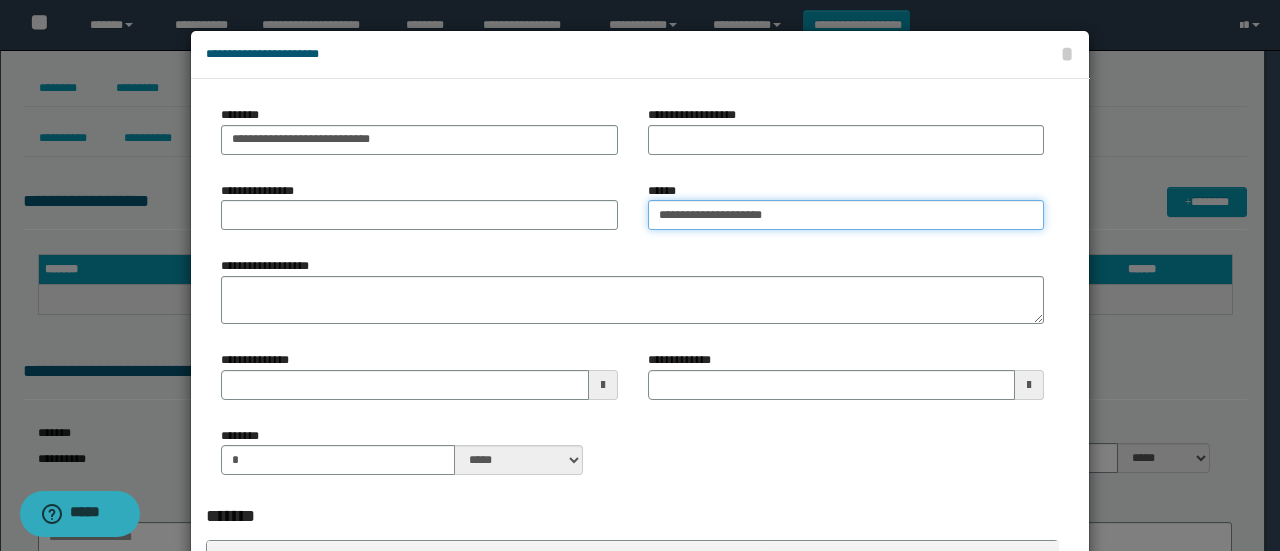 type on "**********" 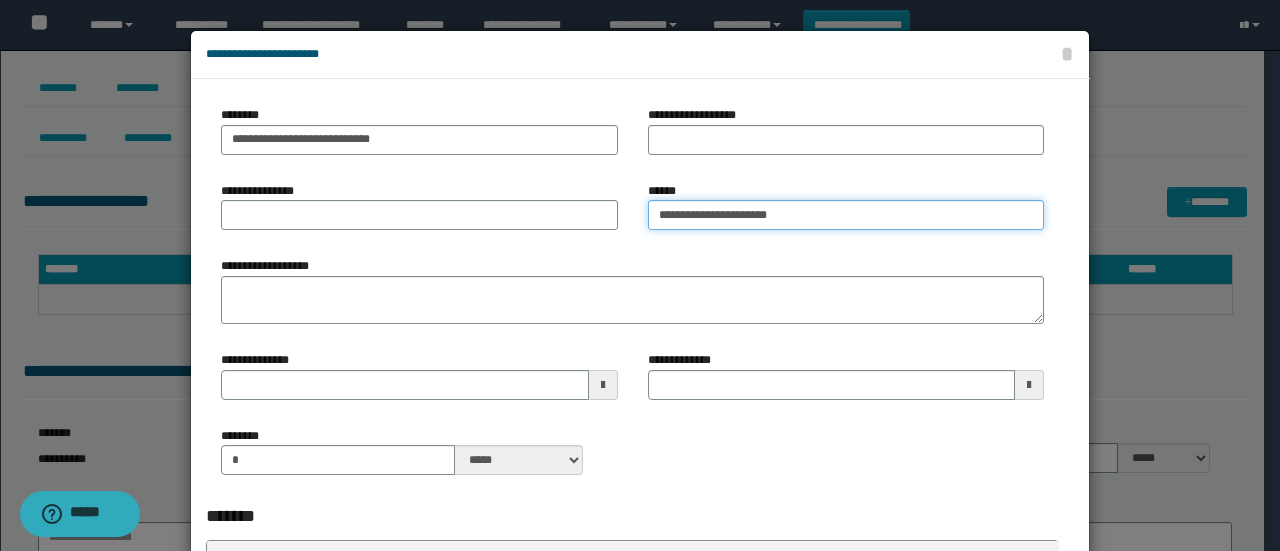 type 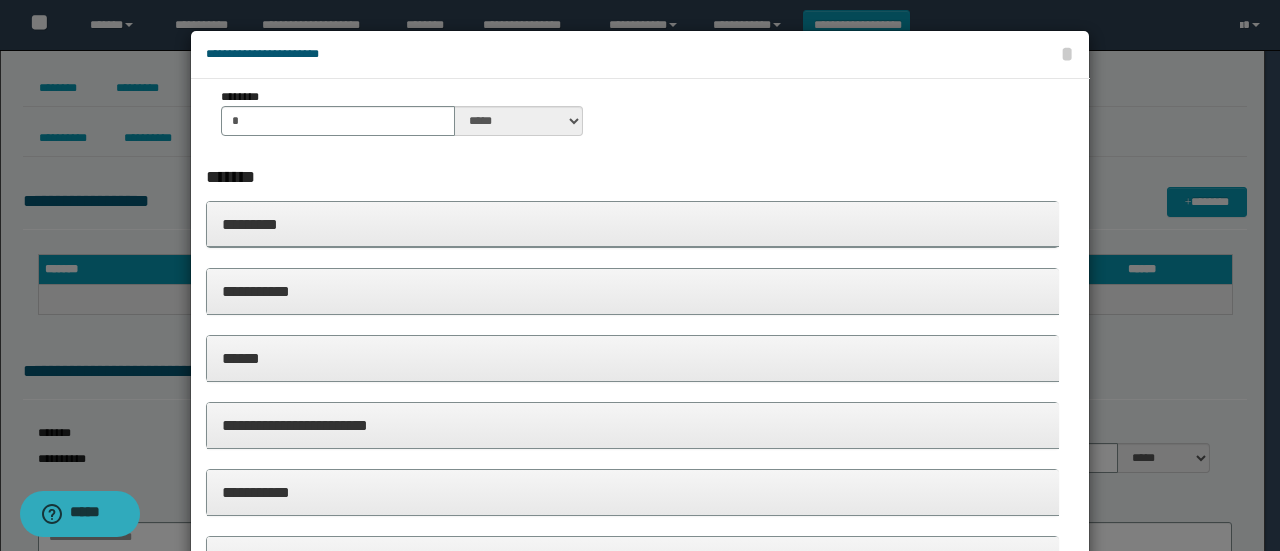 scroll, scrollTop: 465, scrollLeft: 0, axis: vertical 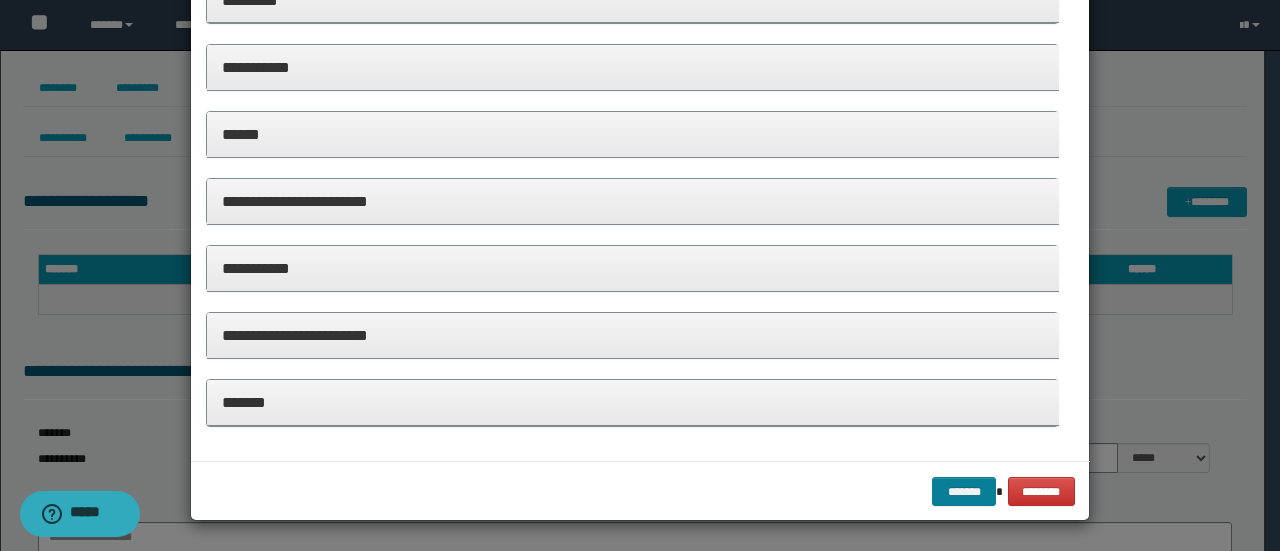 type on "**********" 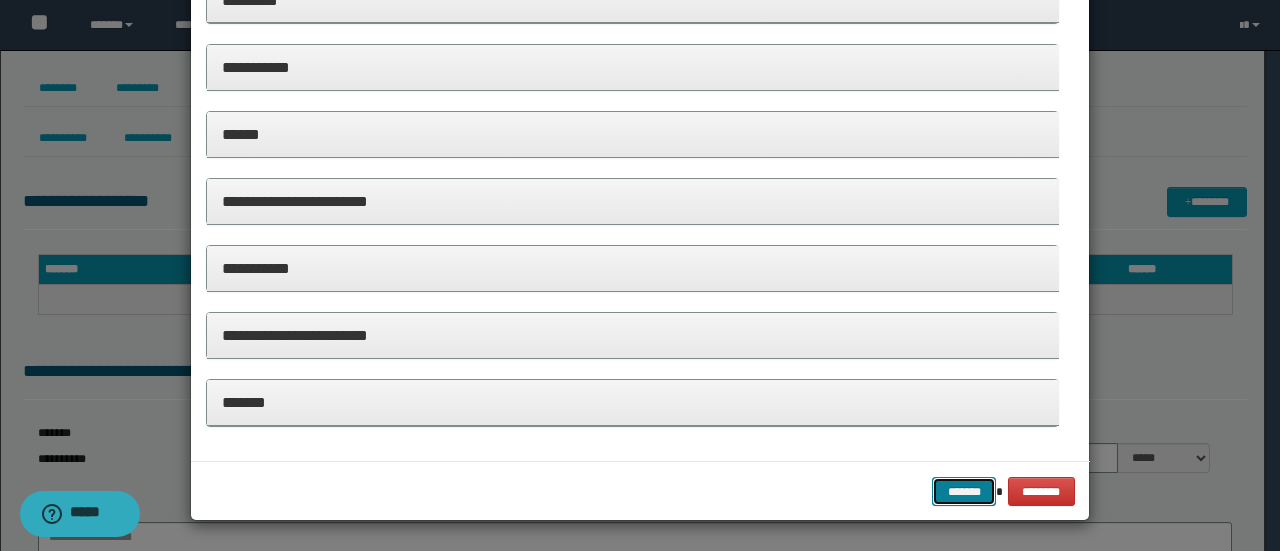 click on "*******" at bounding box center (964, 491) 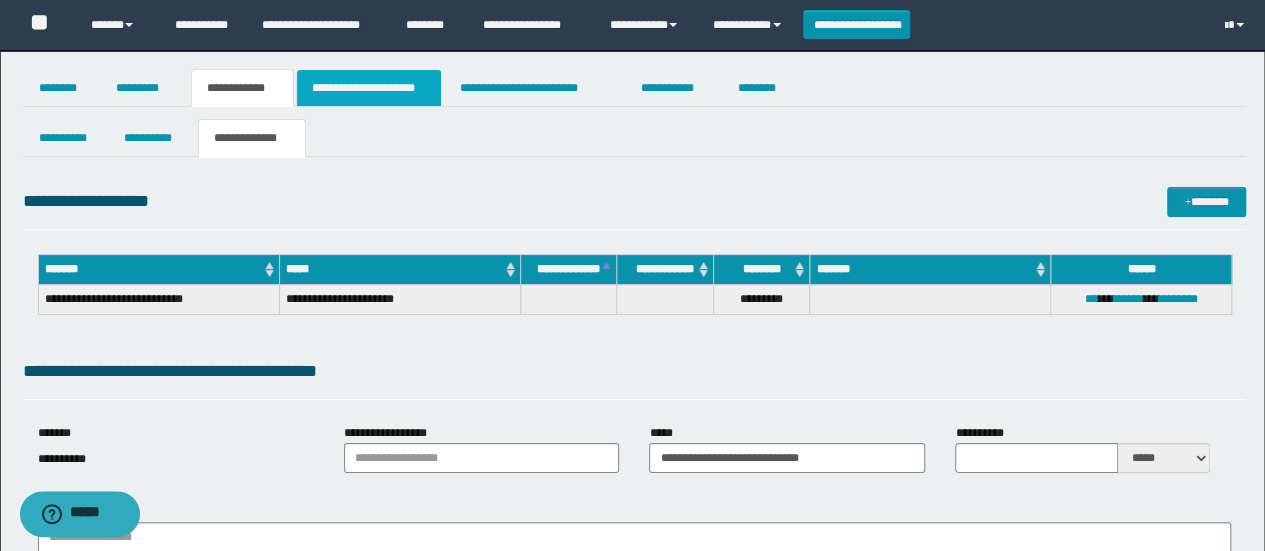 click on "**********" at bounding box center [369, 88] 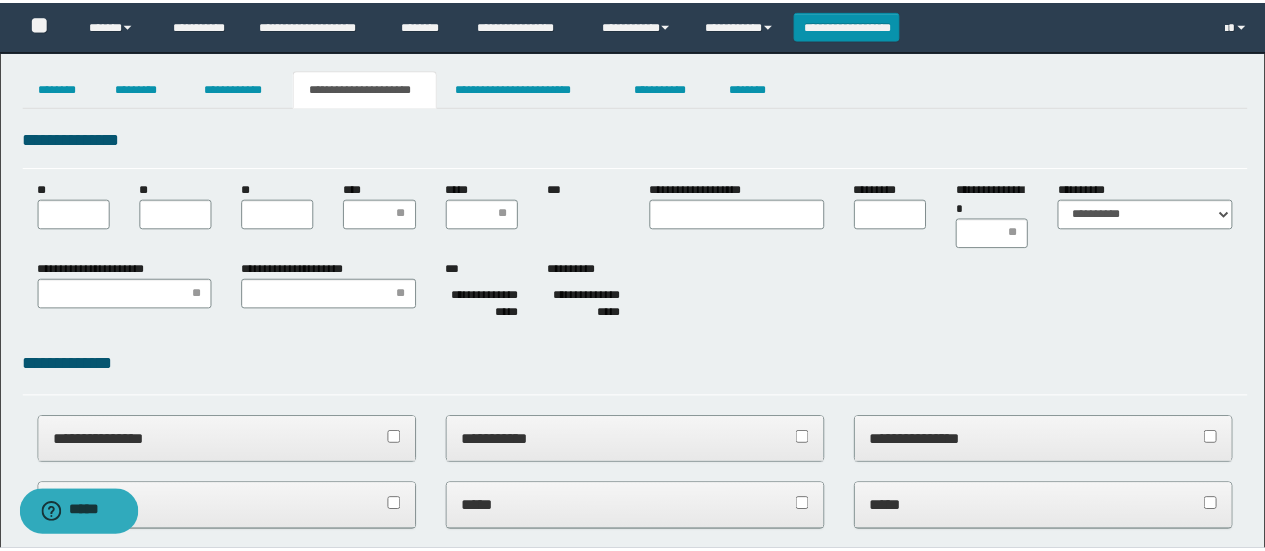 scroll, scrollTop: 0, scrollLeft: 0, axis: both 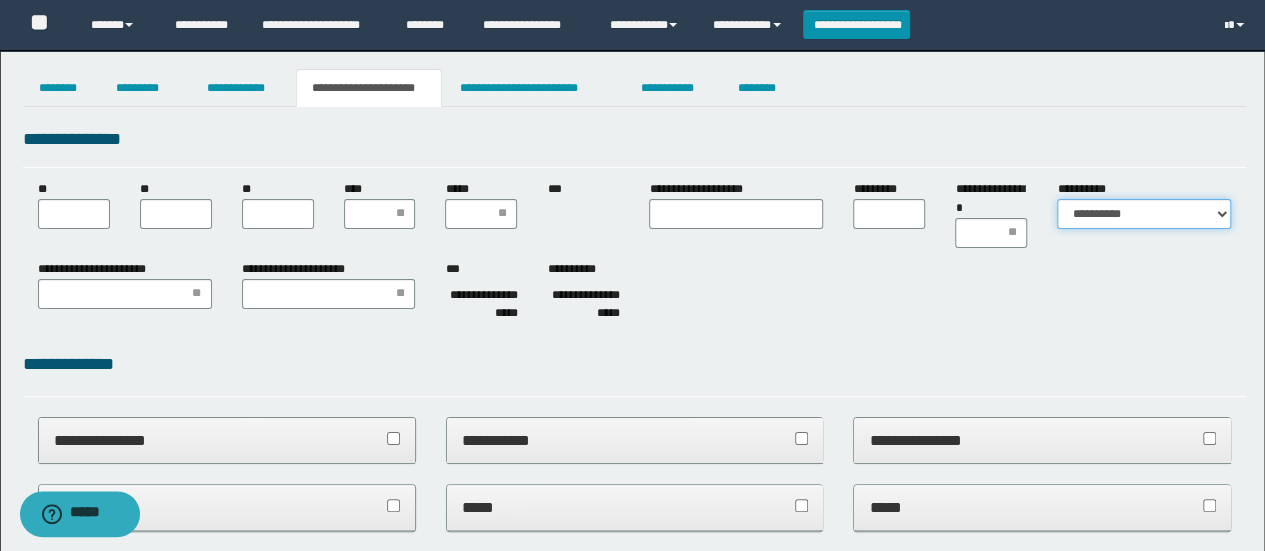click on "**********" at bounding box center [1144, 214] 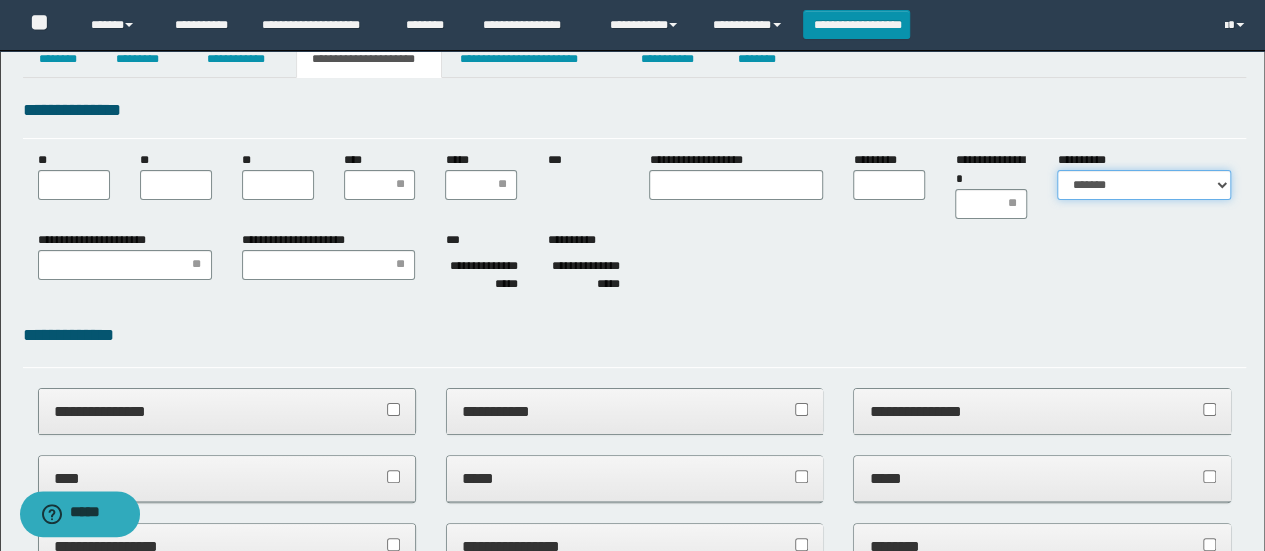 scroll, scrollTop: 0, scrollLeft: 0, axis: both 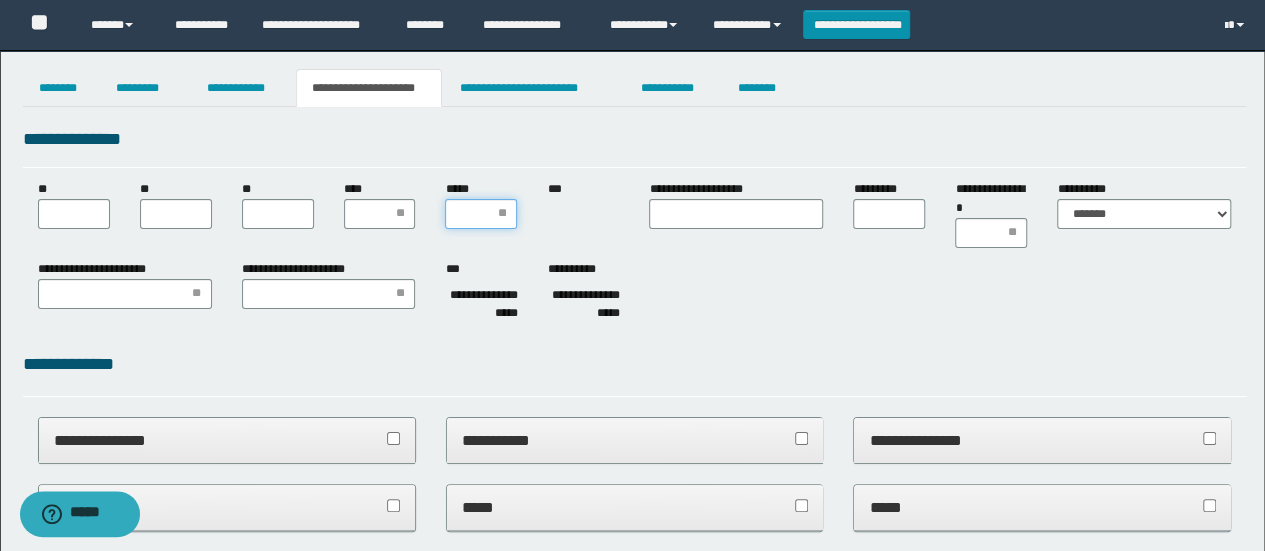click on "*****" at bounding box center (481, 214) 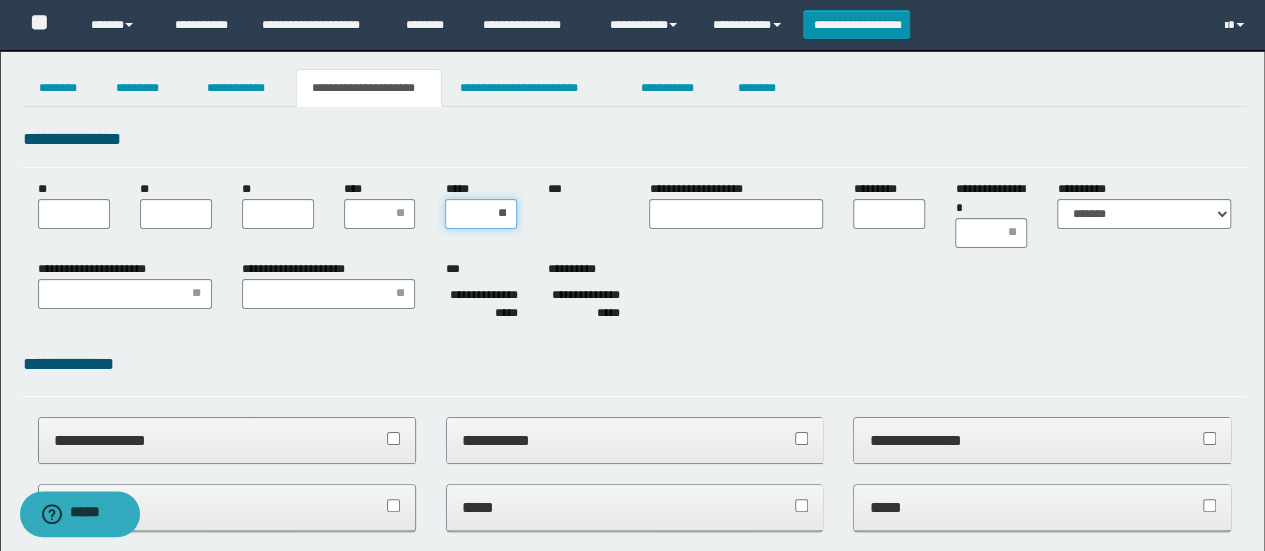 type on "***" 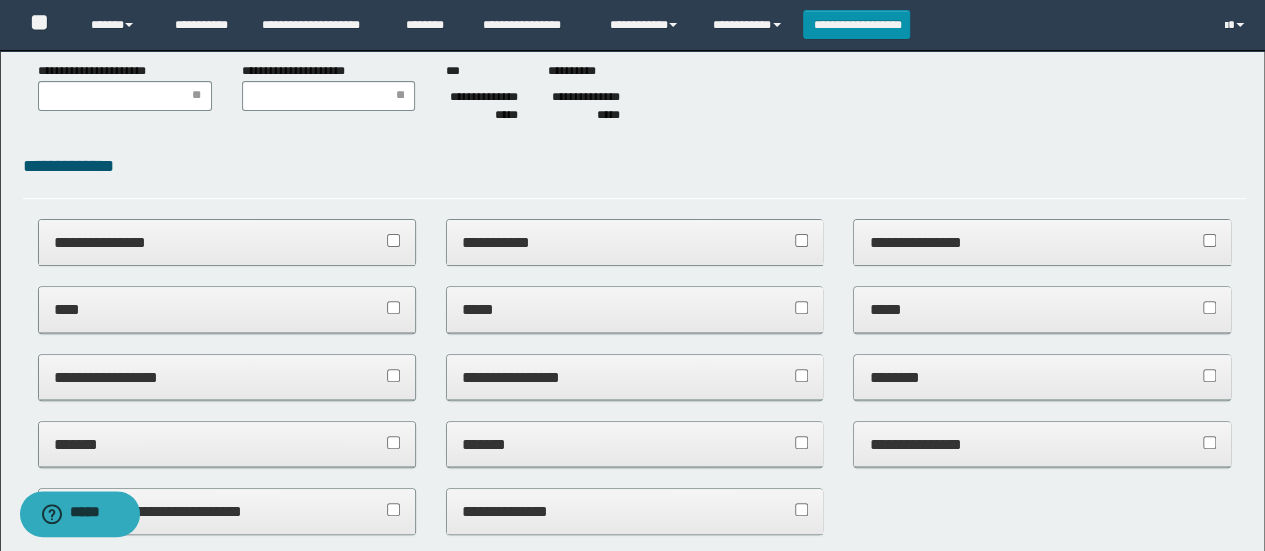 scroll, scrollTop: 200, scrollLeft: 0, axis: vertical 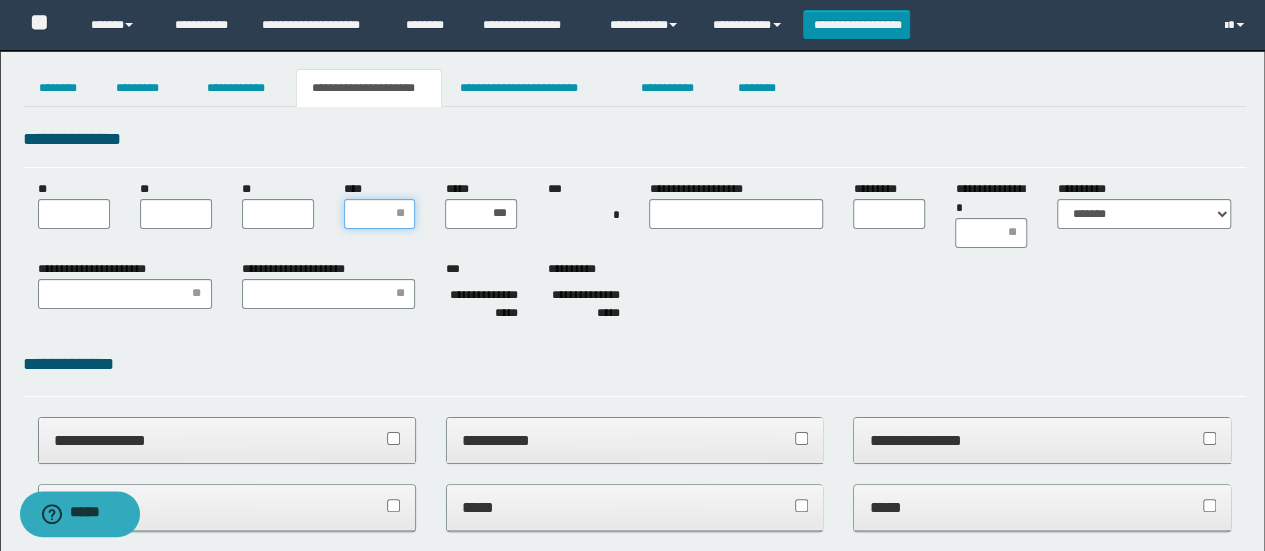 click on "****" at bounding box center (380, 214) 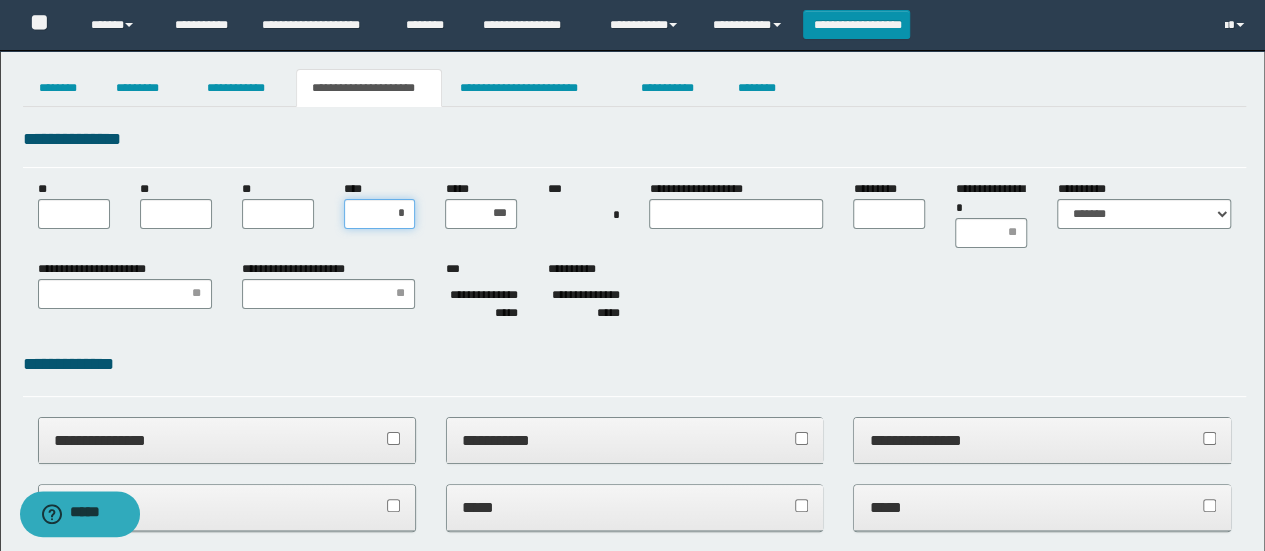 type on "**" 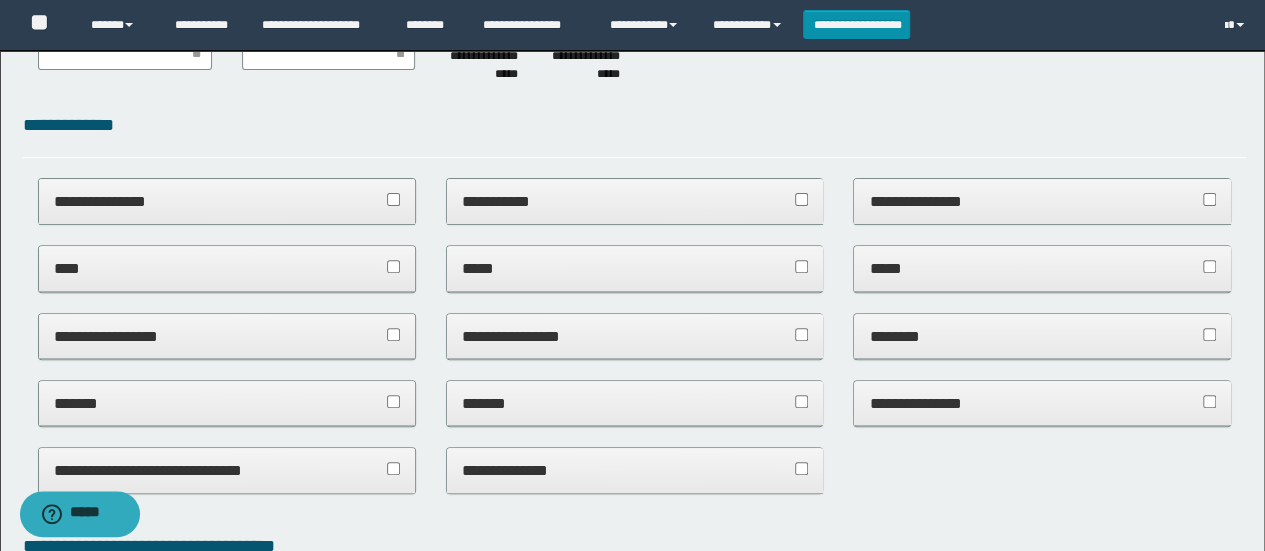 scroll, scrollTop: 300, scrollLeft: 0, axis: vertical 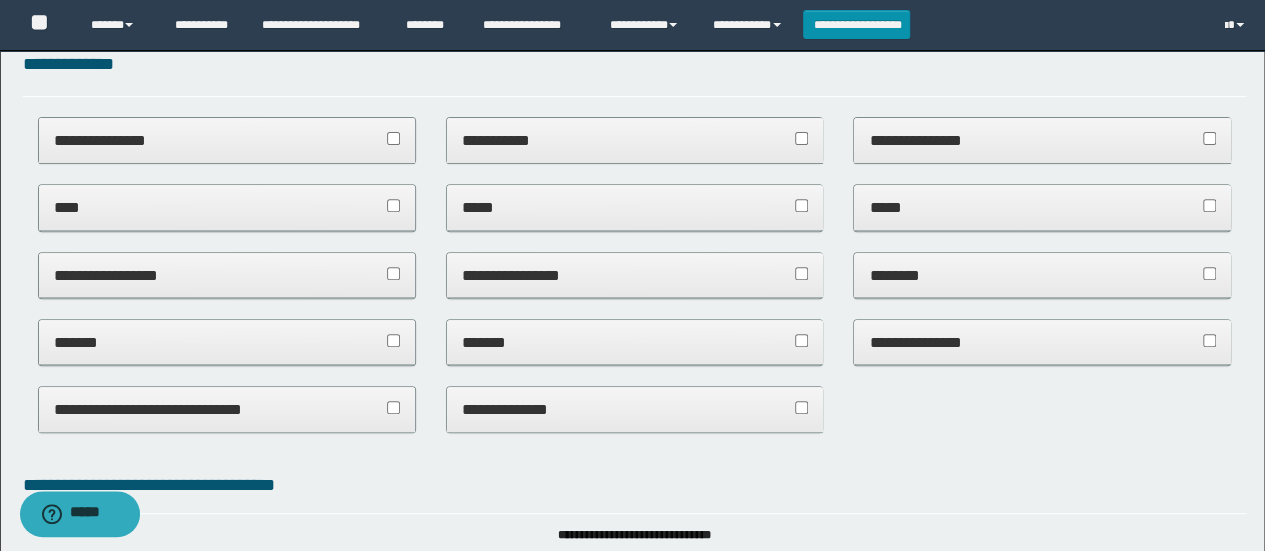 click at bounding box center [801, 207] 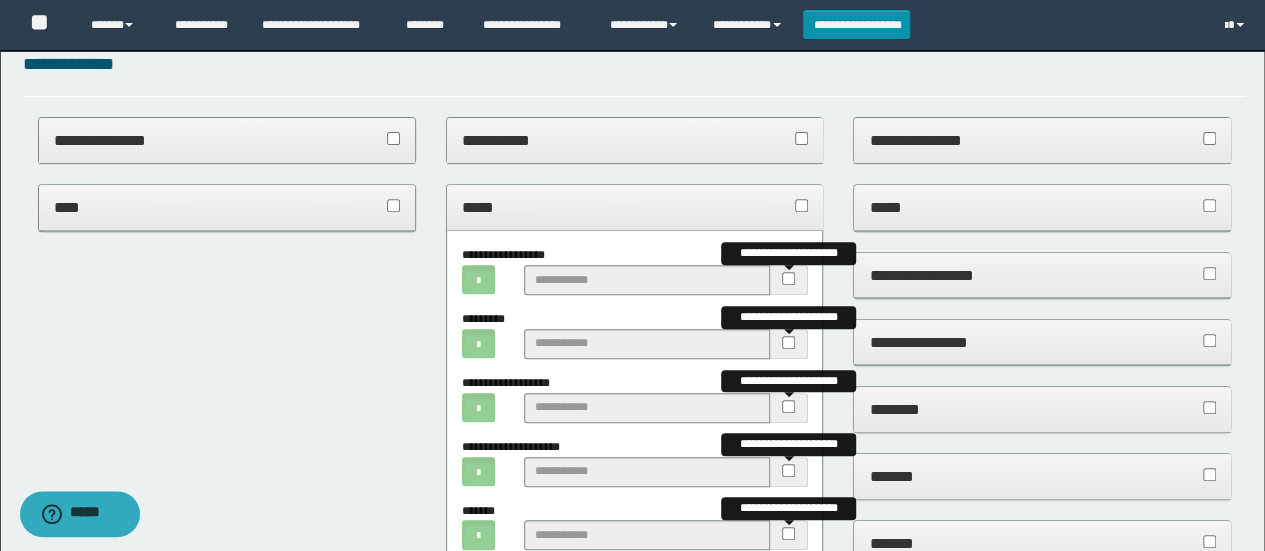 click on "**********" at bounding box center [635, 207] 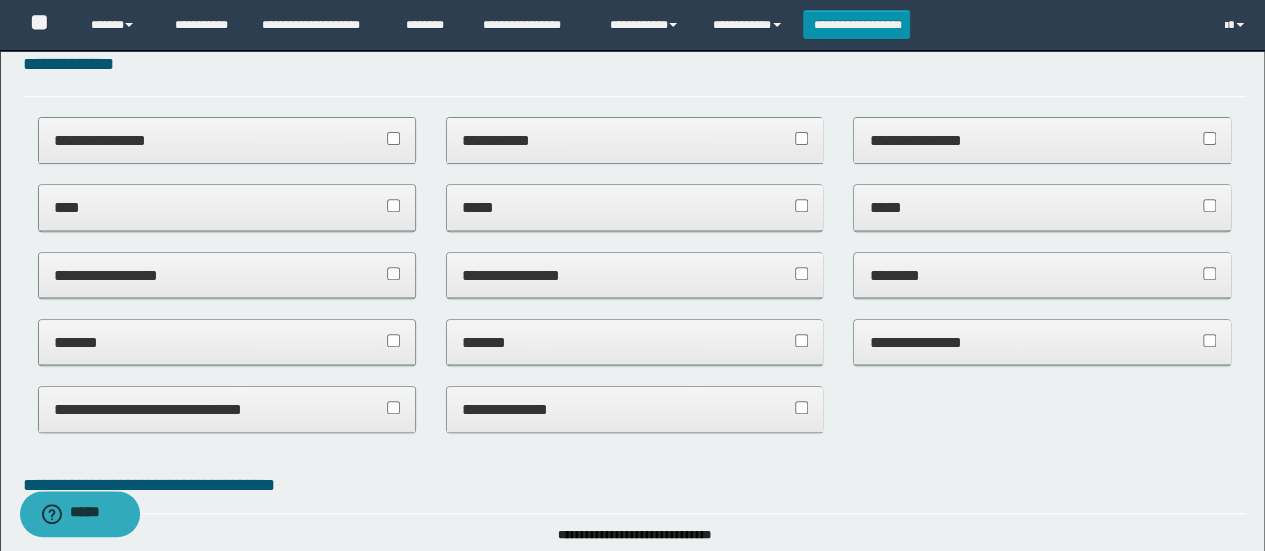 click at bounding box center (393, 409) 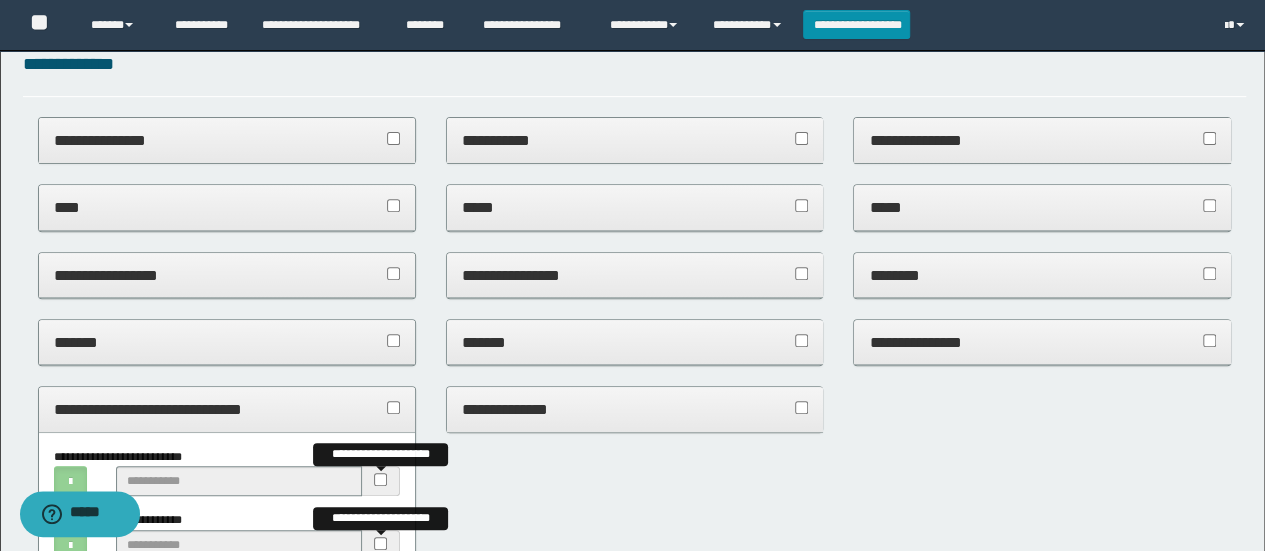 click on "****" at bounding box center (227, 207) 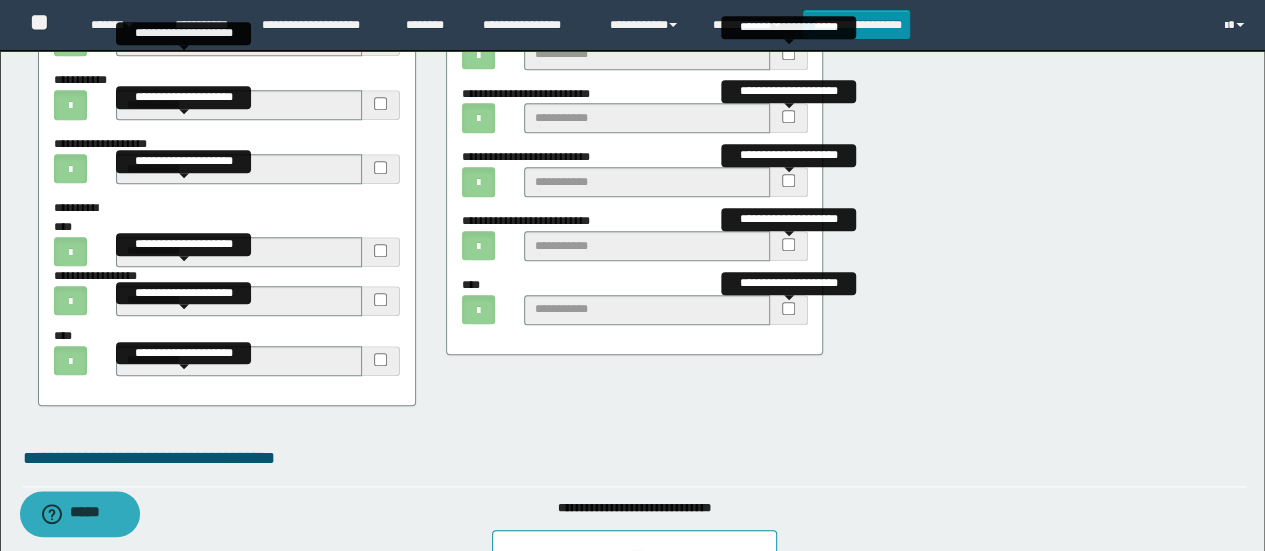 scroll, scrollTop: 800, scrollLeft: 0, axis: vertical 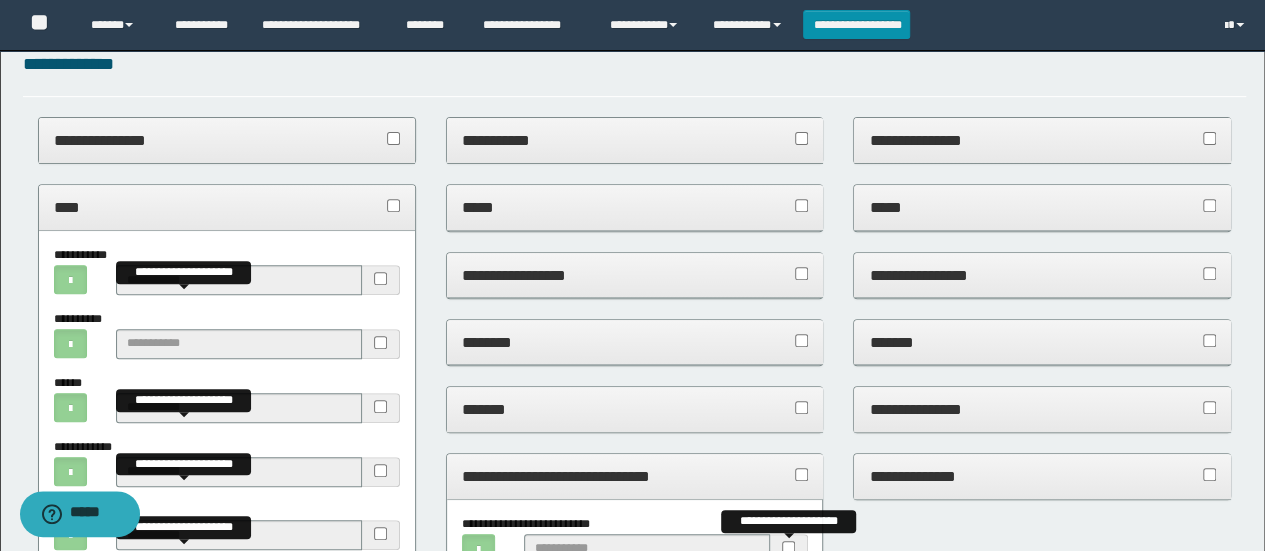 click on "****" at bounding box center (227, 207) 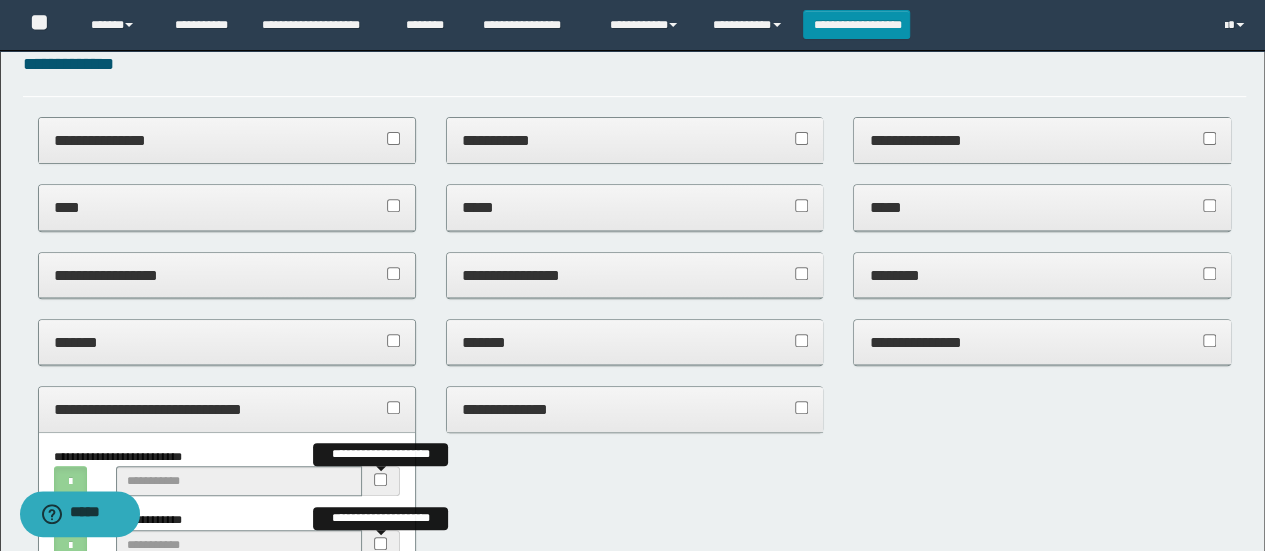 click on "**********" at bounding box center [227, 275] 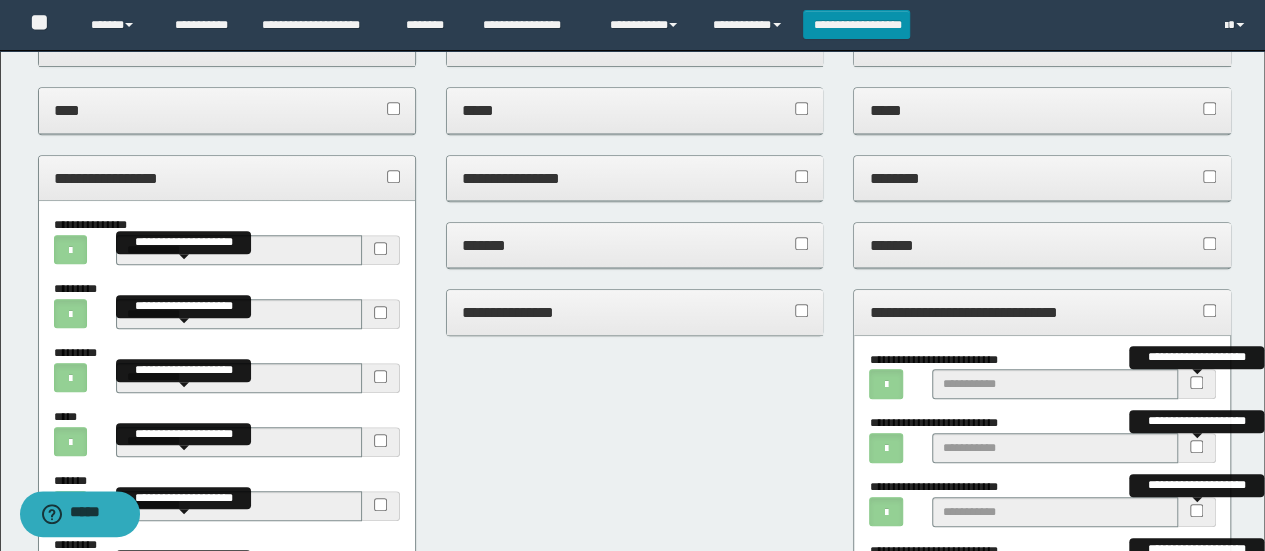 scroll, scrollTop: 400, scrollLeft: 0, axis: vertical 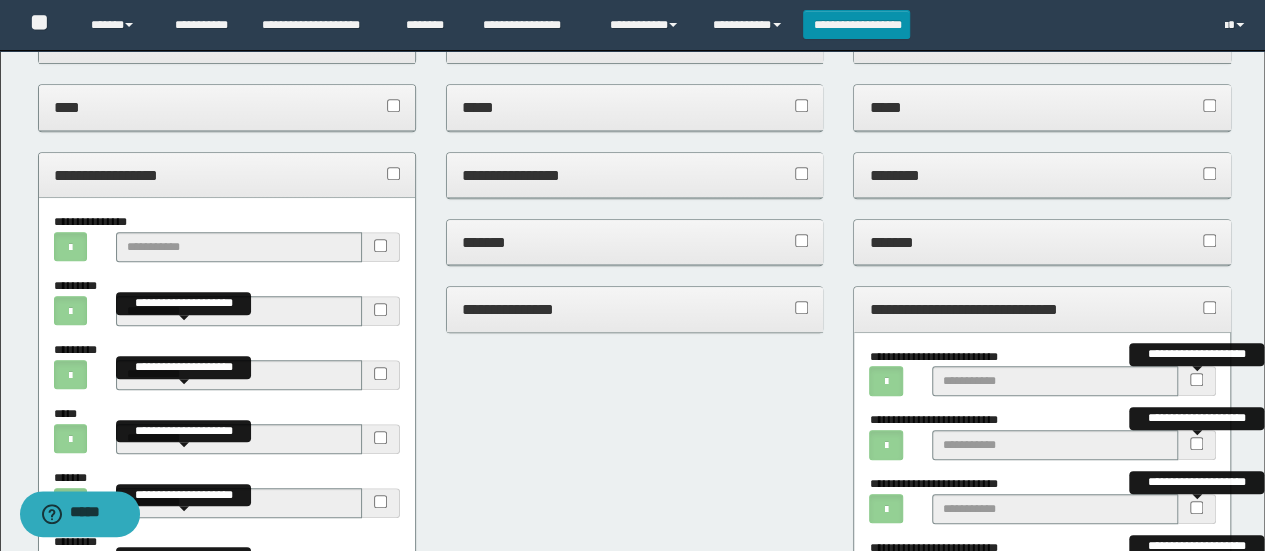 click on "**********" at bounding box center [381, 247] 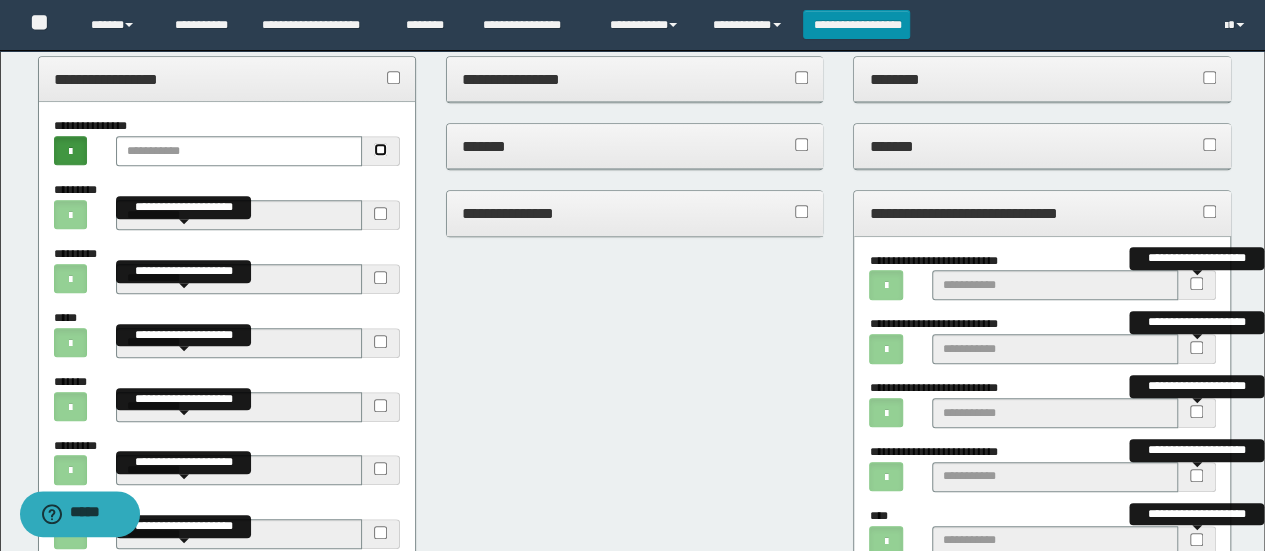 scroll, scrollTop: 500, scrollLeft: 0, axis: vertical 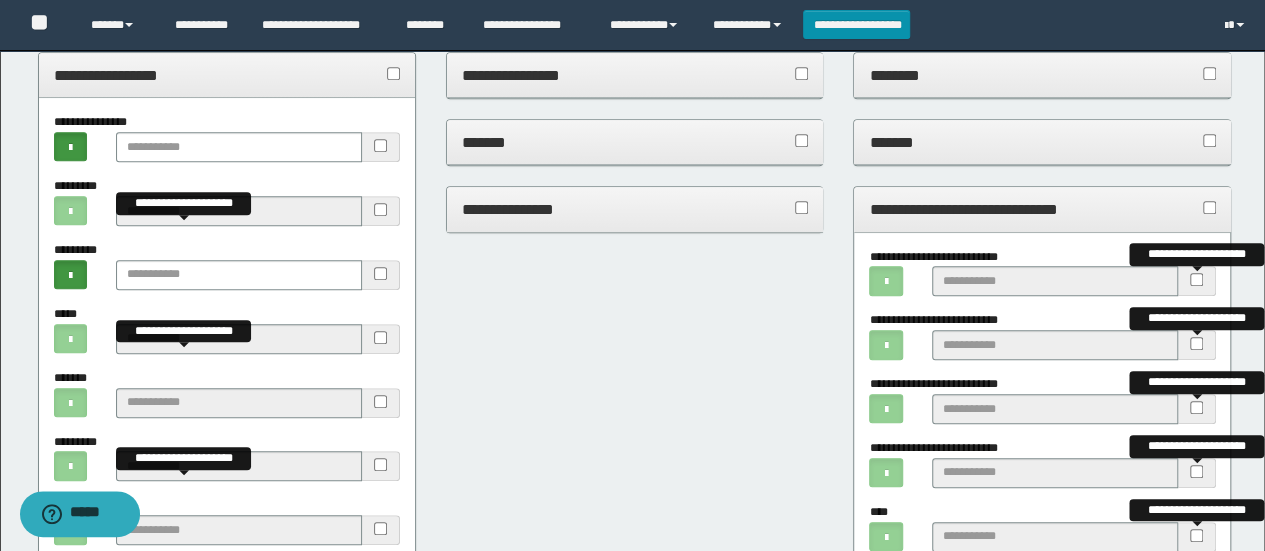 click on "**********" at bounding box center [227, 75] 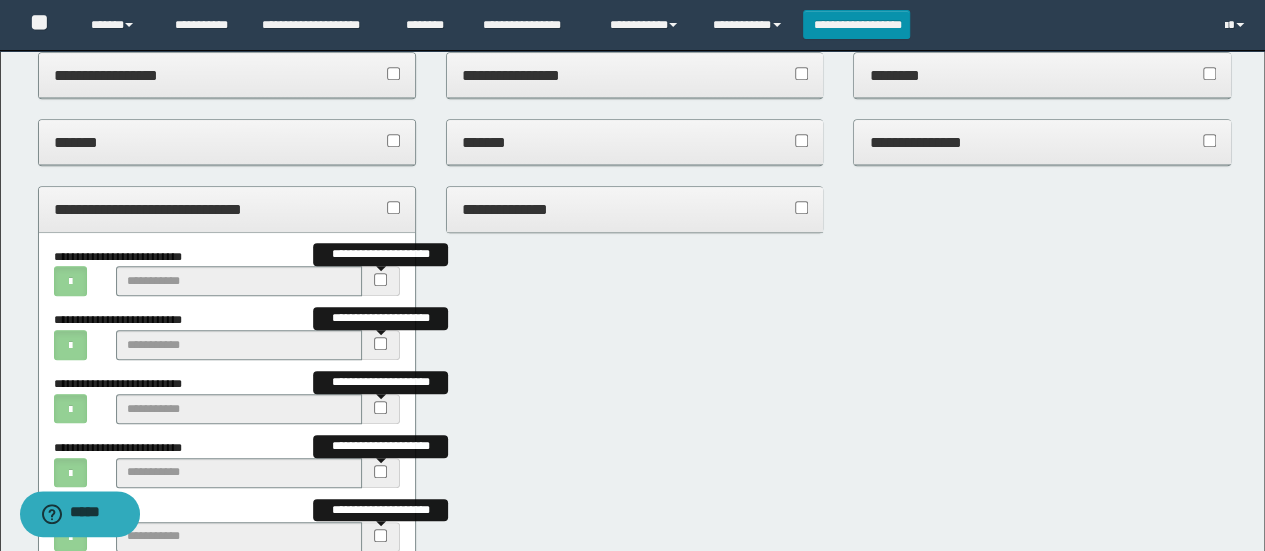 click on "*******" at bounding box center [227, 142] 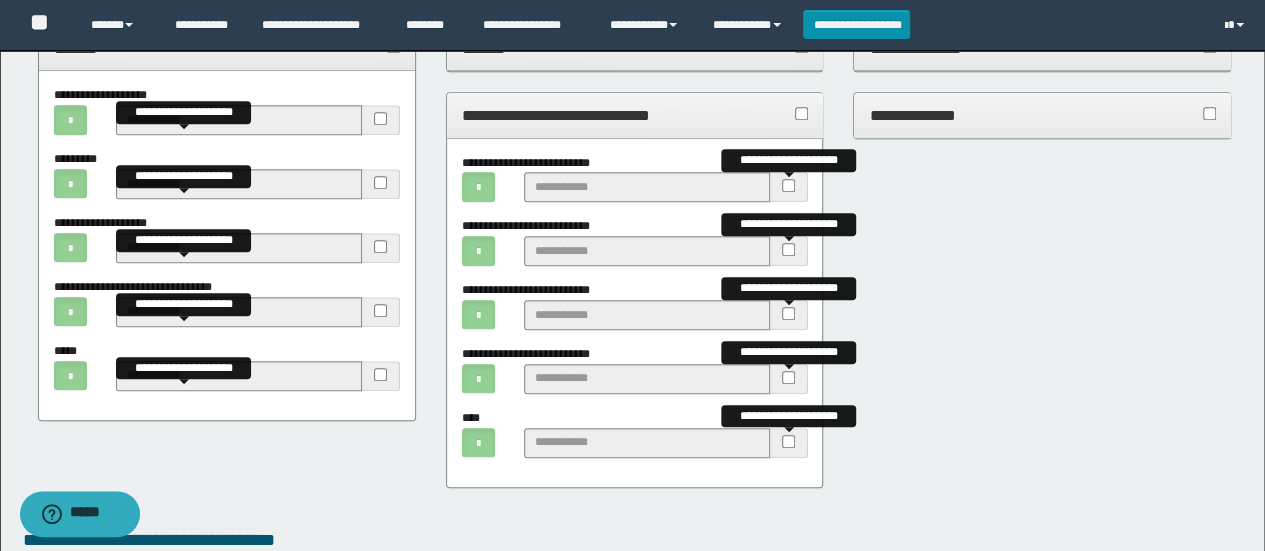 scroll, scrollTop: 600, scrollLeft: 0, axis: vertical 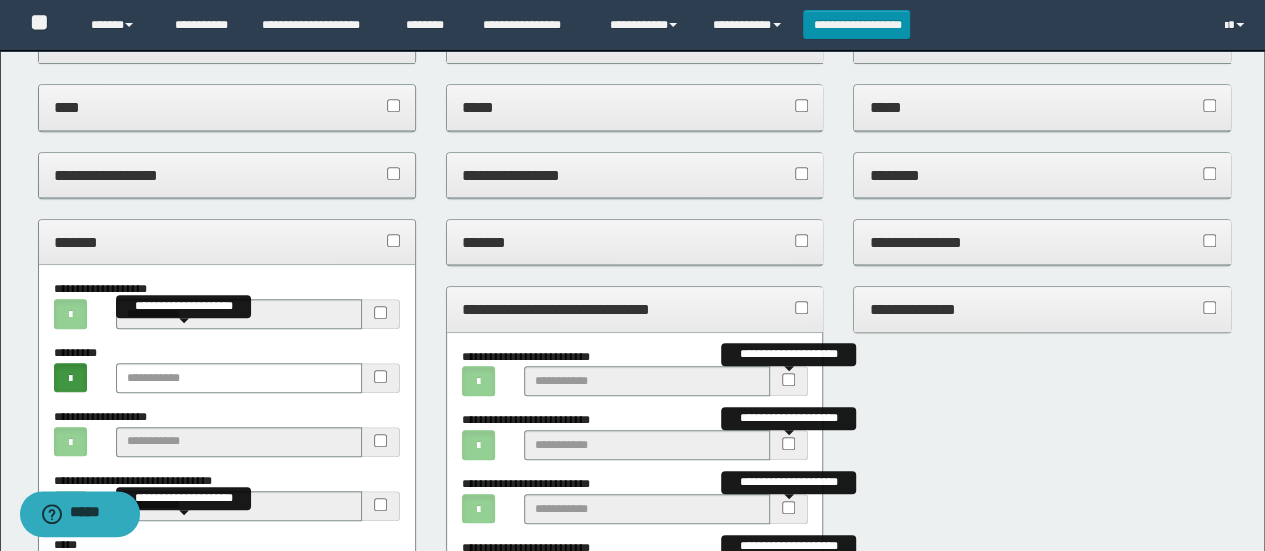 click on "*******" at bounding box center [227, 242] 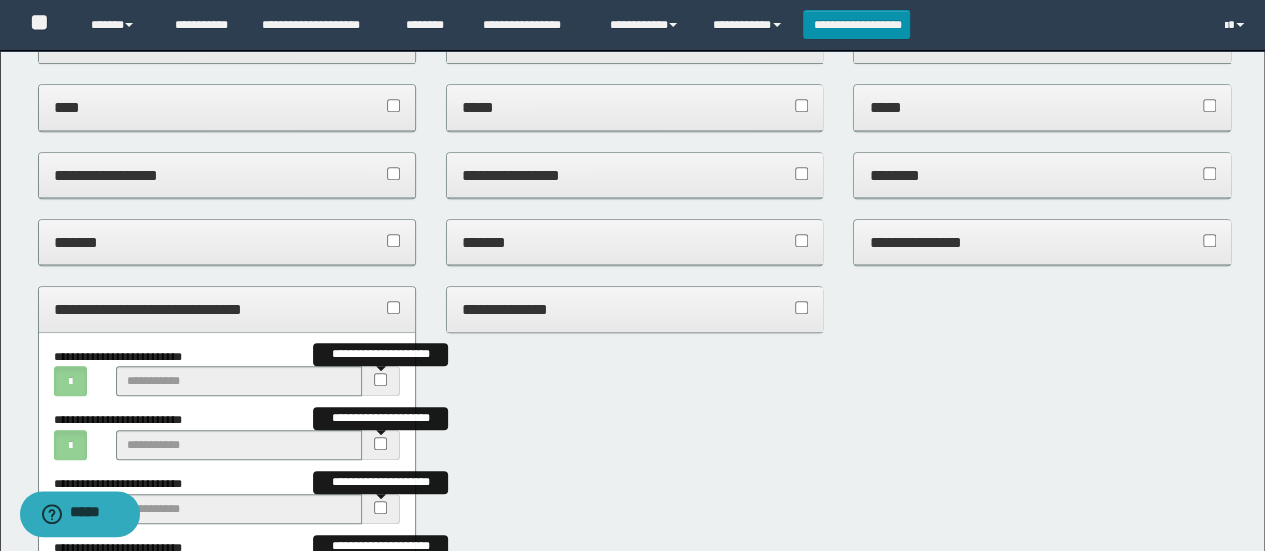 click on "**********" at bounding box center [227, 310] 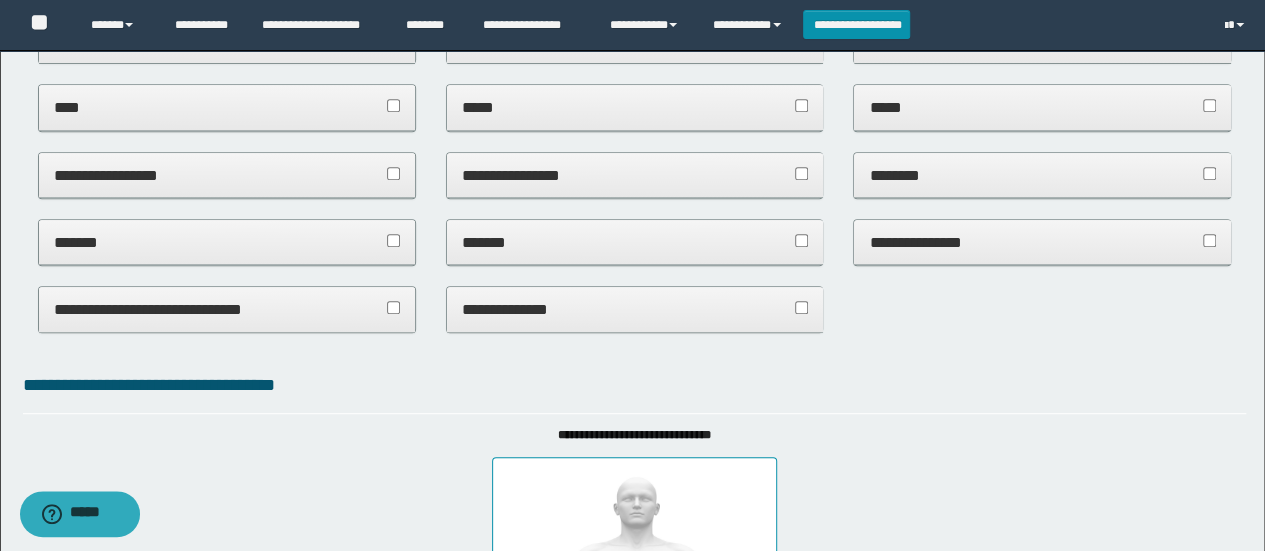 click on "**********" at bounding box center [227, 310] 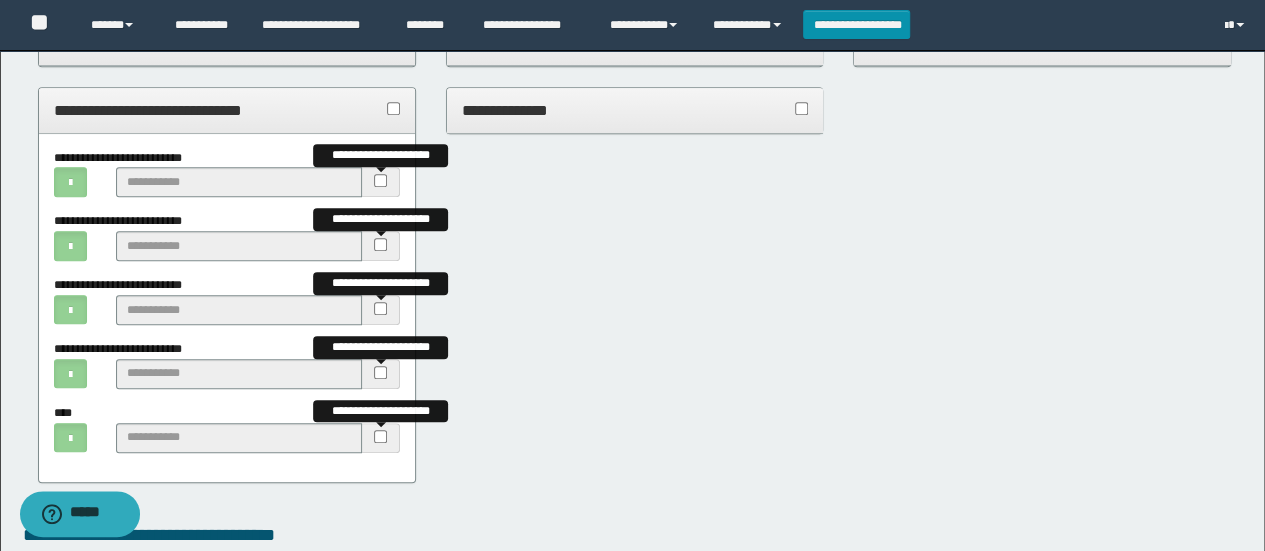 scroll, scrollTop: 600, scrollLeft: 0, axis: vertical 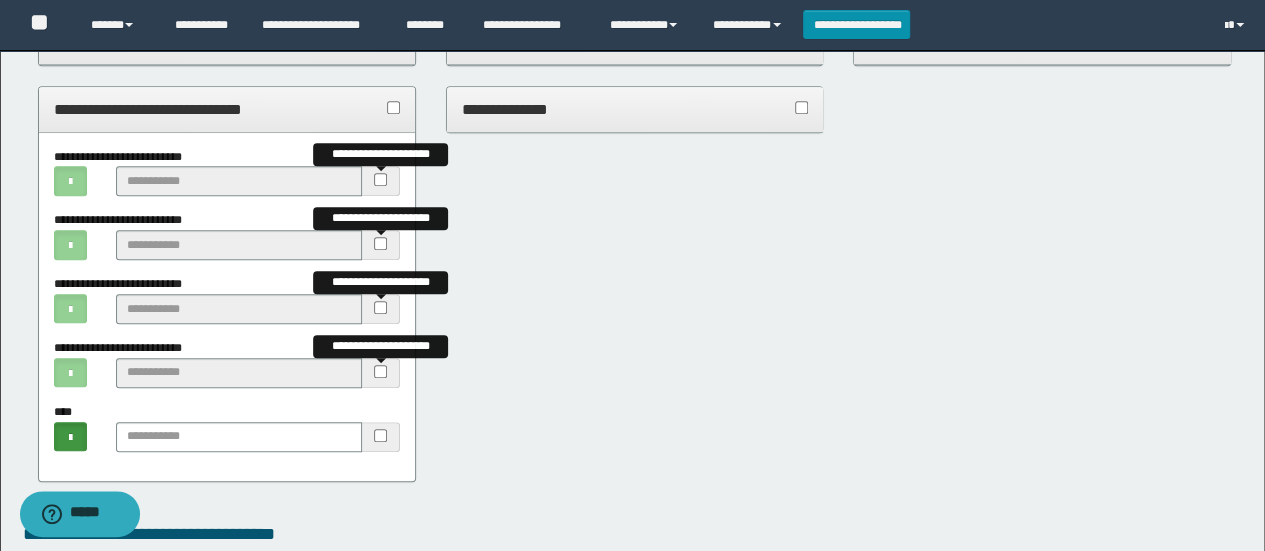 click on "**********" at bounding box center (227, 109) 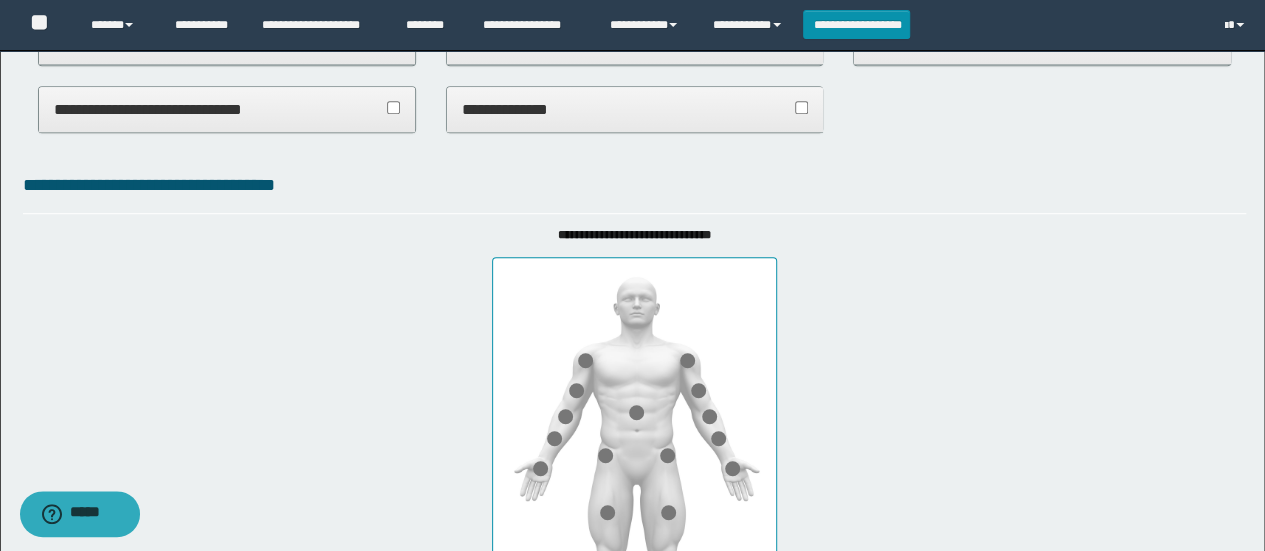click on "**********" at bounding box center (635, 110) 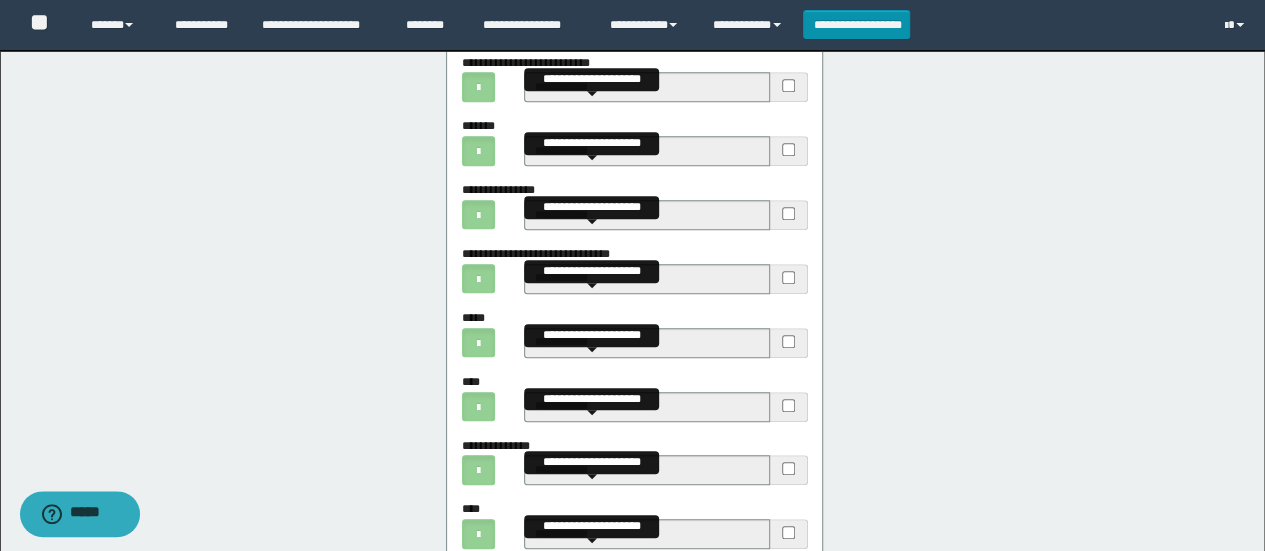 scroll, scrollTop: 700, scrollLeft: 0, axis: vertical 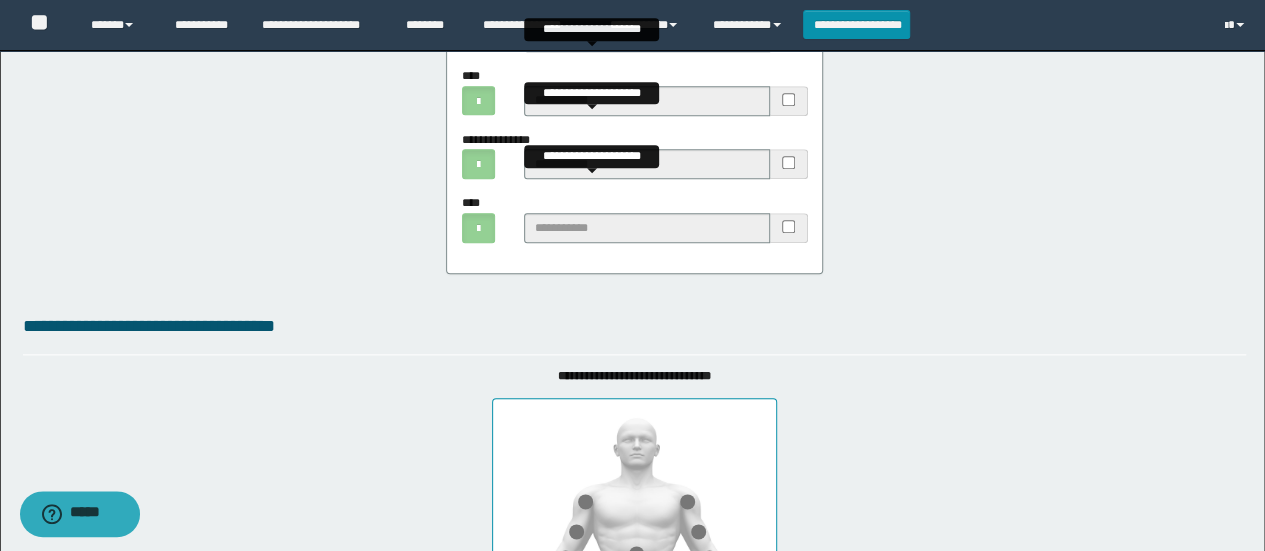 click at bounding box center (789, 228) 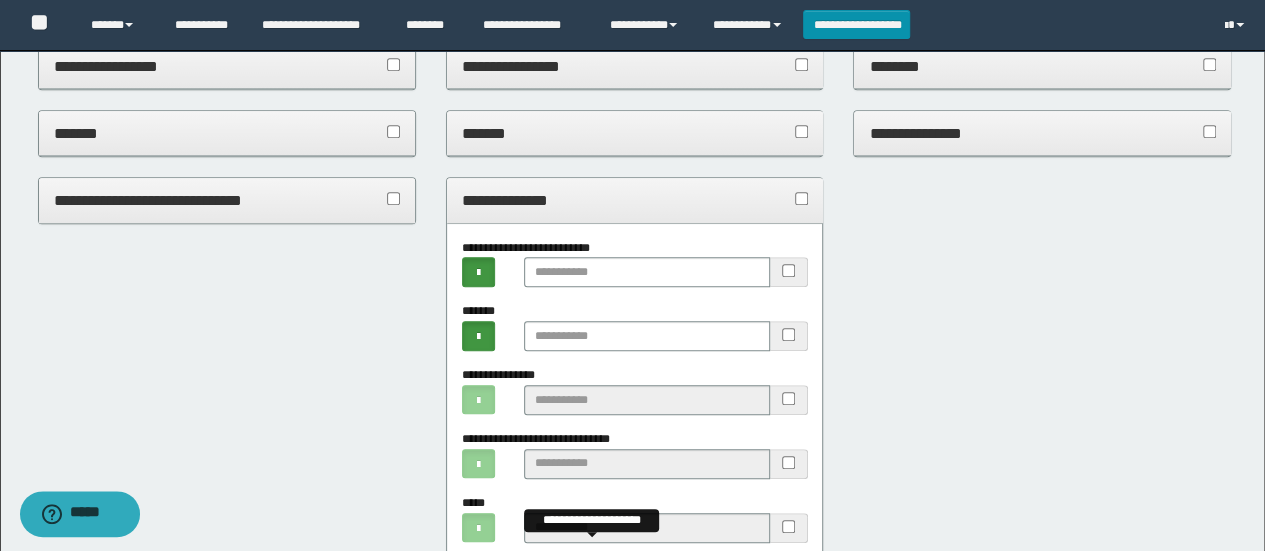 scroll, scrollTop: 500, scrollLeft: 0, axis: vertical 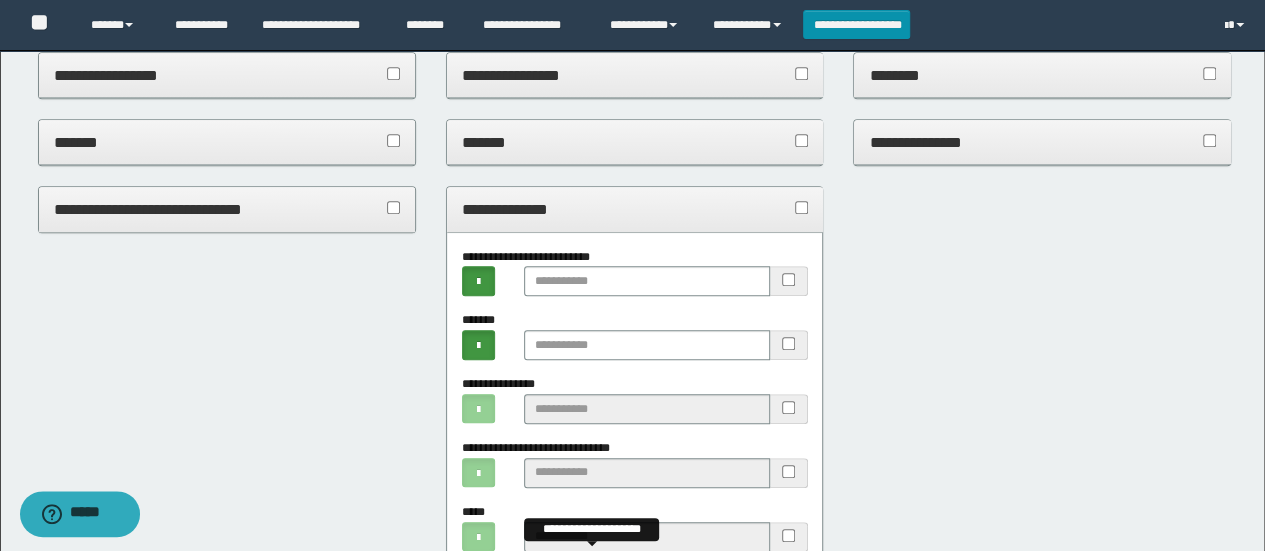 click on "**********" at bounding box center (635, 209) 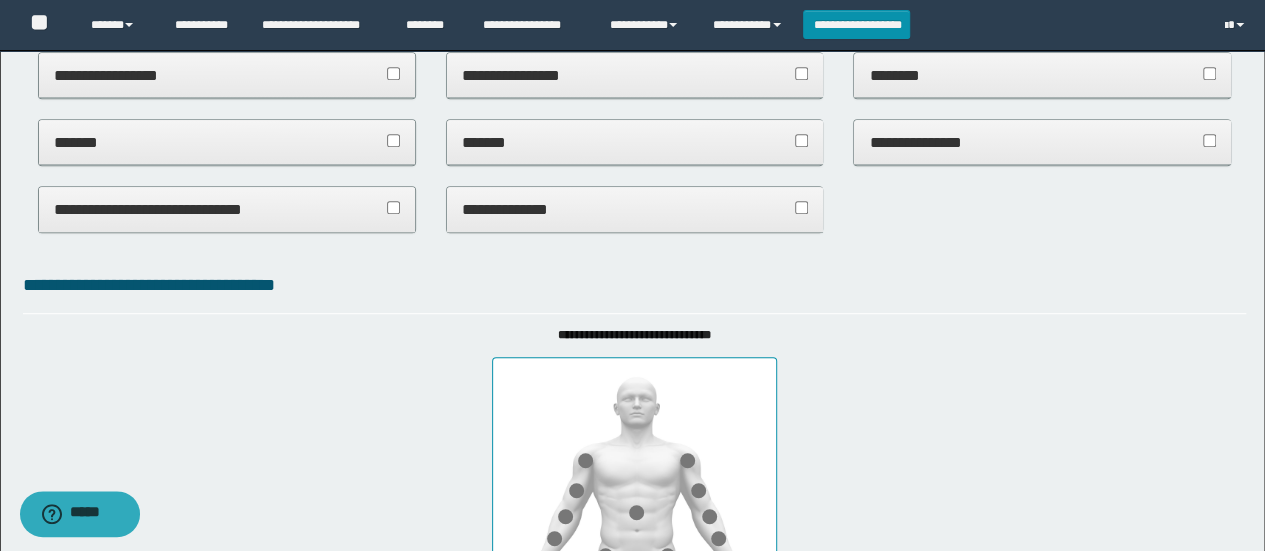 click on "*******" at bounding box center [635, 142] 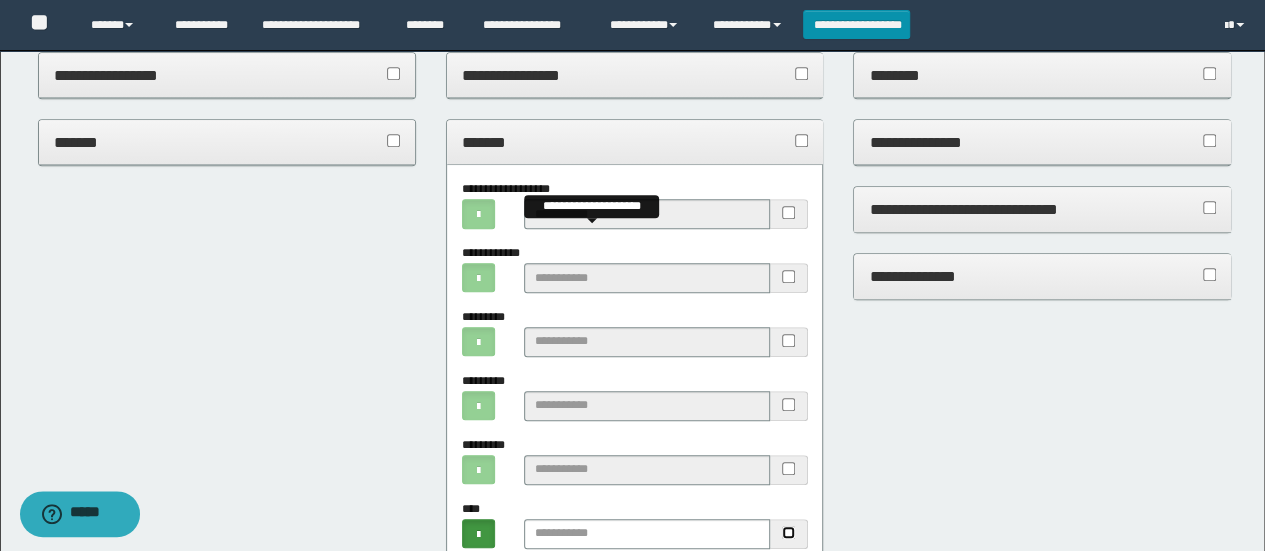 scroll, scrollTop: 300, scrollLeft: 0, axis: vertical 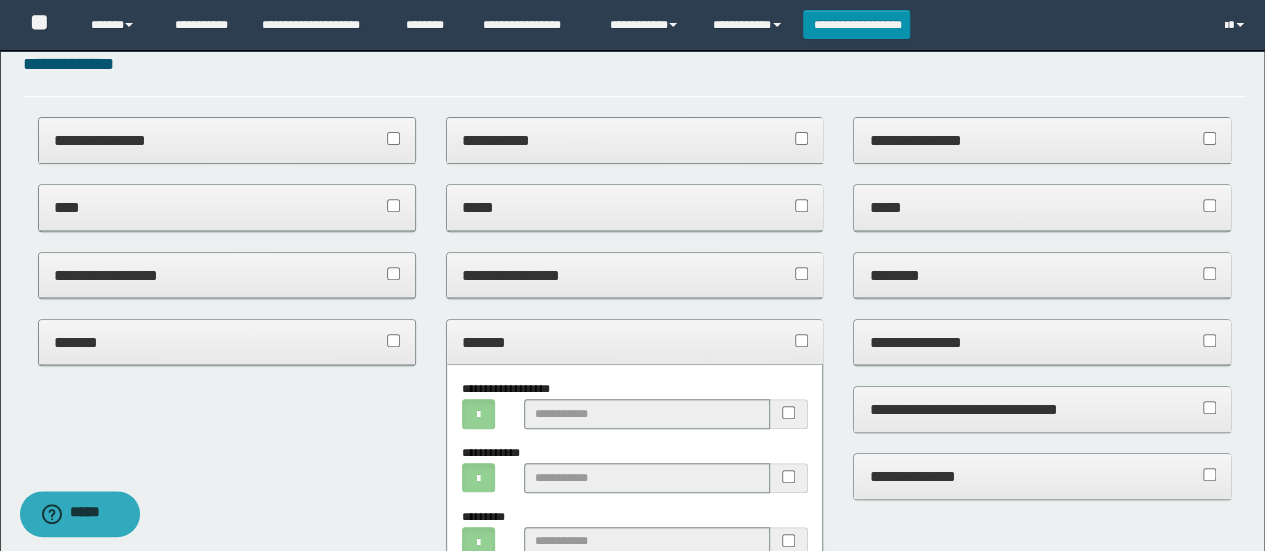click on "*******" at bounding box center [635, 343] 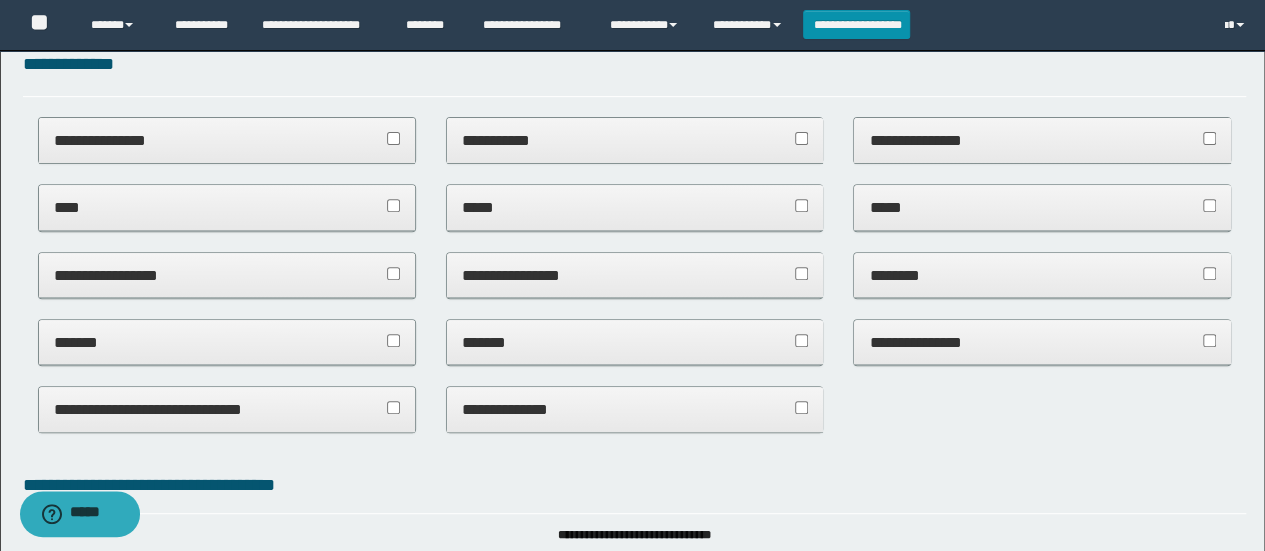 click on "**********" at bounding box center (635, 275) 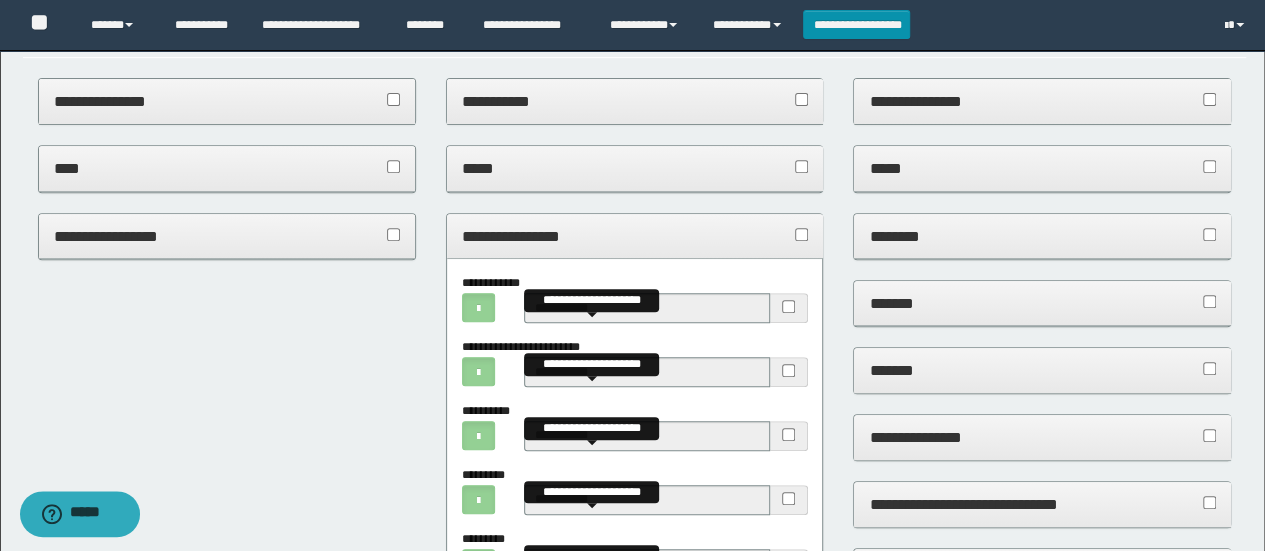scroll, scrollTop: 400, scrollLeft: 0, axis: vertical 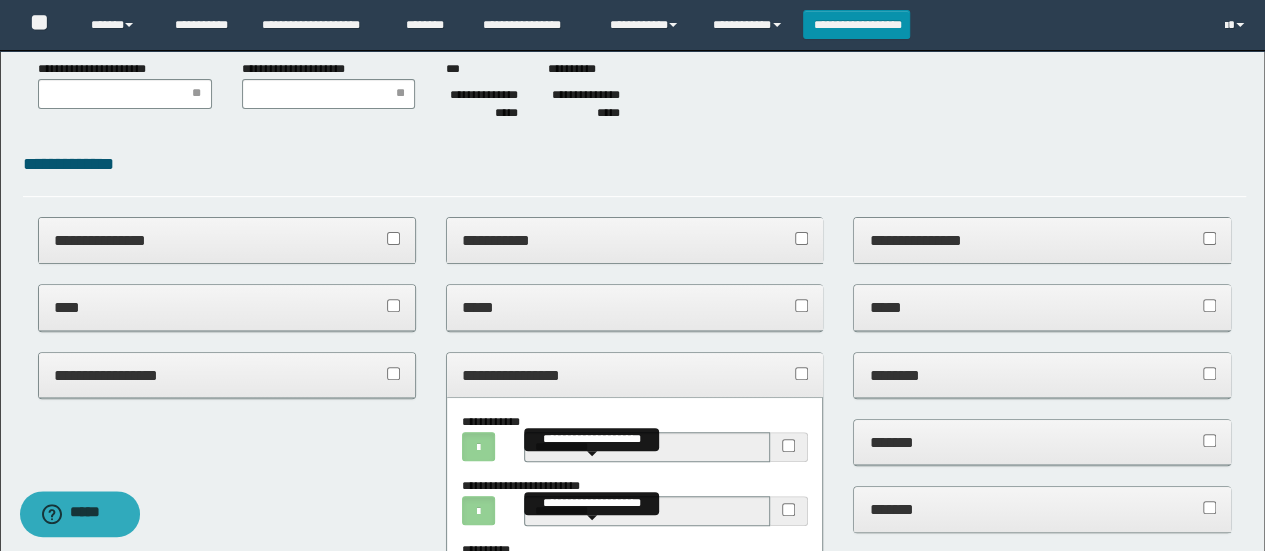 click on "**********" at bounding box center [635, 375] 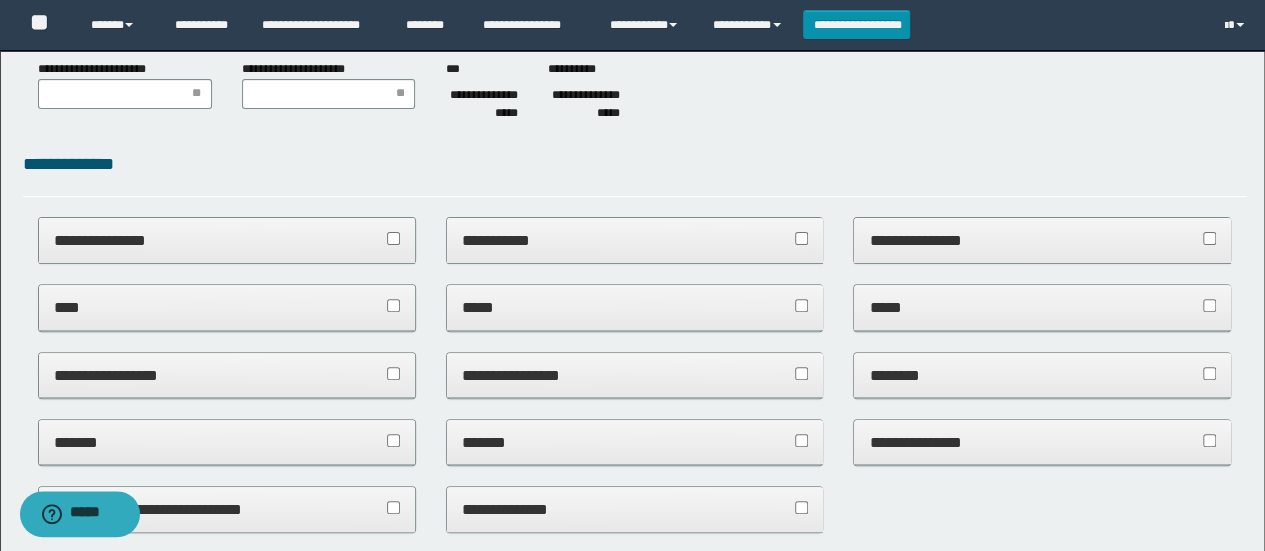 click on "*****" at bounding box center [635, 307] 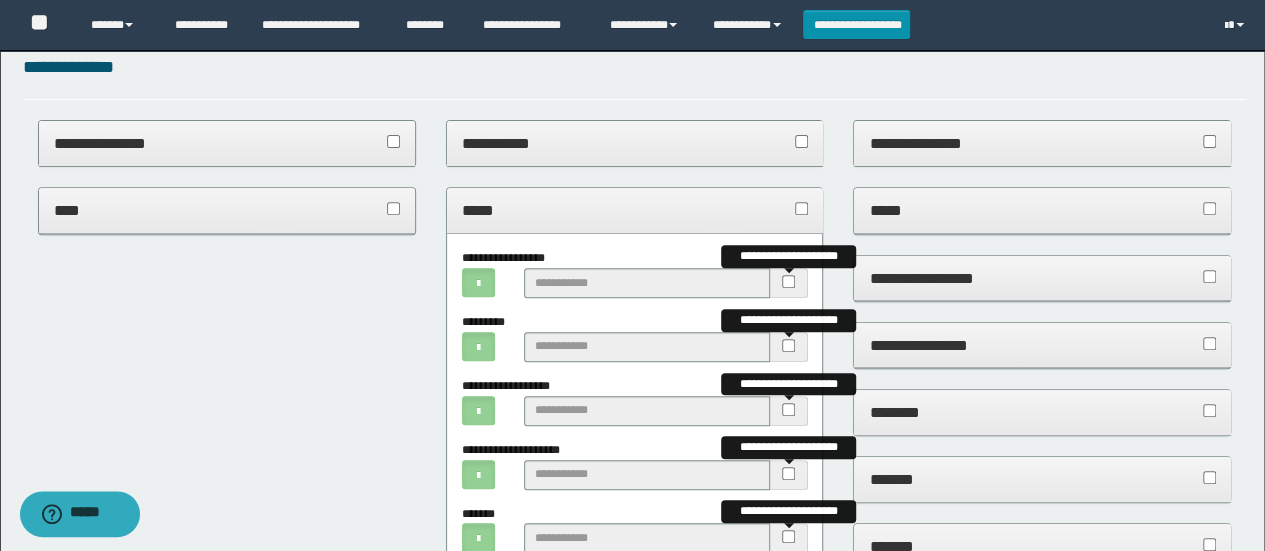 scroll, scrollTop: 300, scrollLeft: 0, axis: vertical 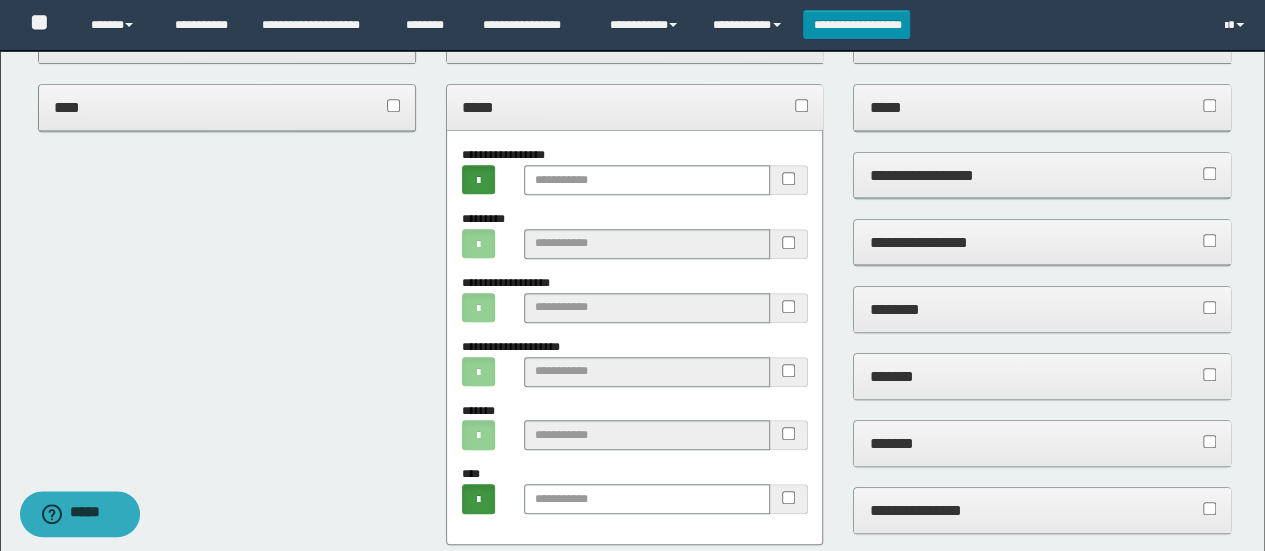 click at bounding box center [789, 308] 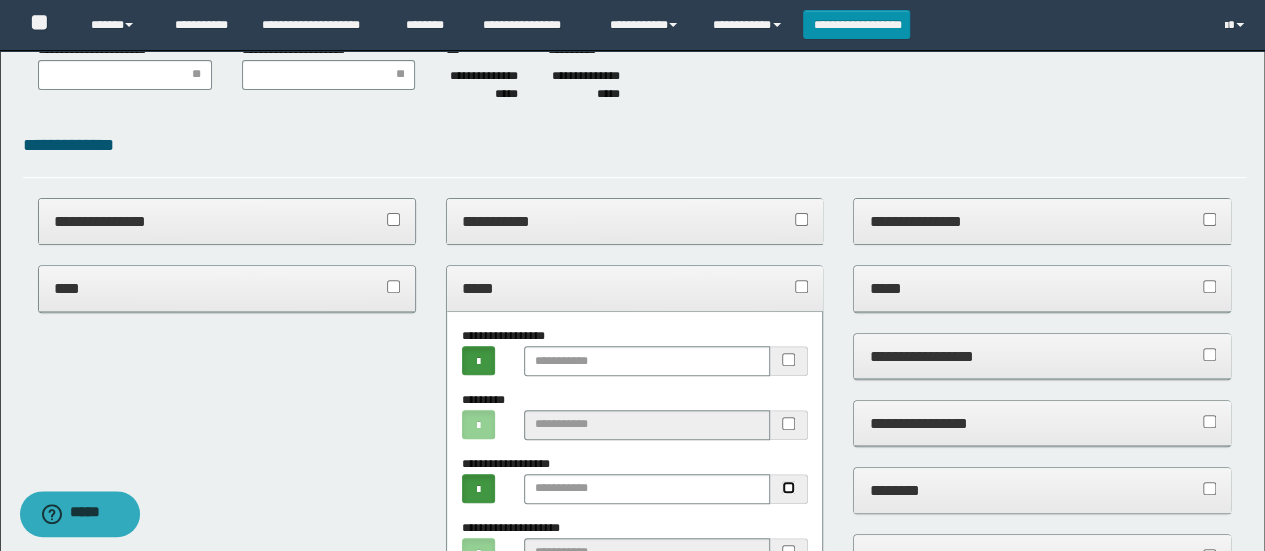 scroll, scrollTop: 200, scrollLeft: 0, axis: vertical 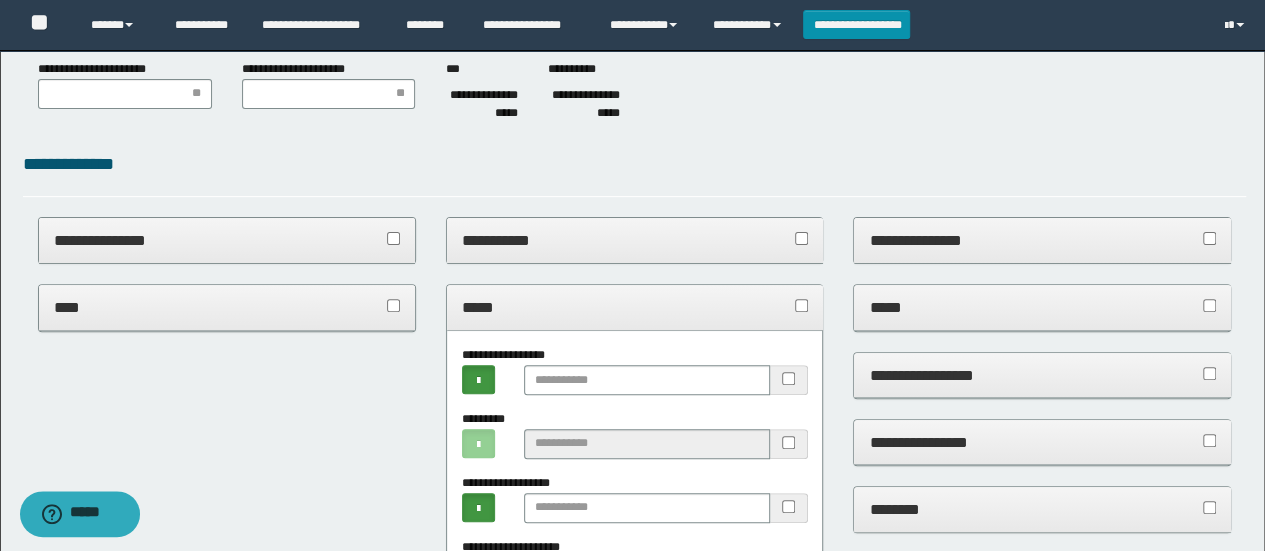 click on "*****" at bounding box center (635, 307) 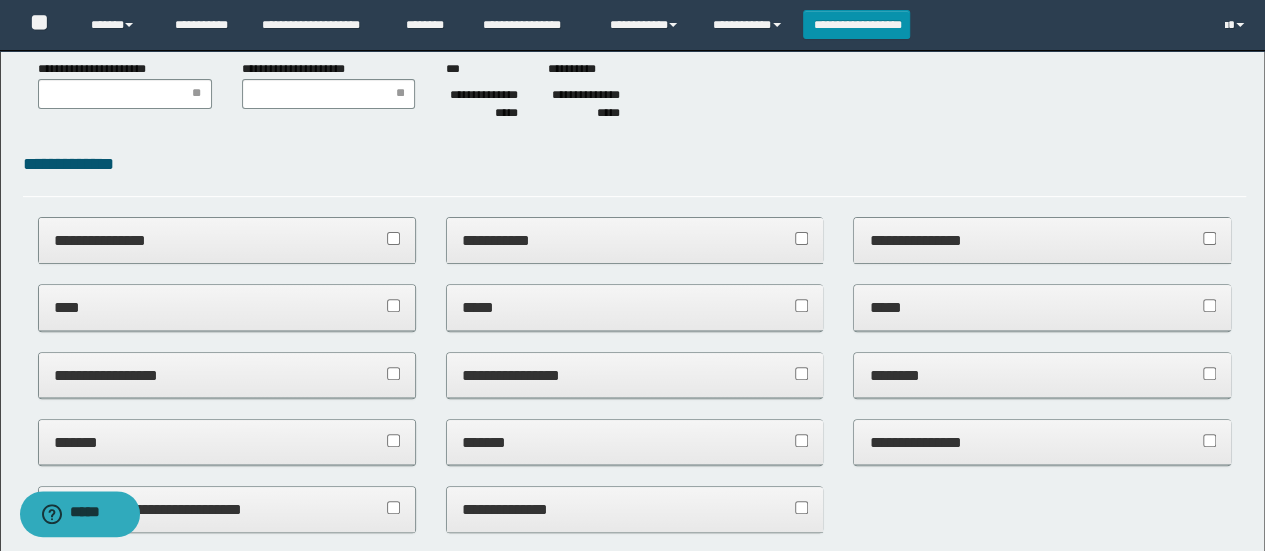 click on "**********" at bounding box center (635, 240) 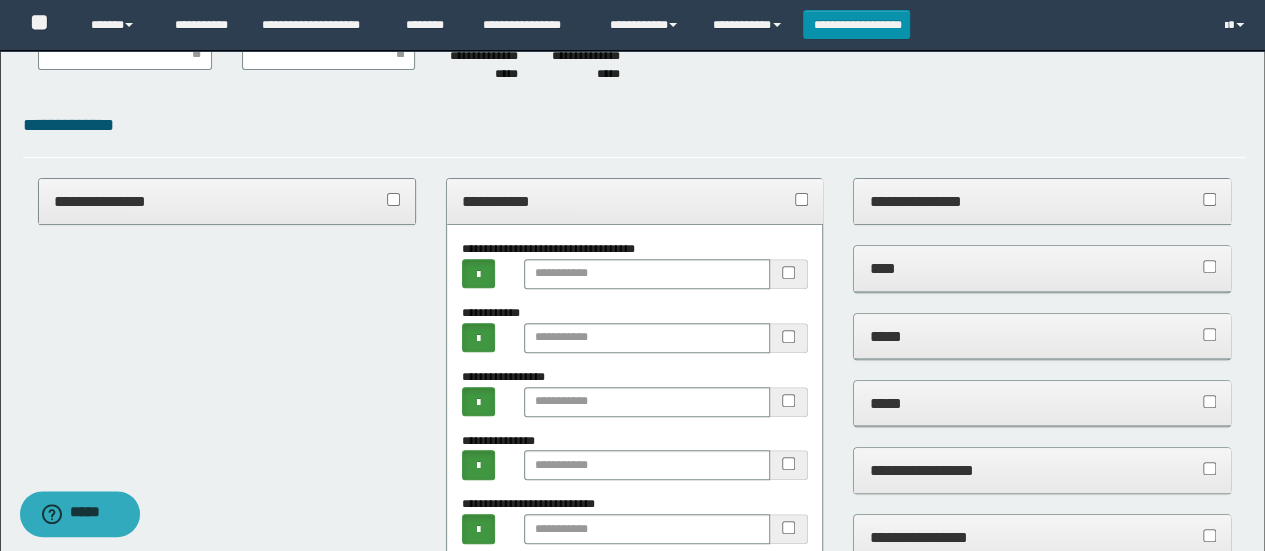 scroll, scrollTop: 400, scrollLeft: 0, axis: vertical 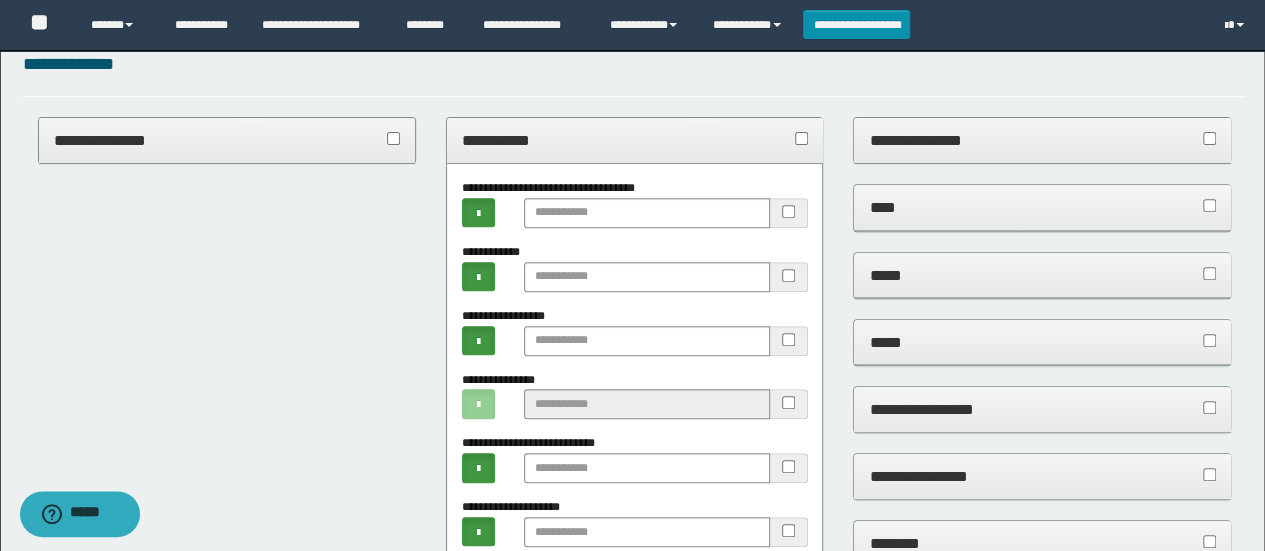 click on "**********" at bounding box center [635, 140] 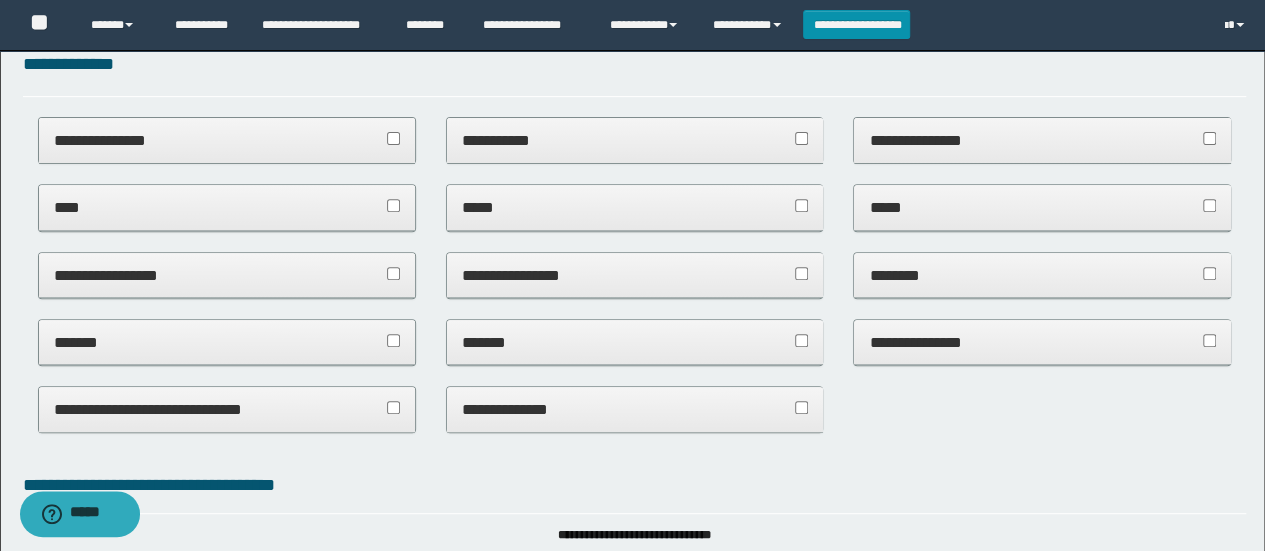 click on "**********" at bounding box center [1042, 141] 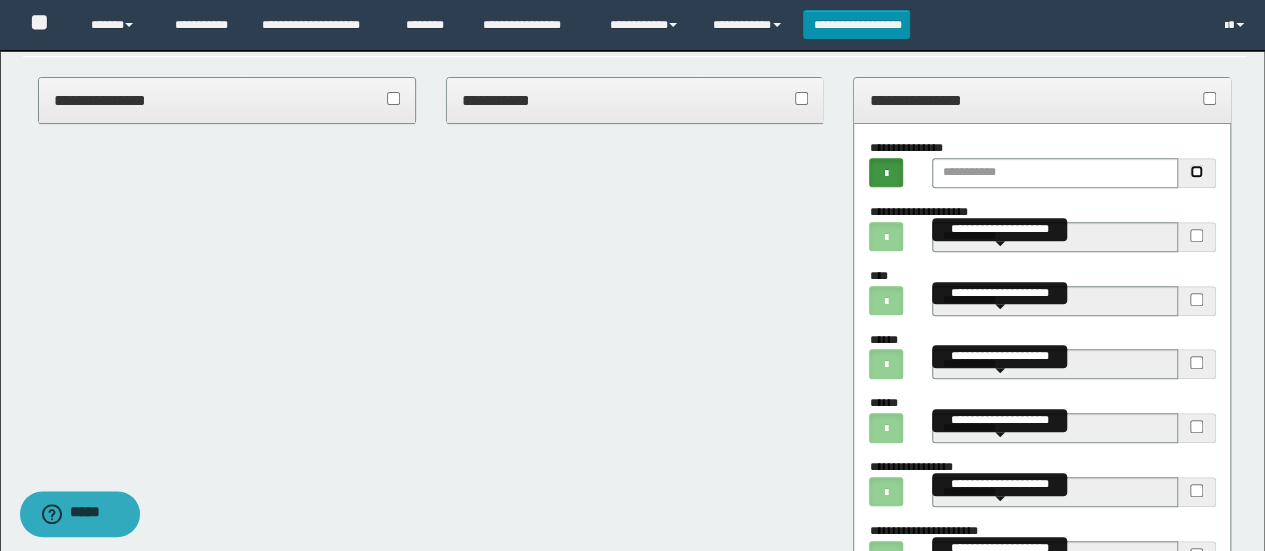 scroll, scrollTop: 400, scrollLeft: 0, axis: vertical 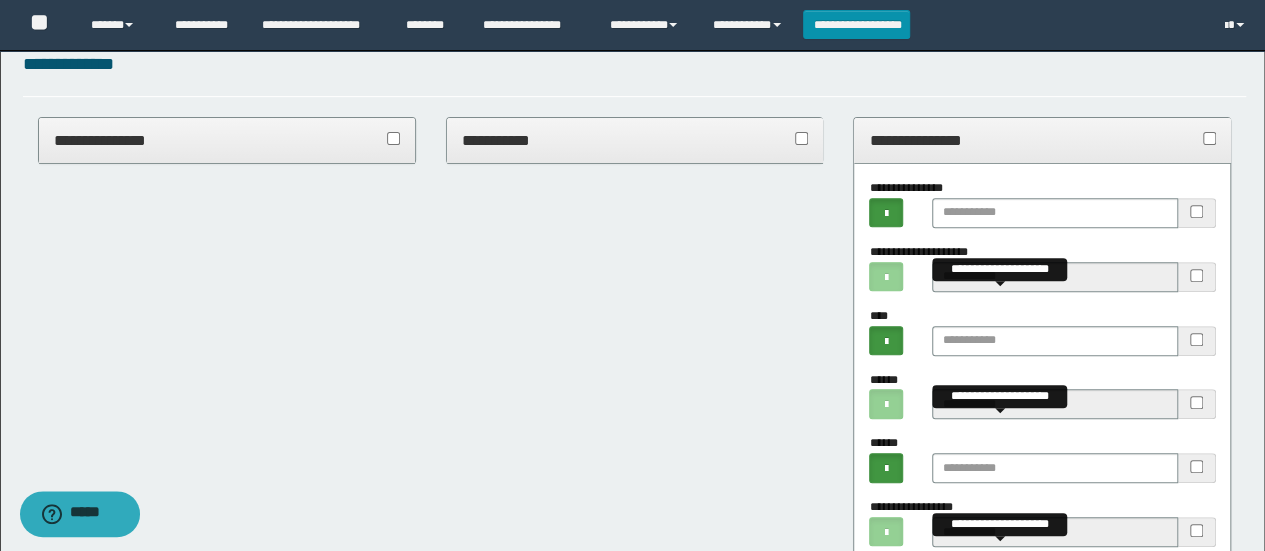 click on "**********" at bounding box center (1042, 141) 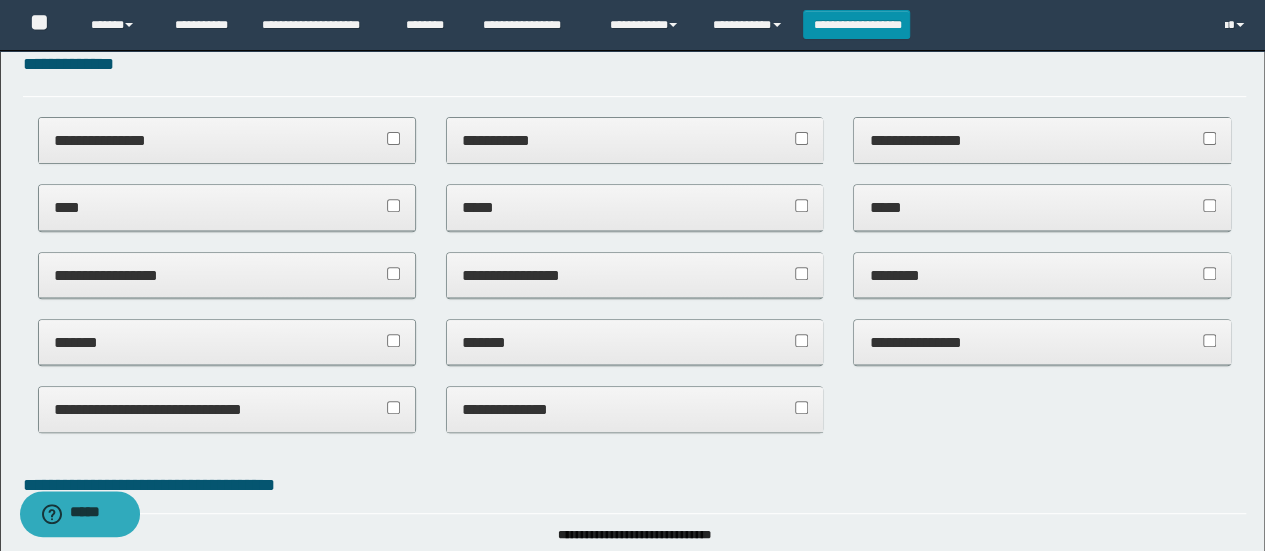 click on "*****" at bounding box center [1042, 207] 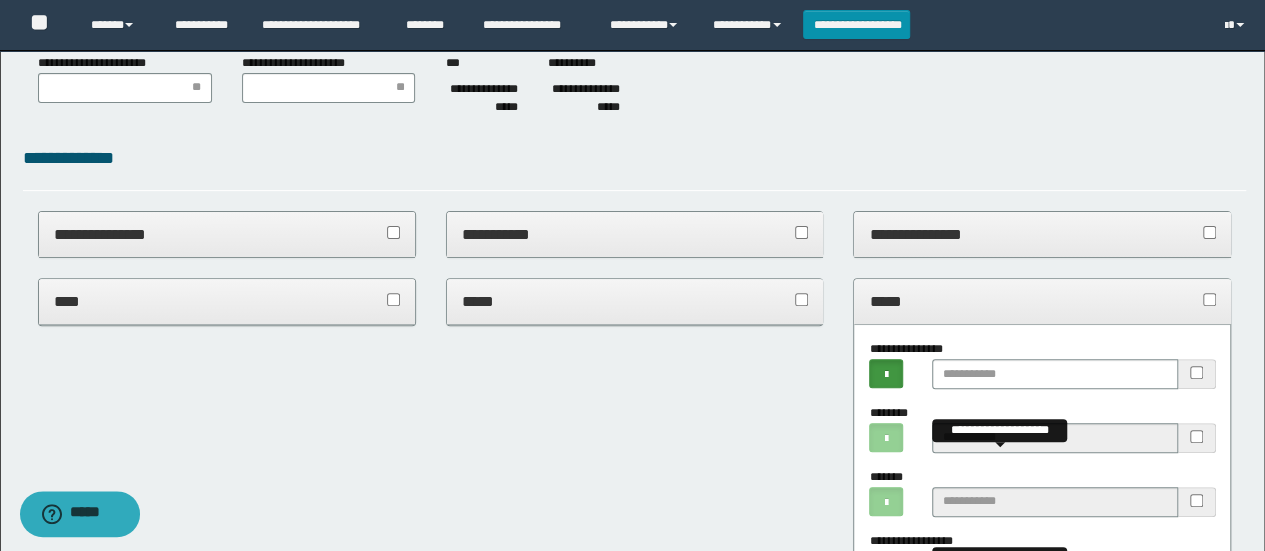 scroll, scrollTop: 200, scrollLeft: 0, axis: vertical 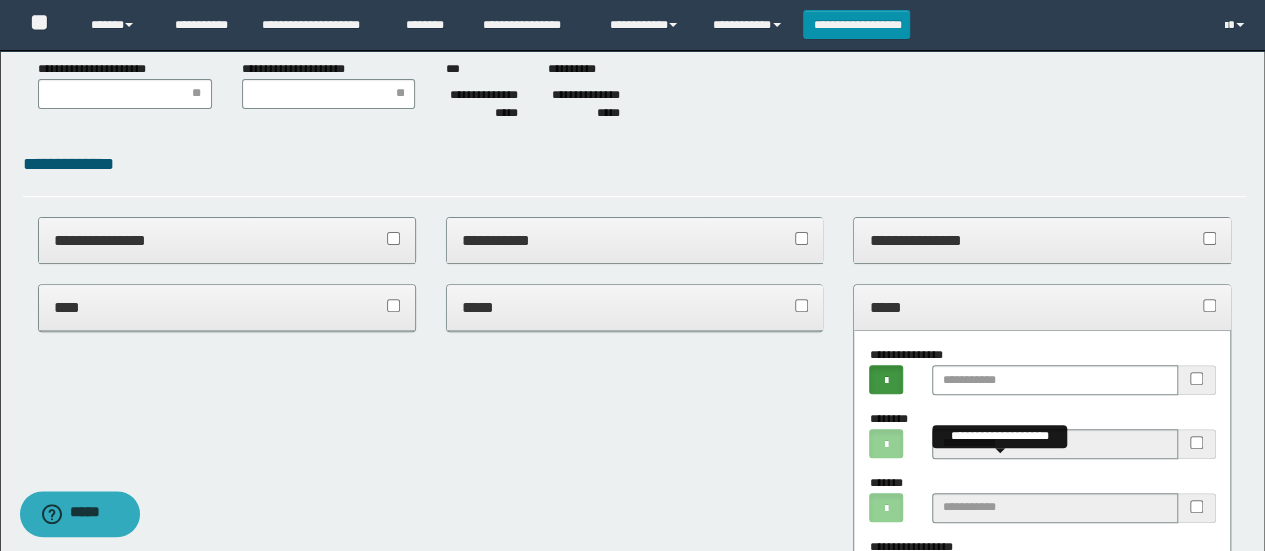 click on "*****" at bounding box center [1042, 307] 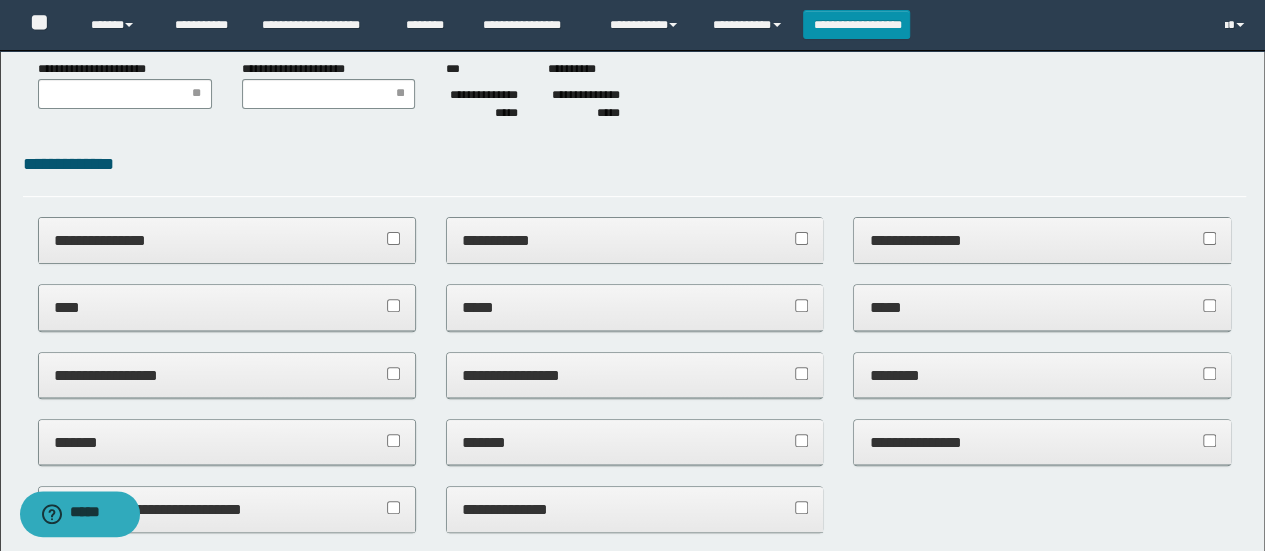 click on "********" at bounding box center (1042, 375) 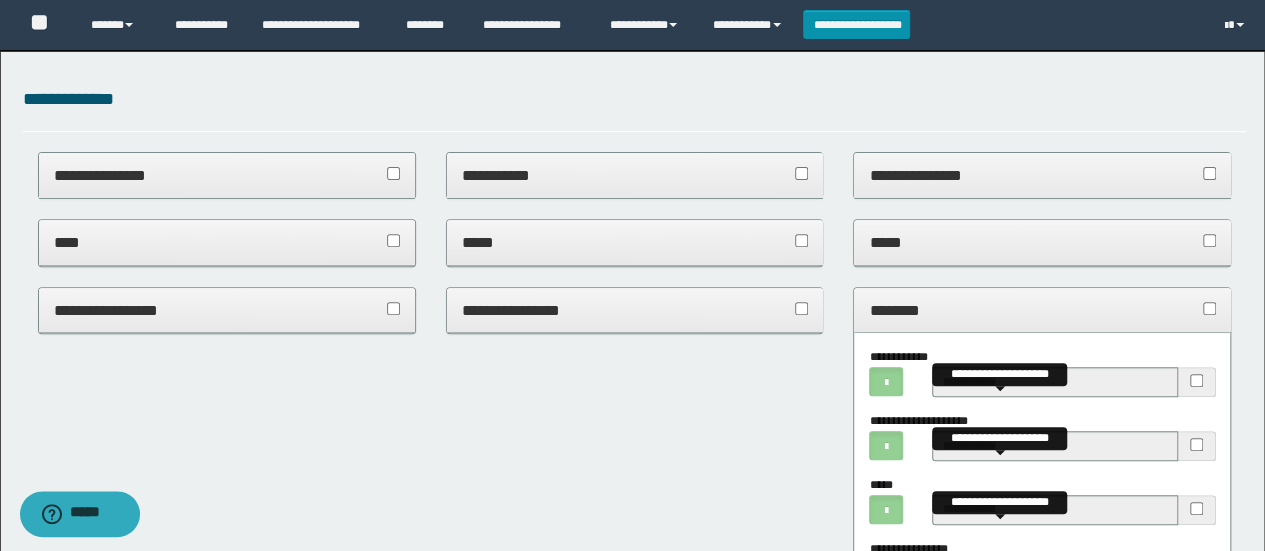 scroll, scrollTop: 500, scrollLeft: 0, axis: vertical 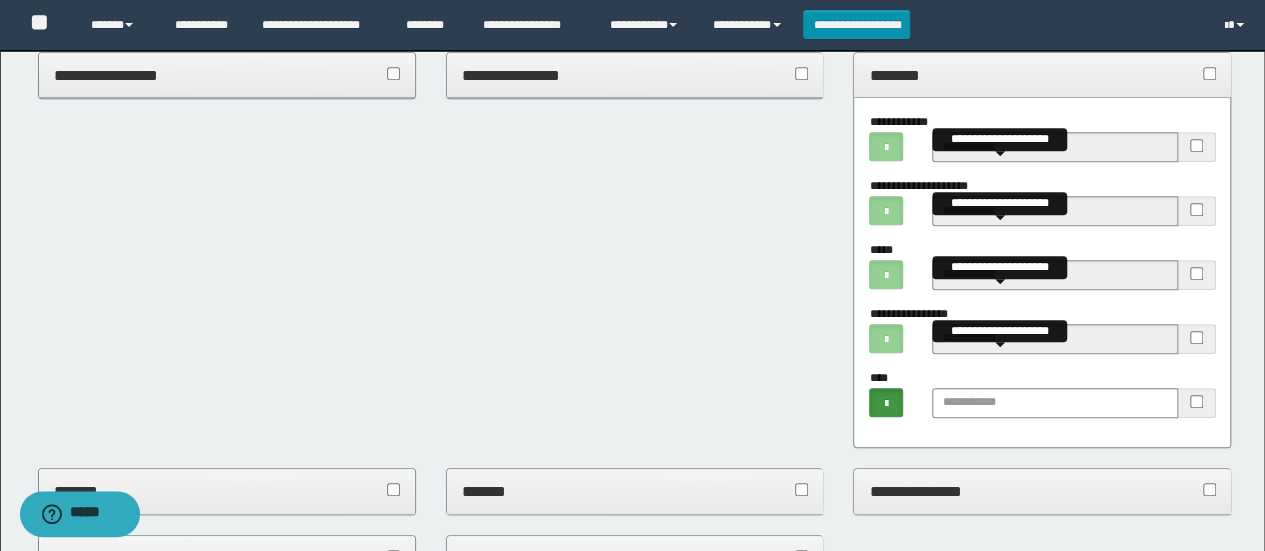 click on "********" at bounding box center (1042, 75) 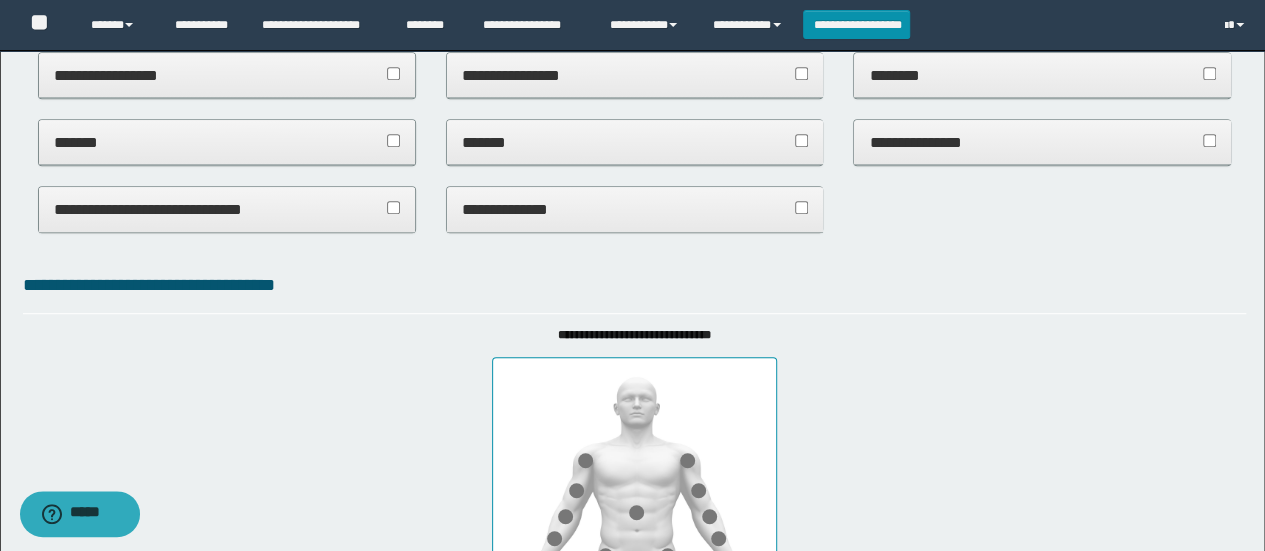 click on "**********" at bounding box center [1042, 142] 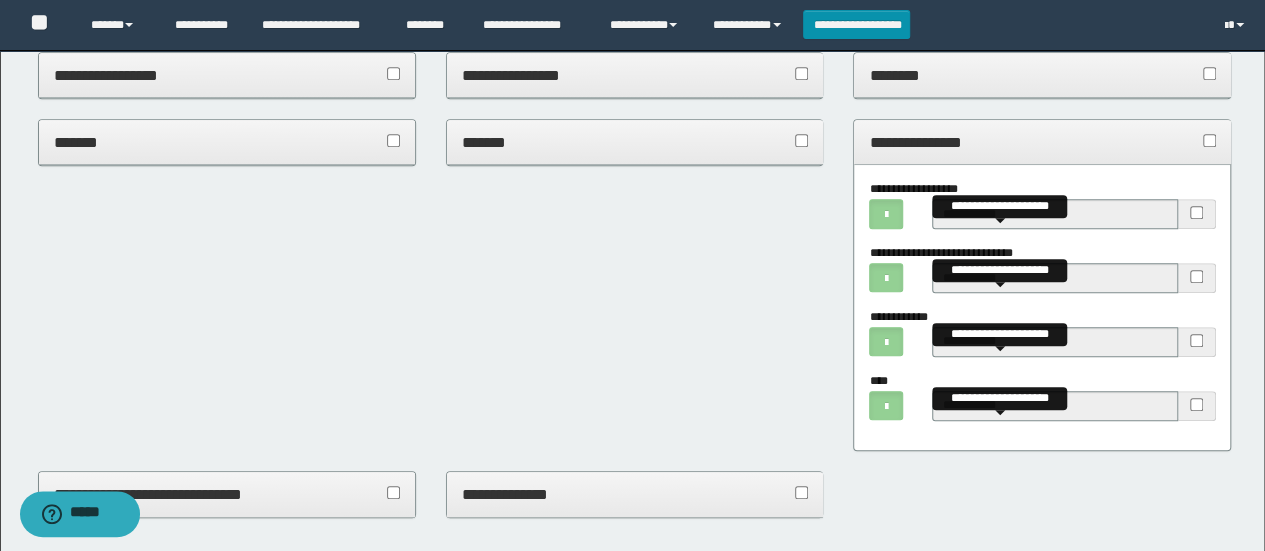 click on "**********" at bounding box center [1197, 406] 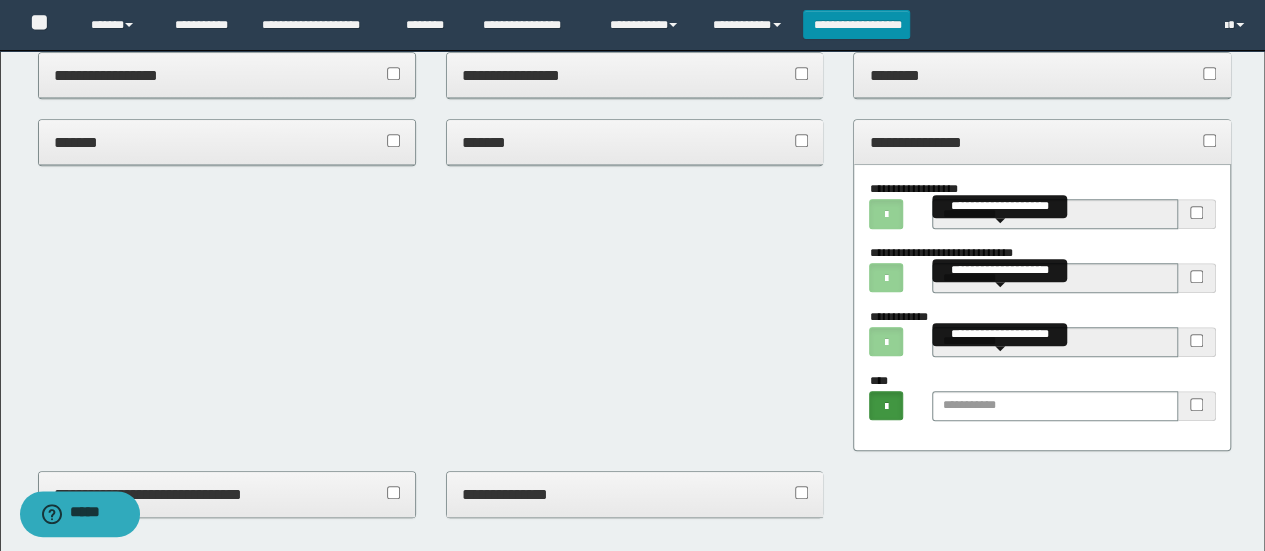 click on "**********" at bounding box center (1042, 142) 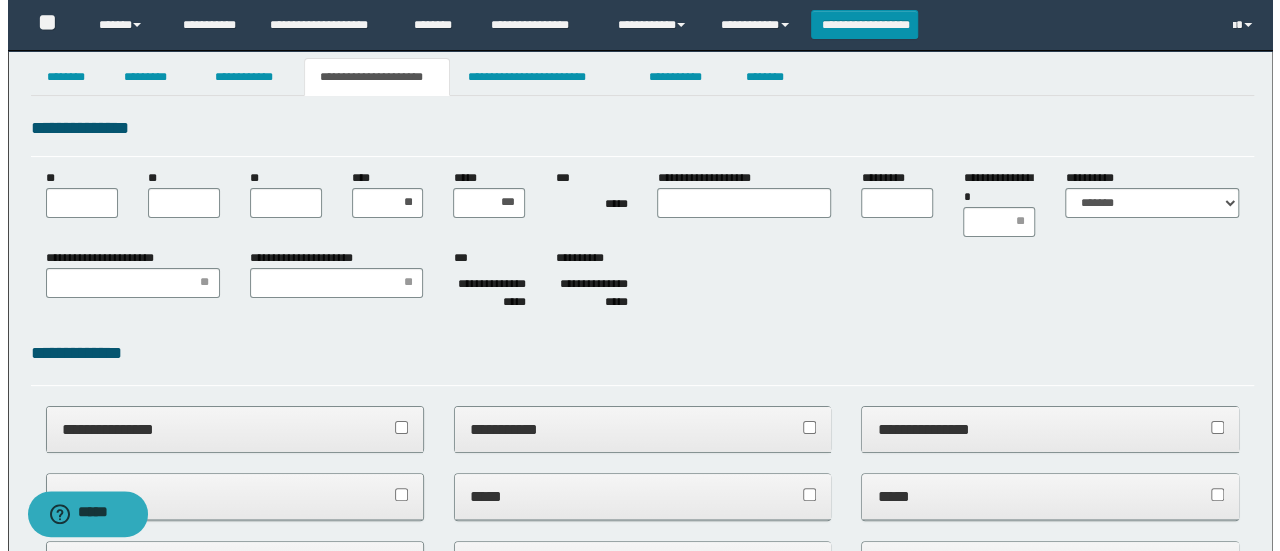 scroll, scrollTop: 0, scrollLeft: 0, axis: both 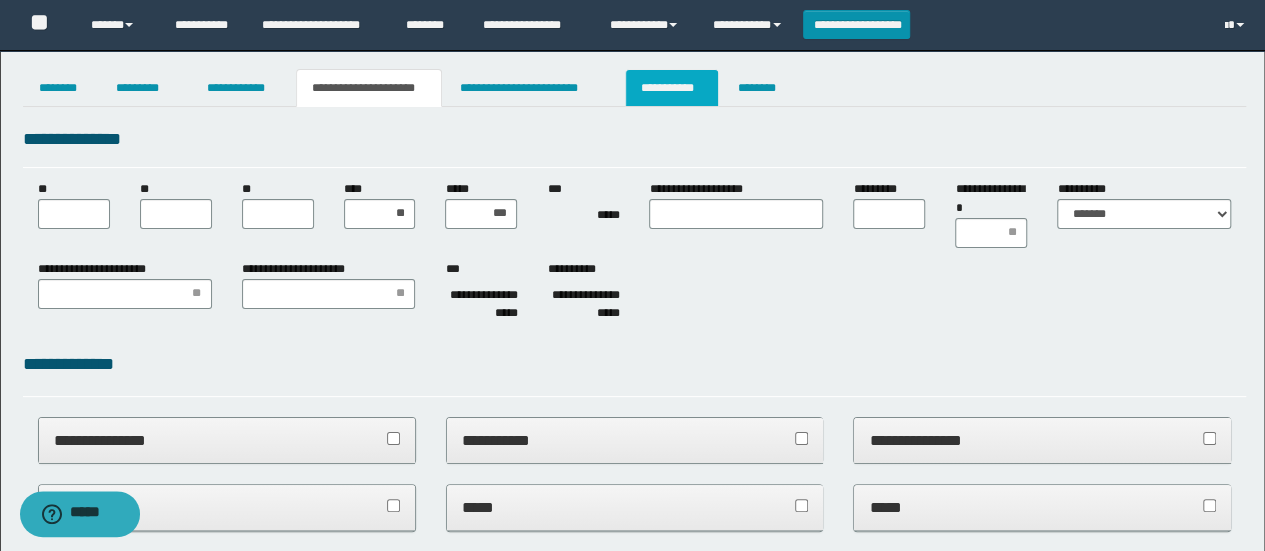 click on "**********" at bounding box center [672, 88] 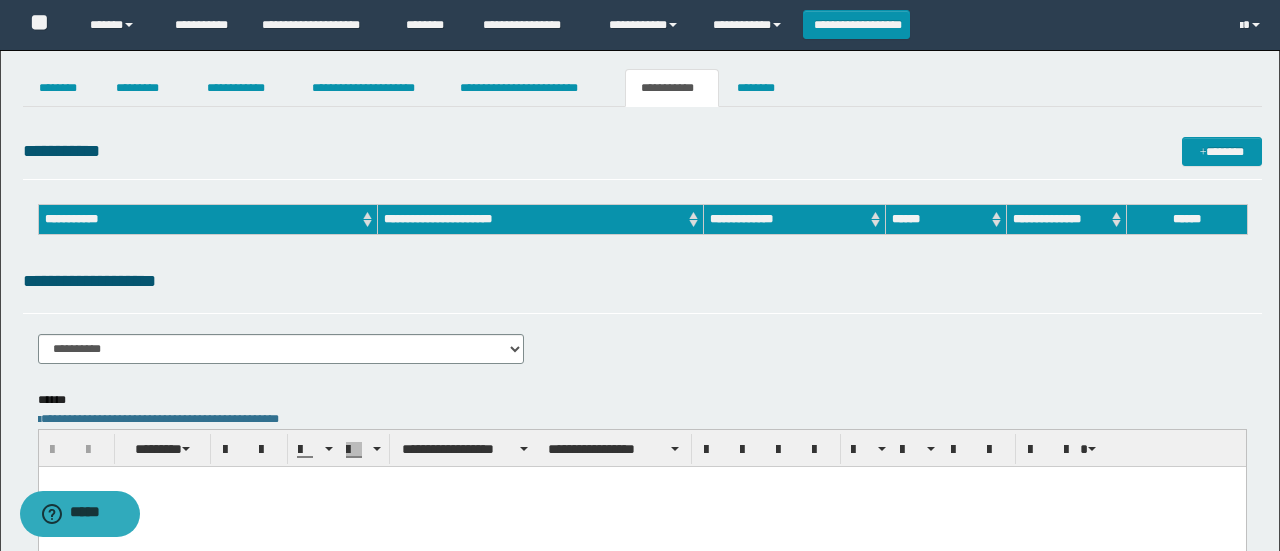 scroll, scrollTop: 0, scrollLeft: 0, axis: both 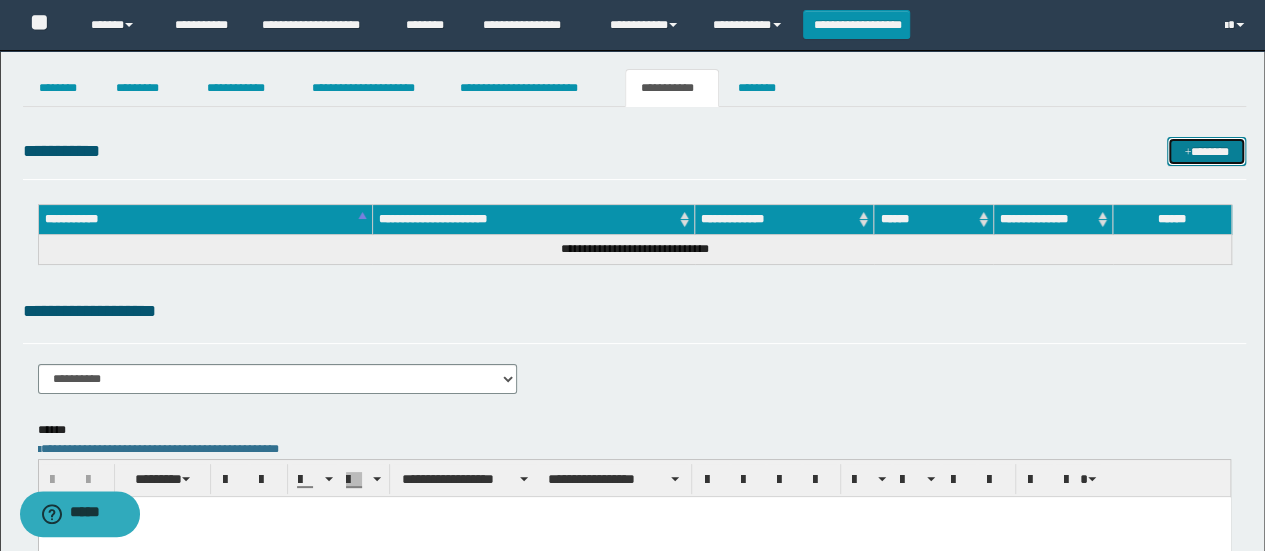 click on "*******" at bounding box center (1206, 151) 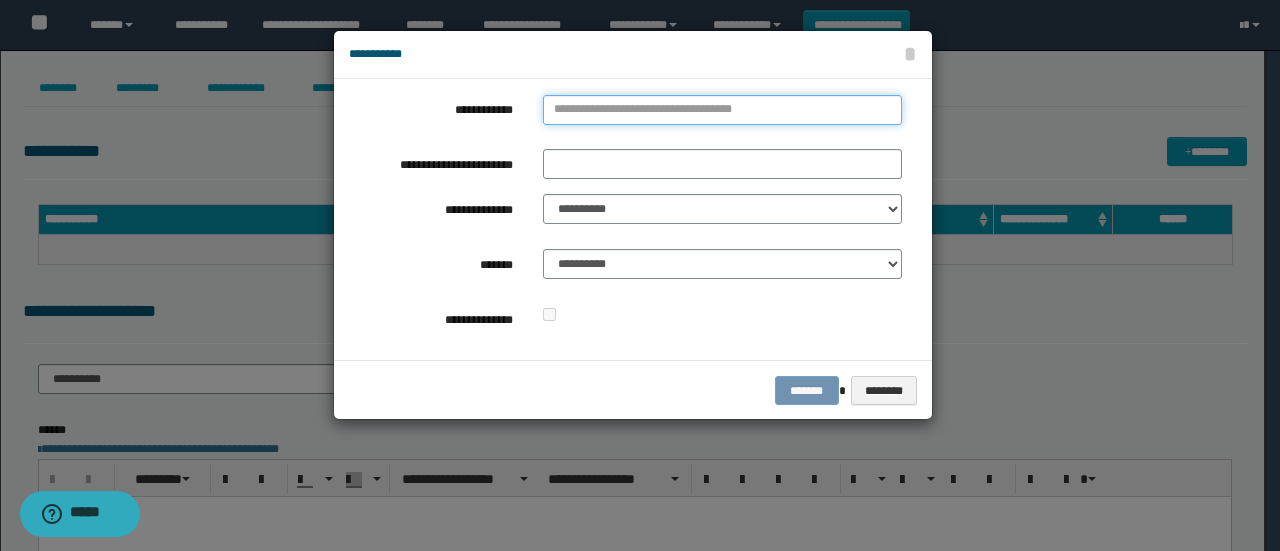 click on "**********" at bounding box center [722, 110] 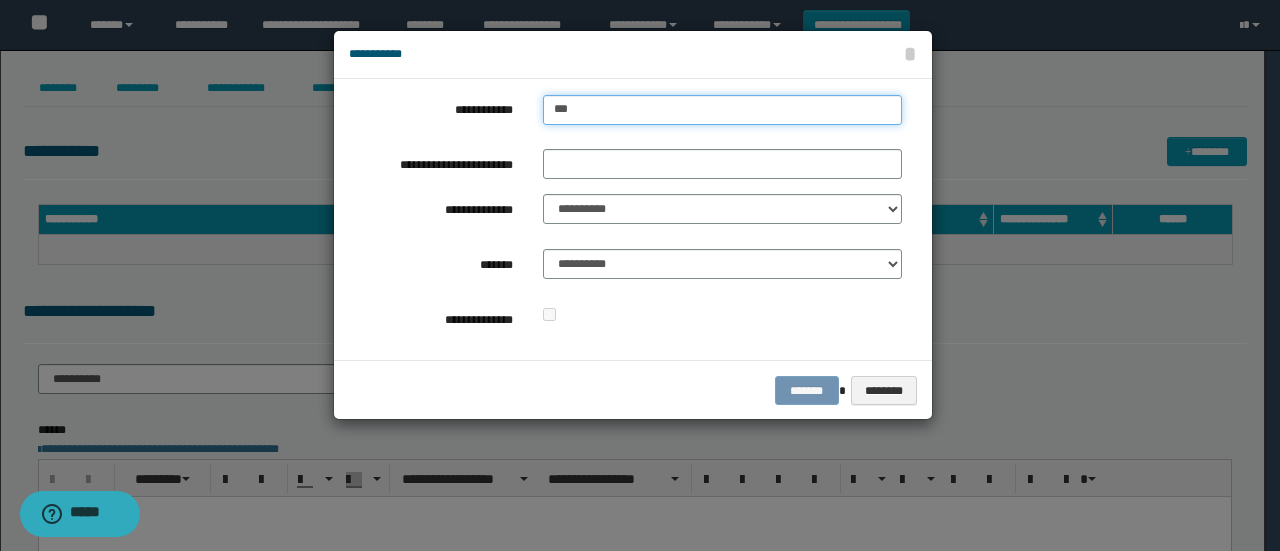 type on "****" 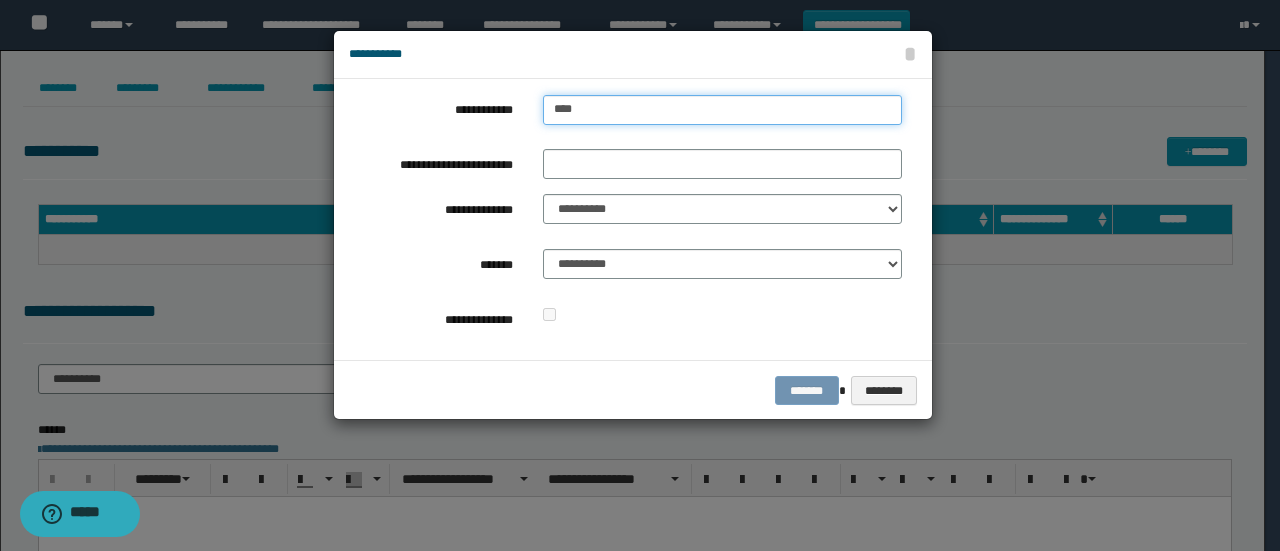 type on "****" 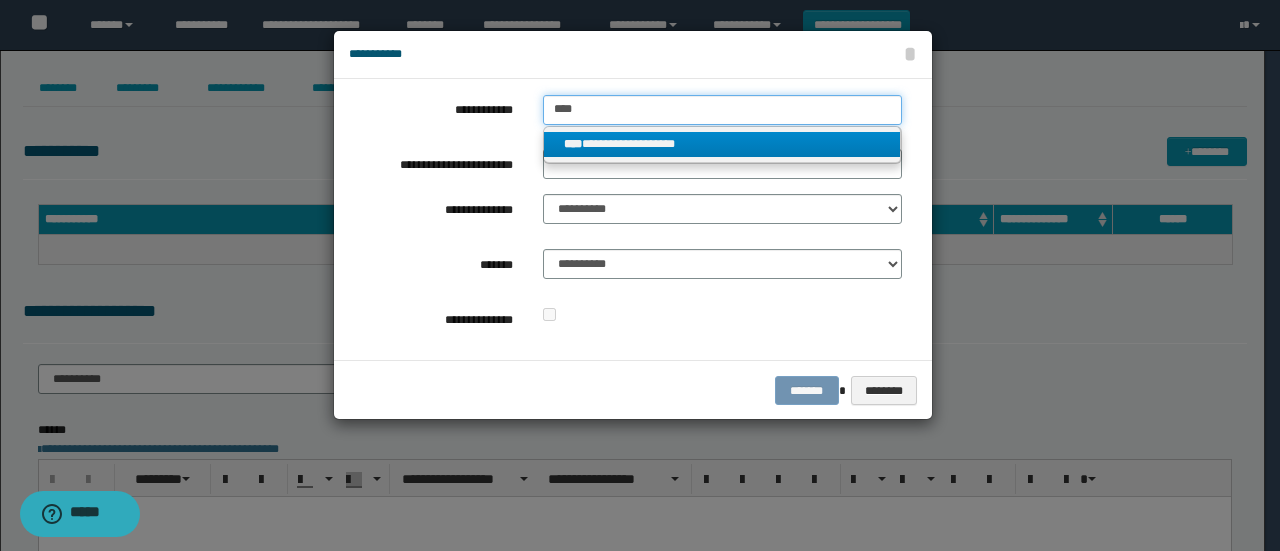 type on "****" 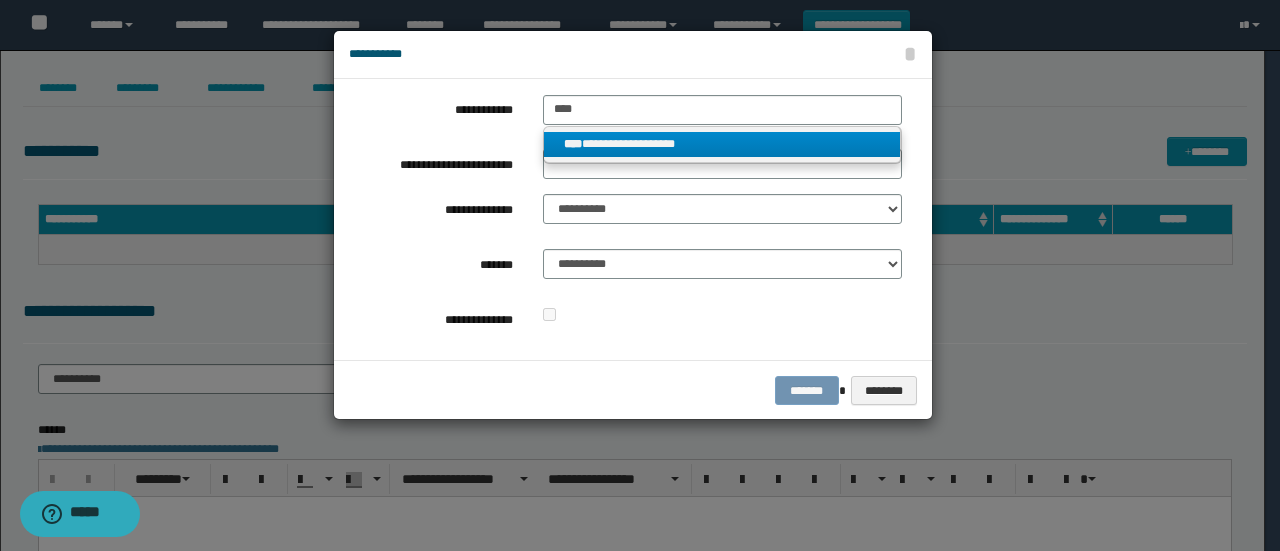 click on "****" at bounding box center (573, 144) 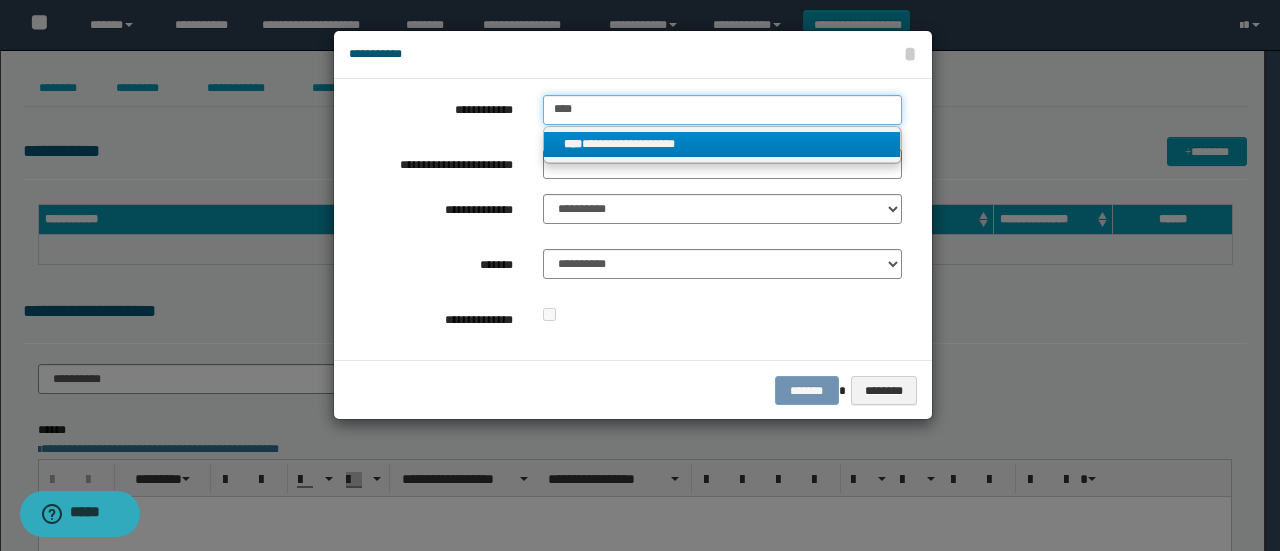 type 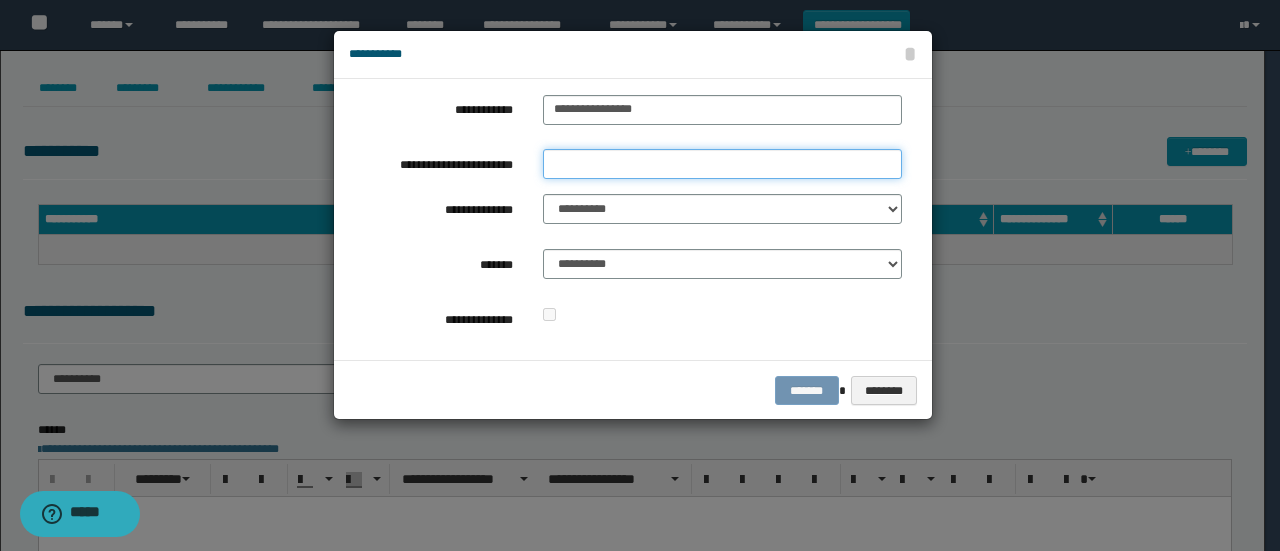 click on "**********" at bounding box center [722, 164] 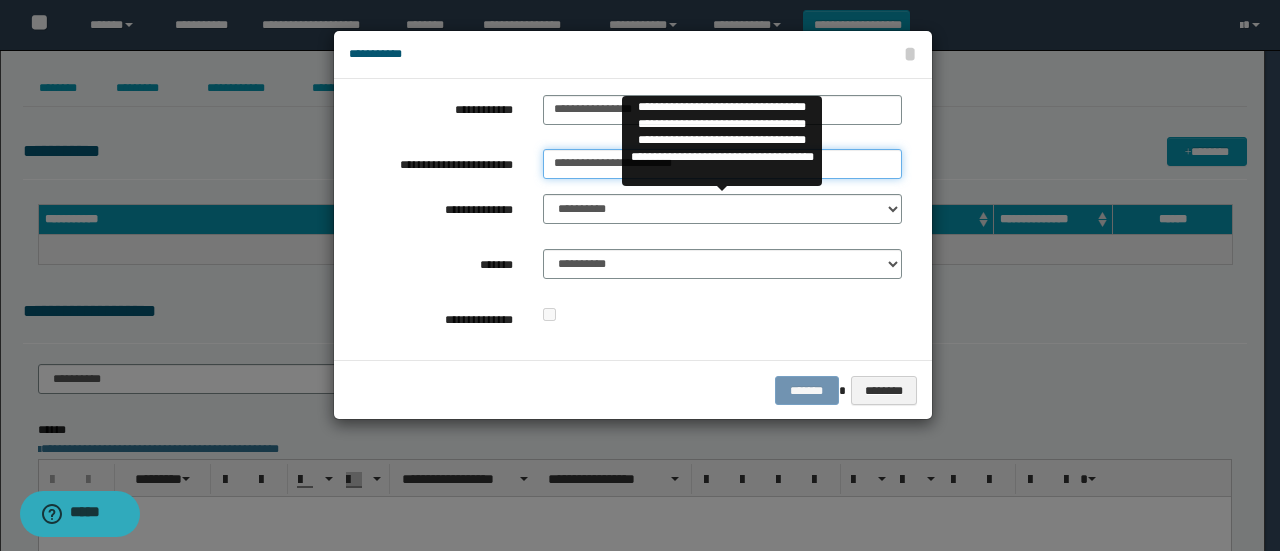 type on "**********" 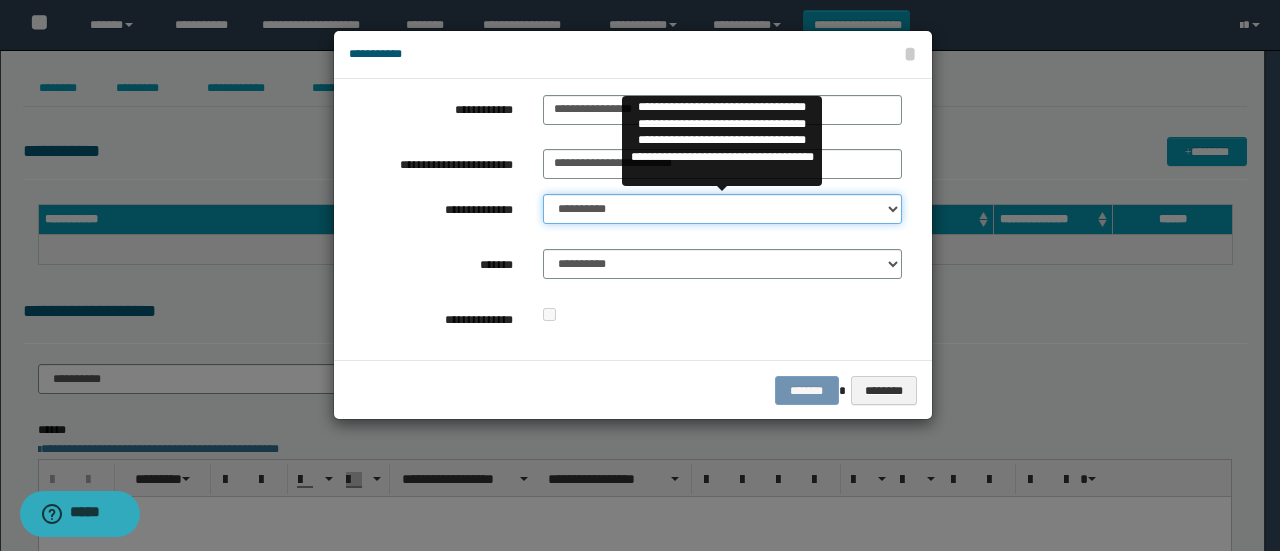 click on "**********" at bounding box center (722, 209) 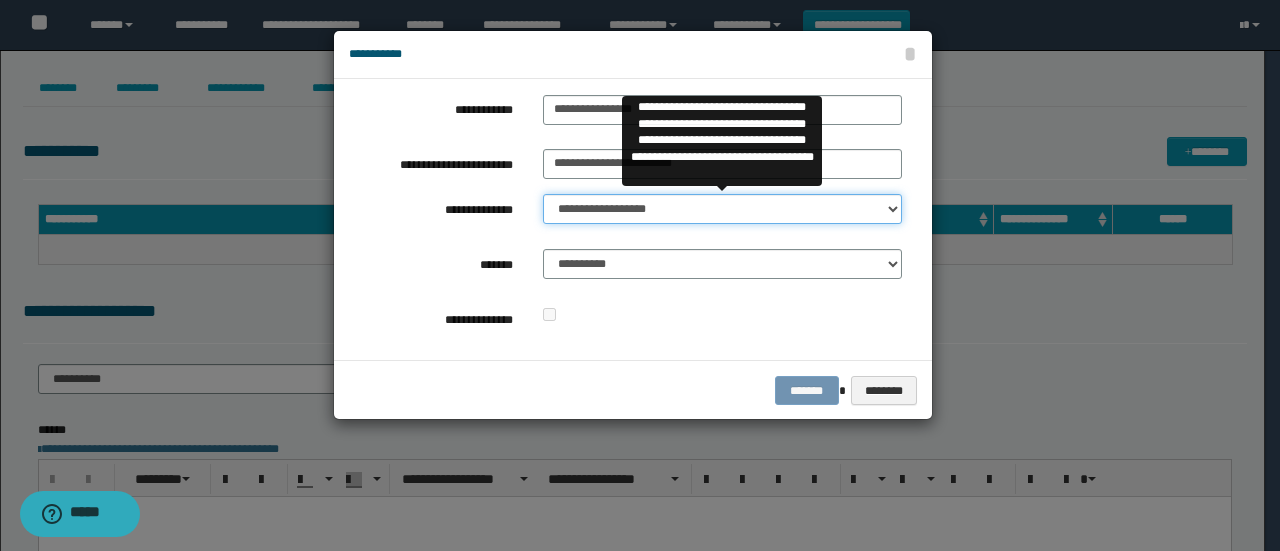 click on "**********" at bounding box center [722, 209] 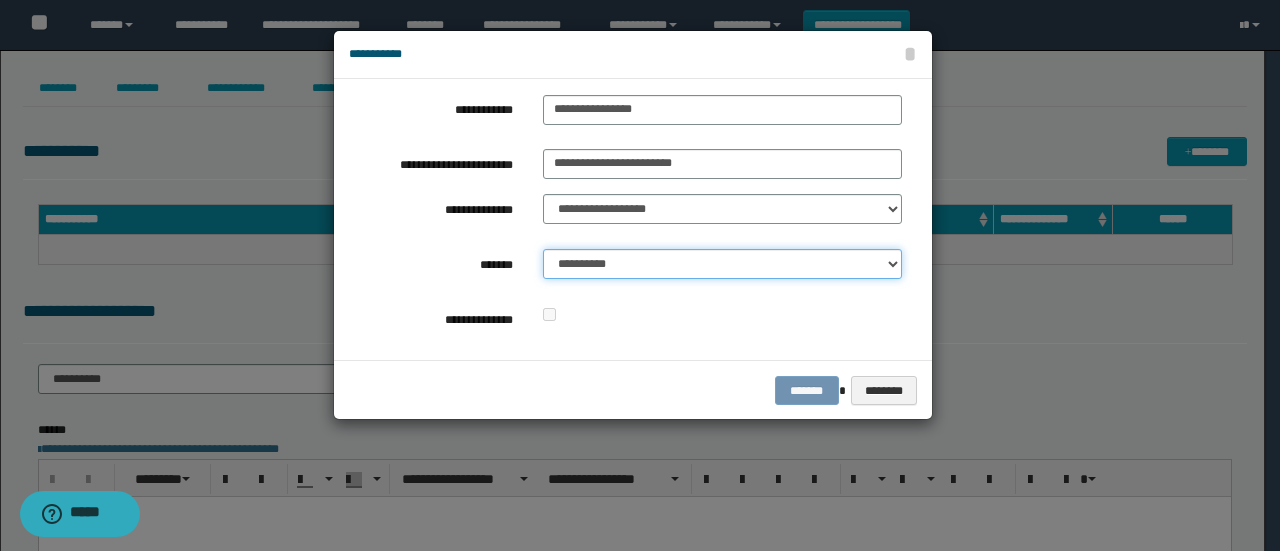 click on "**********" at bounding box center [722, 264] 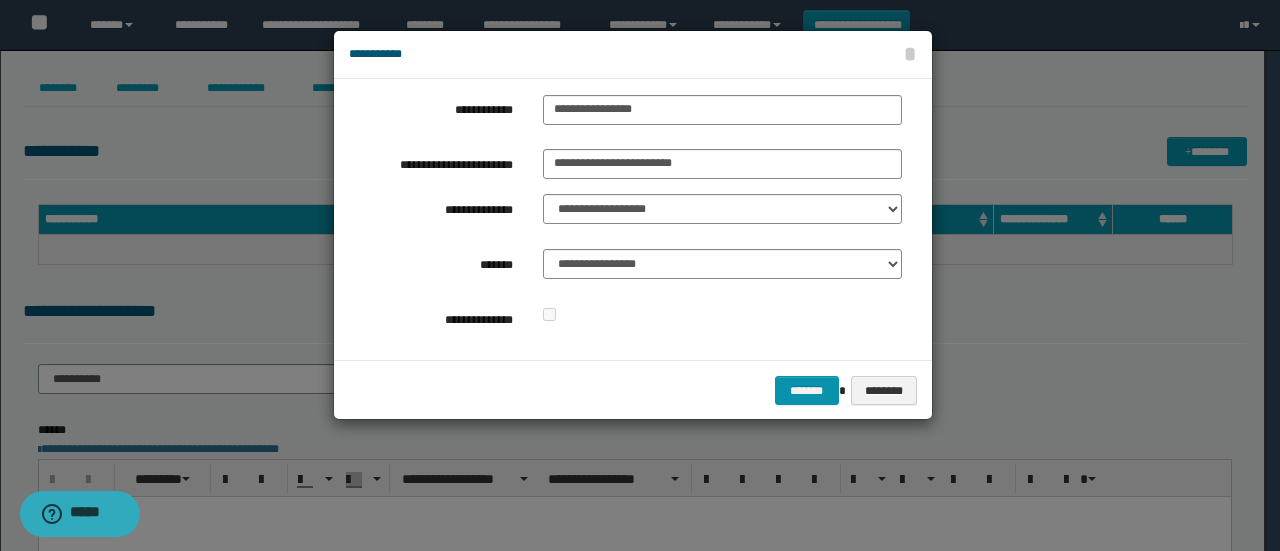 click on "*******
********" at bounding box center [633, 390] 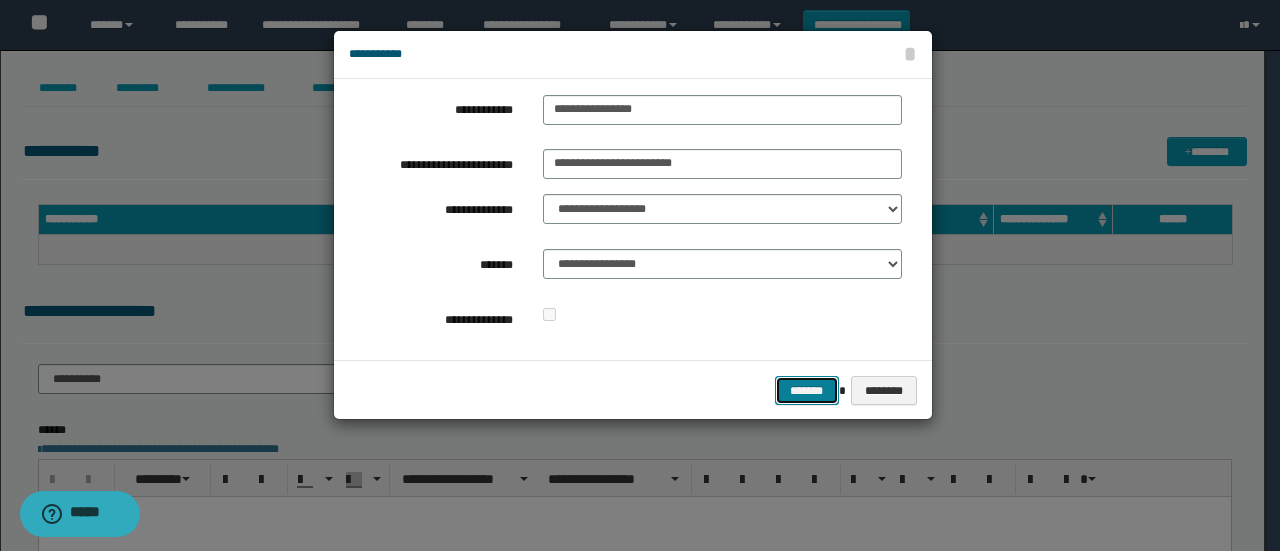 click on "*******" at bounding box center [807, 390] 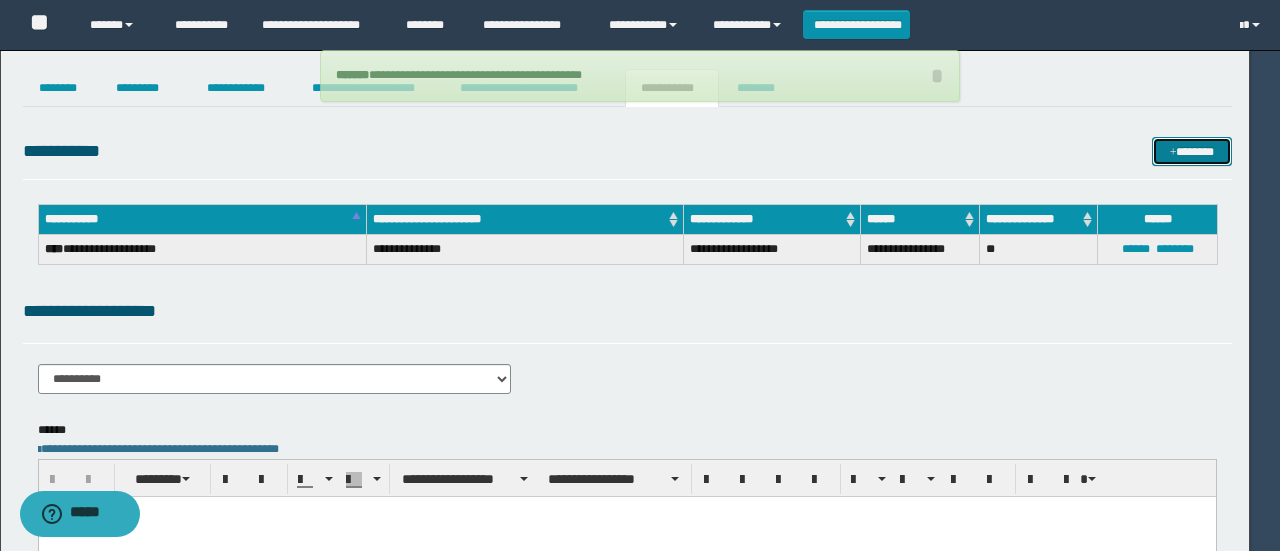 type 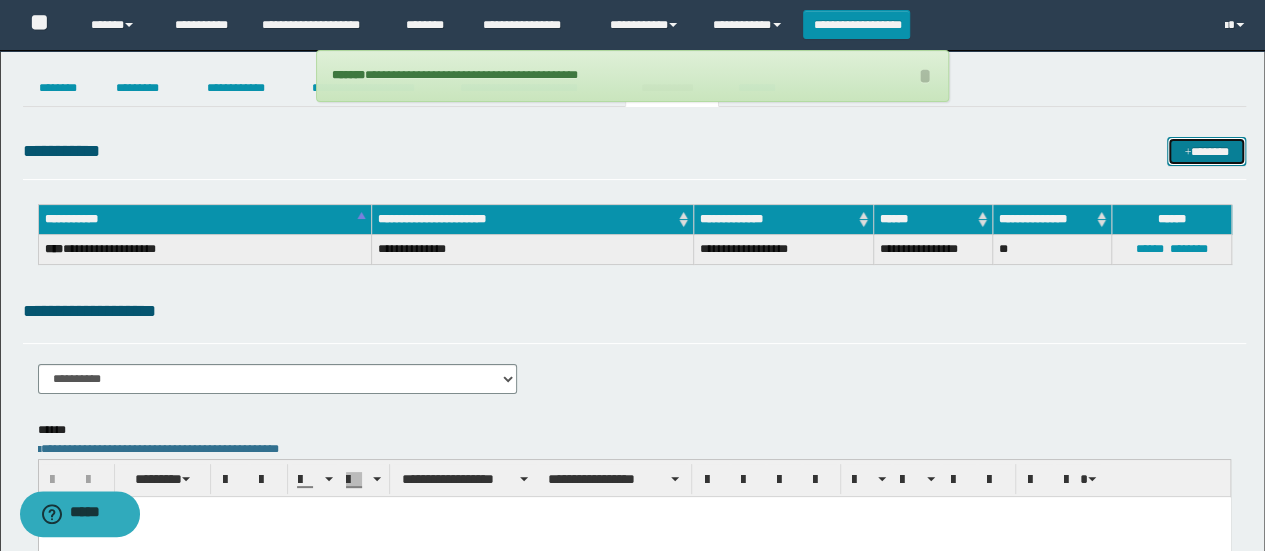 click on "*******" at bounding box center [1206, 151] 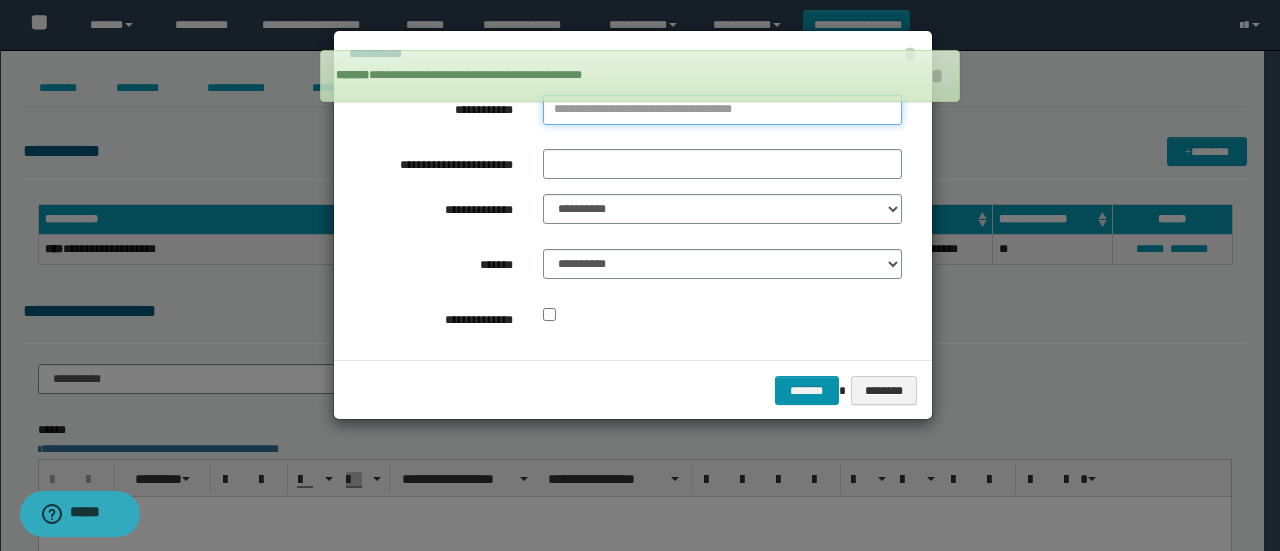 type on "**********" 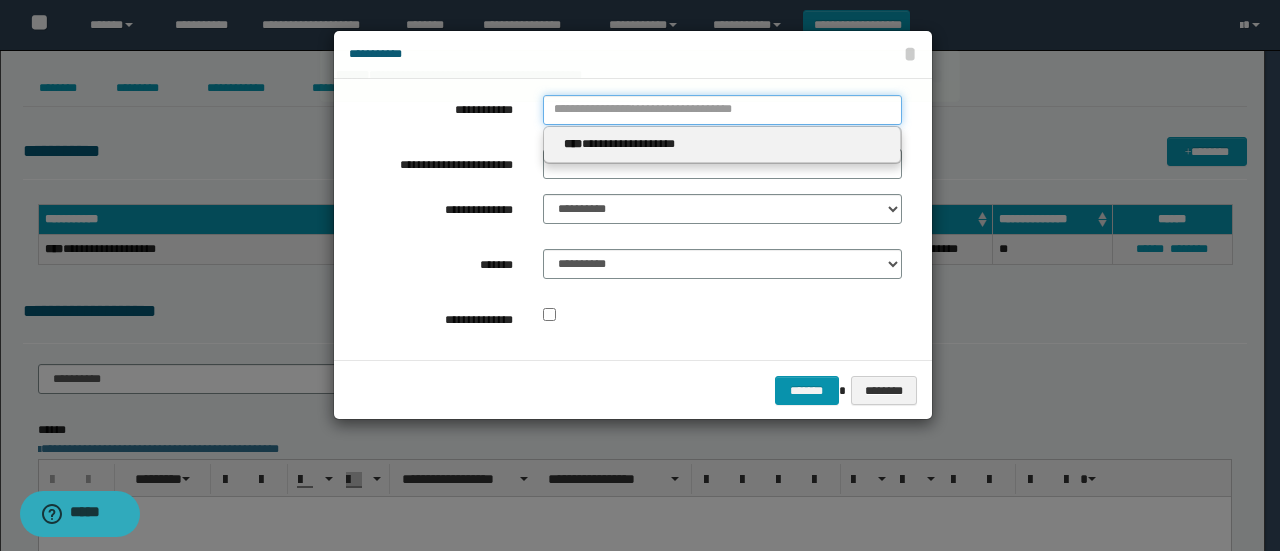 click on "**********" at bounding box center [722, 110] 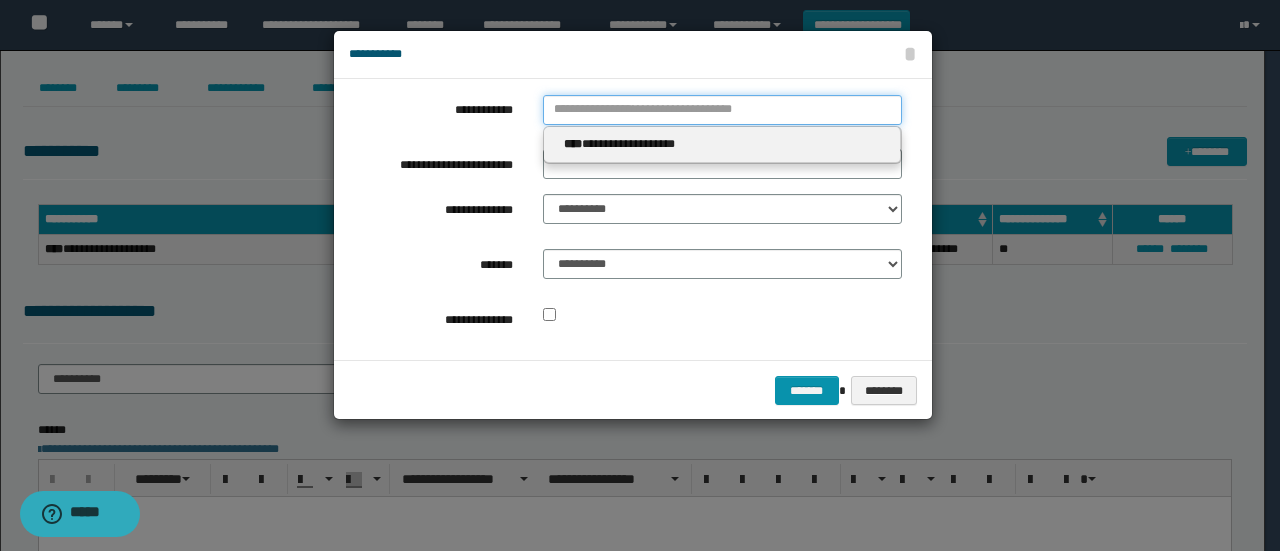 type 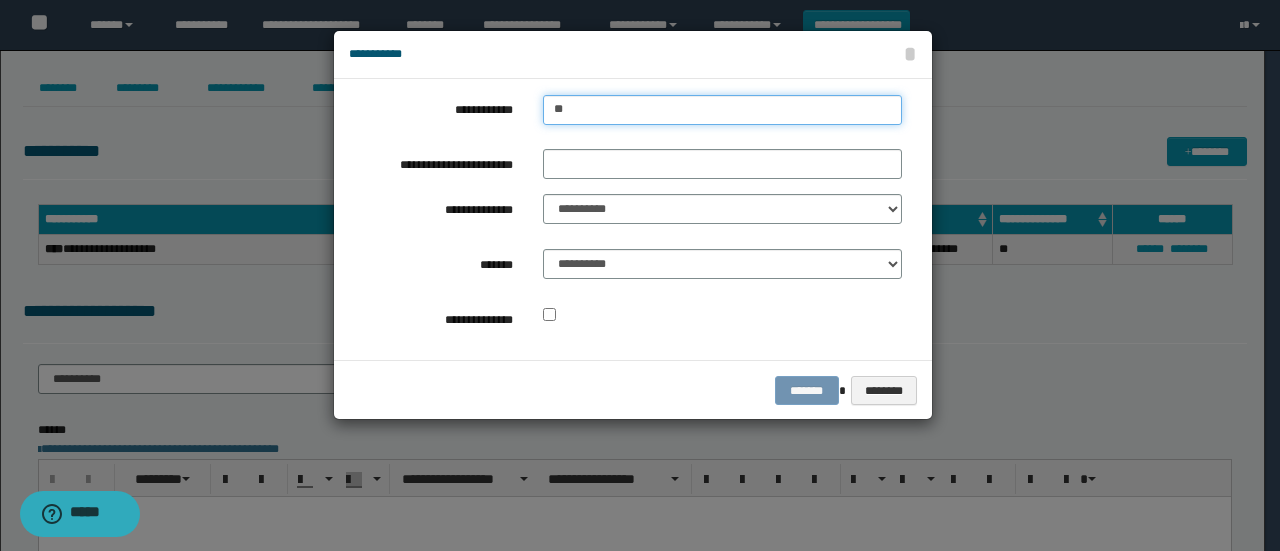 type on "***" 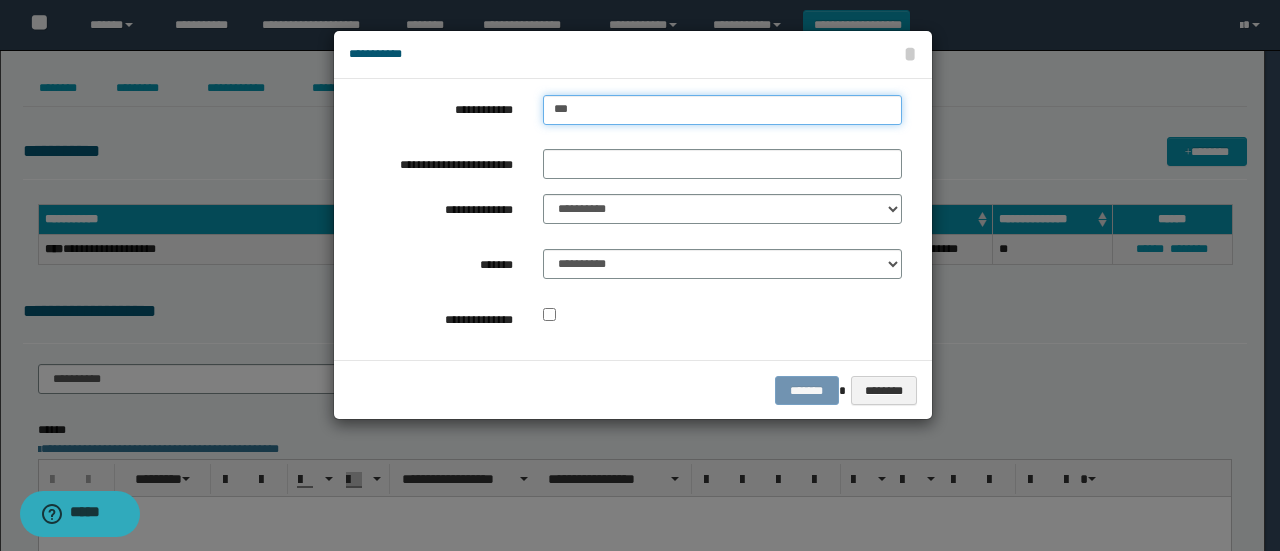 type on "***" 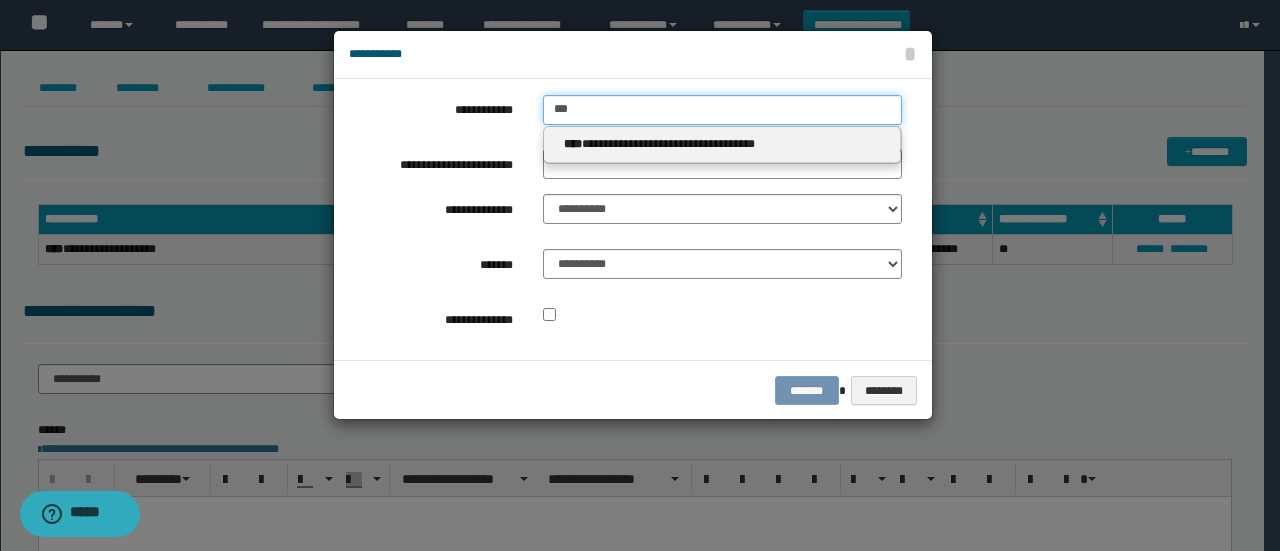 type on "***" 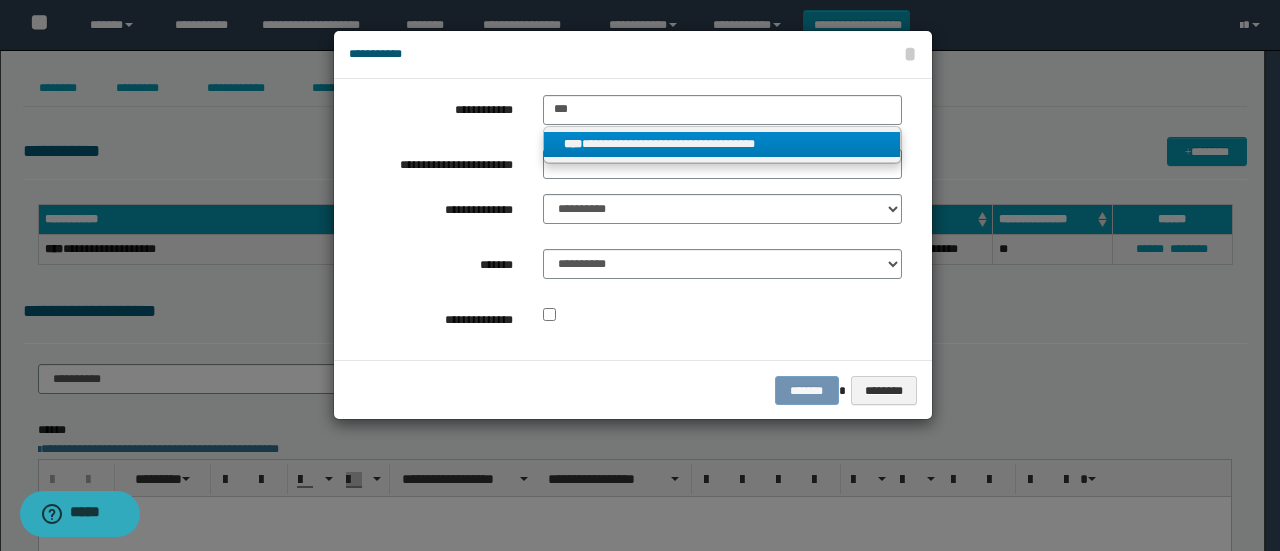 click on "**********" at bounding box center [722, 144] 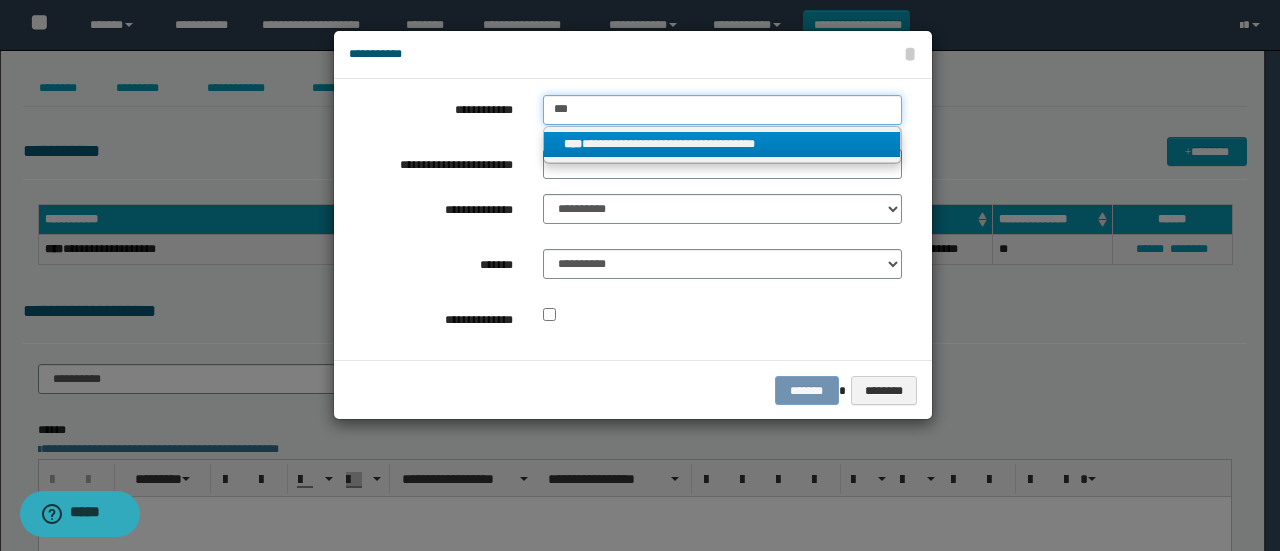 type 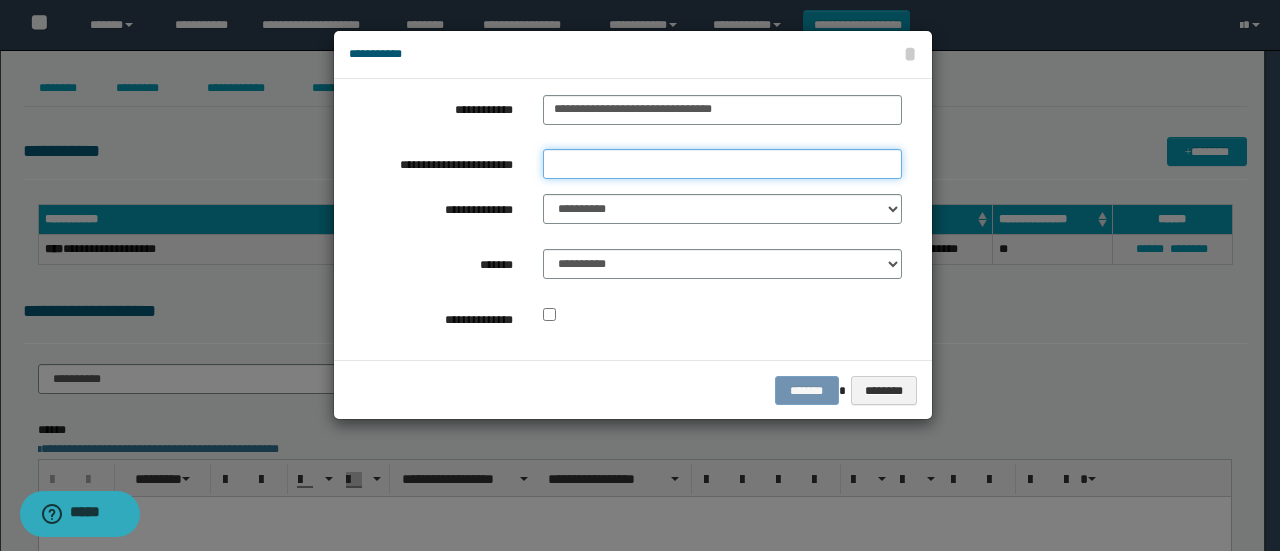click on "**********" at bounding box center (722, 164) 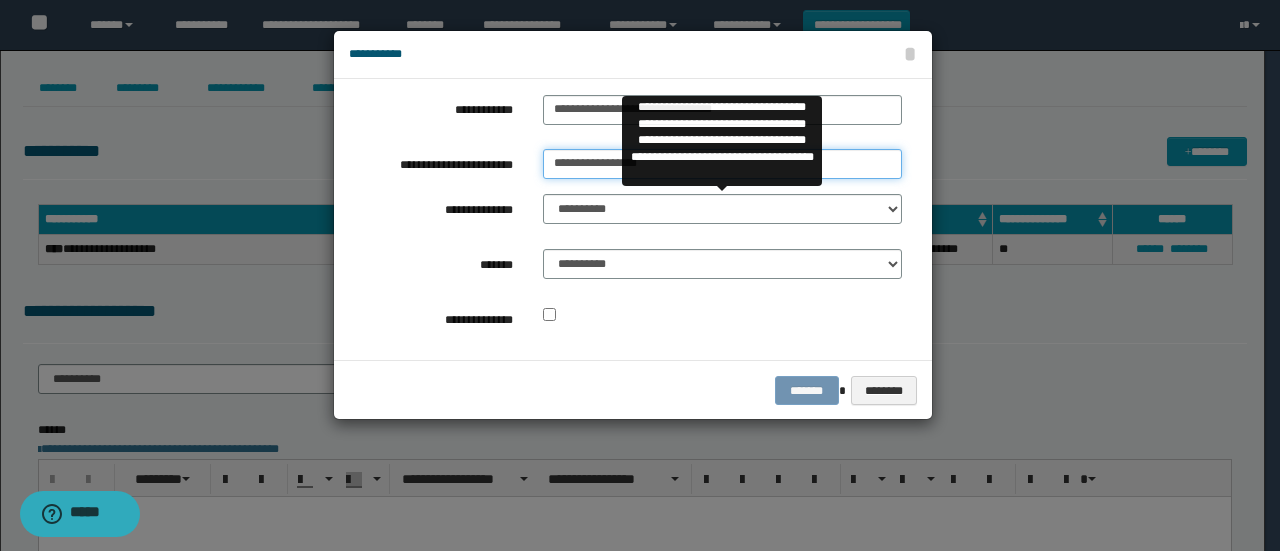 type on "**********" 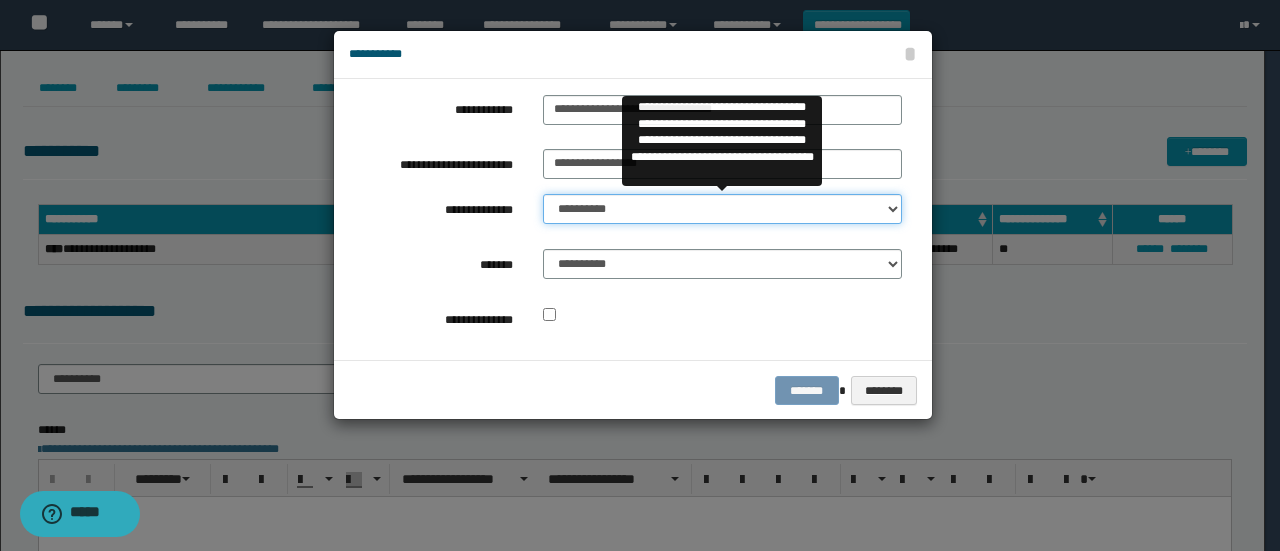 click on "**********" at bounding box center (722, 209) 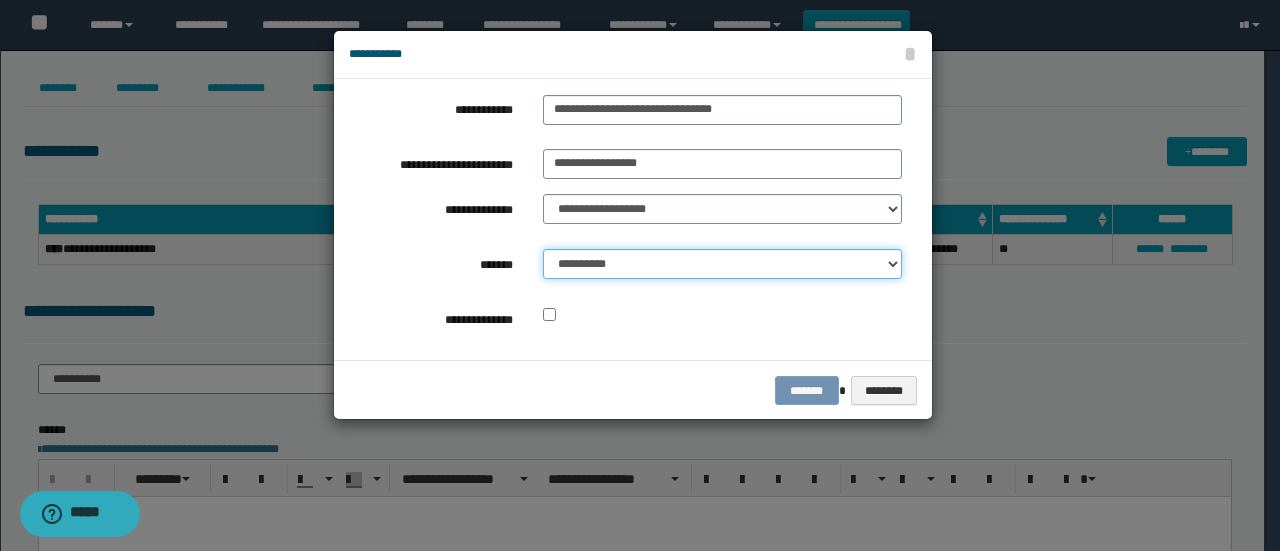 click on "**********" at bounding box center (722, 264) 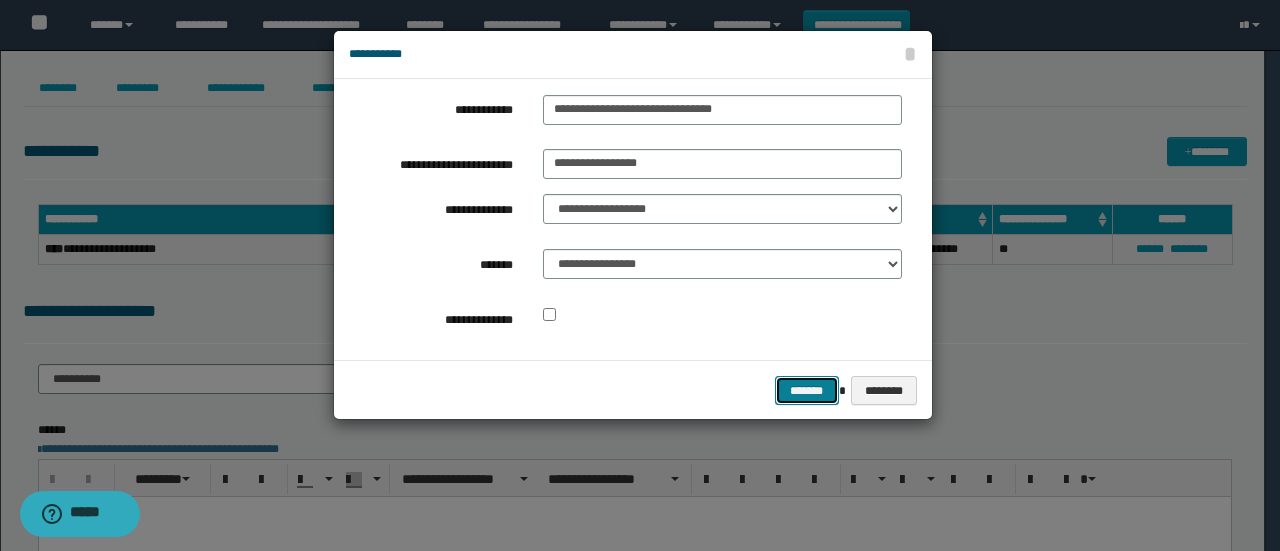click on "*******" at bounding box center (807, 390) 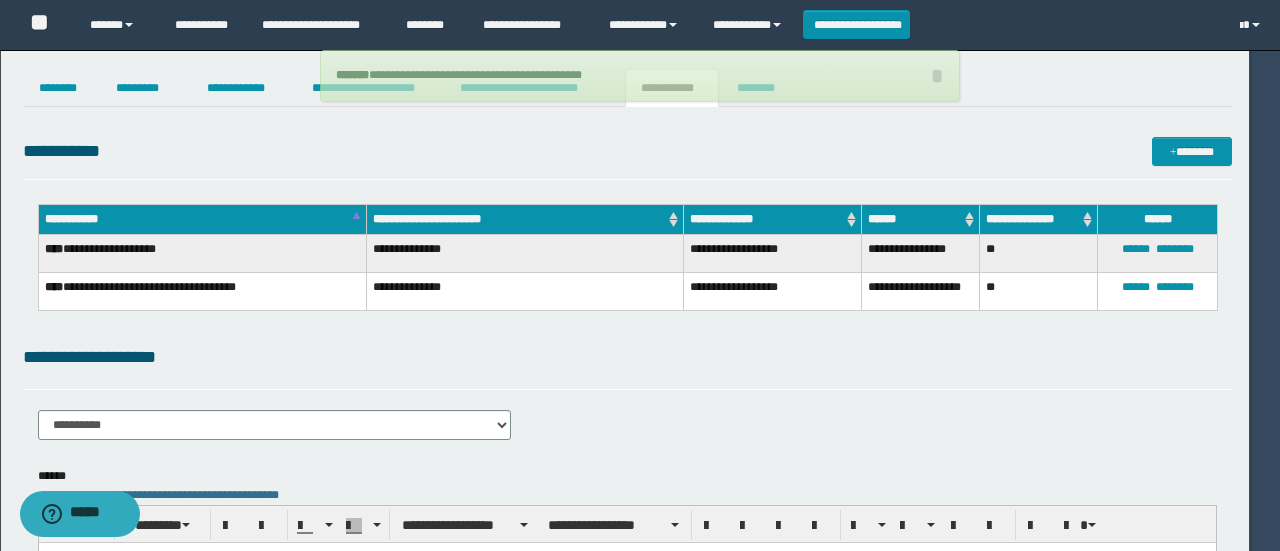 type 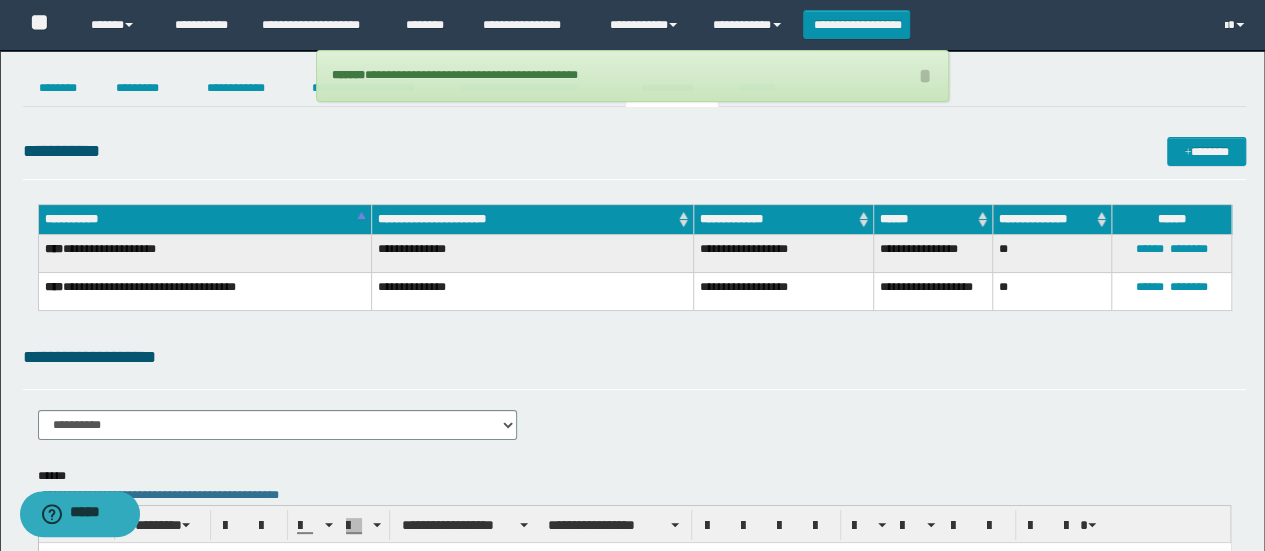 click on "**********" at bounding box center [635, 155] 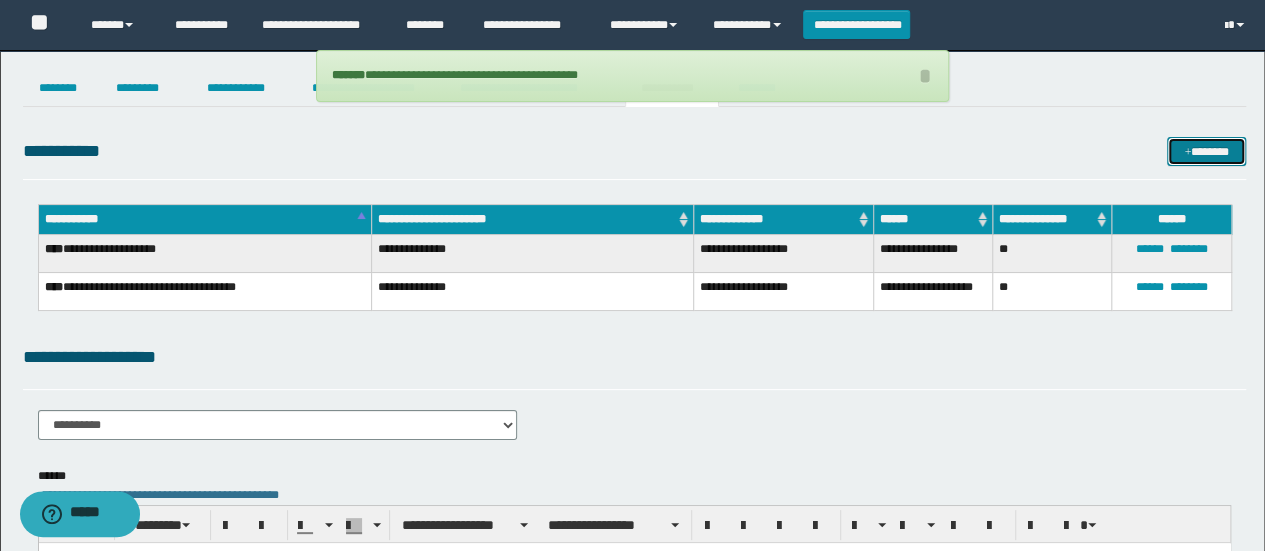 click on "*******" at bounding box center (1206, 151) 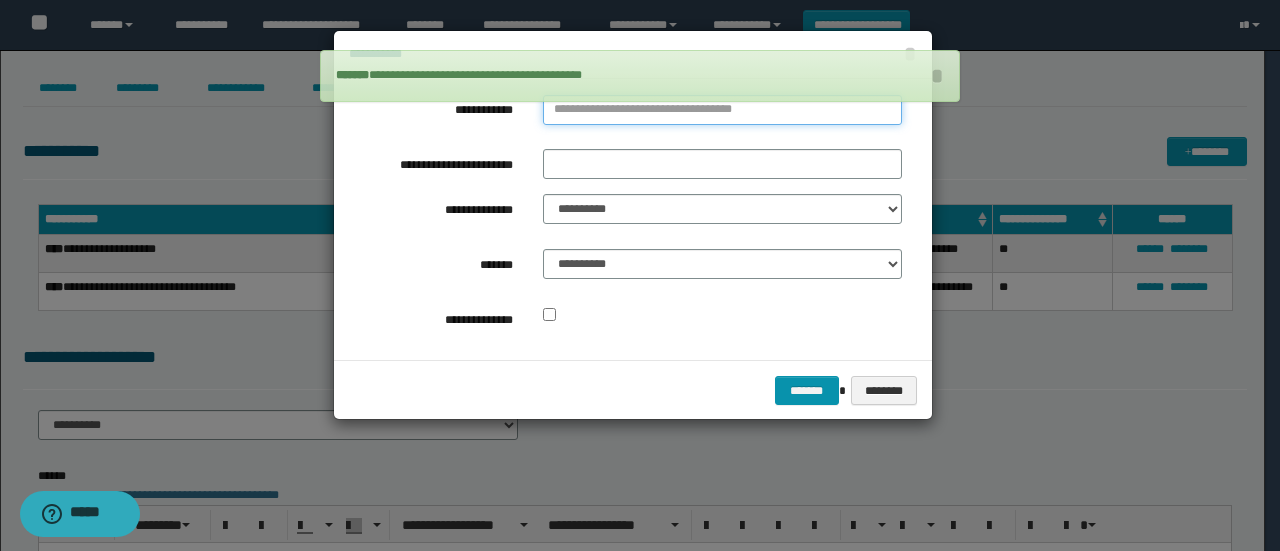 type on "**********" 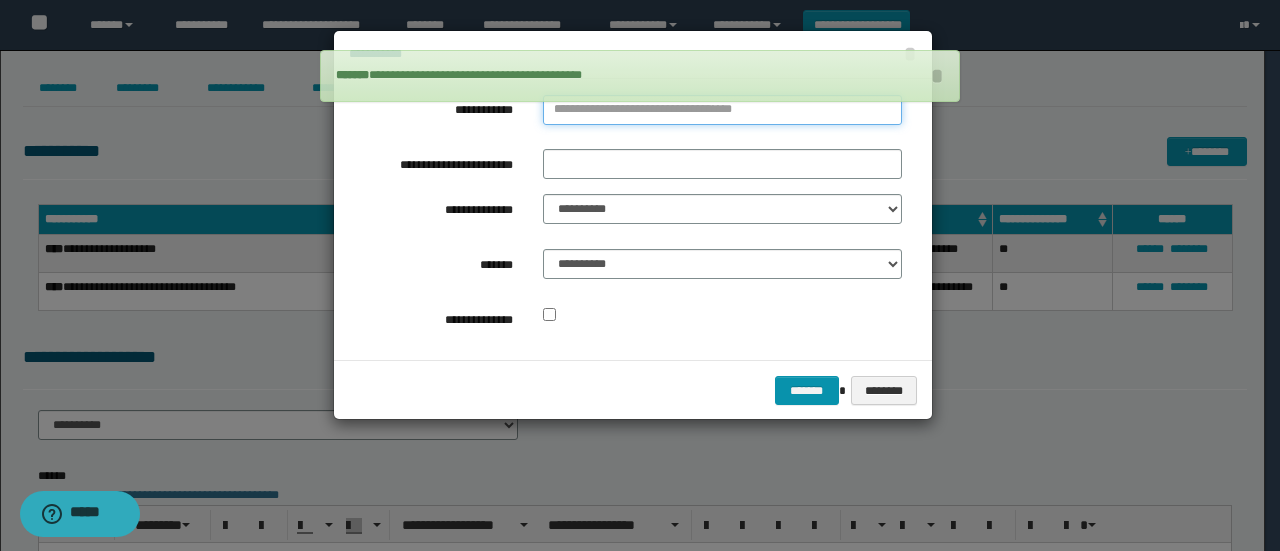 click on "**********" at bounding box center (722, 110) 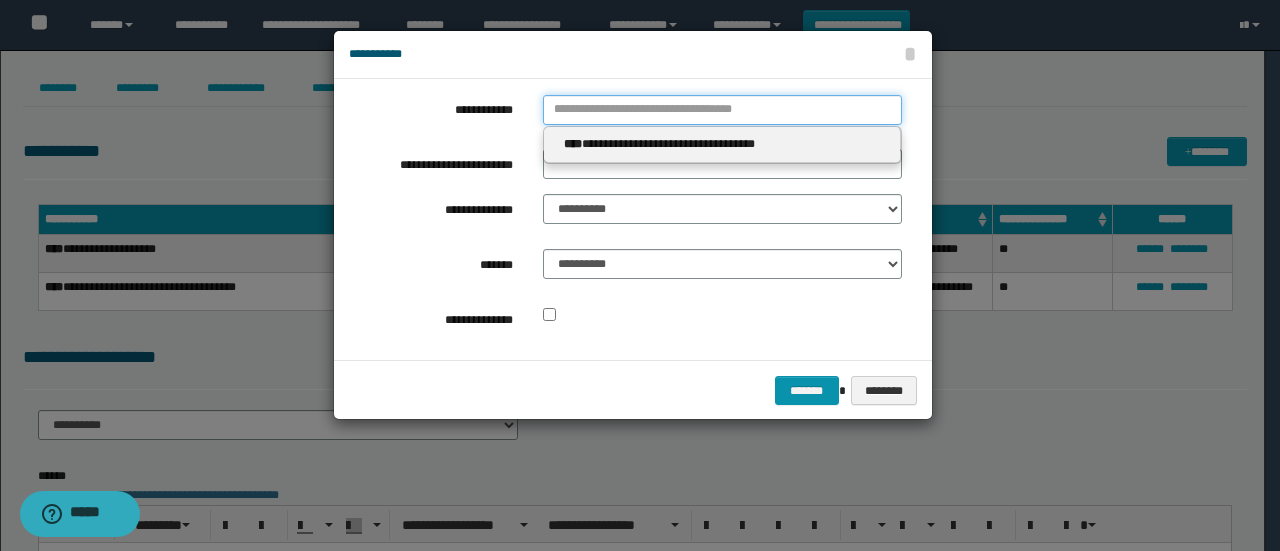 type on "*" 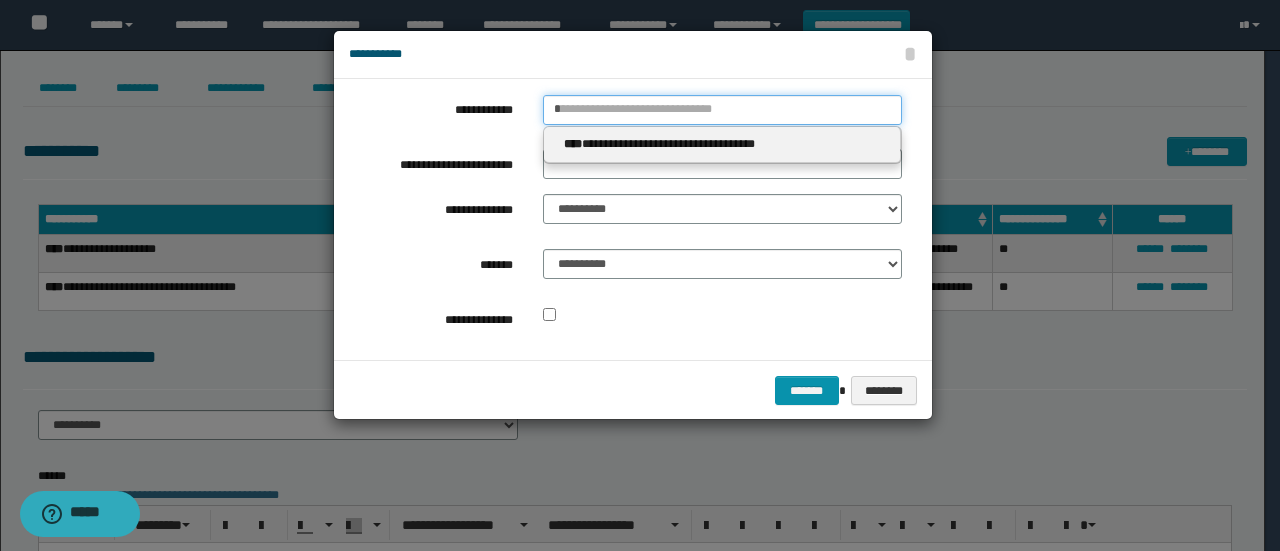 type 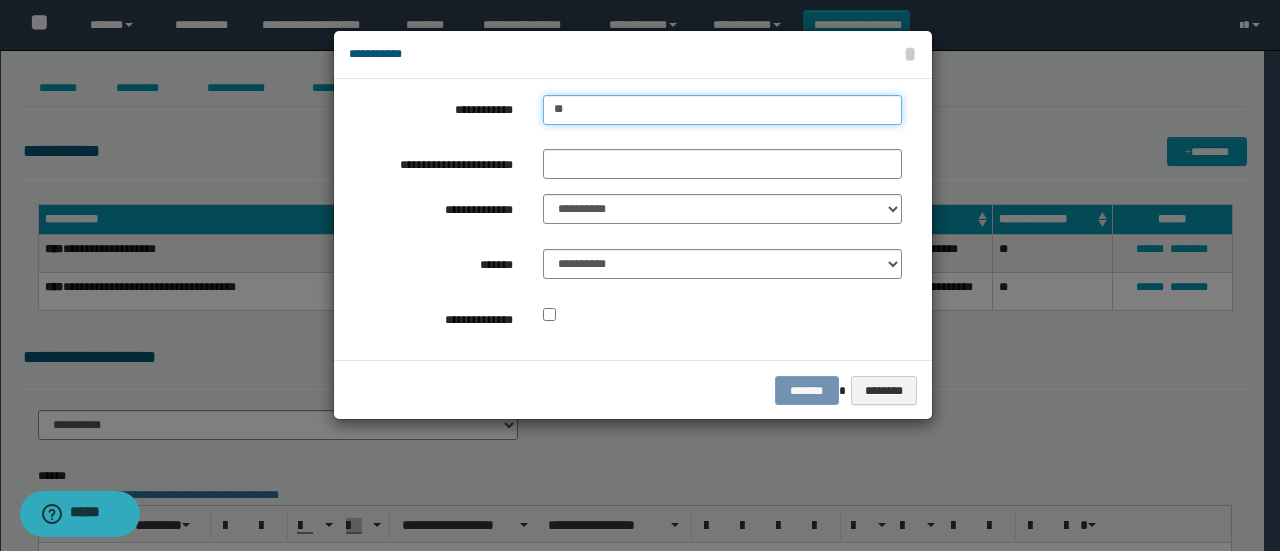 type on "**" 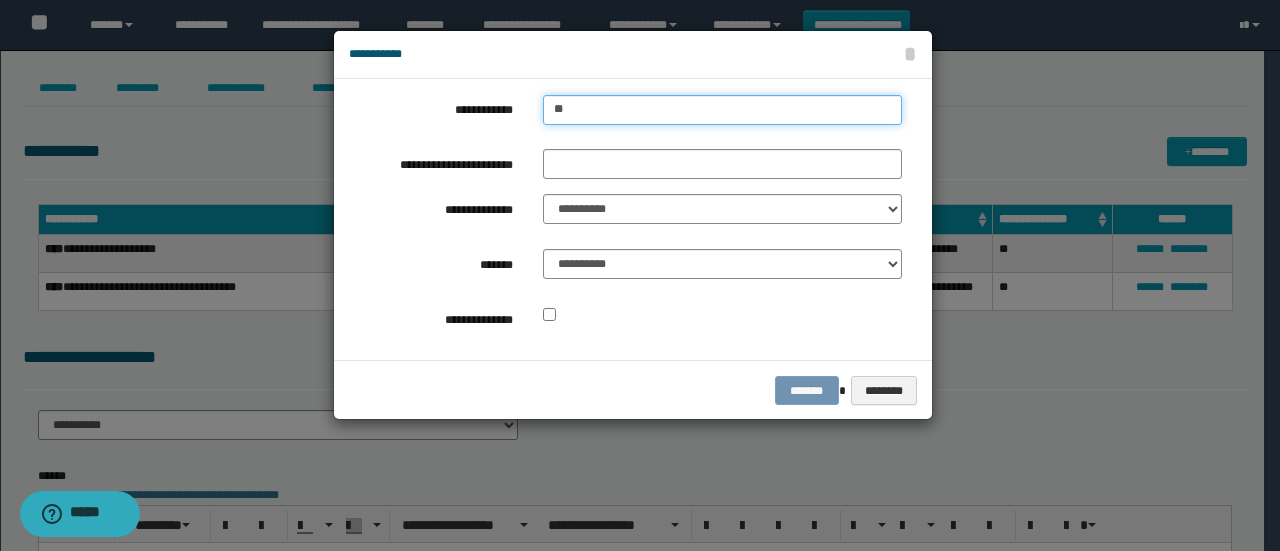 type 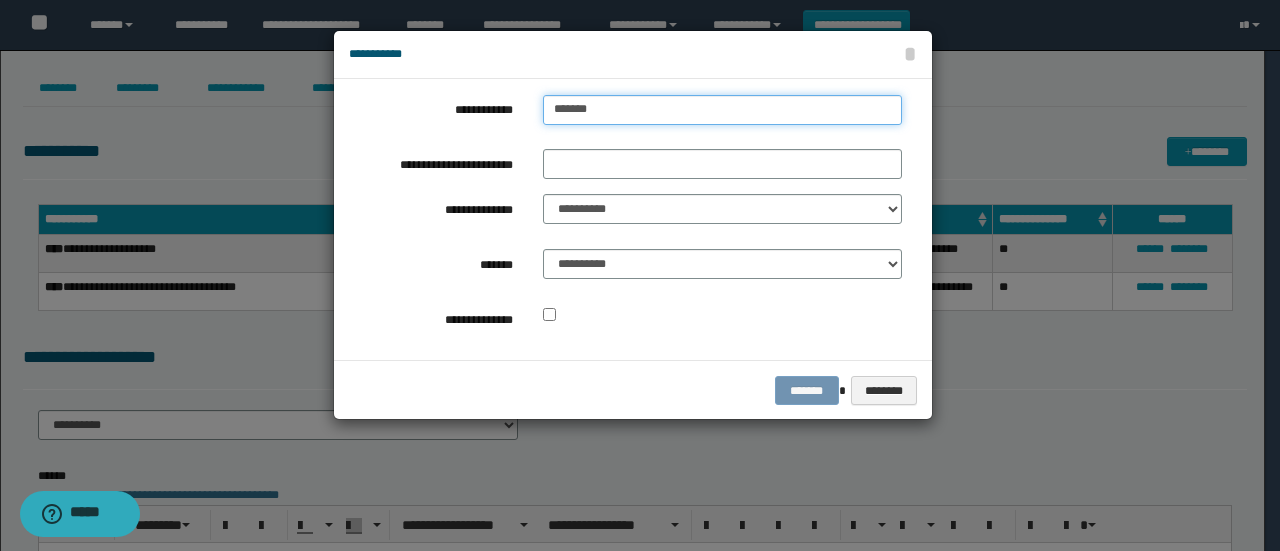 type on "********" 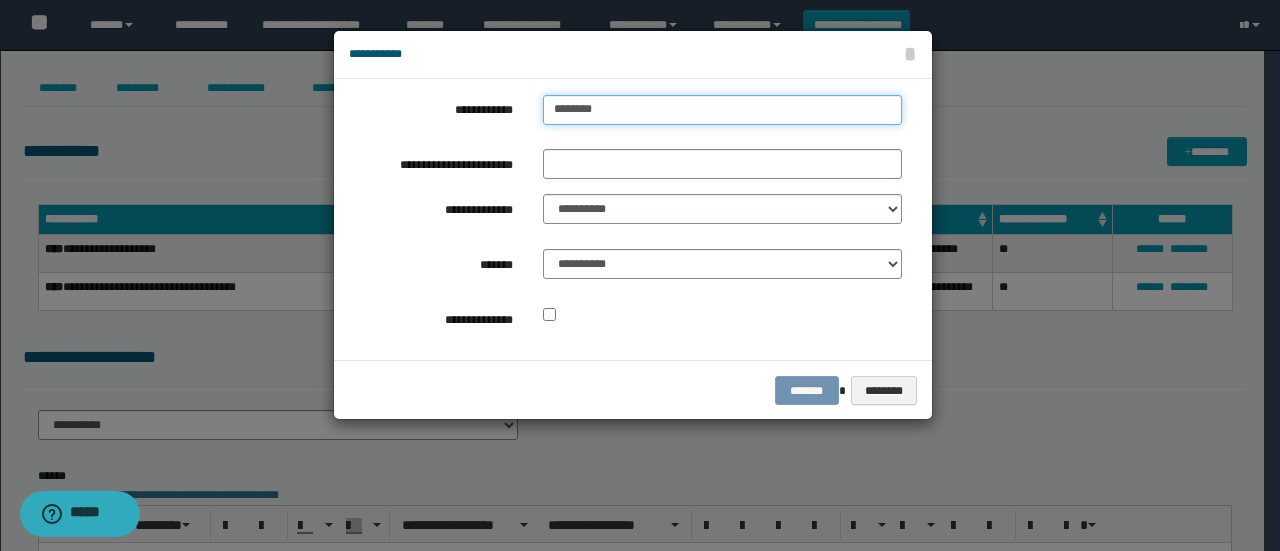 type on "********" 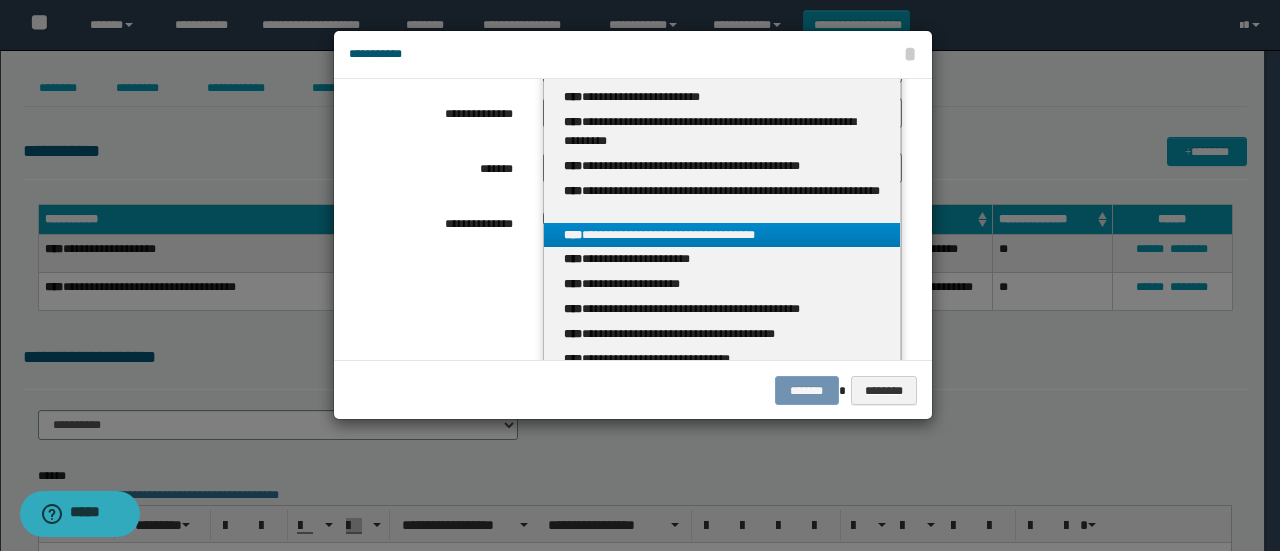 scroll, scrollTop: 100, scrollLeft: 0, axis: vertical 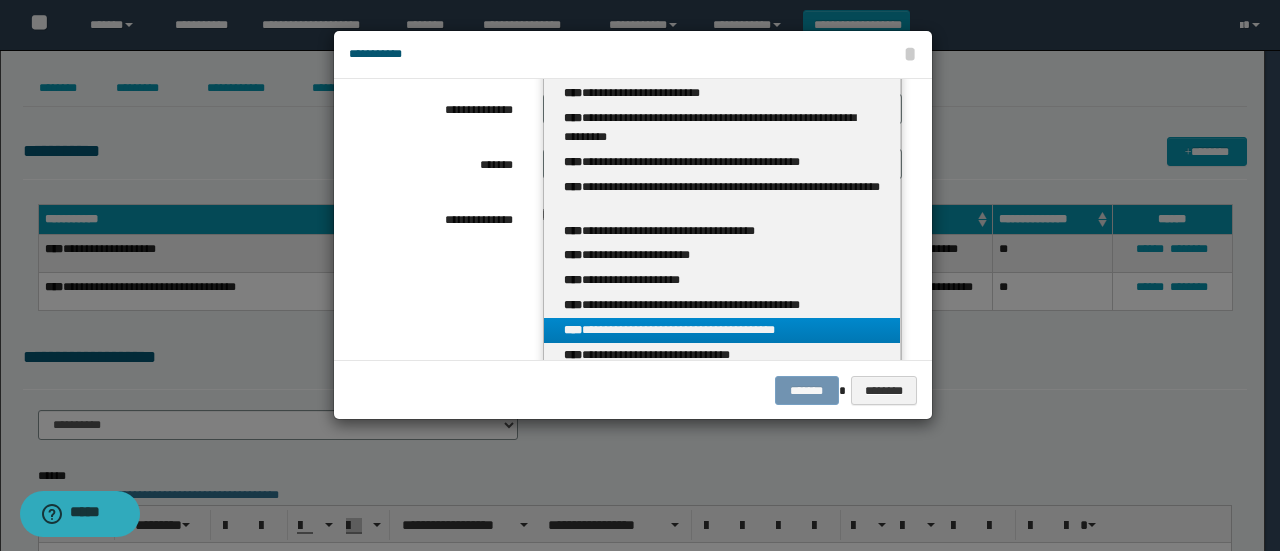 type on "********" 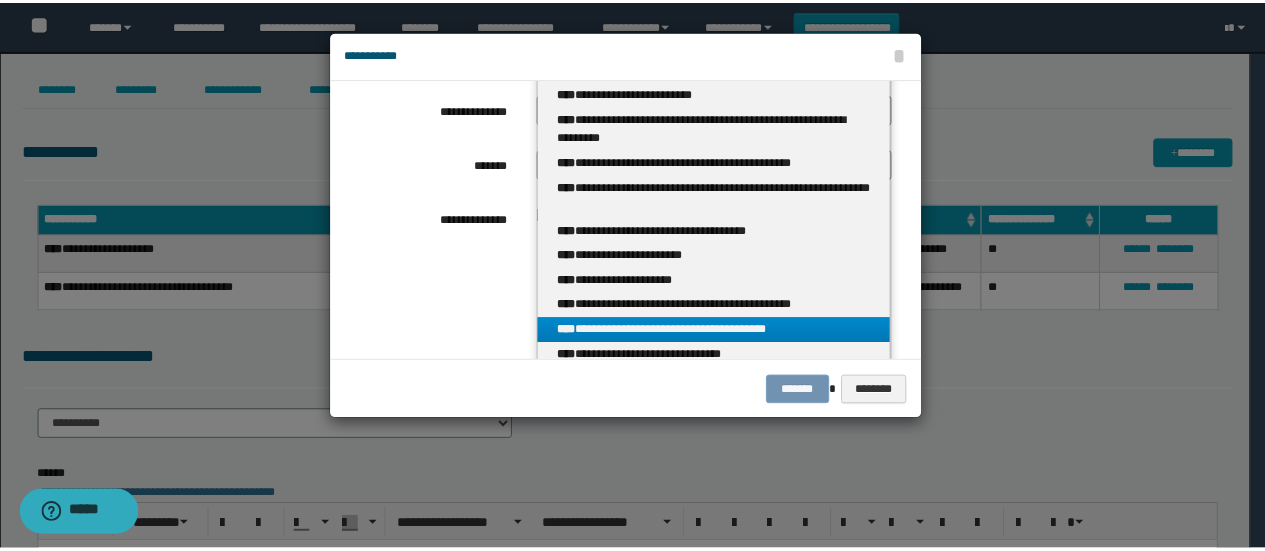 scroll, scrollTop: 0, scrollLeft: 0, axis: both 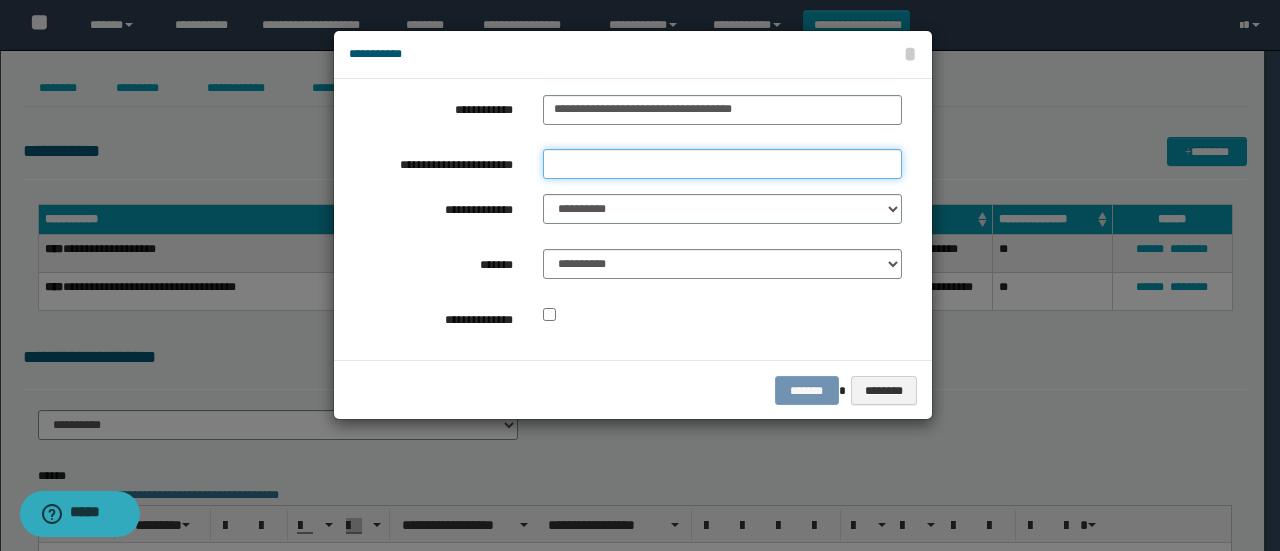click on "**********" at bounding box center (722, 164) 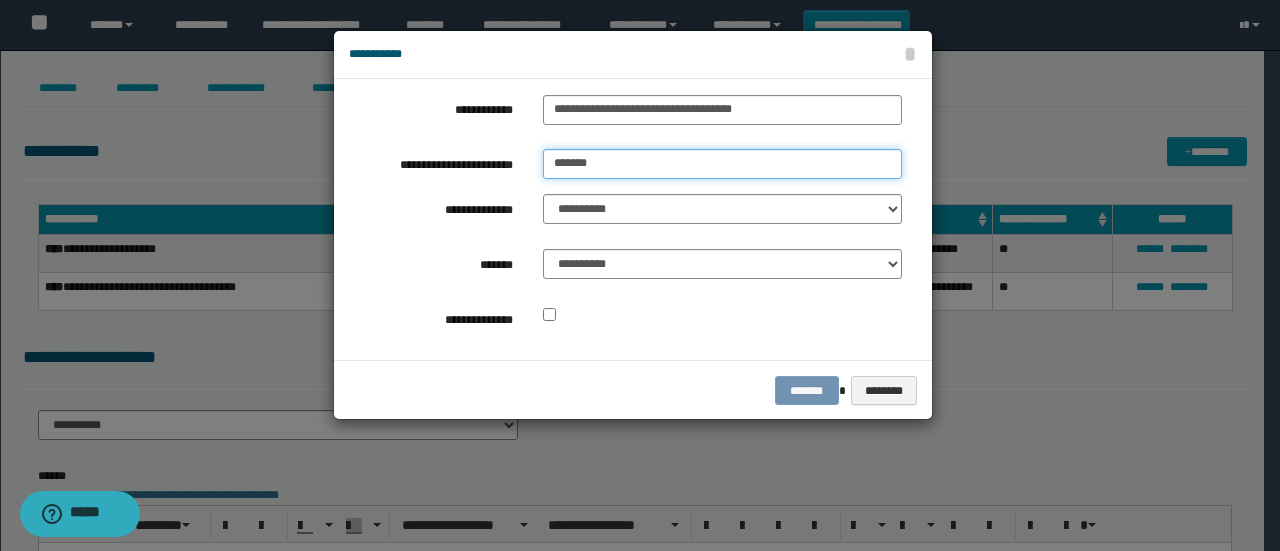 click on "*******" at bounding box center [722, 164] 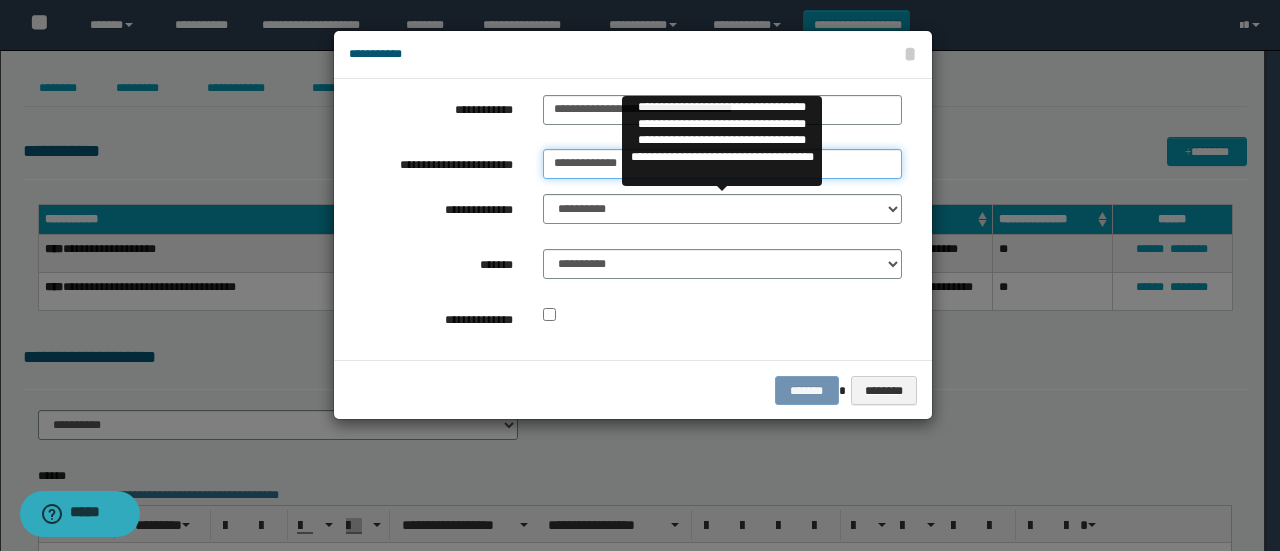 type on "**********" 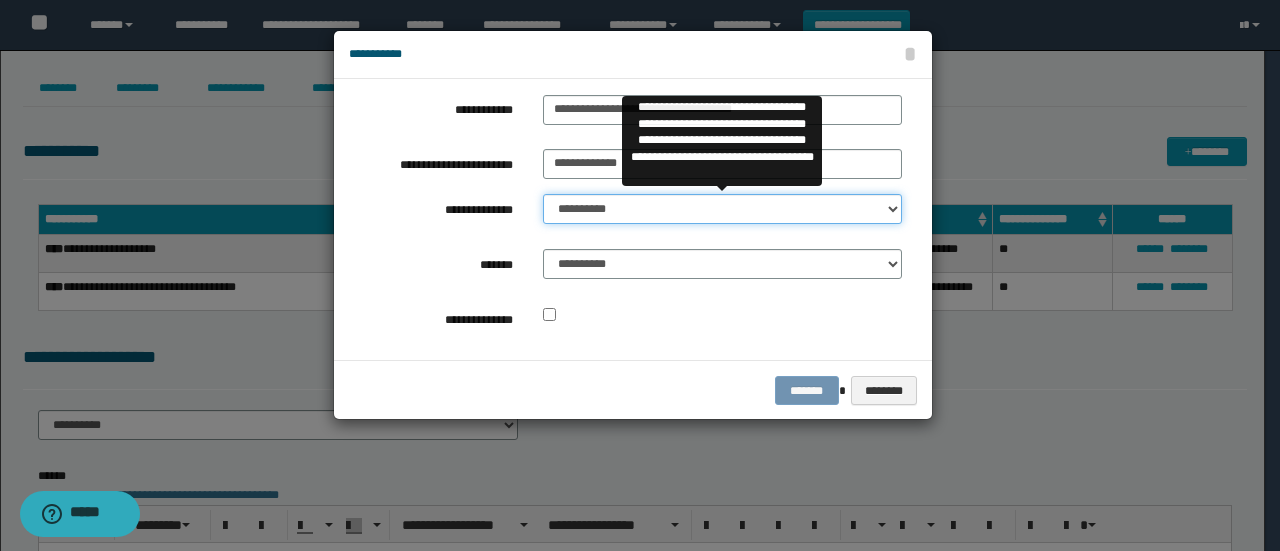 click on "**********" at bounding box center [722, 209] 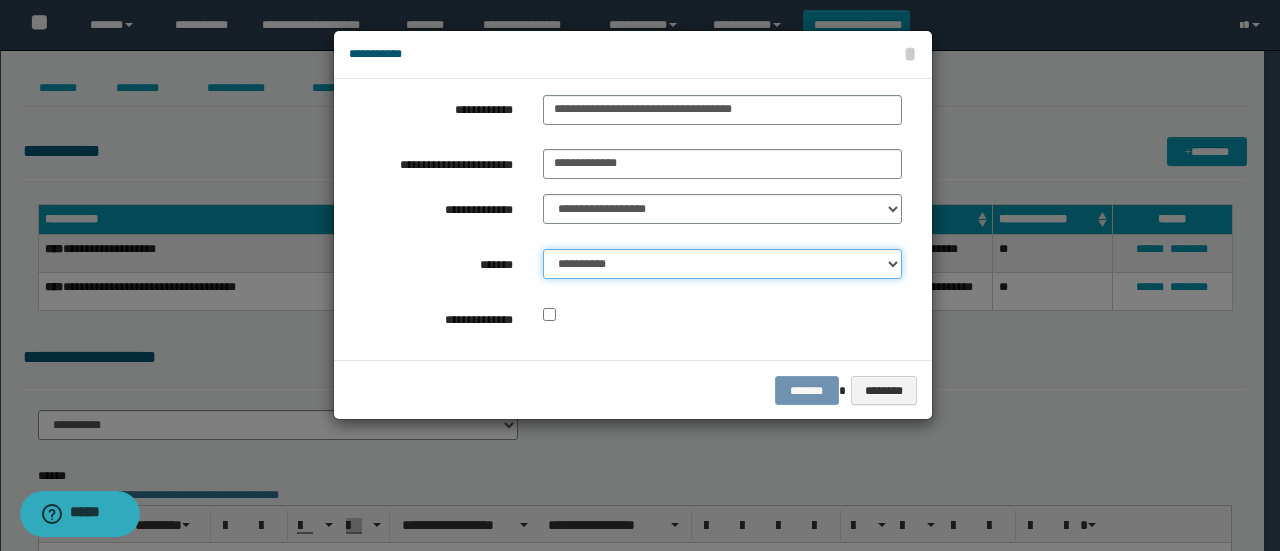 click on "**********" at bounding box center (722, 264) 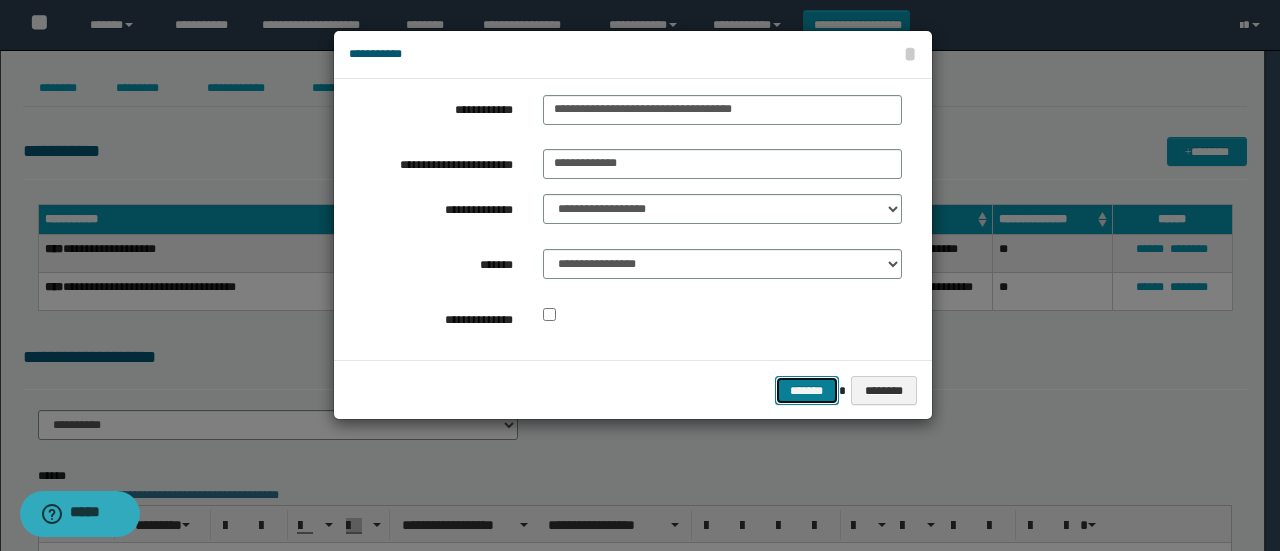 click on "*******" at bounding box center (807, 390) 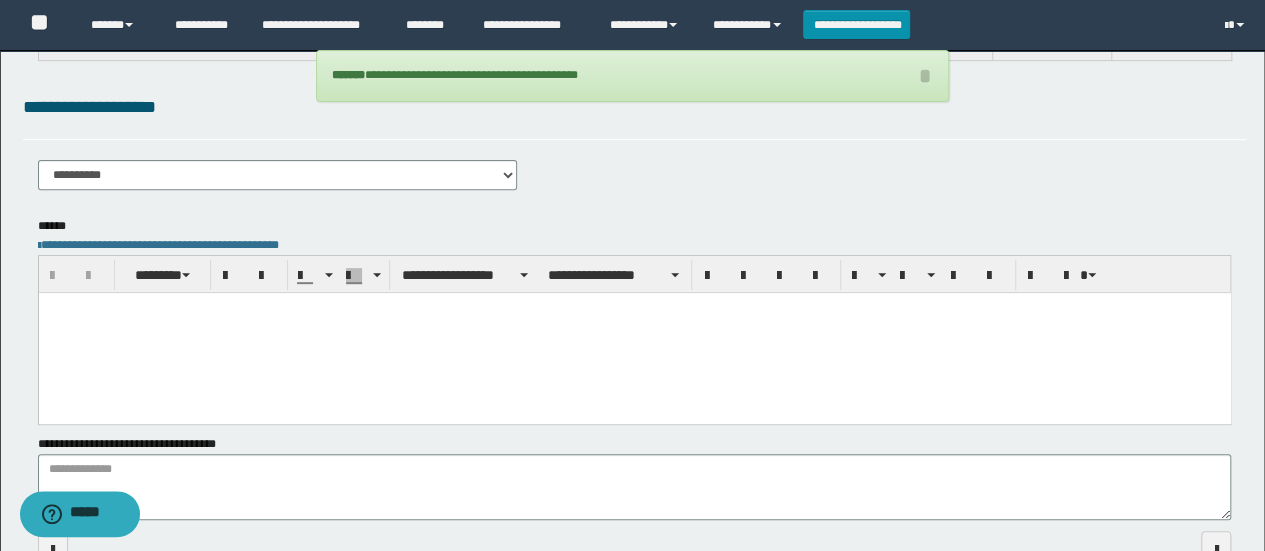 scroll, scrollTop: 300, scrollLeft: 0, axis: vertical 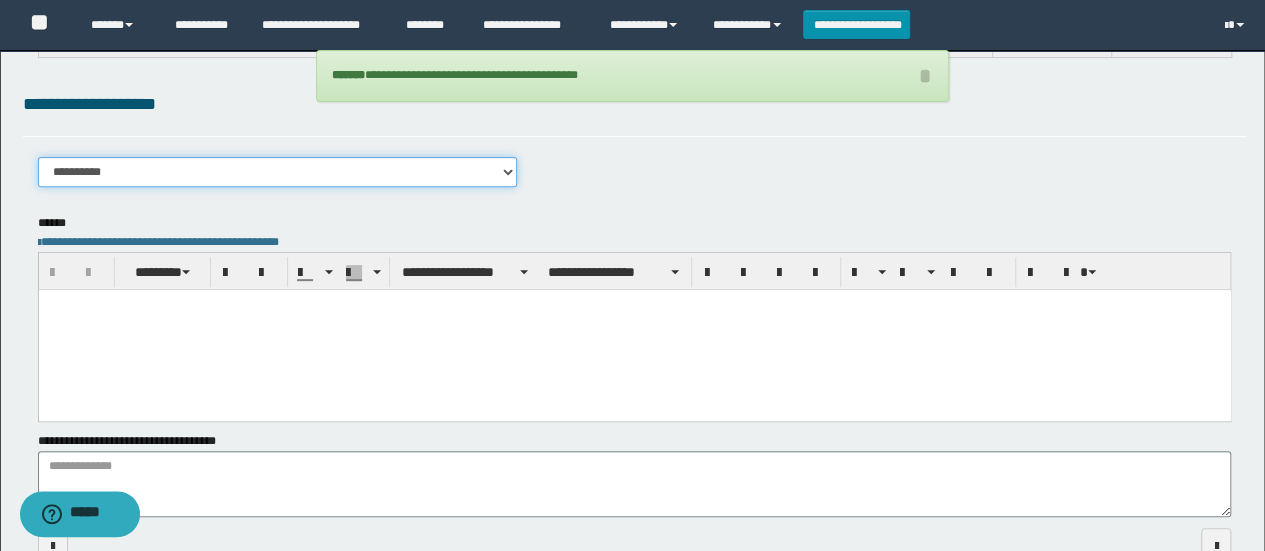 click on "**********" at bounding box center [278, 172] 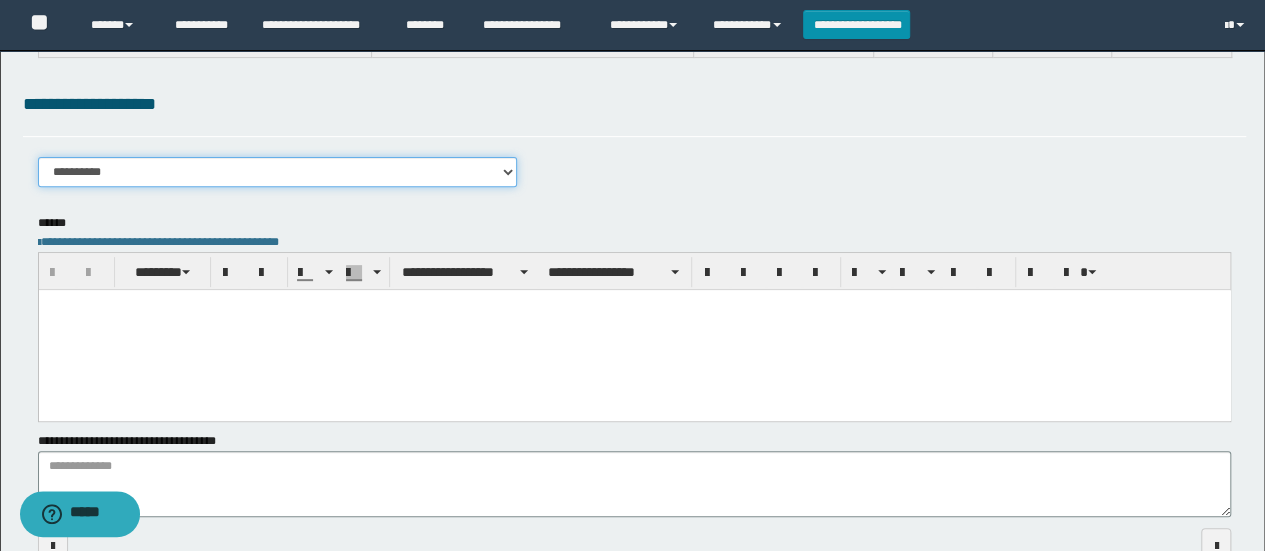select on "****" 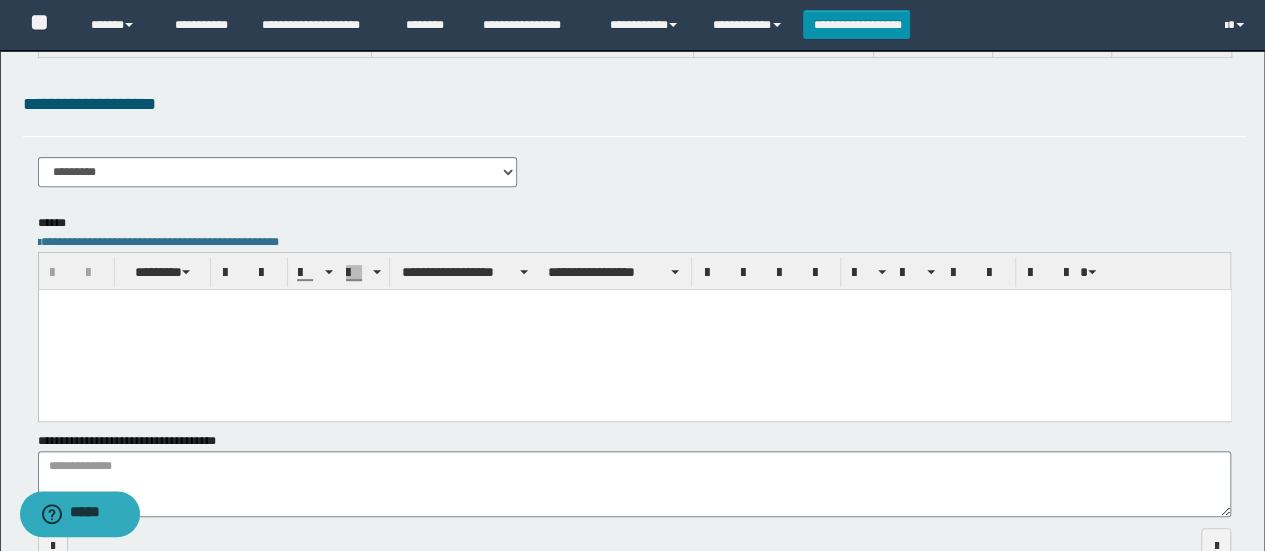 paste 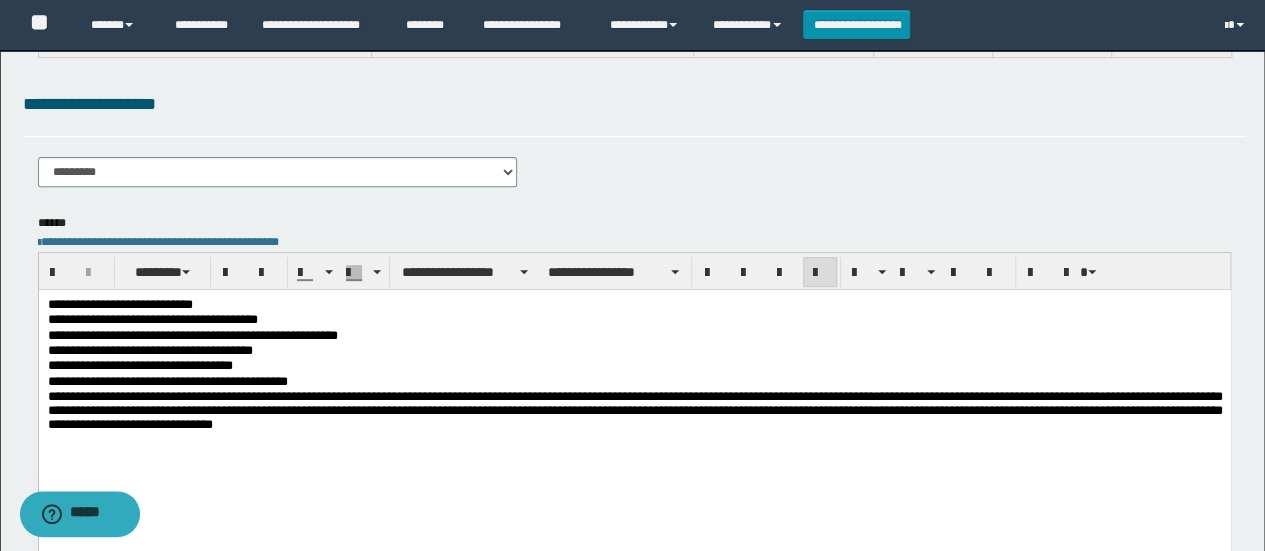 click on "**********" at bounding box center [634, 319] 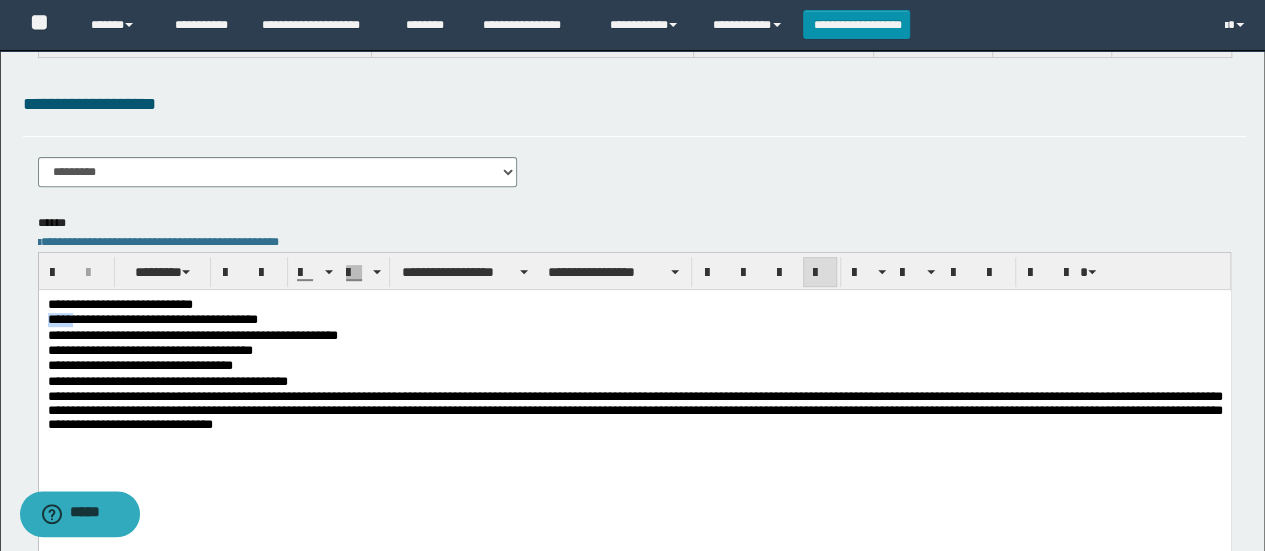 click on "**********" at bounding box center (634, 319) 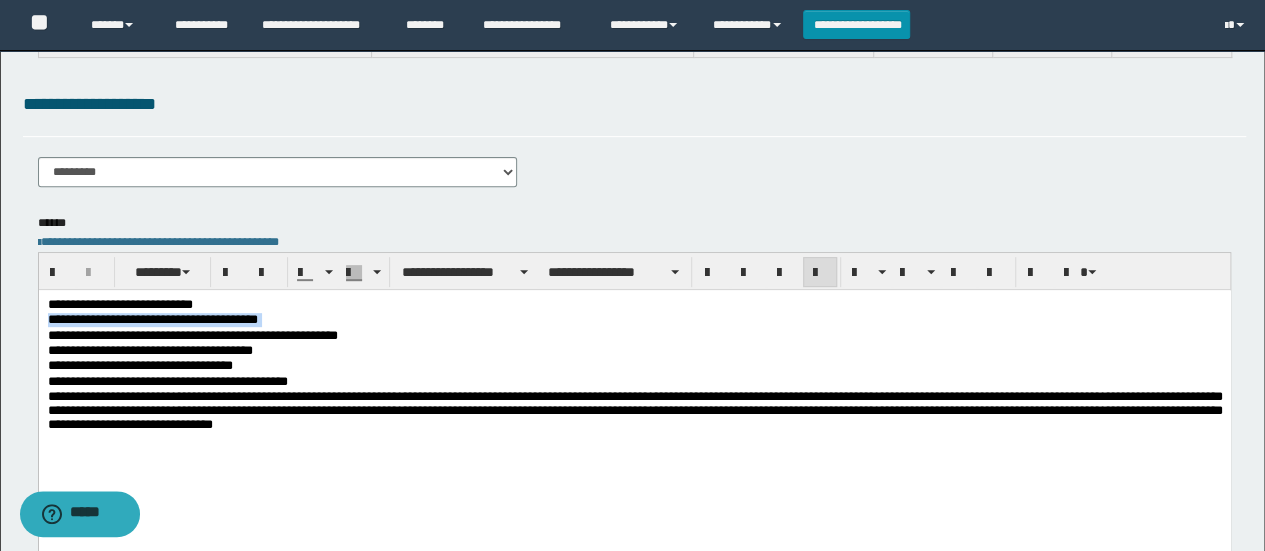click on "**********" at bounding box center [634, 319] 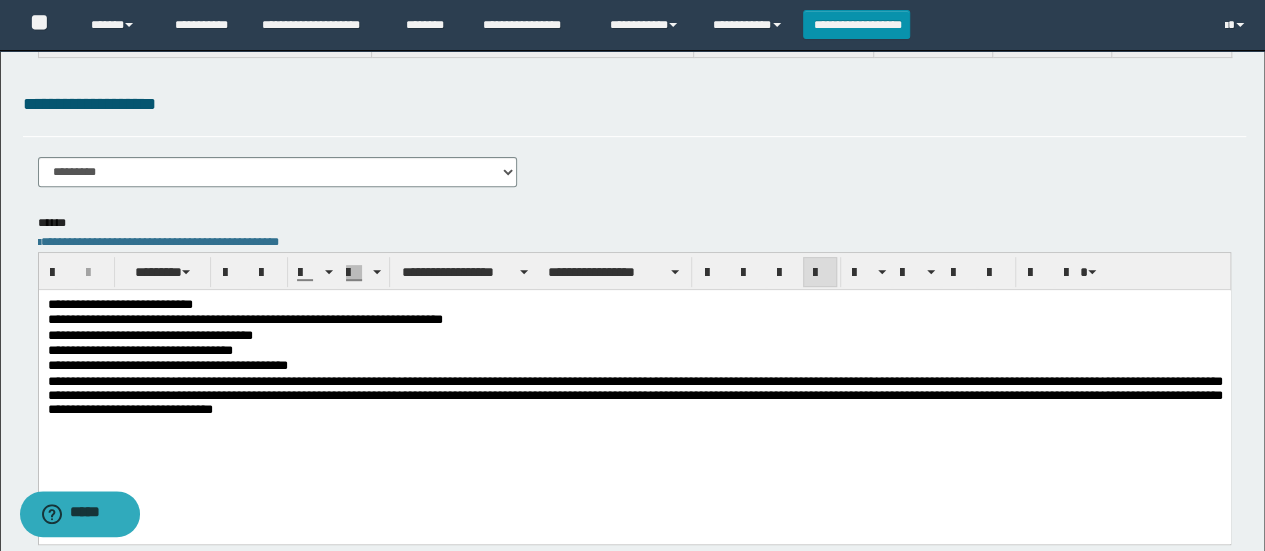 click on "**********" at bounding box center [634, 319] 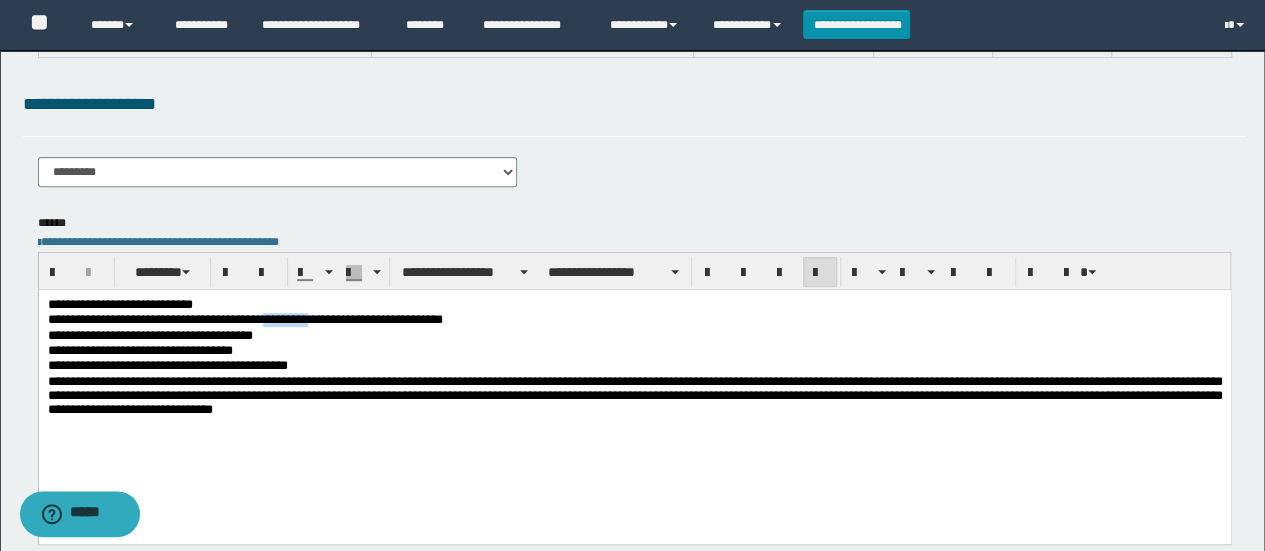 click on "**********" at bounding box center [634, 319] 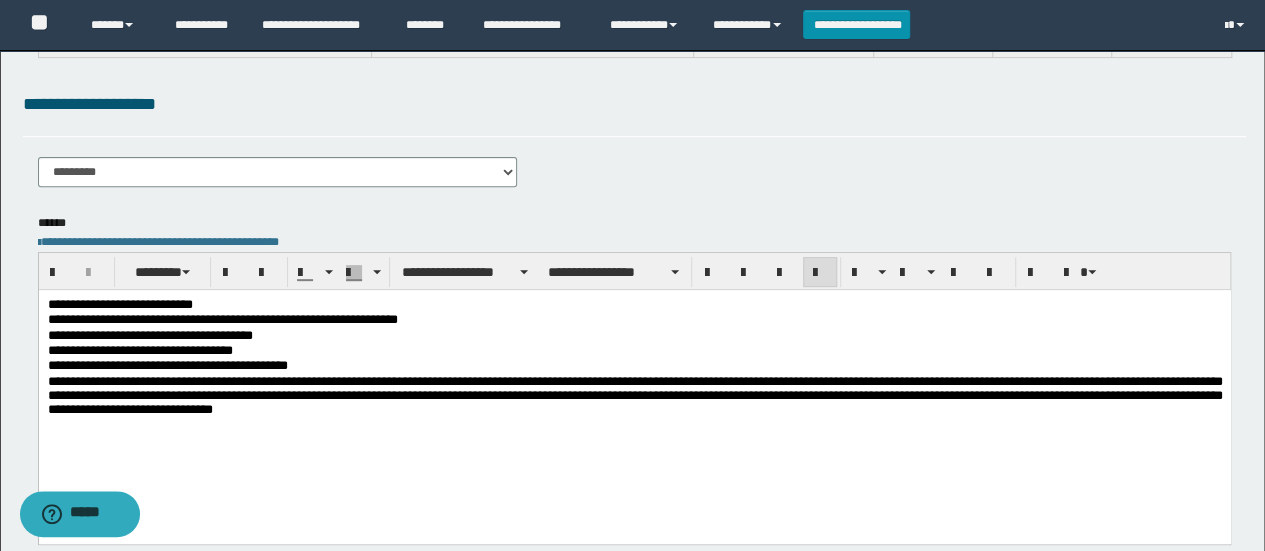 click on "**********" at bounding box center [634, 319] 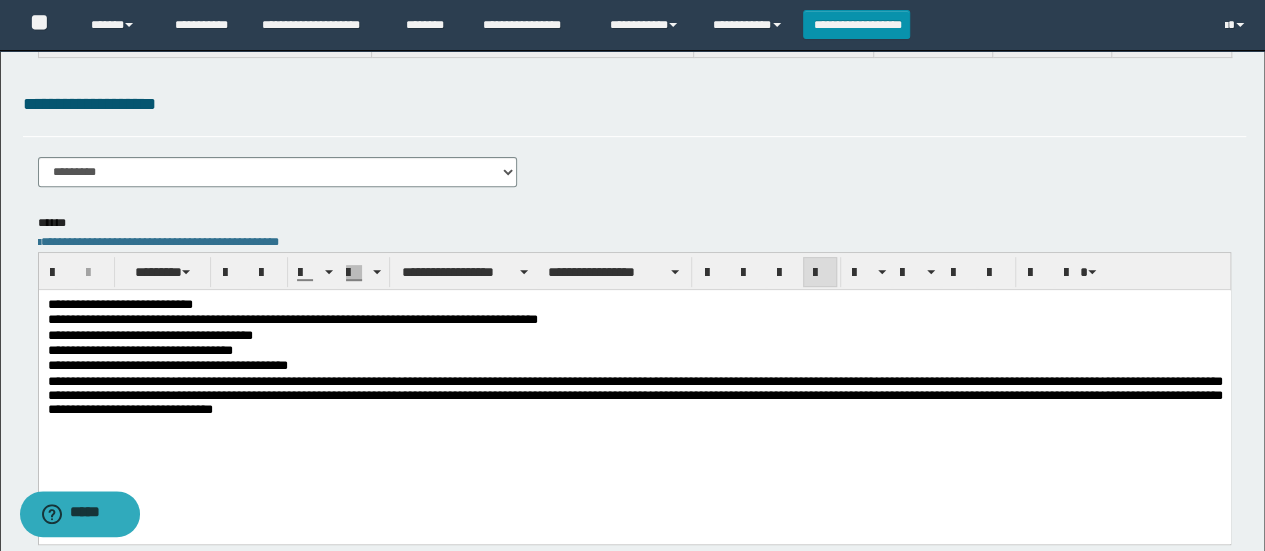 click on "**********" at bounding box center (634, 335) 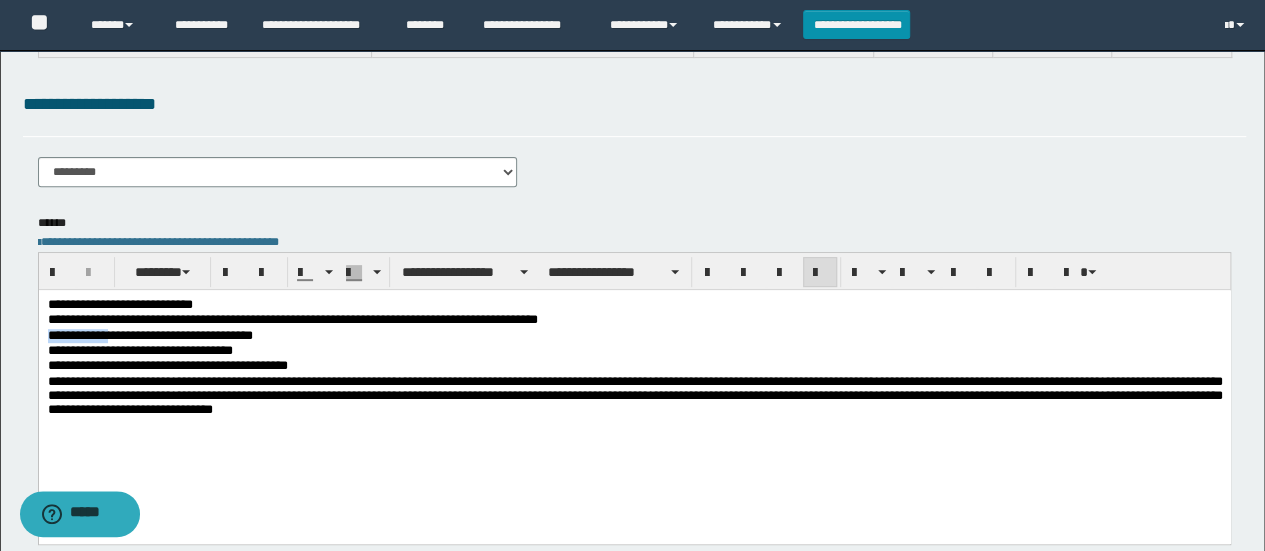 click on "**********" at bounding box center [634, 335] 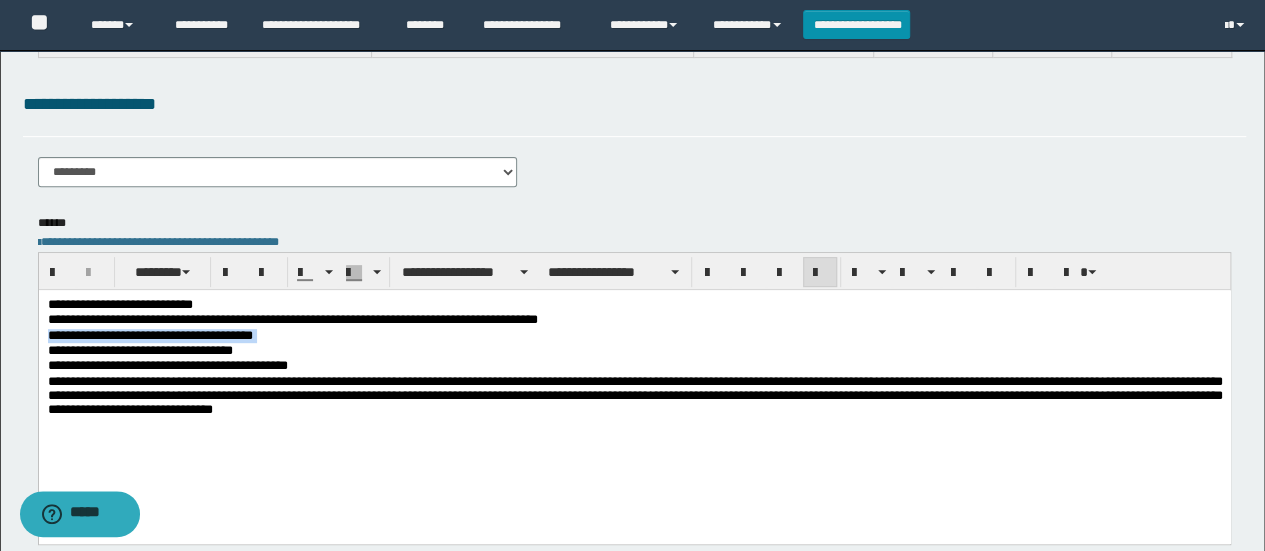 click on "**********" at bounding box center (634, 335) 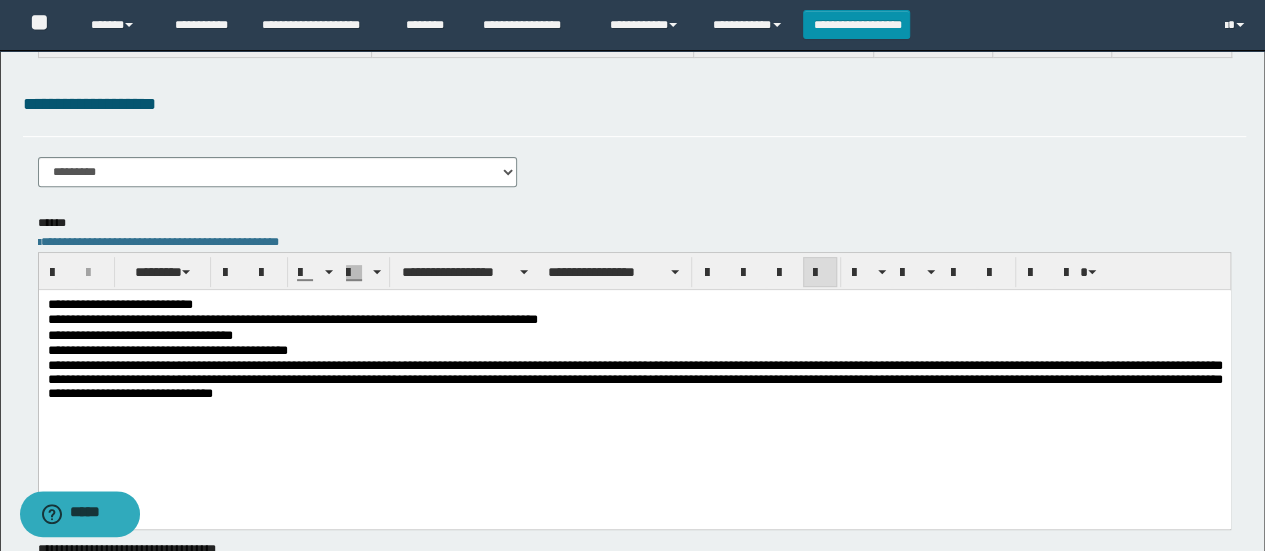 click on "**********" at bounding box center (634, 335) 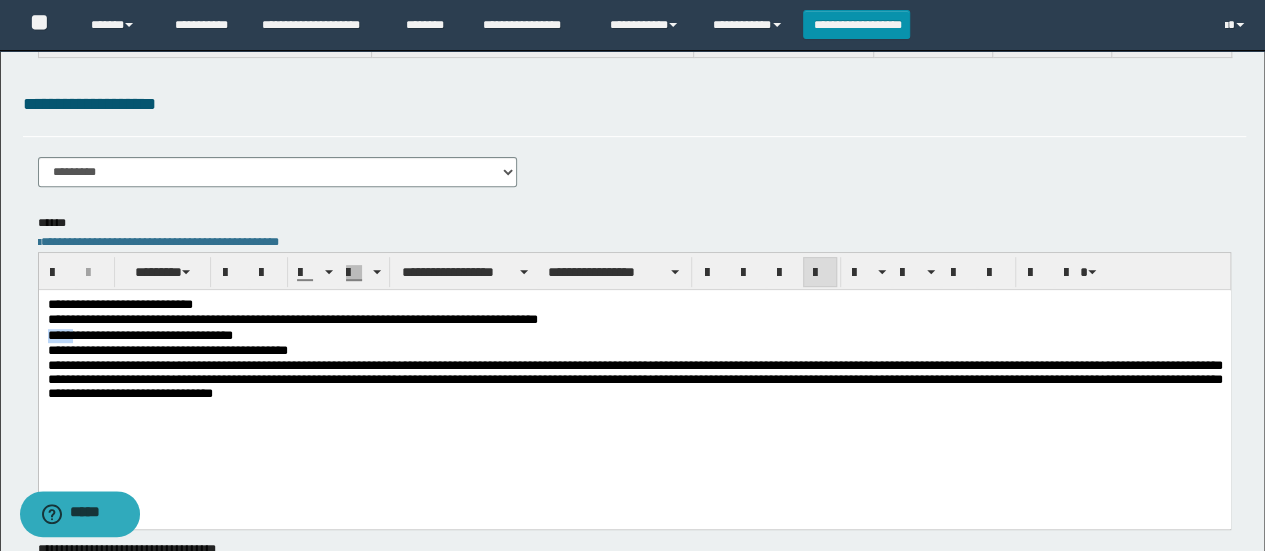 click on "**********" at bounding box center (634, 335) 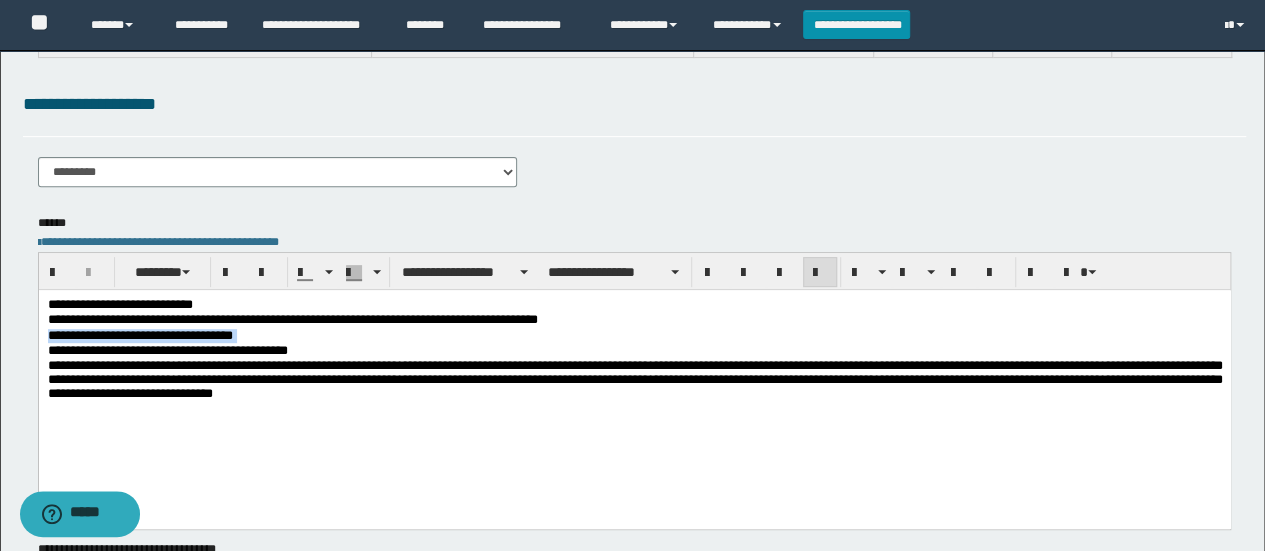 click on "**********" at bounding box center [634, 335] 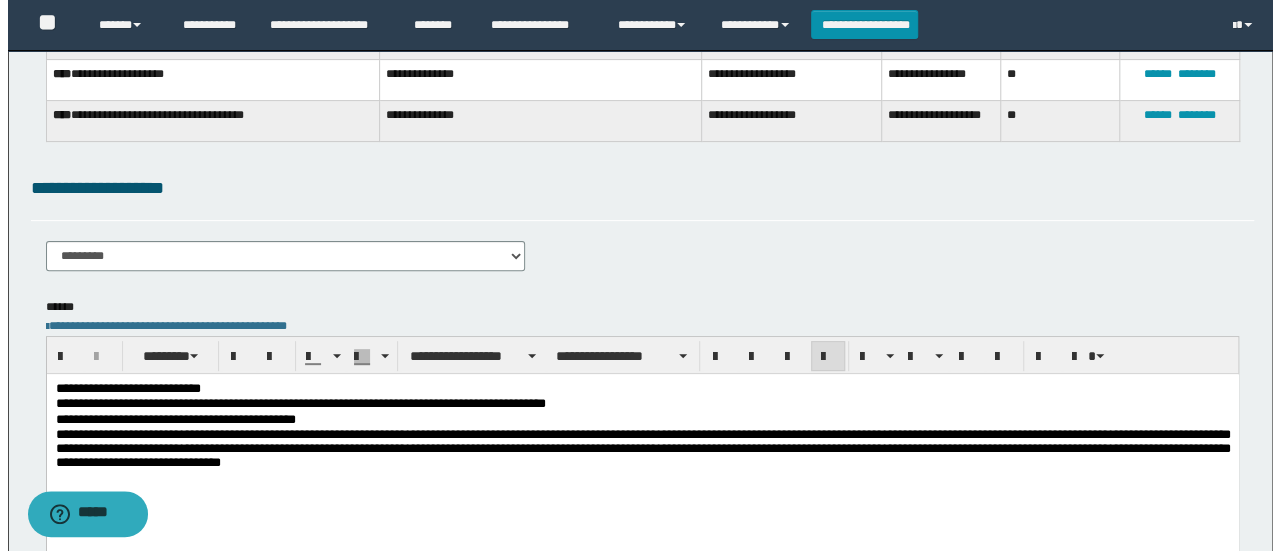 scroll, scrollTop: 0, scrollLeft: 0, axis: both 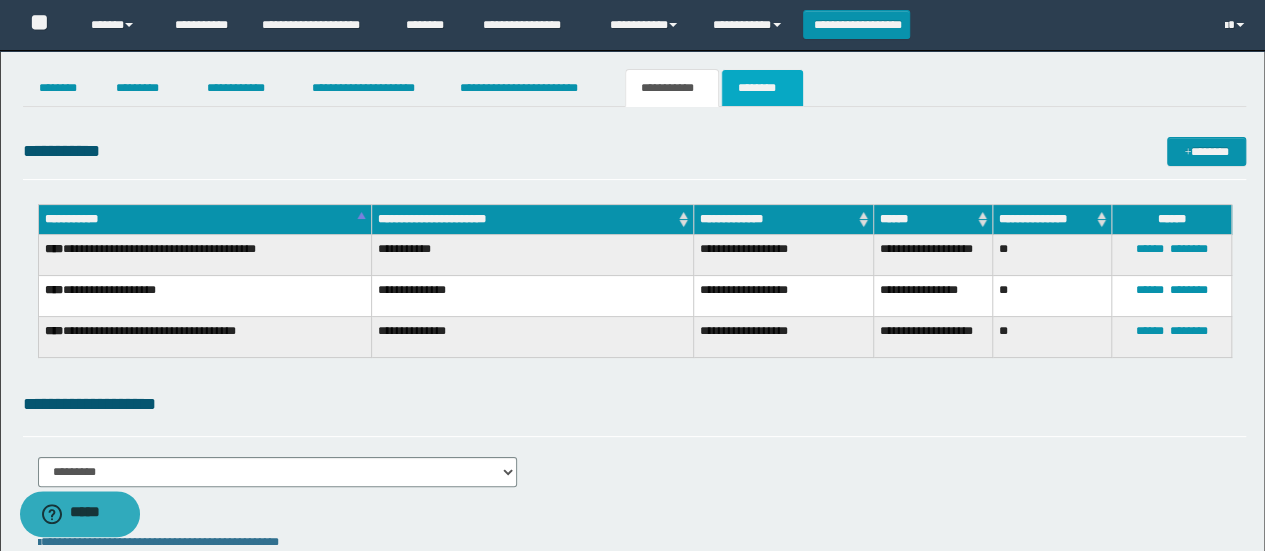 click on "********" at bounding box center [762, 88] 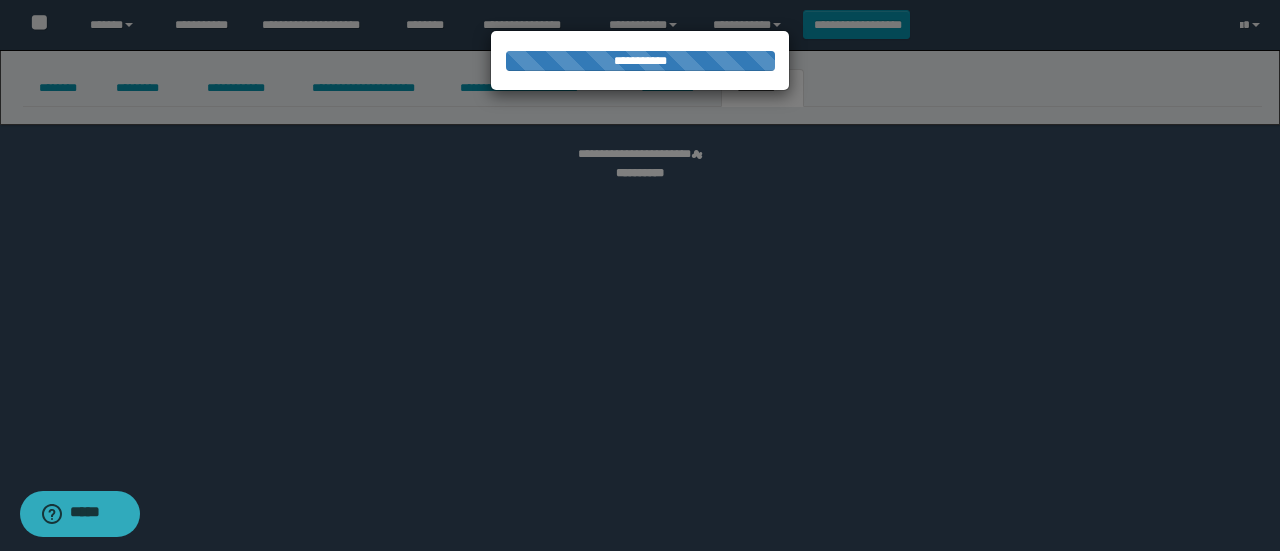 select 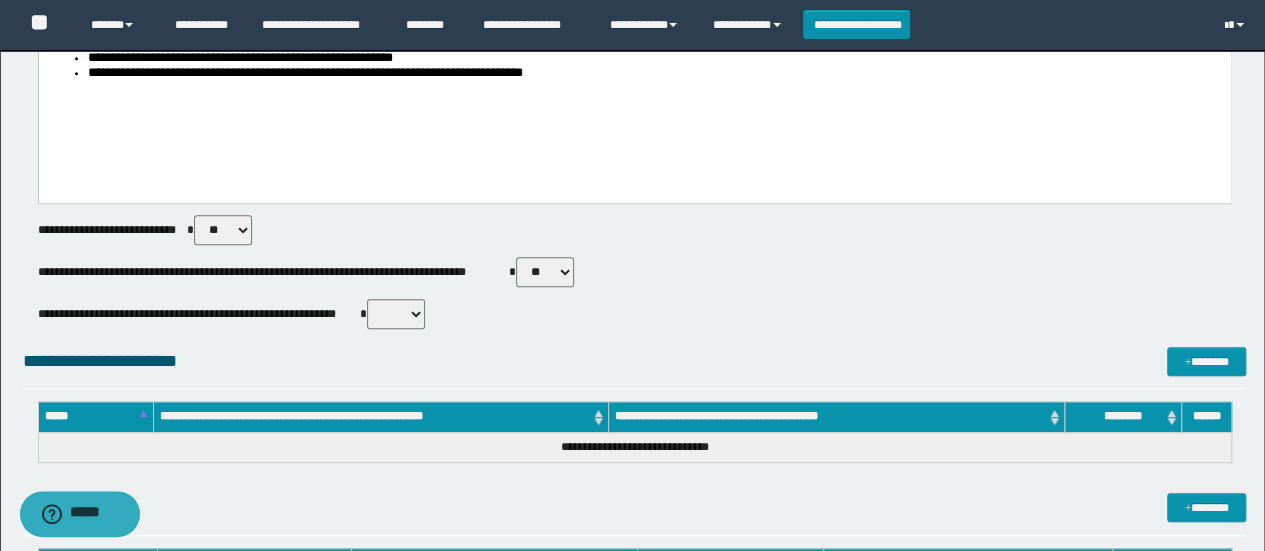 scroll, scrollTop: 500, scrollLeft: 0, axis: vertical 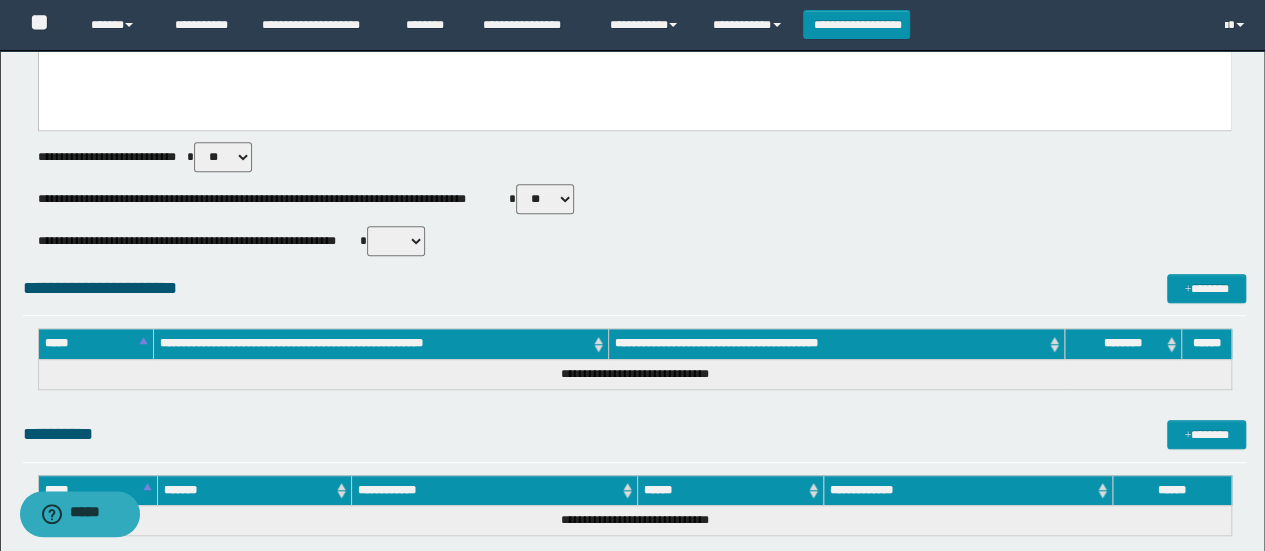 click on "**
**" at bounding box center [545, 199] 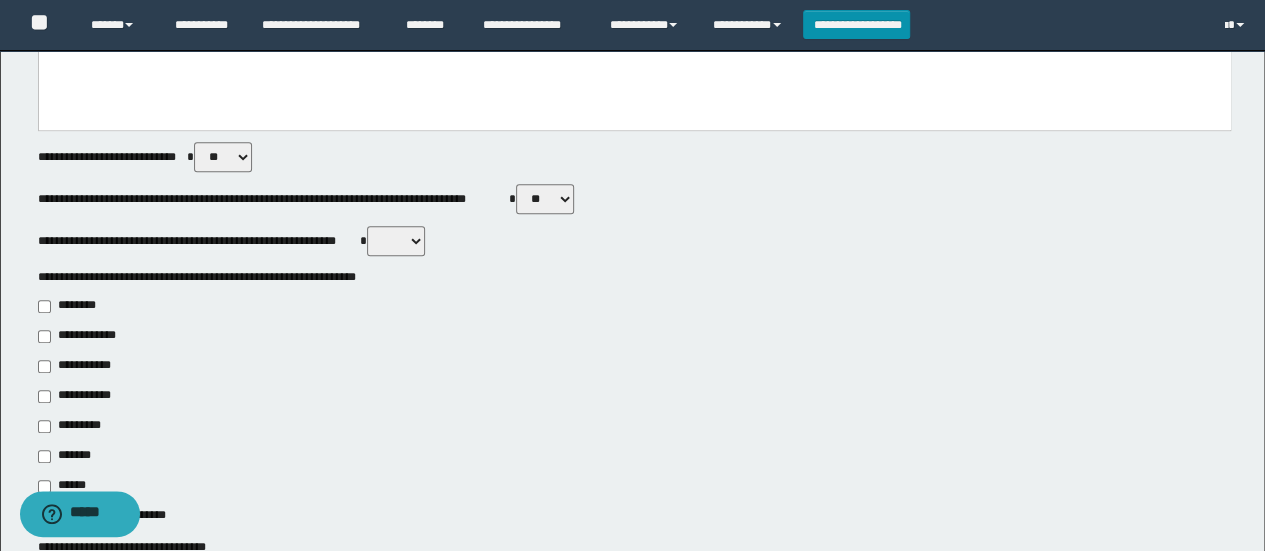 click on "**********" at bounding box center [76, 396] 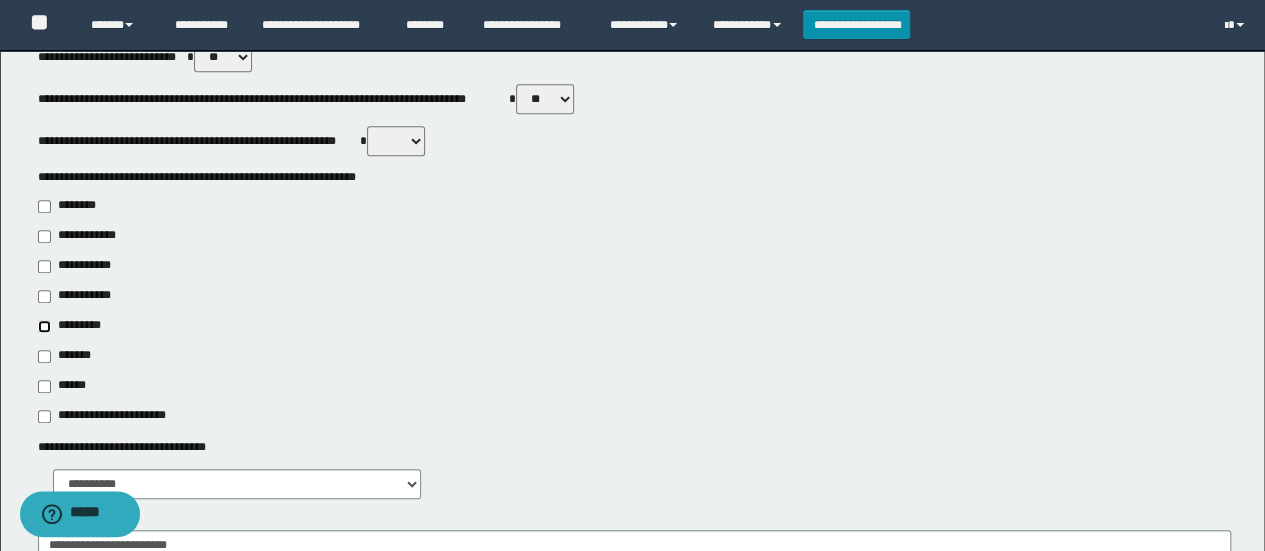 type on "**********" 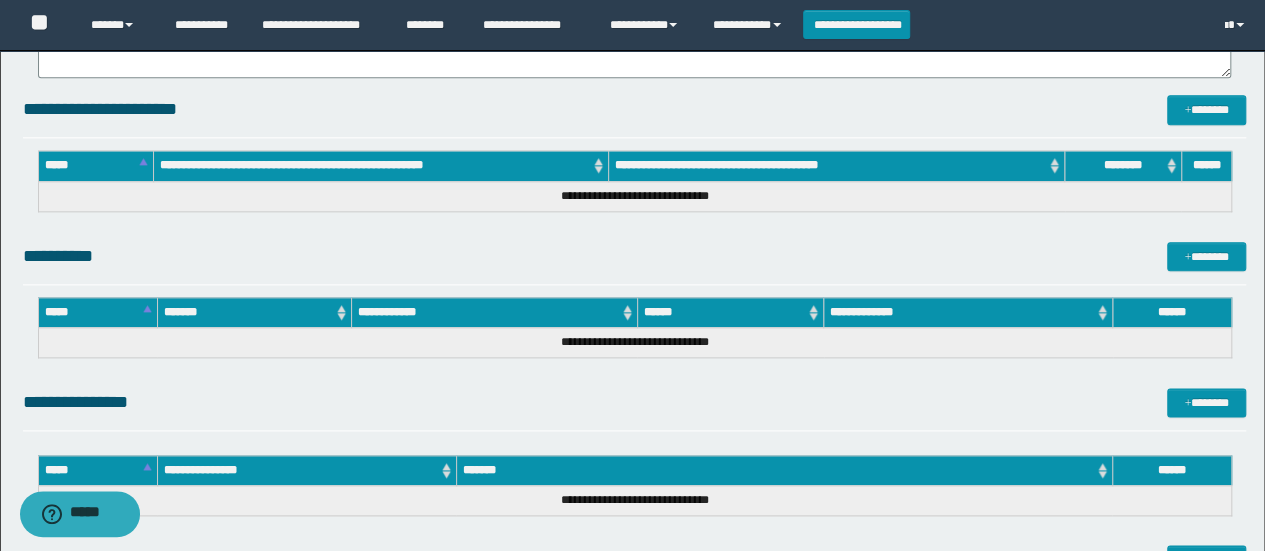 scroll, scrollTop: 1486, scrollLeft: 0, axis: vertical 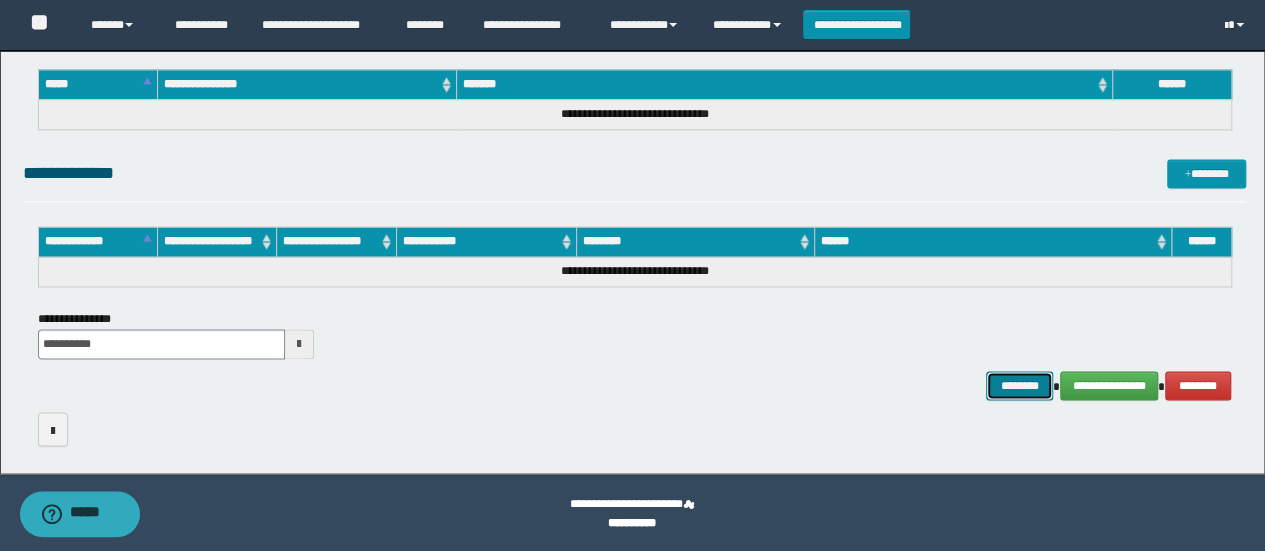 click on "********" at bounding box center [1019, 385] 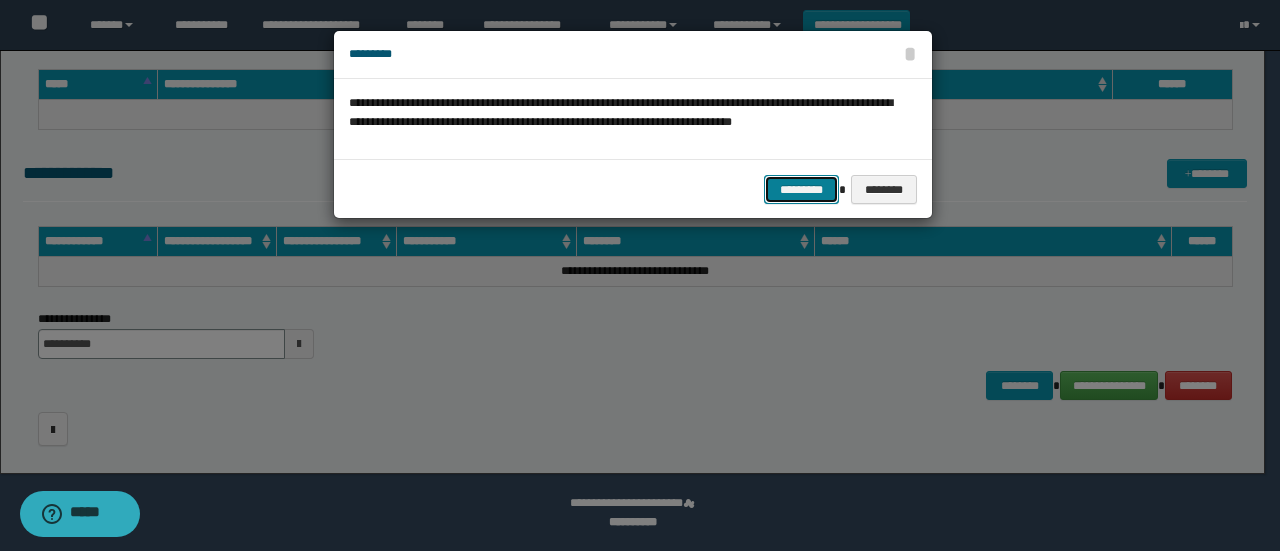 click on "*********" at bounding box center (801, 189) 